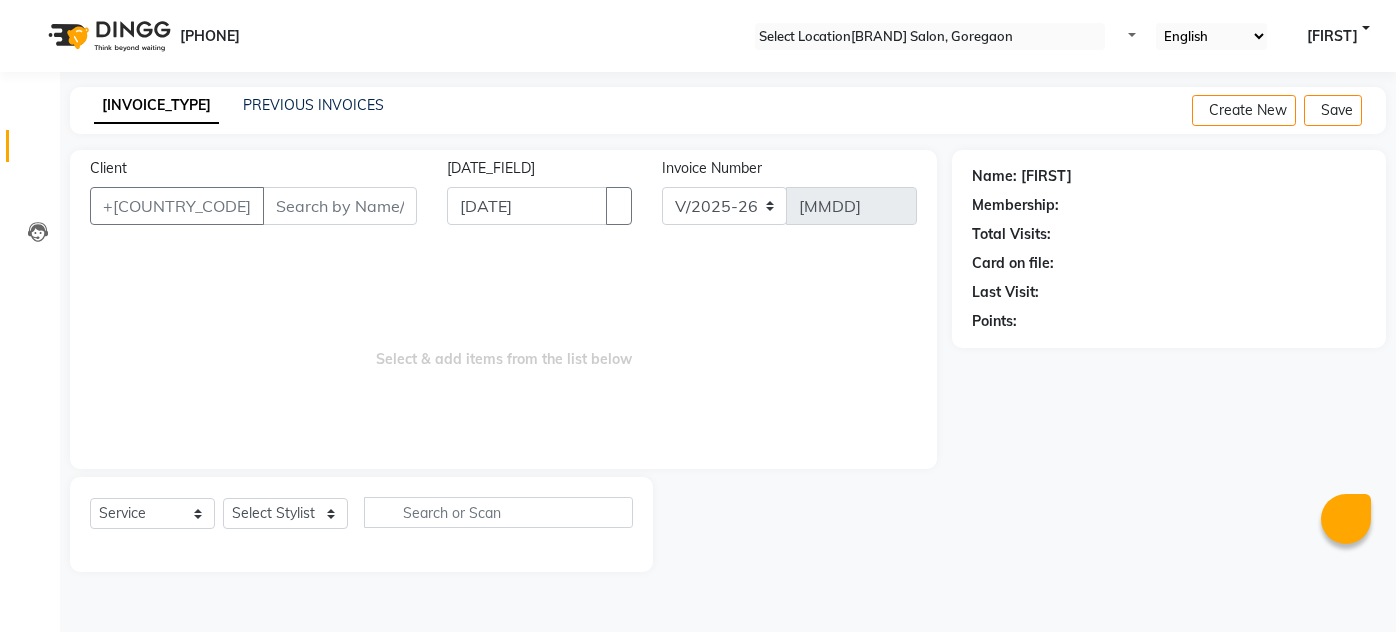 scroll, scrollTop: 0, scrollLeft: 0, axis: both 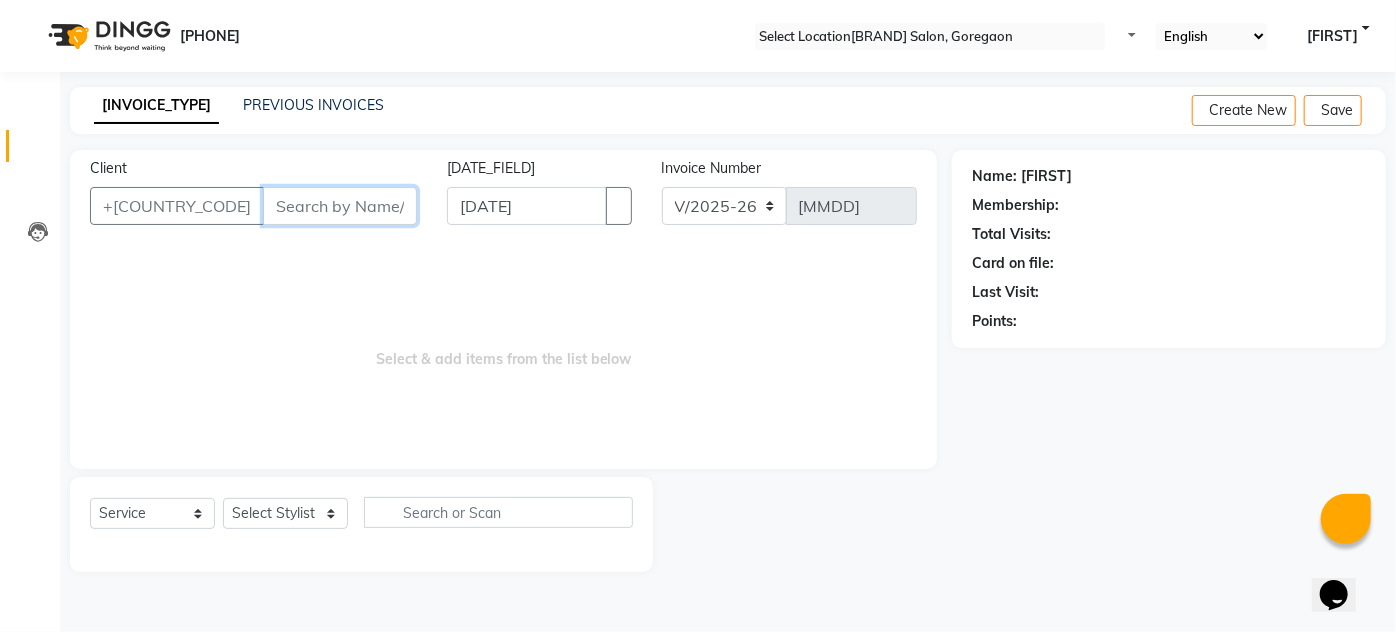 click on "Client" at bounding box center (340, 206) 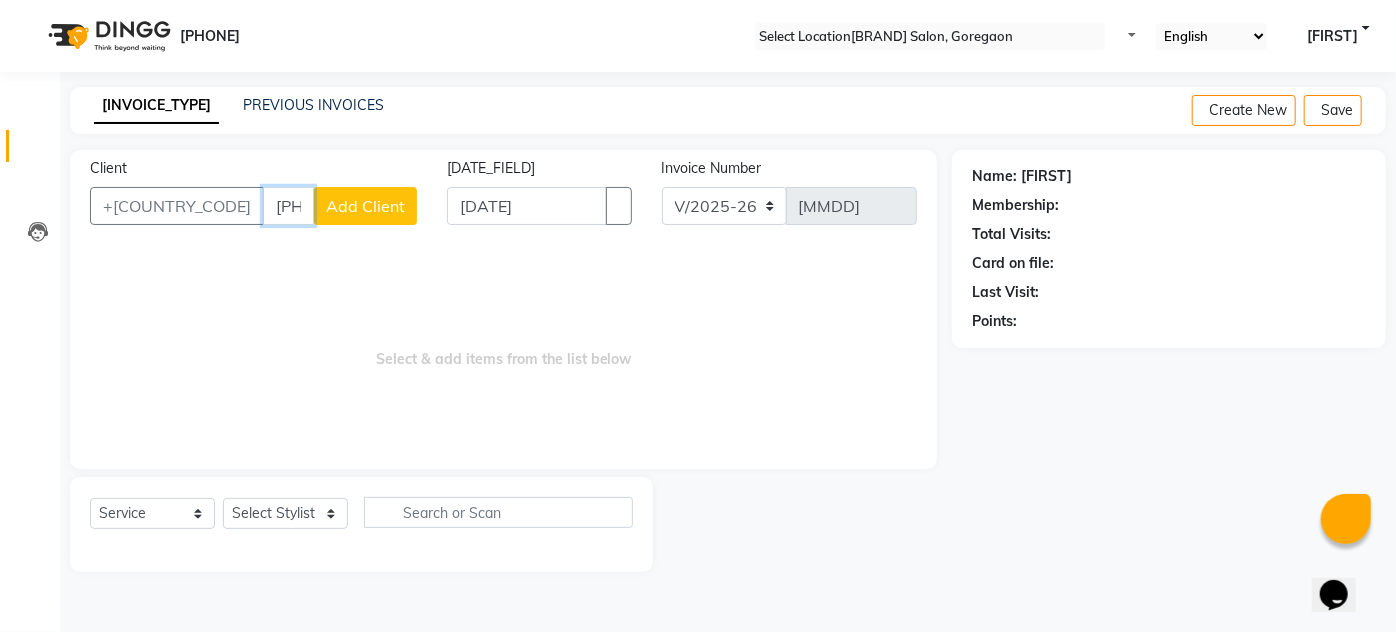 type on "[PHONE]" 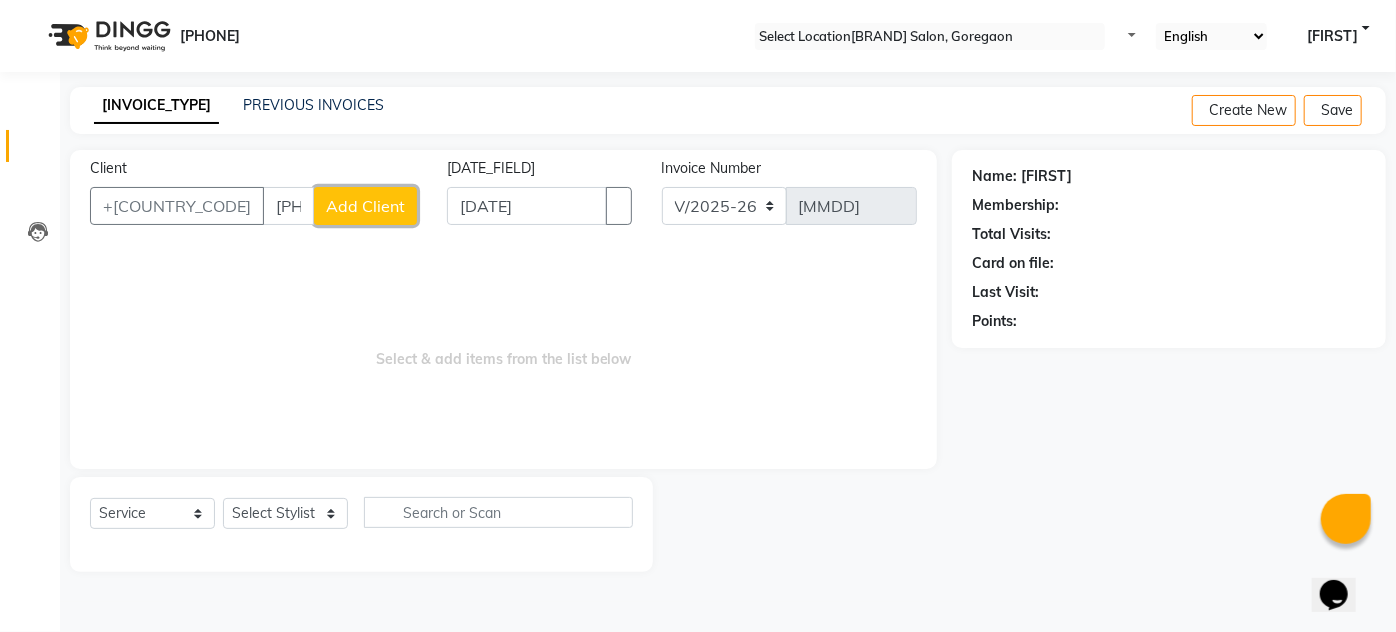 click on "Add Client" at bounding box center [365, 206] 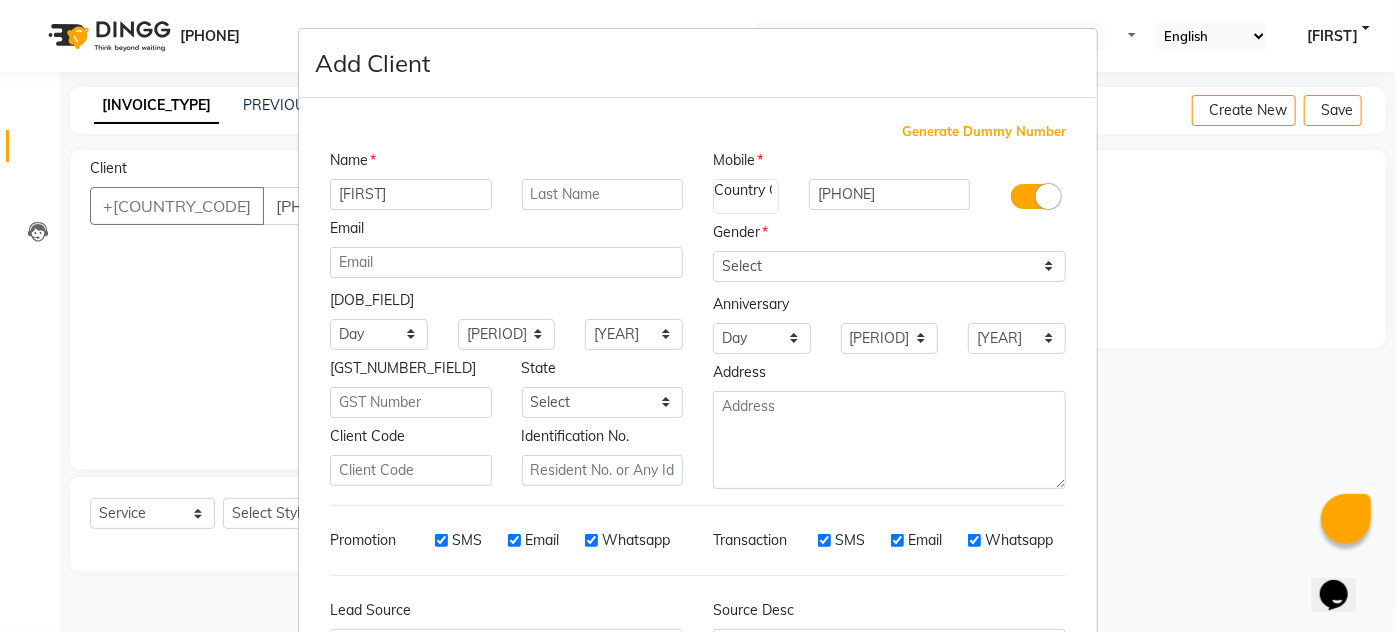 type on "[FIRST]" 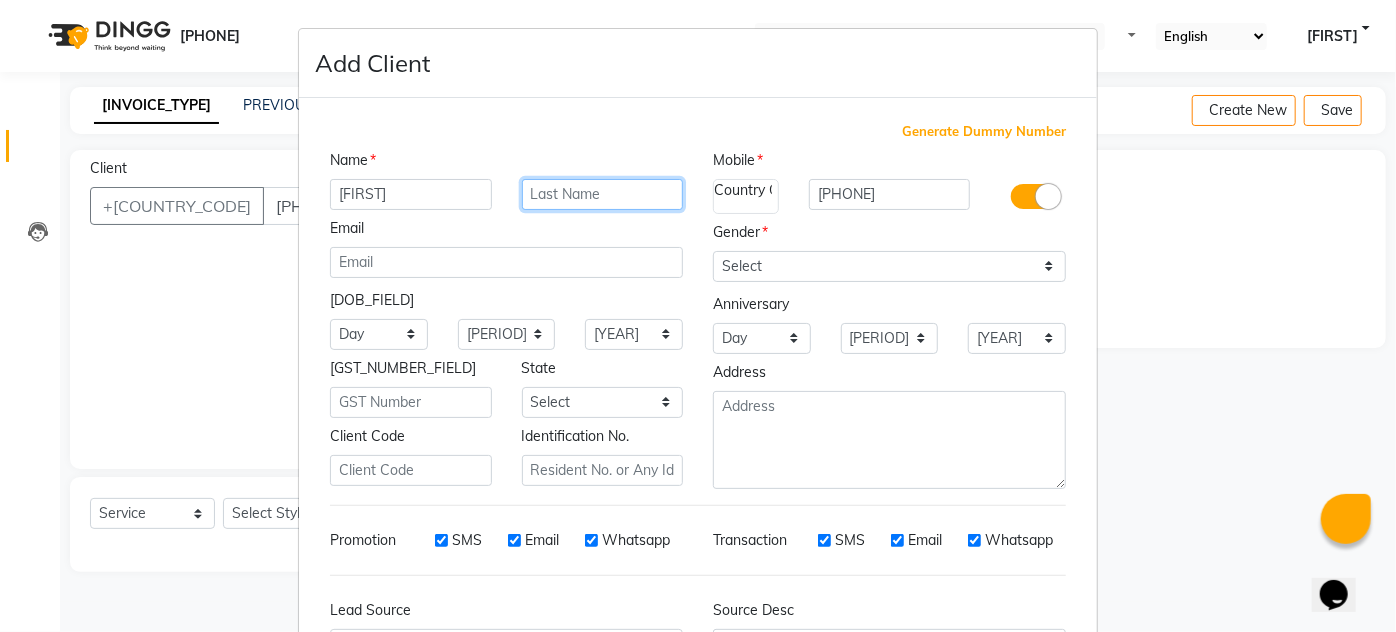 click at bounding box center [603, 194] 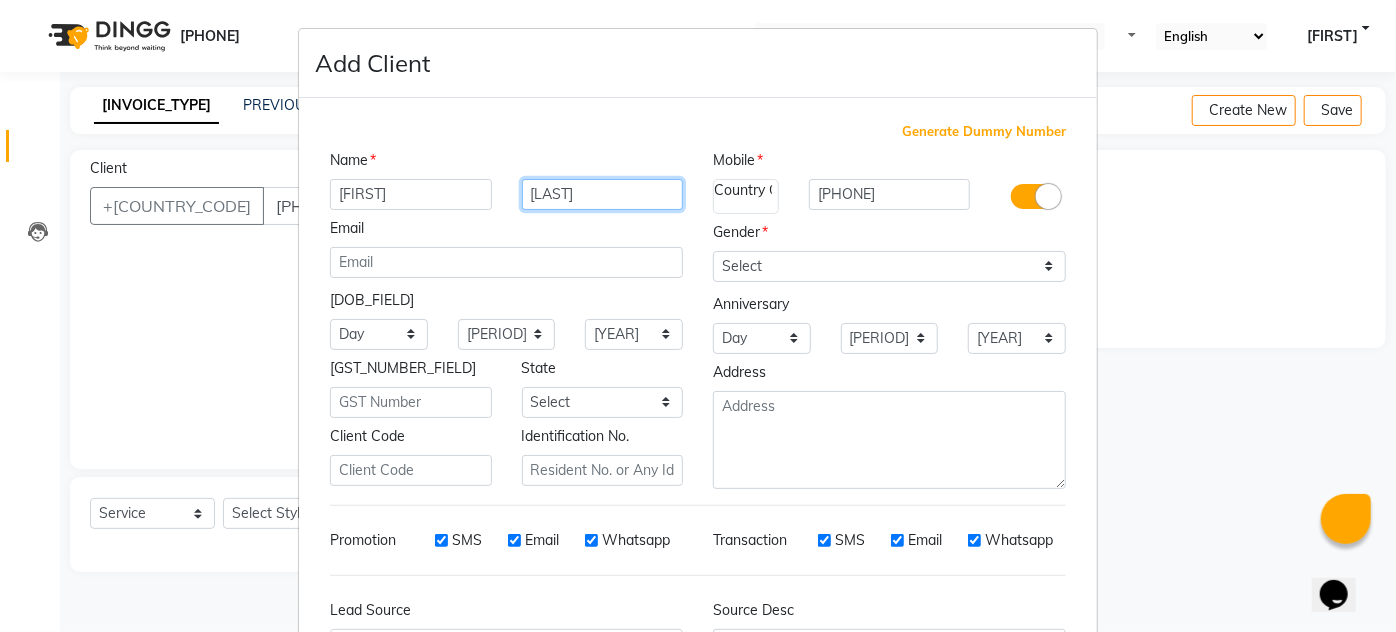 type on "[LAST]" 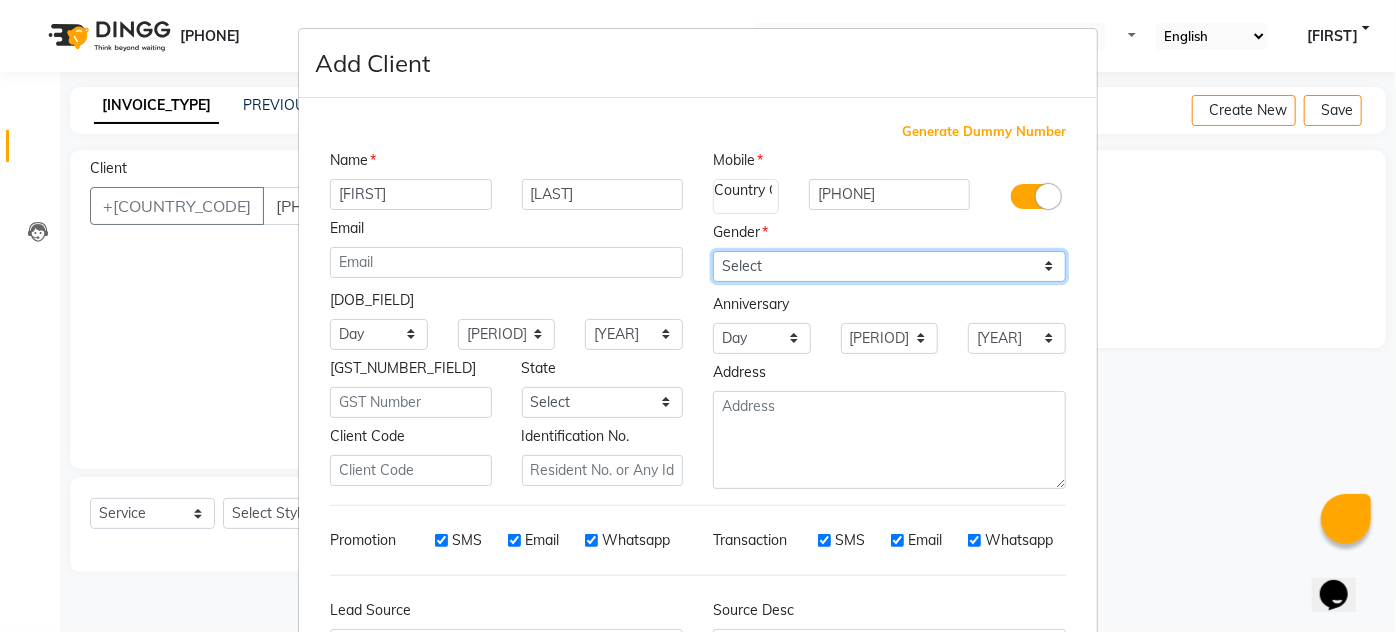 click on "Select Male Female Other Prefer Not To Say" at bounding box center [889, 266] 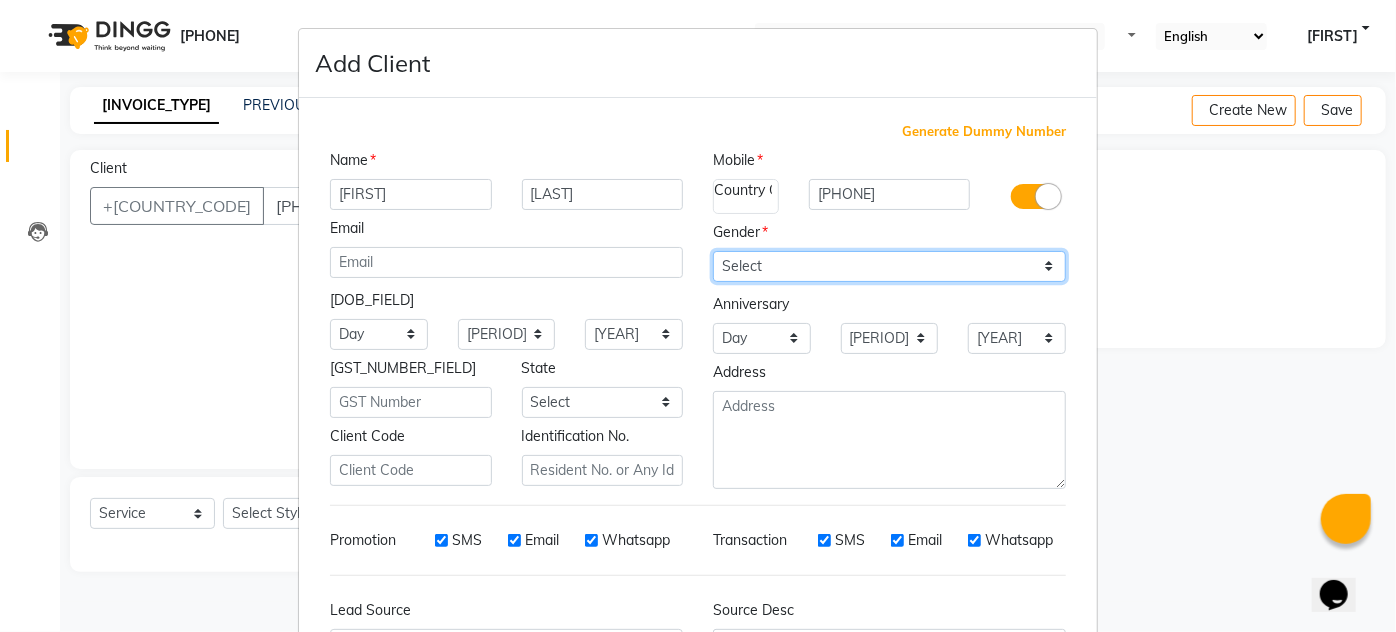 select on "[GENDER]" 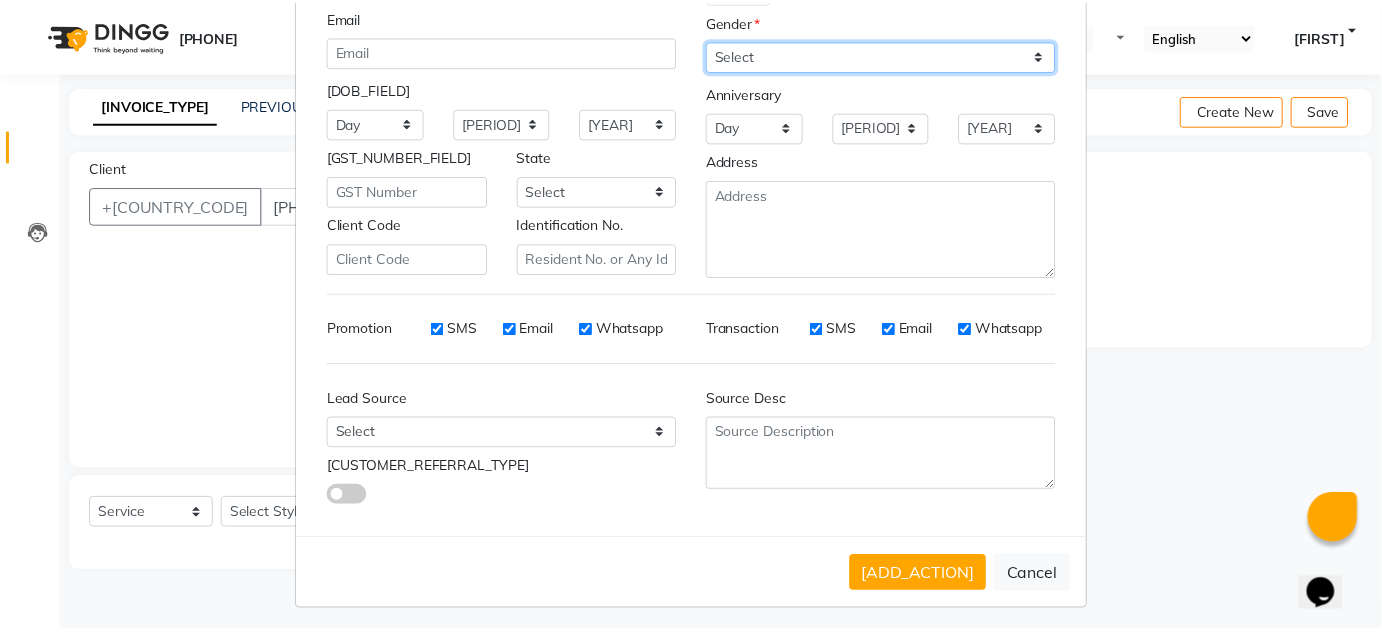 scroll, scrollTop: 215, scrollLeft: 0, axis: vertical 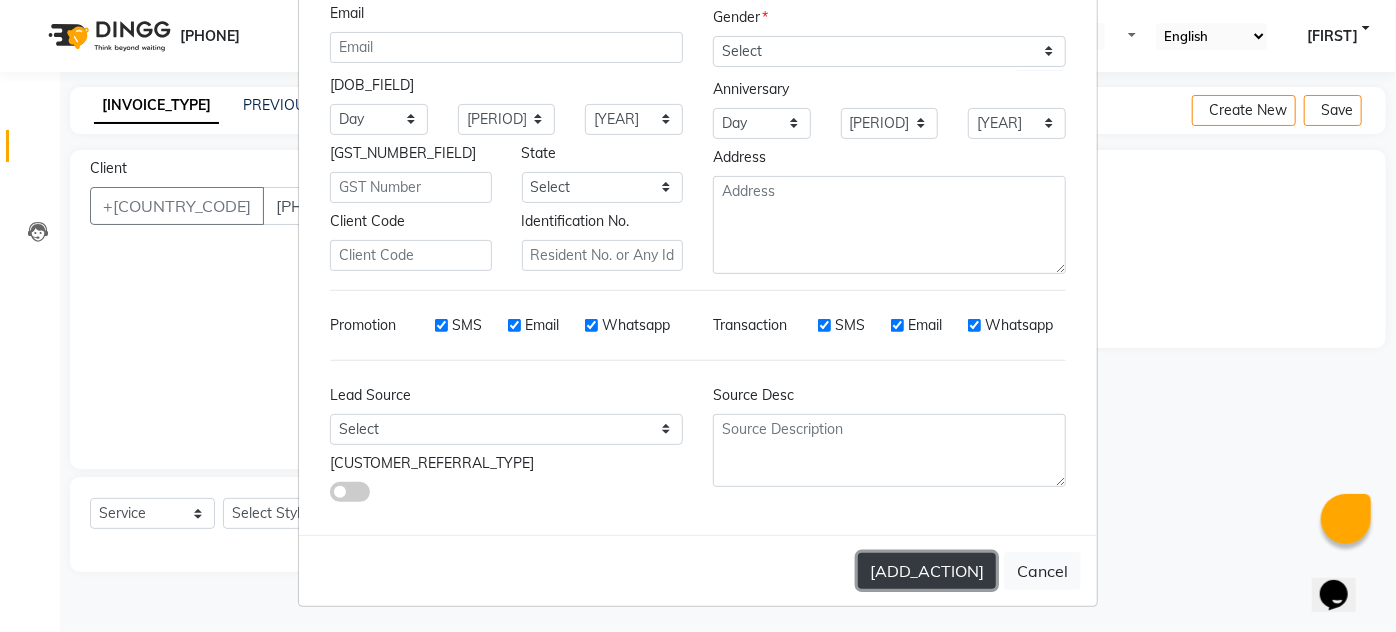 click on "[ADD_ACTION]" at bounding box center [927, 571] 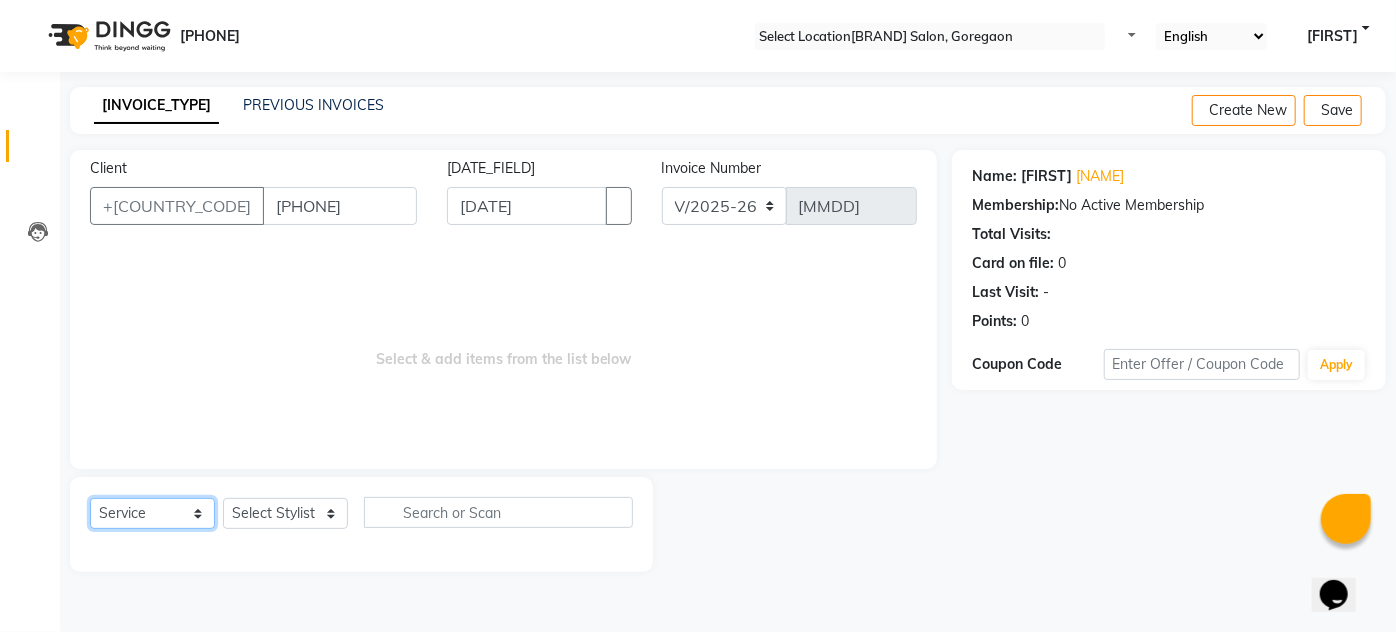 click on "Select Service Product Membership Package Voucher Prepaid Gift Card" at bounding box center (152, 513) 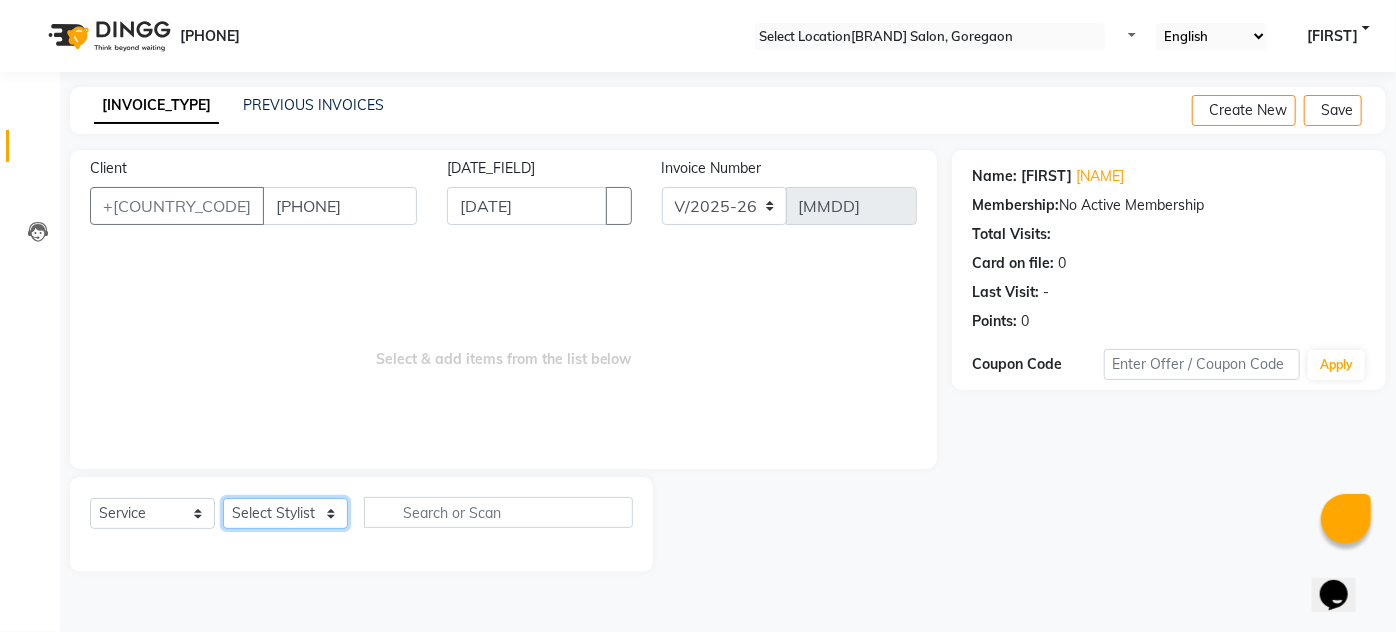 click on "Select Stylist AHSAN AZAD IMRAN Kamal Salmani KASHISH MAMTA POOJA PUMMY RAJA SADDAM SAMEER SULTAN TALIB ZAFAR ZAHID" at bounding box center (285, 513) 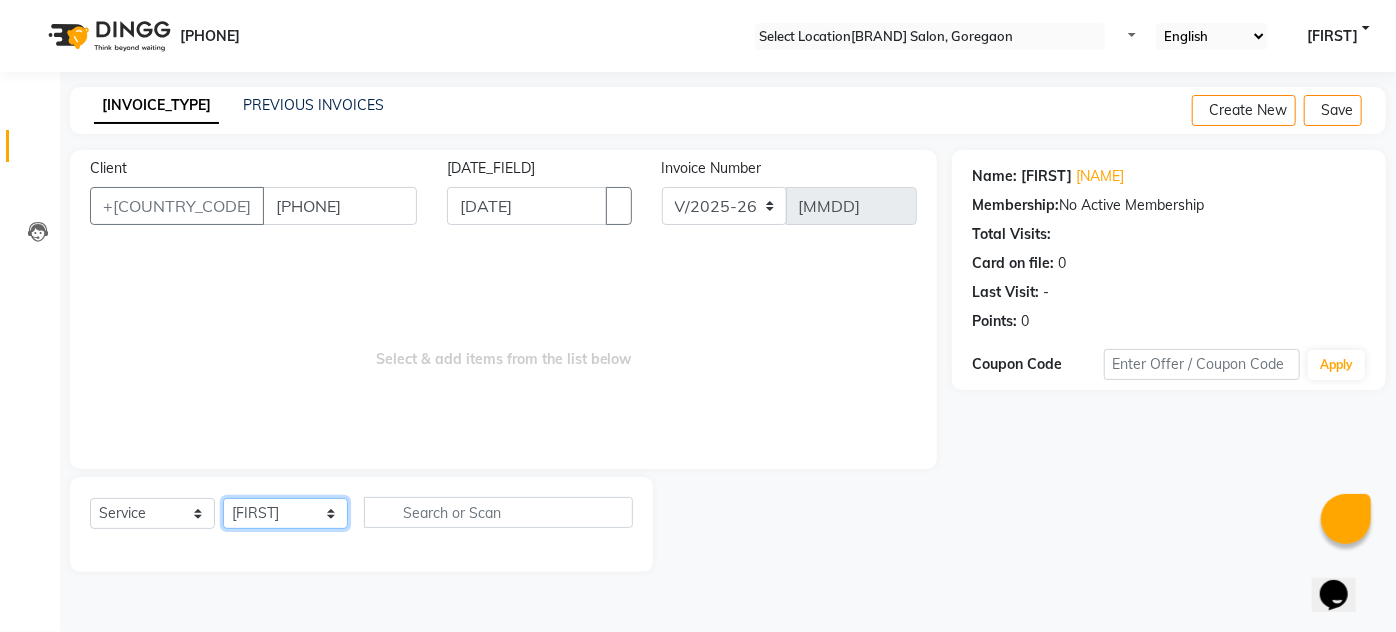 click on "Select Stylist AHSAN AZAD IMRAN Kamal Salmani KASHISH MAMTA POOJA PUMMY RAJA SADDAM SAMEER SULTAN TALIB ZAFAR ZAHID" at bounding box center (285, 513) 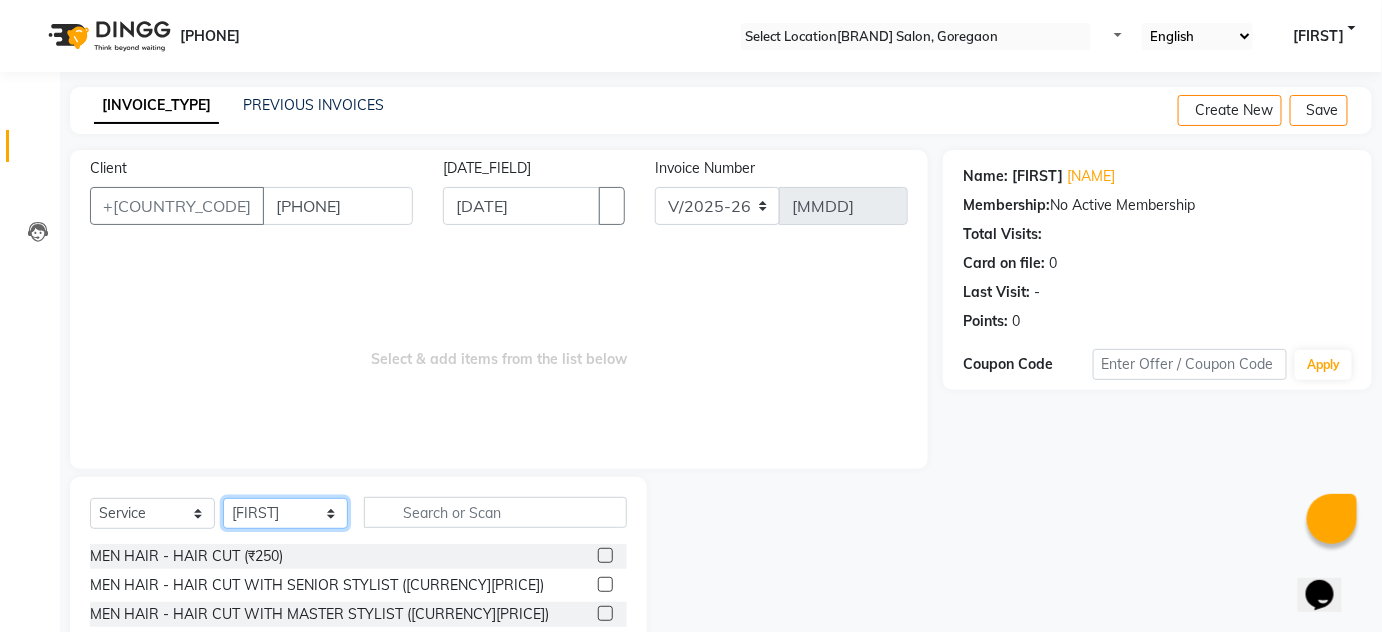 scroll, scrollTop: 168, scrollLeft: 0, axis: vertical 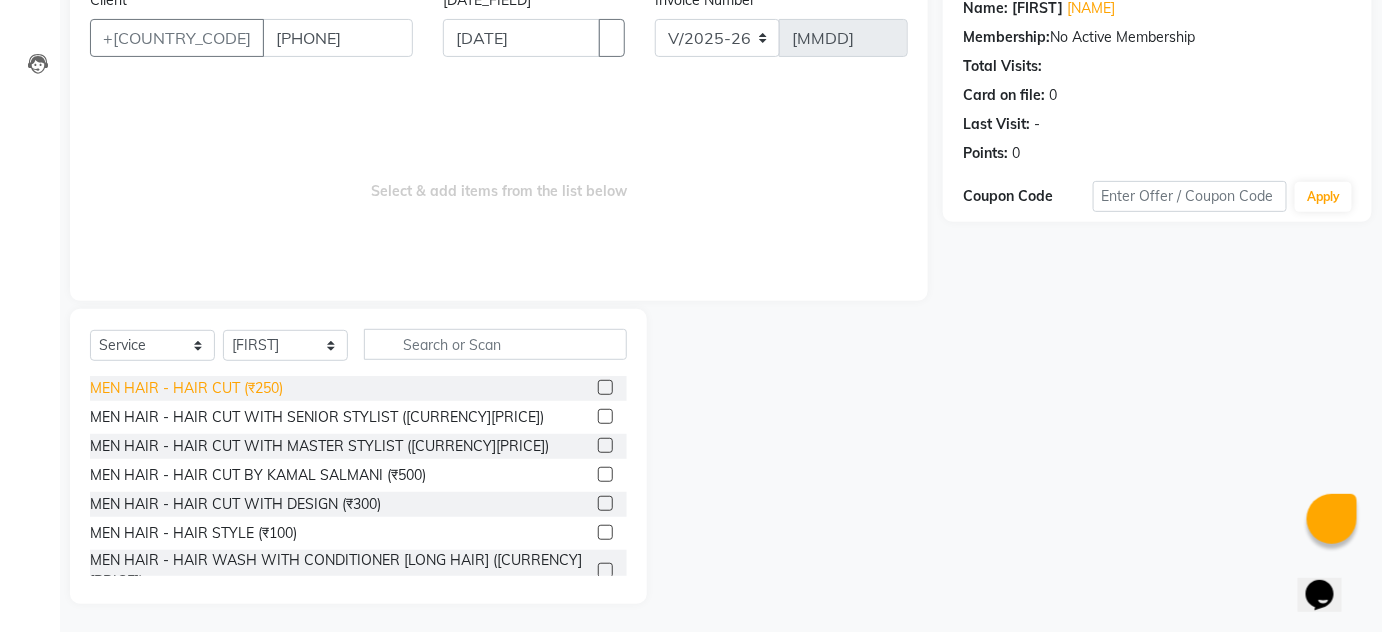 click on "MEN HAIR - HAIR CUT (₹250)" at bounding box center [186, 388] 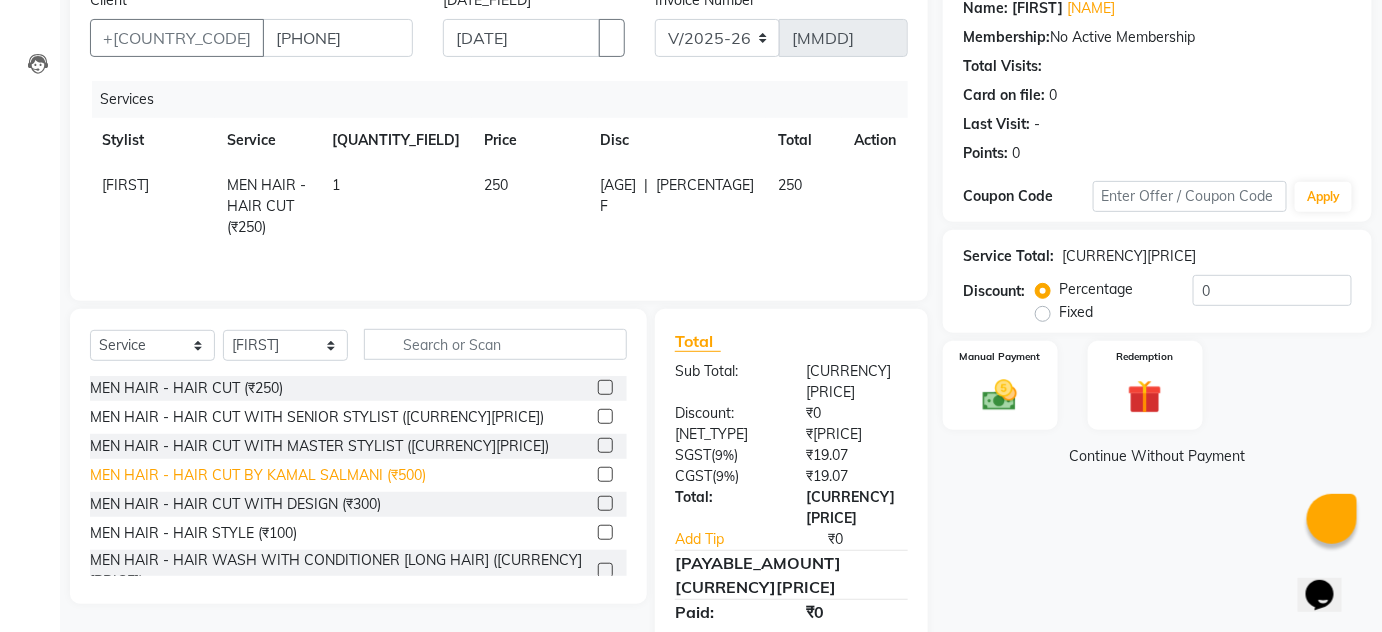 scroll, scrollTop: 90, scrollLeft: 0, axis: vertical 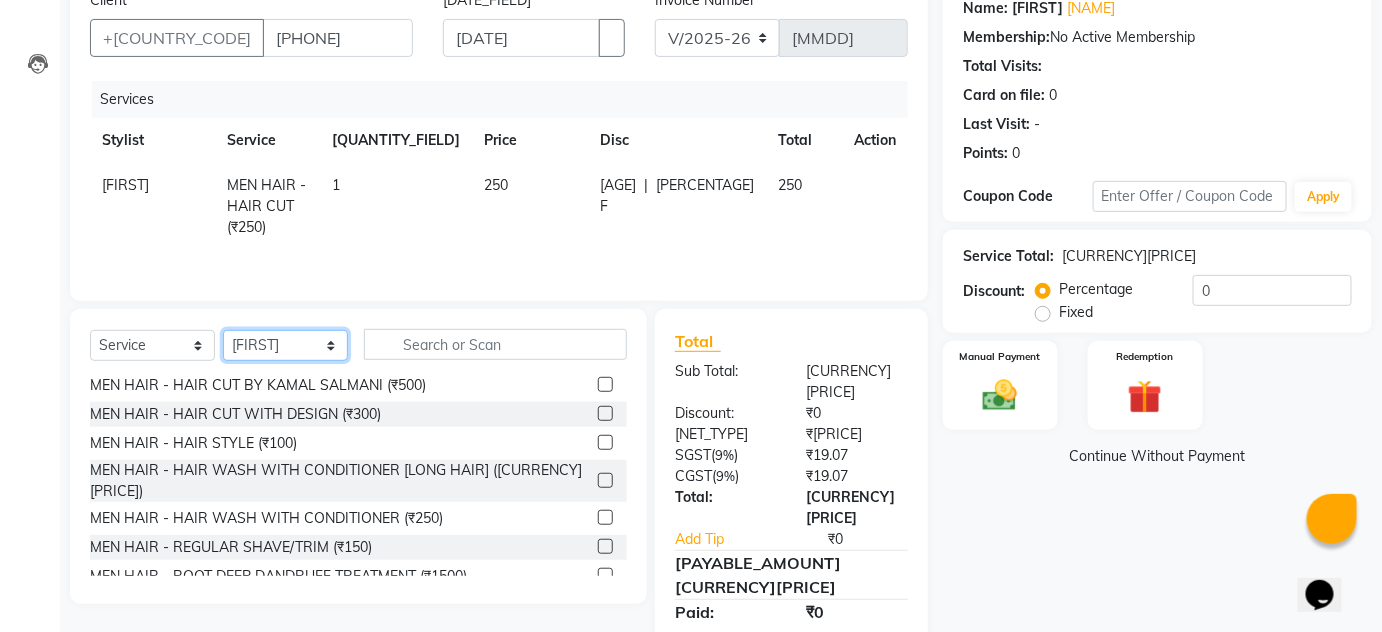 click on "Select Stylist AHSAN AZAD IMRAN Kamal Salmani KASHISH MAMTA POOJA PUMMY RAJA SADDAM SAMEER SULTAN TALIB ZAFAR ZAHID" at bounding box center (285, 345) 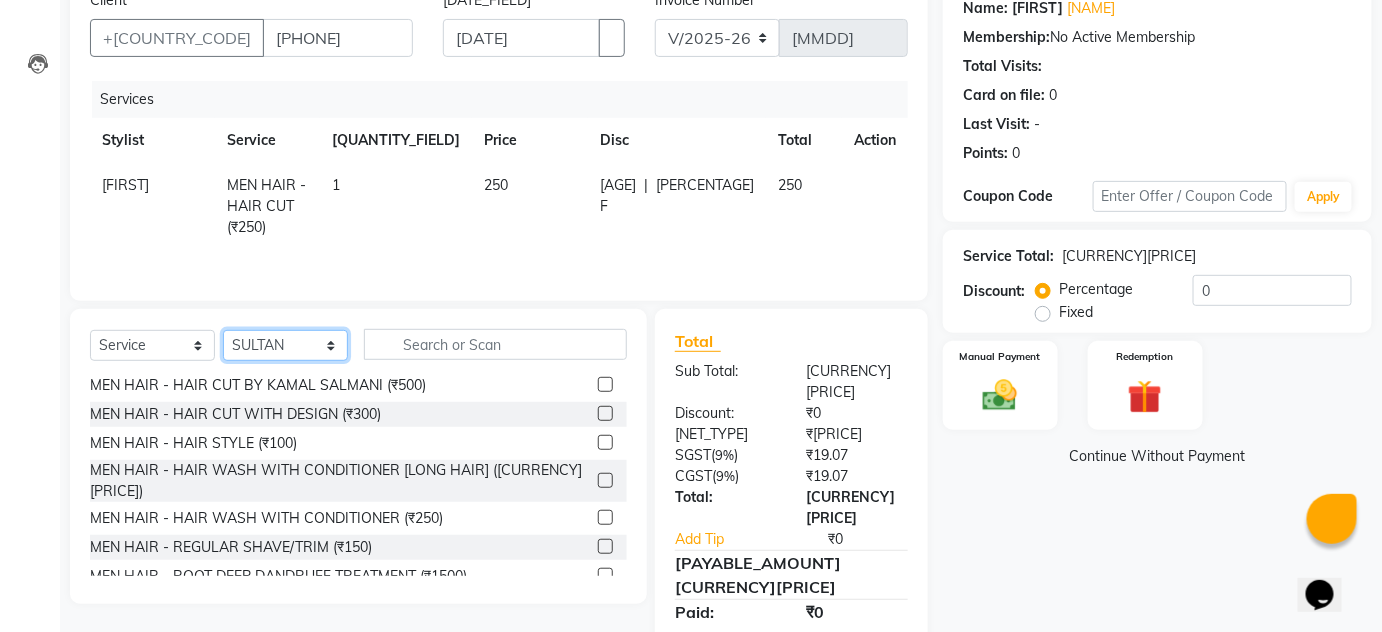 click on "Select Stylist AHSAN AZAD IMRAN Kamal Salmani KASHISH MAMTA POOJA PUMMY RAJA SADDAM SAMEER SULTAN TALIB ZAFAR ZAHID" at bounding box center (285, 345) 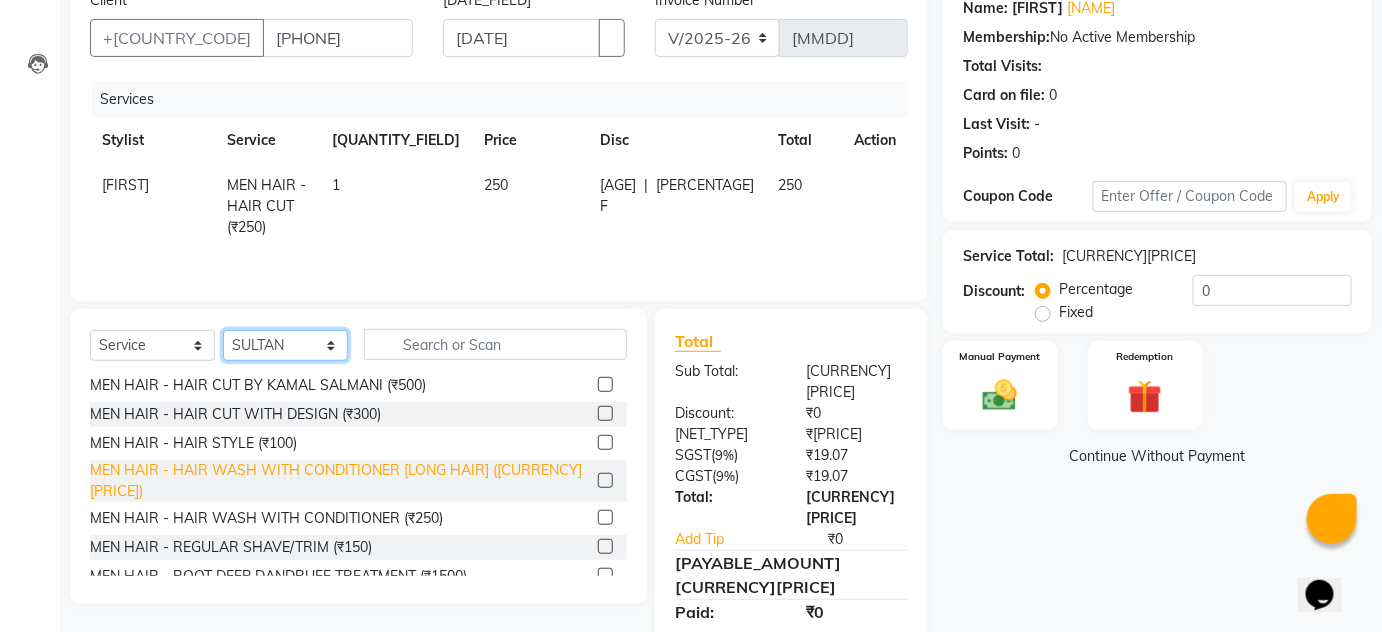 scroll, scrollTop: 181, scrollLeft: 0, axis: vertical 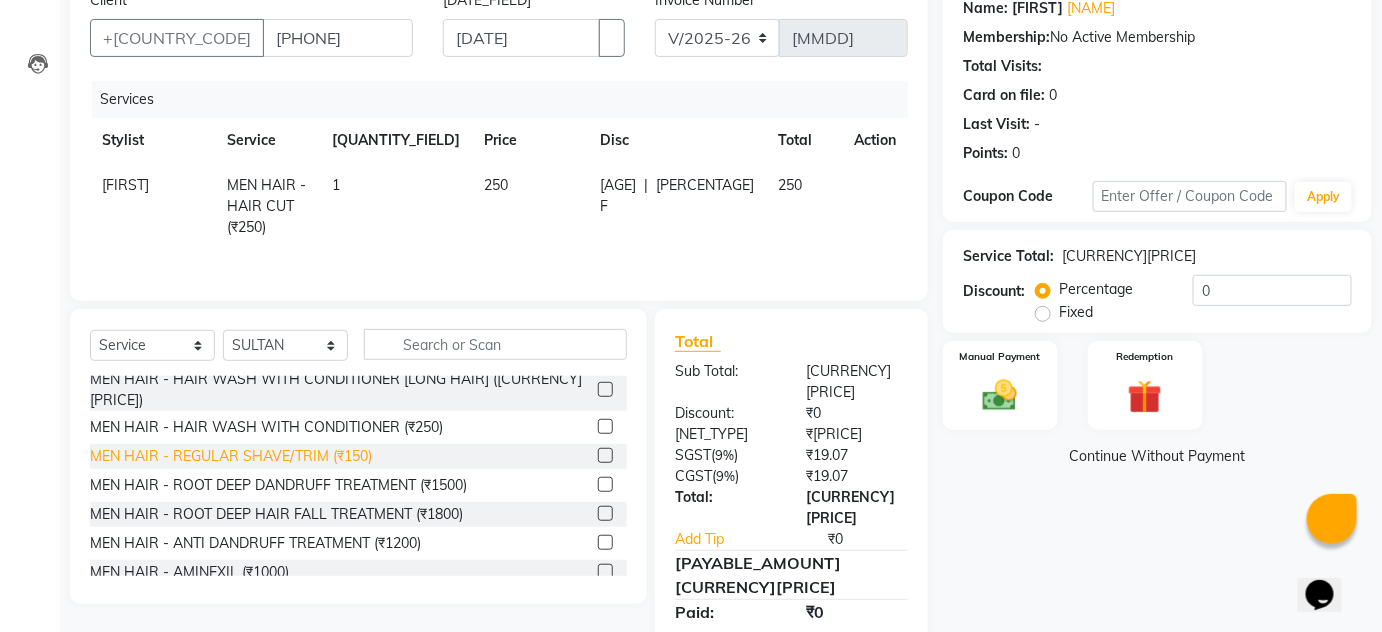 click on "MEN HAIR - REGULAR SHAVE/TRIM (₹150)" at bounding box center [186, 207] 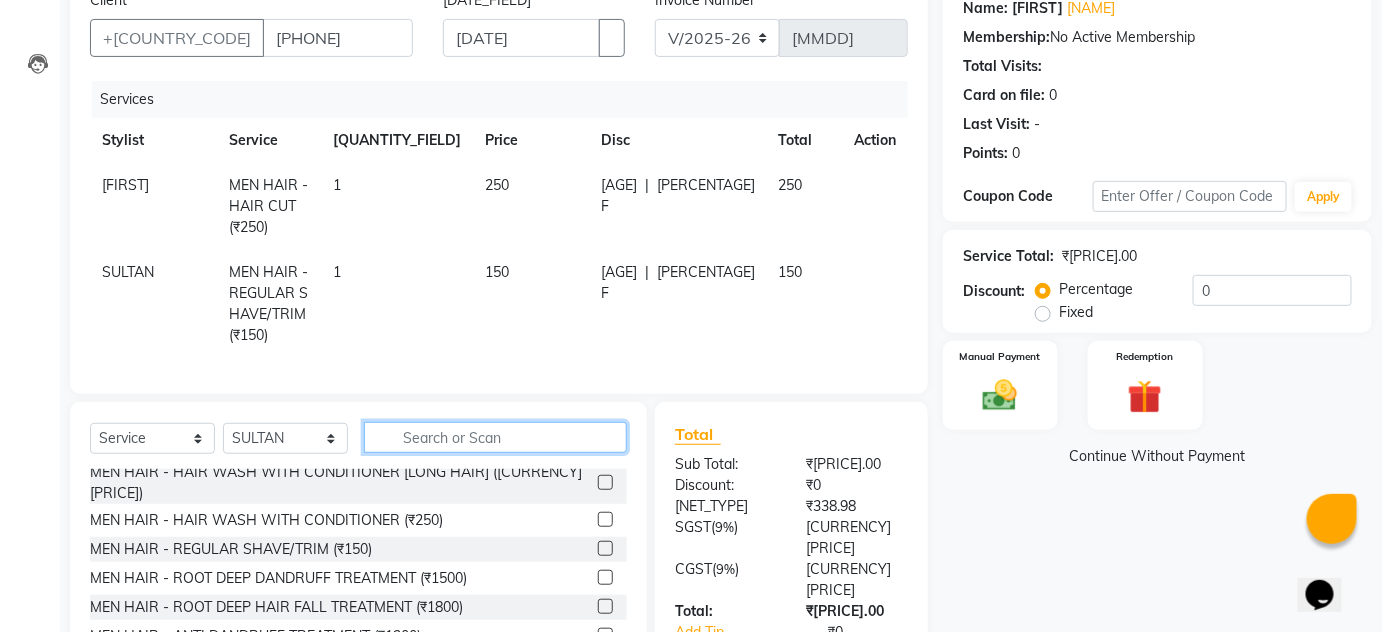 click at bounding box center [495, 437] 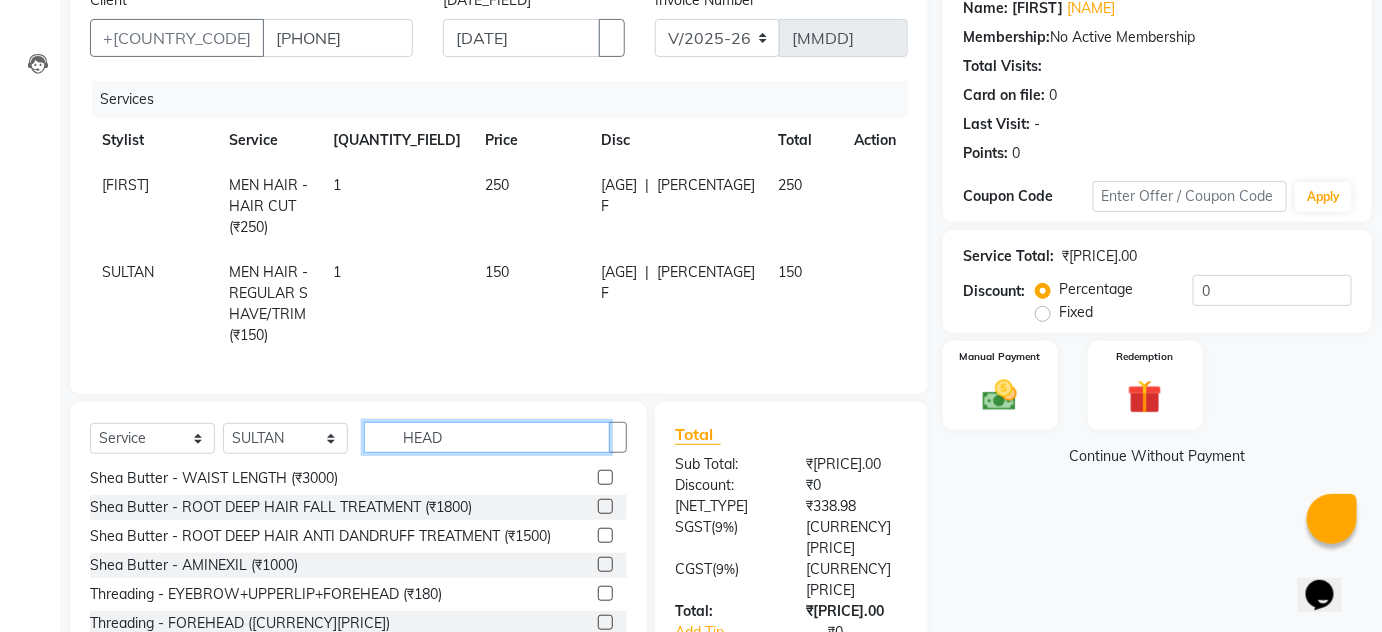 scroll, scrollTop: 0, scrollLeft: 0, axis: both 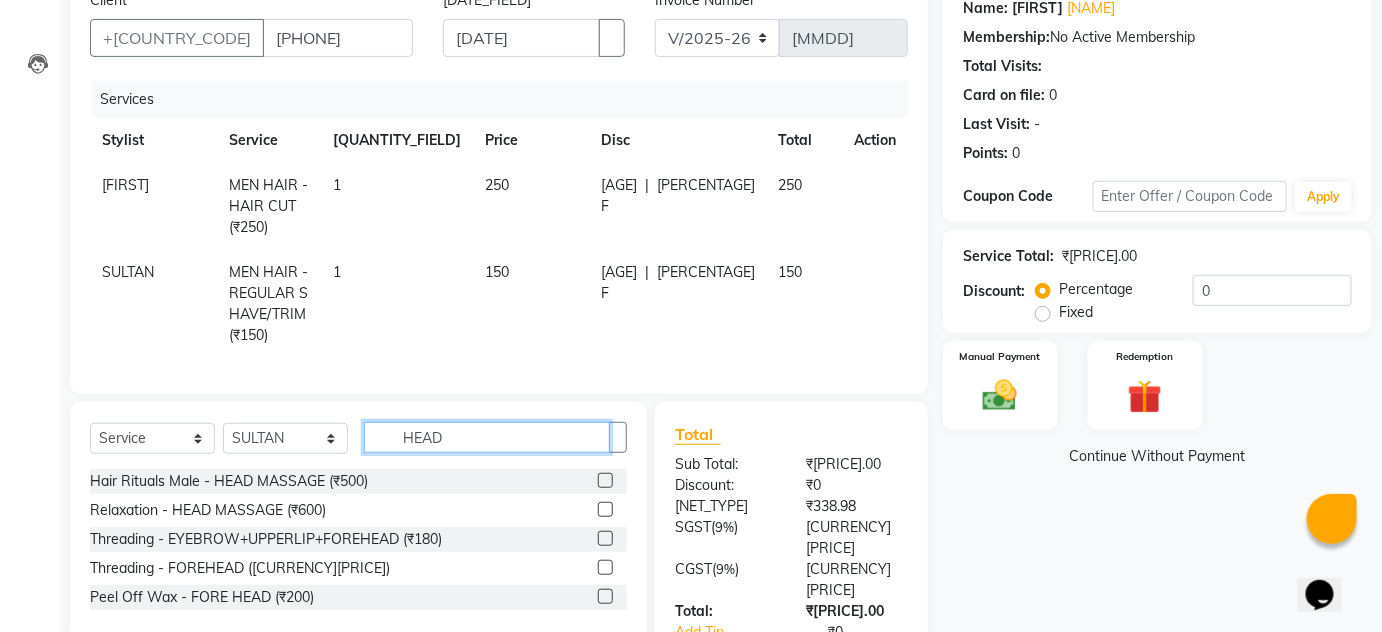 type on "HEAD" 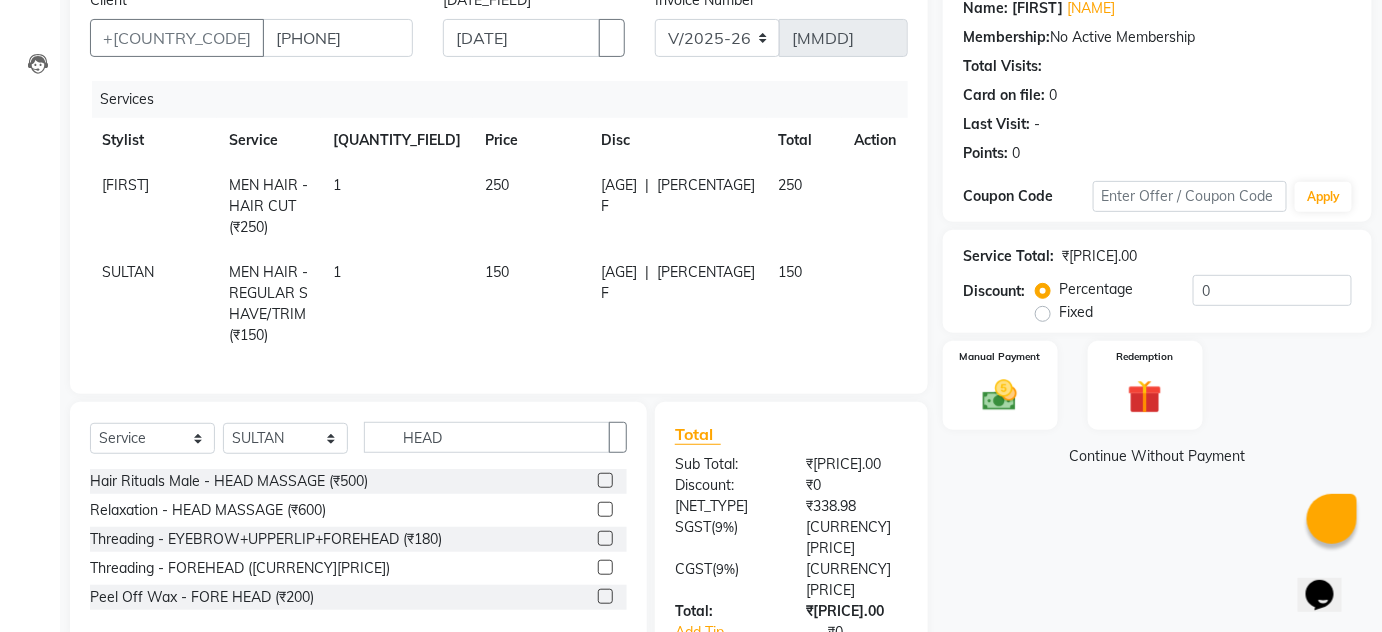 click on "Hair Rituals Male - HEAD MASSAGE (₹500)" at bounding box center (358, 481) 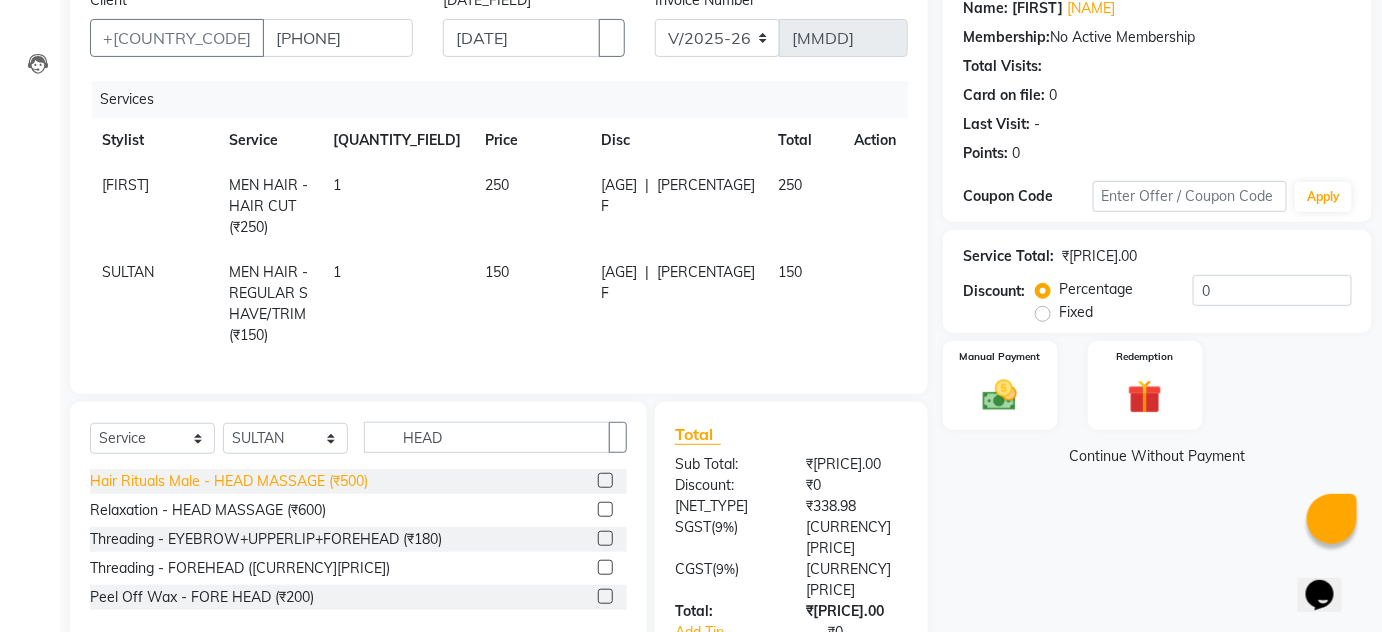 click on "Hair Rituals Male - HEAD MASSAGE (₹500)" at bounding box center [229, 481] 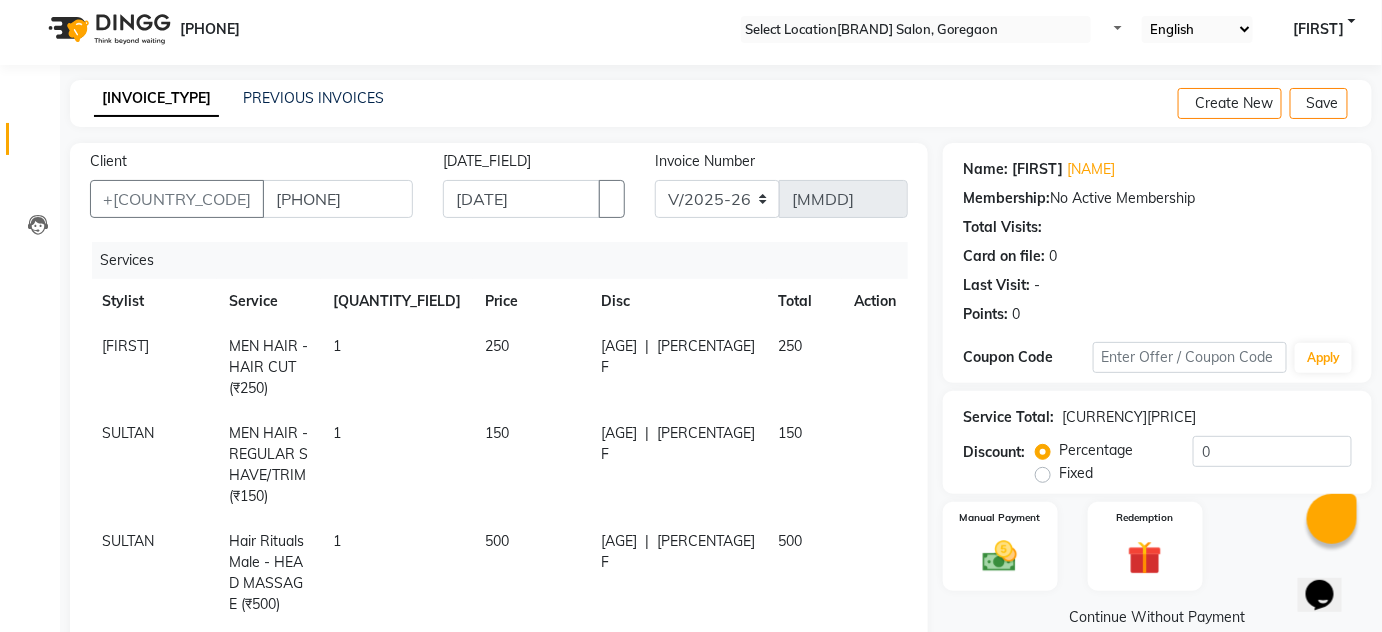 scroll, scrollTop: 0, scrollLeft: 0, axis: both 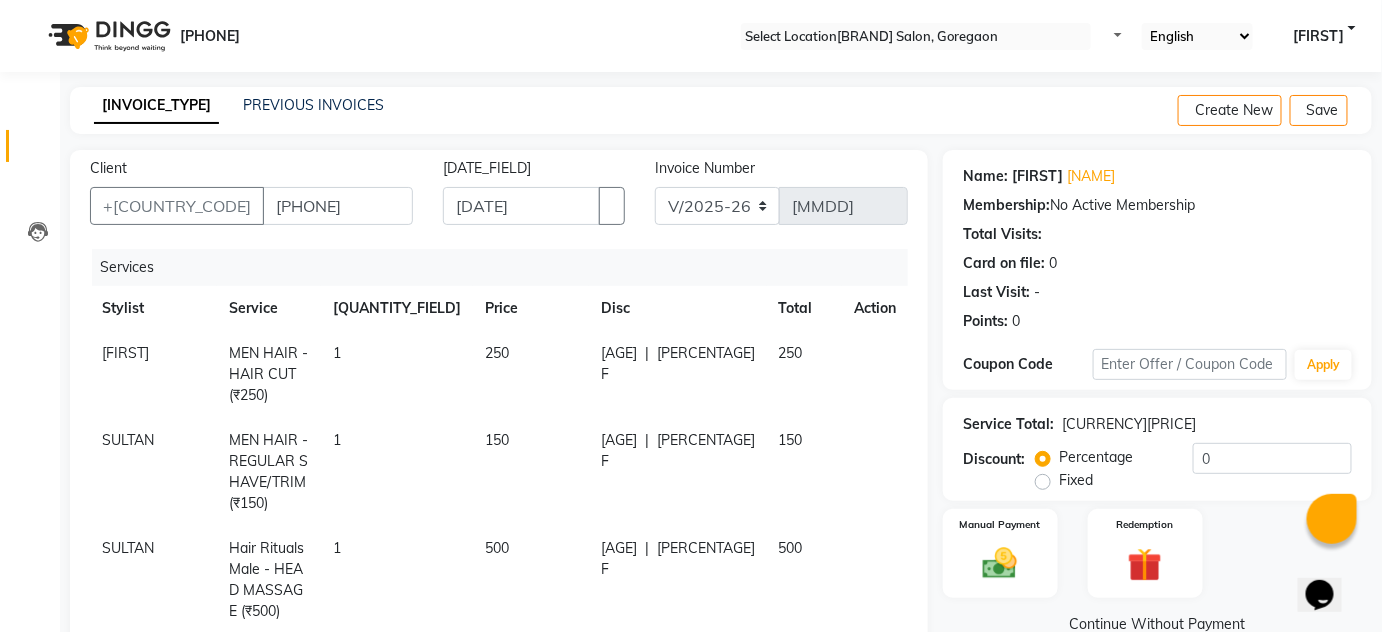 click on "Create New   Save" at bounding box center [1275, 110] 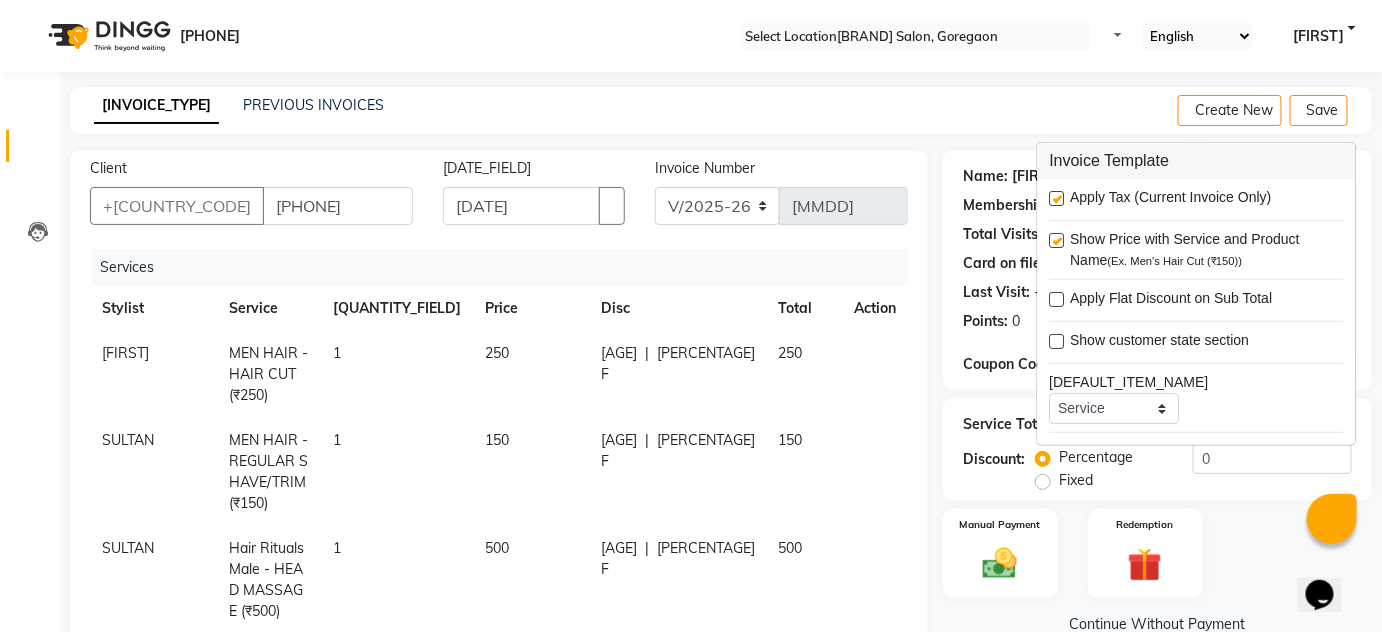 click on "08047224946 Select Location × Hairways Unisex Salon, Goregaon Default Panel My Panel English ENGLISH Español العربية मराठी हिंदी ગુજરાતી தமிழ் 中文 Notifications nothing to show MAMTA Manage Profile Change Password Sign out Version:3.14.0" at bounding box center (691, 36) 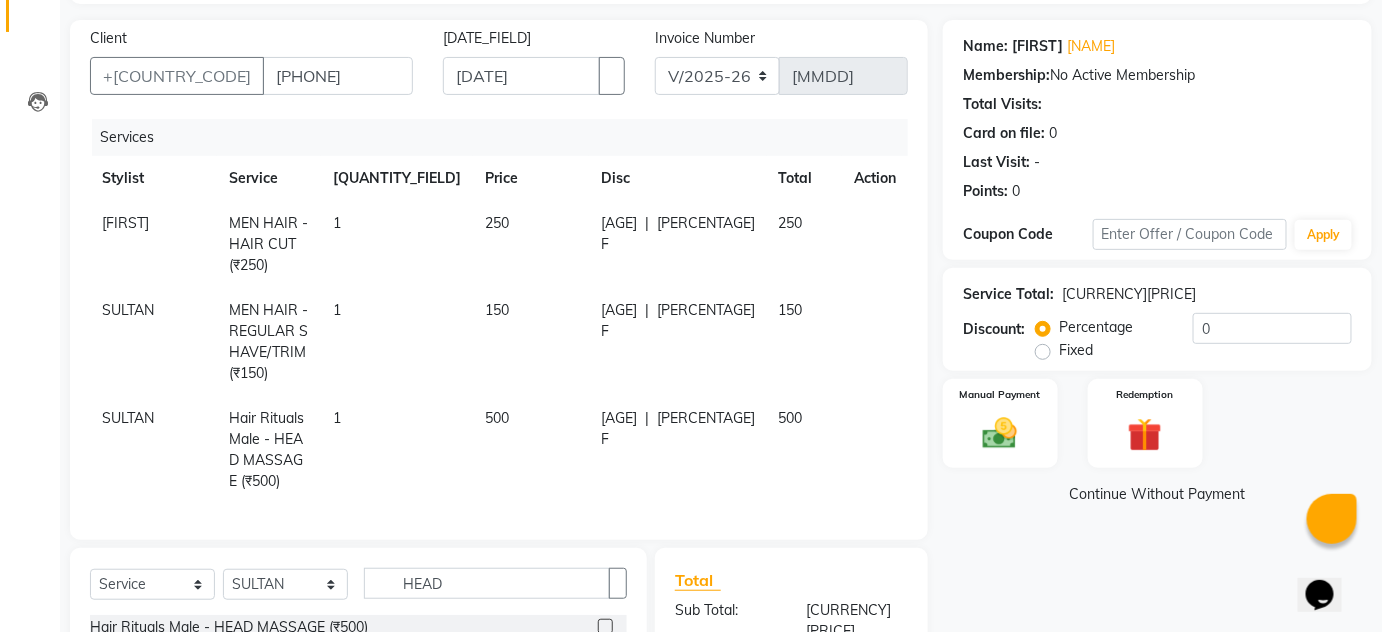 scroll, scrollTop: 319, scrollLeft: 0, axis: vertical 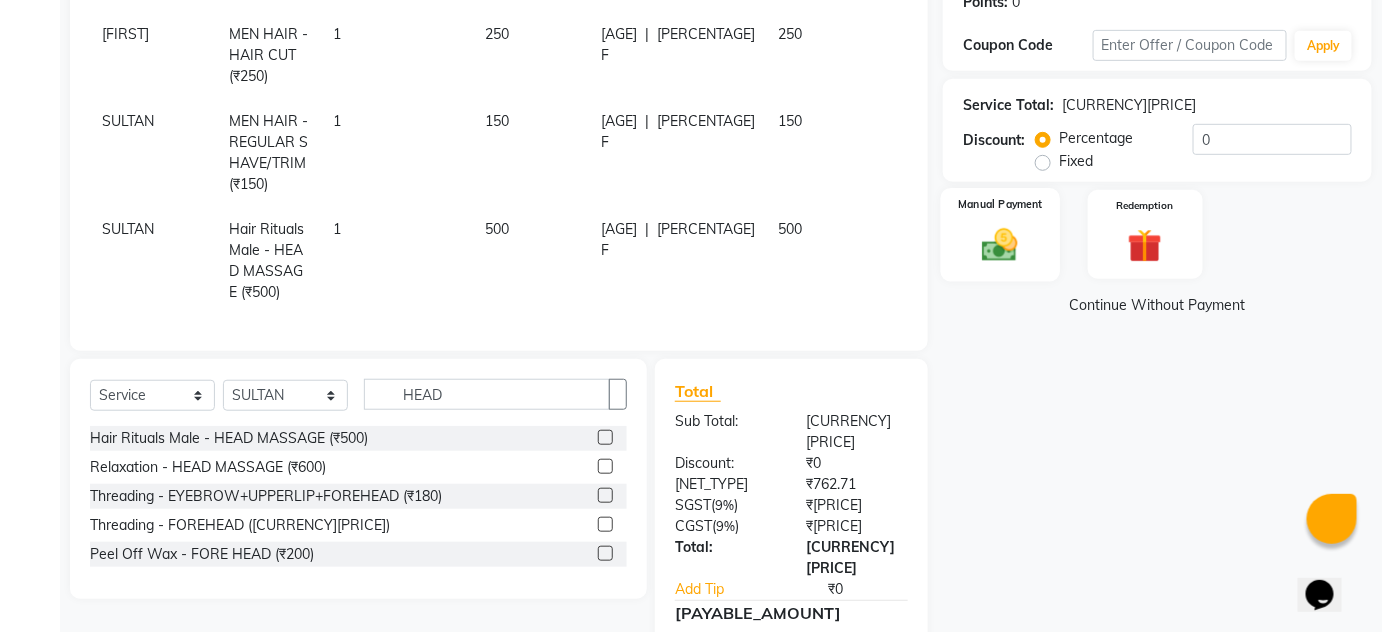 click at bounding box center [1000, 244] 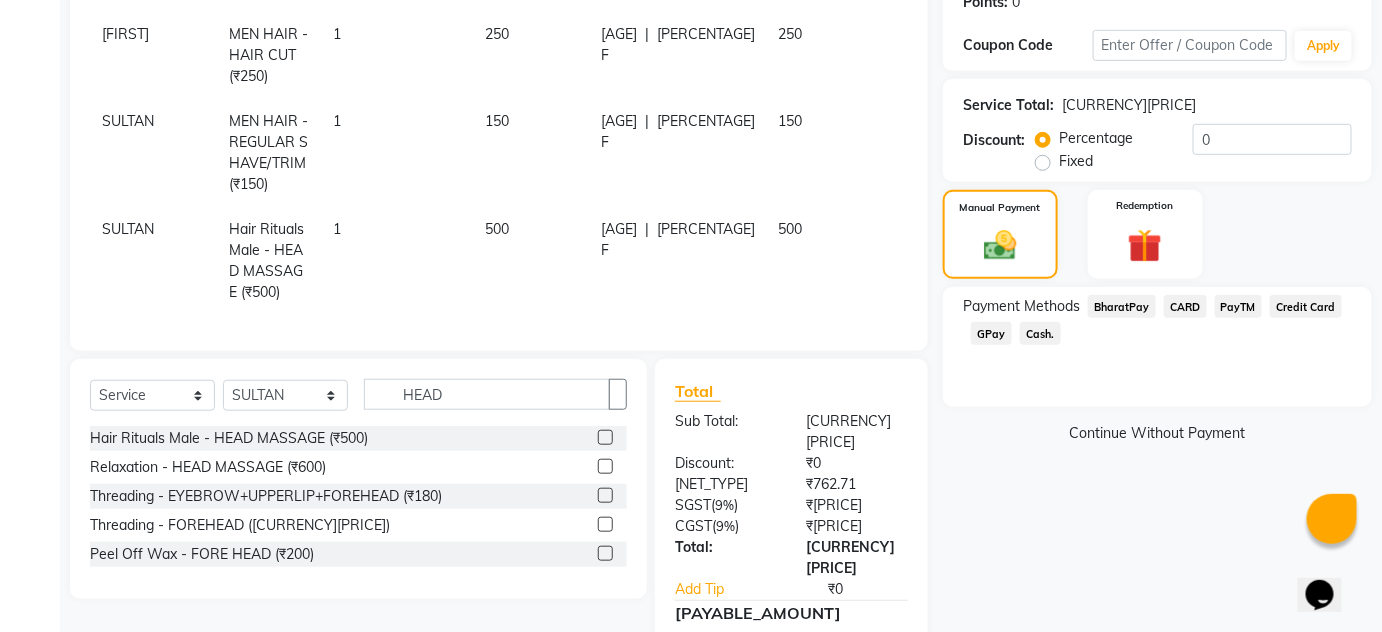 click on "GPay" at bounding box center (1122, 306) 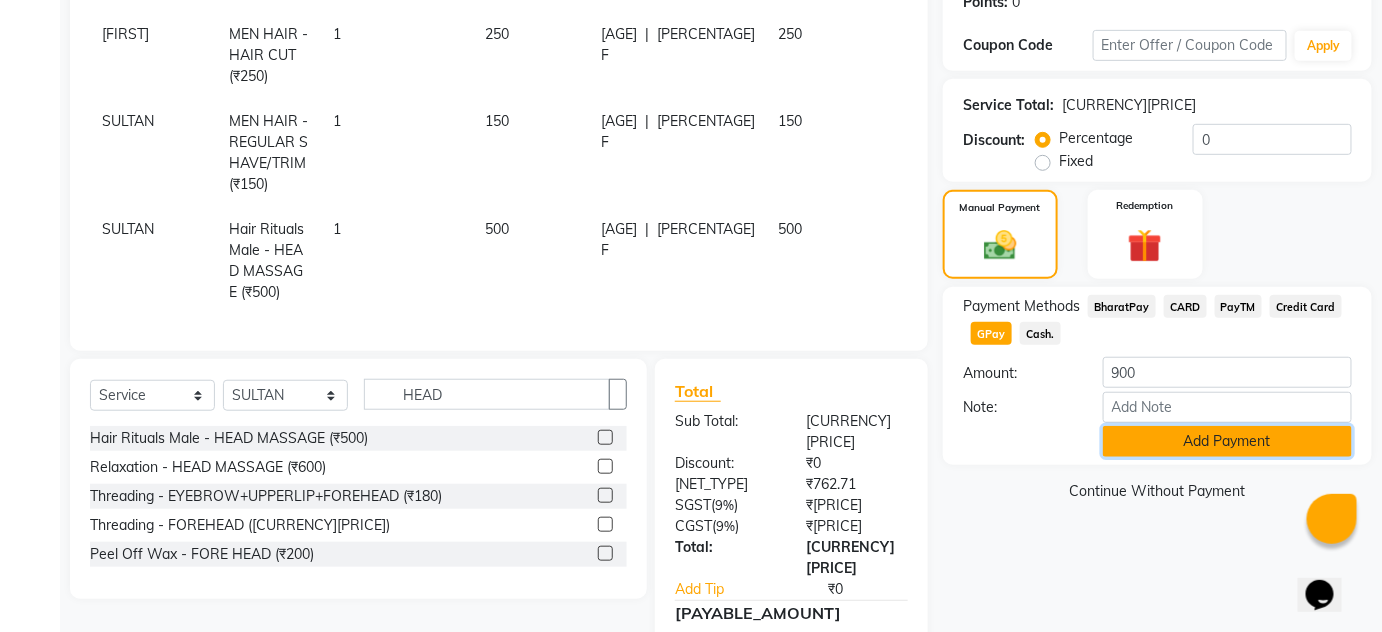 click on "Add Payment" at bounding box center (1227, 441) 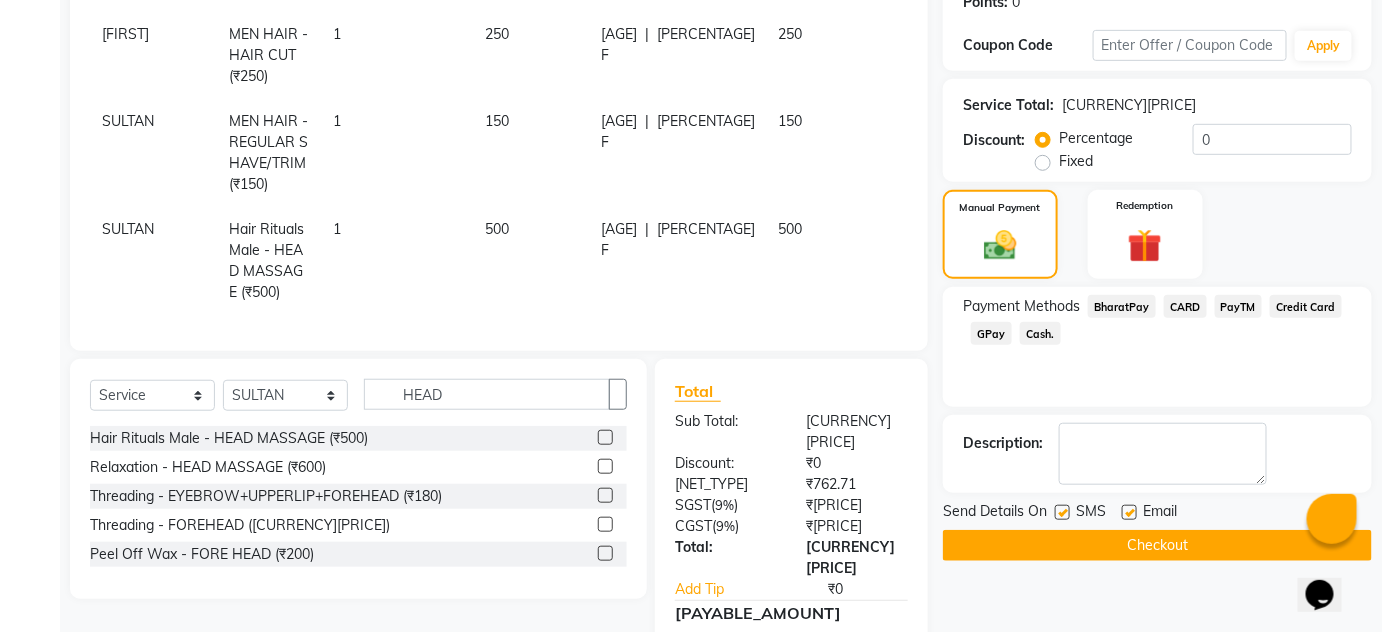 scroll, scrollTop: 360, scrollLeft: 0, axis: vertical 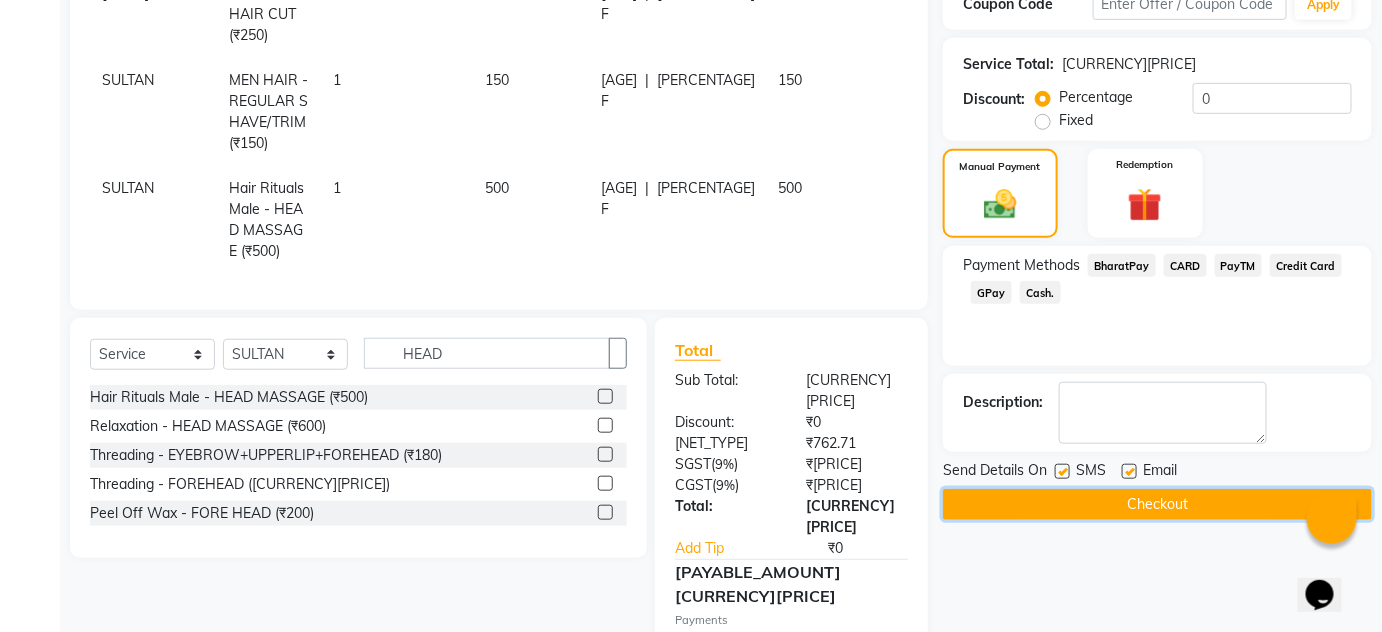 click on "Checkout" at bounding box center [1157, 504] 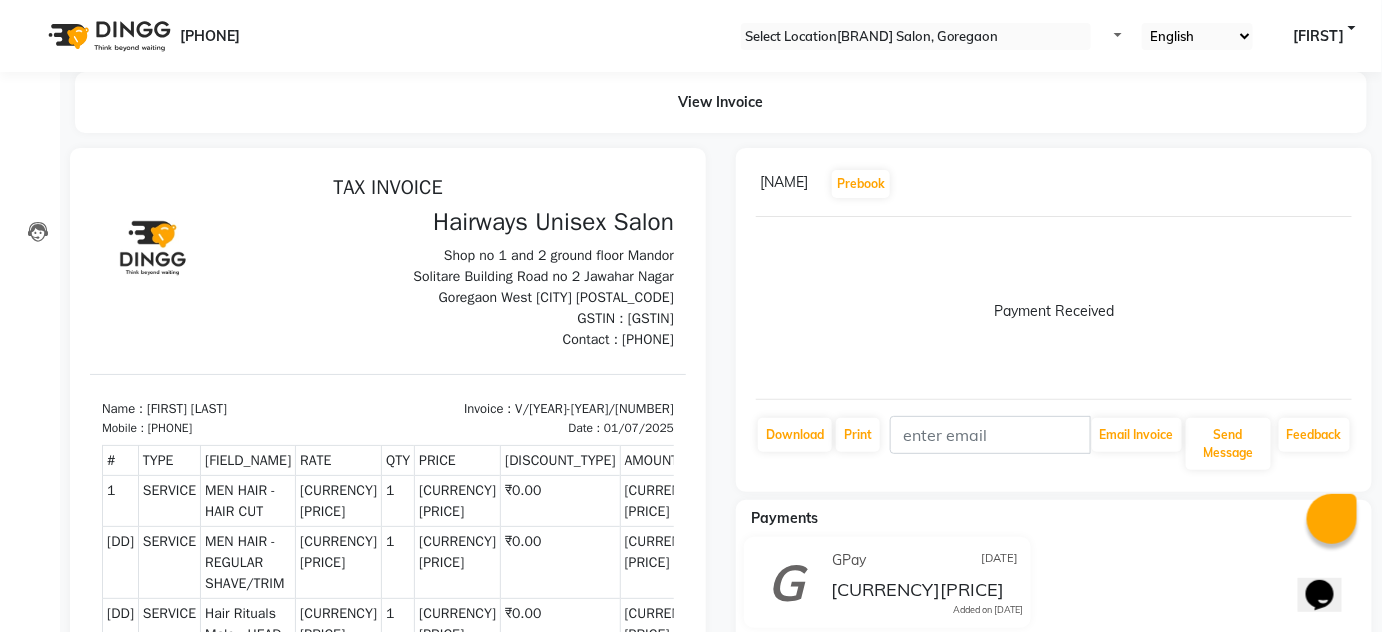 scroll, scrollTop: 0, scrollLeft: 0, axis: both 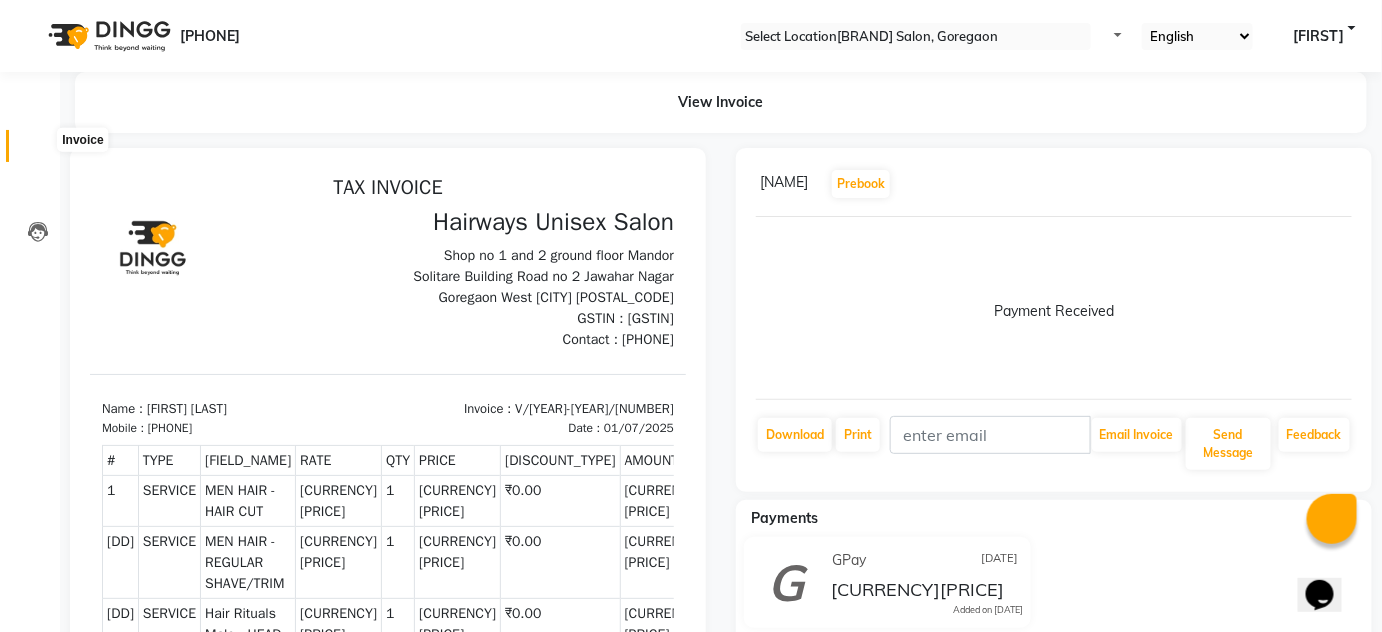 click at bounding box center [37, 151] 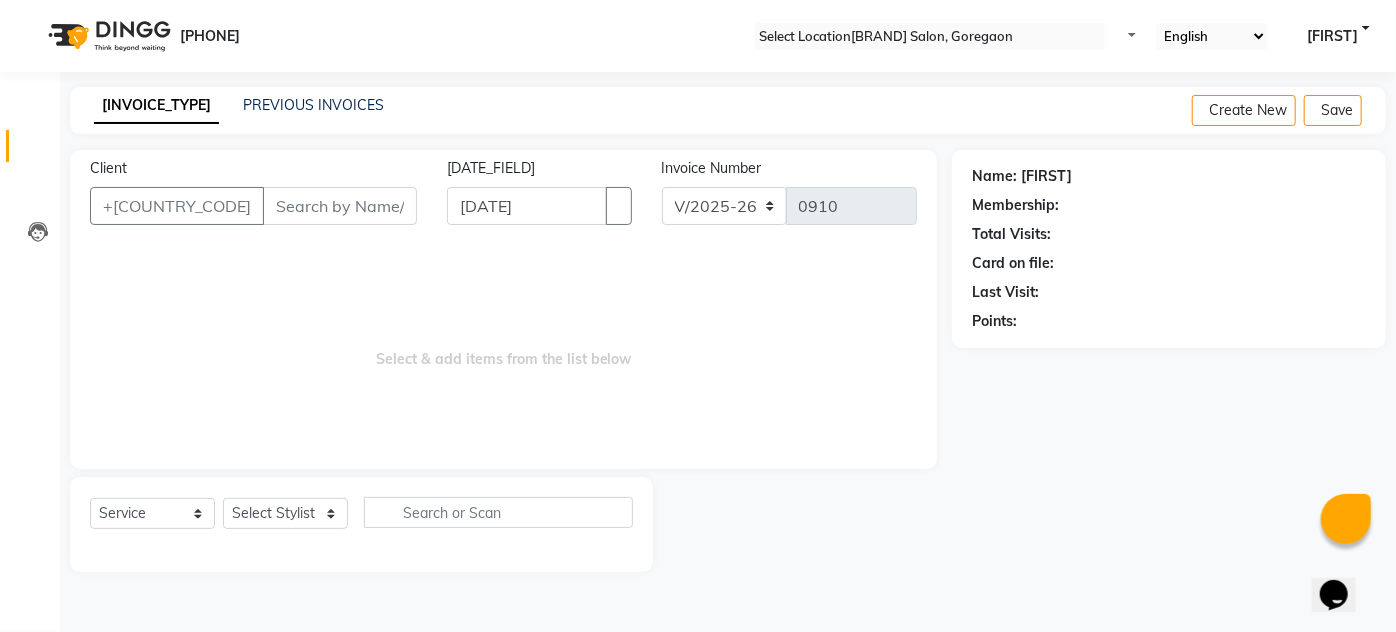 click on "Client" at bounding box center [340, 206] 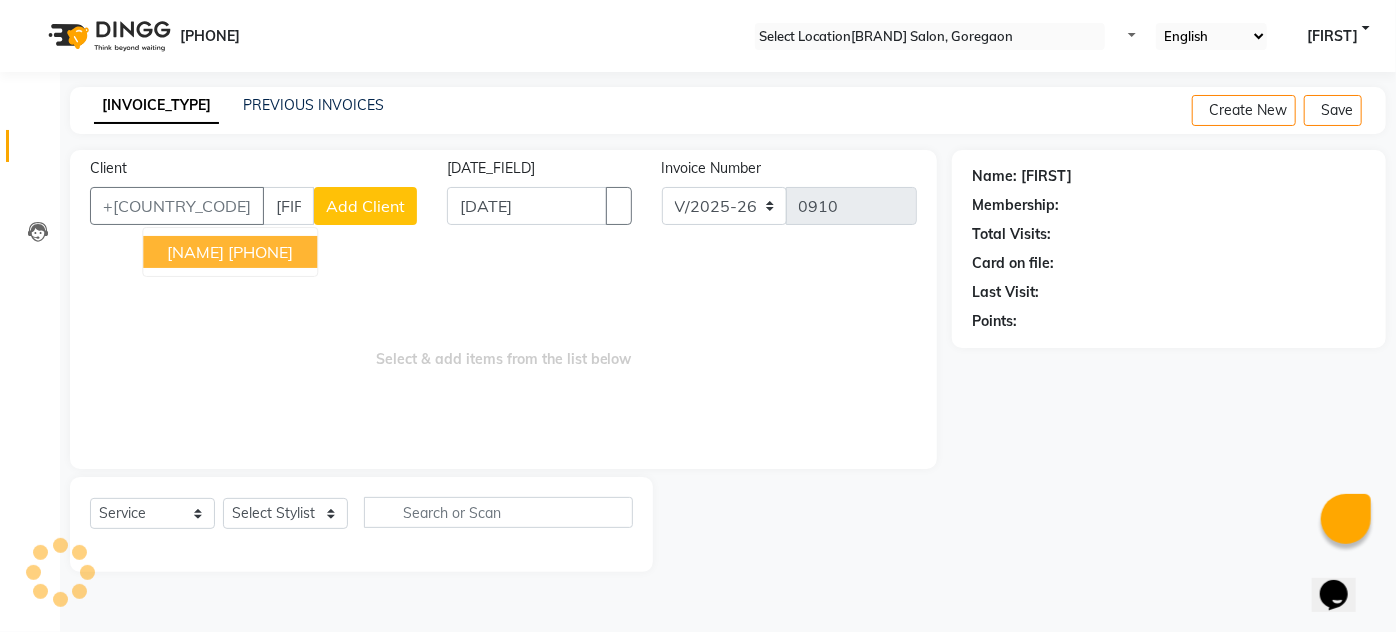 click on "[PHONE]" at bounding box center [260, 252] 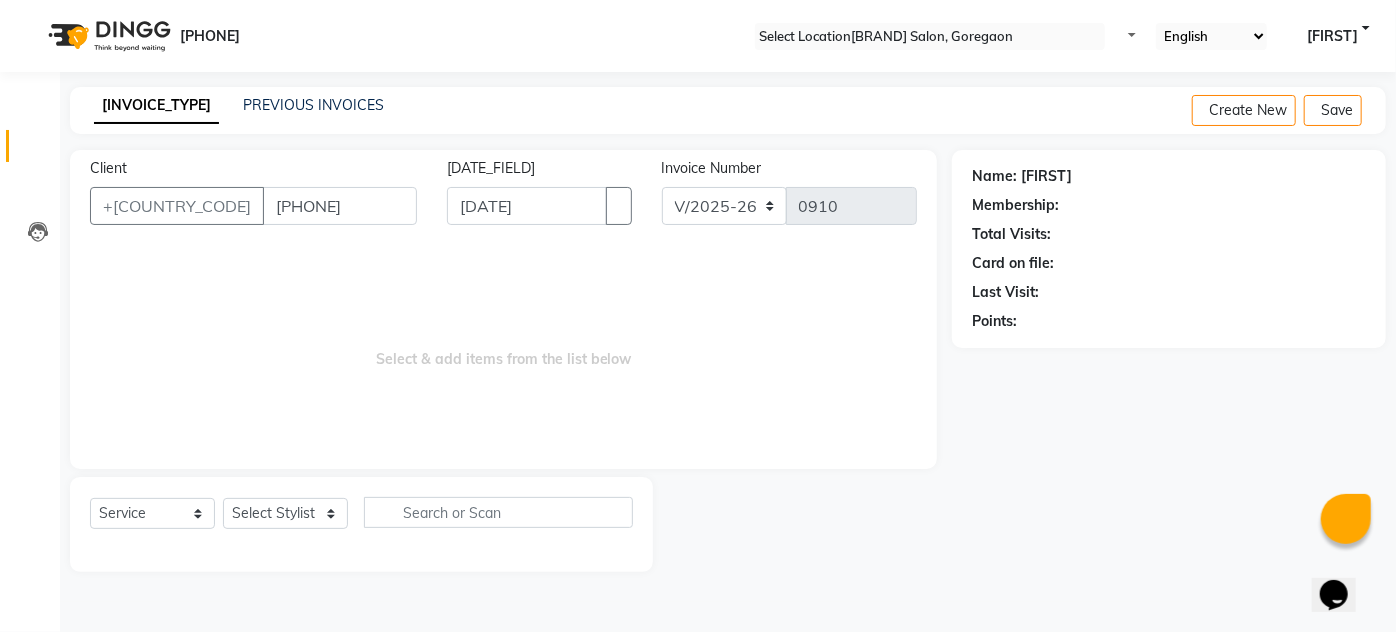 type on "[PHONE]" 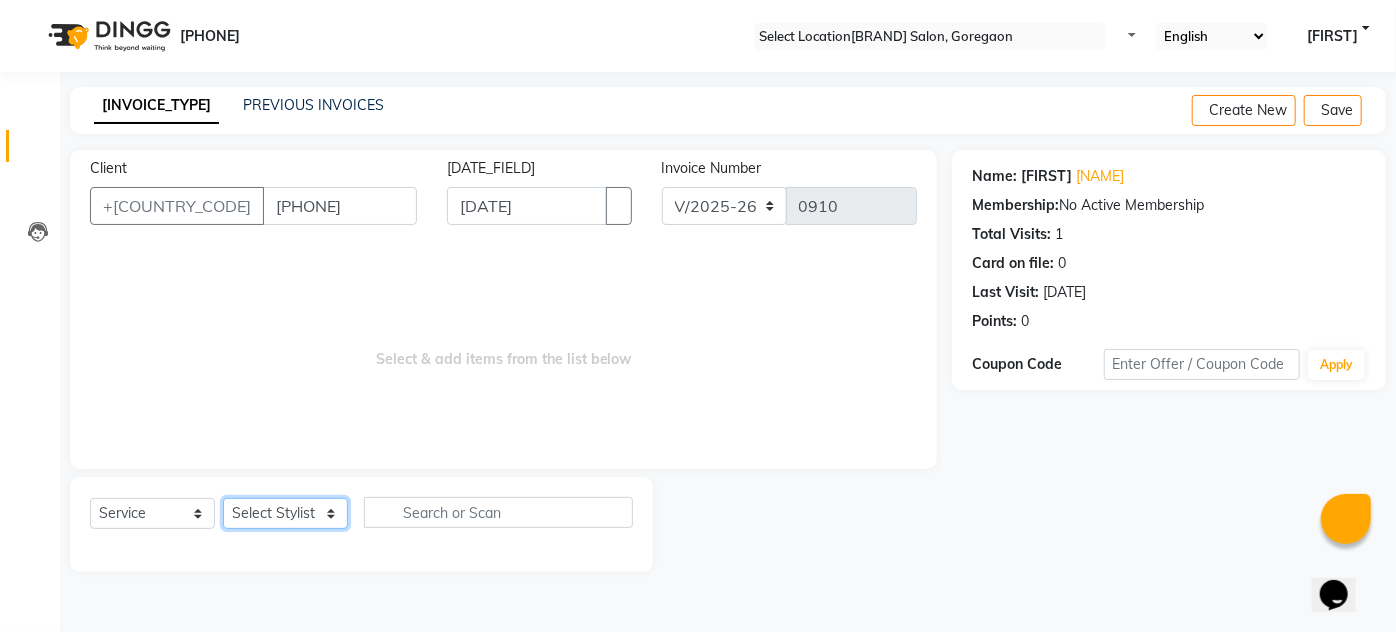 click on "Select Stylist AHSAN AZAD IMRAN Kamal Salmani KASHISH MAMTA POOJA PUMMY RAJA SADDAM SAMEER SULTAN TALIB ZAFAR ZAHID" at bounding box center [285, 513] 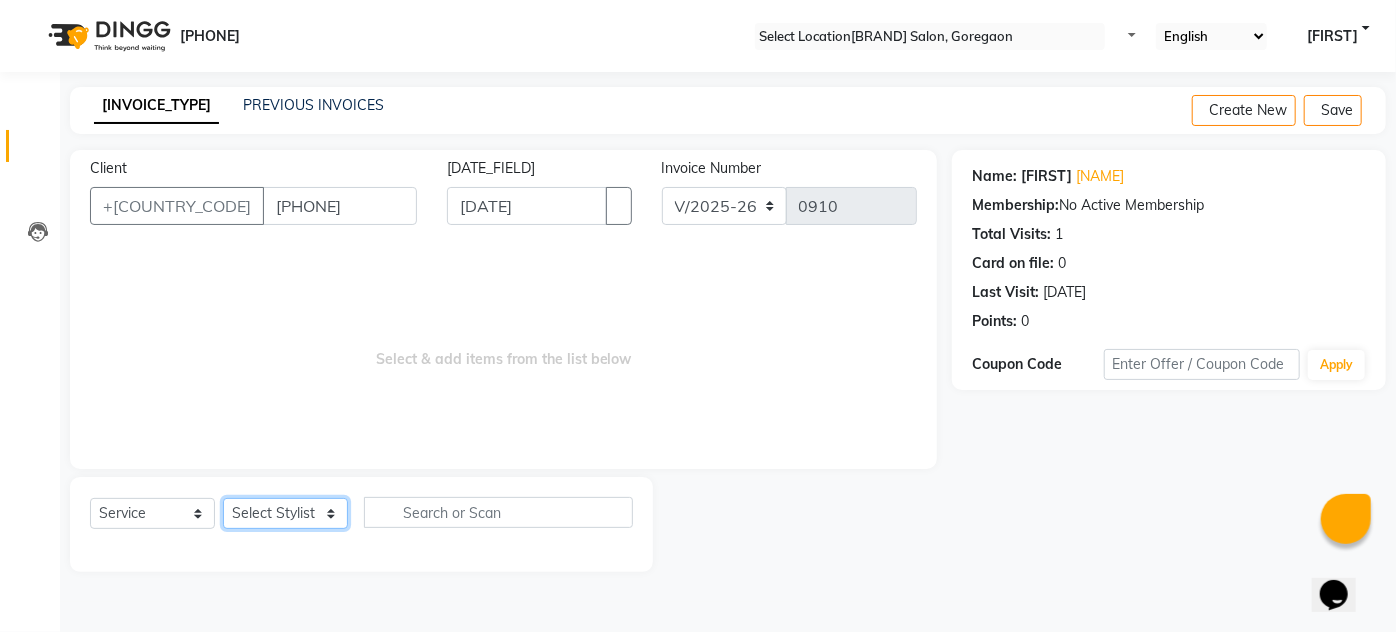 select on "[NUMBER]" 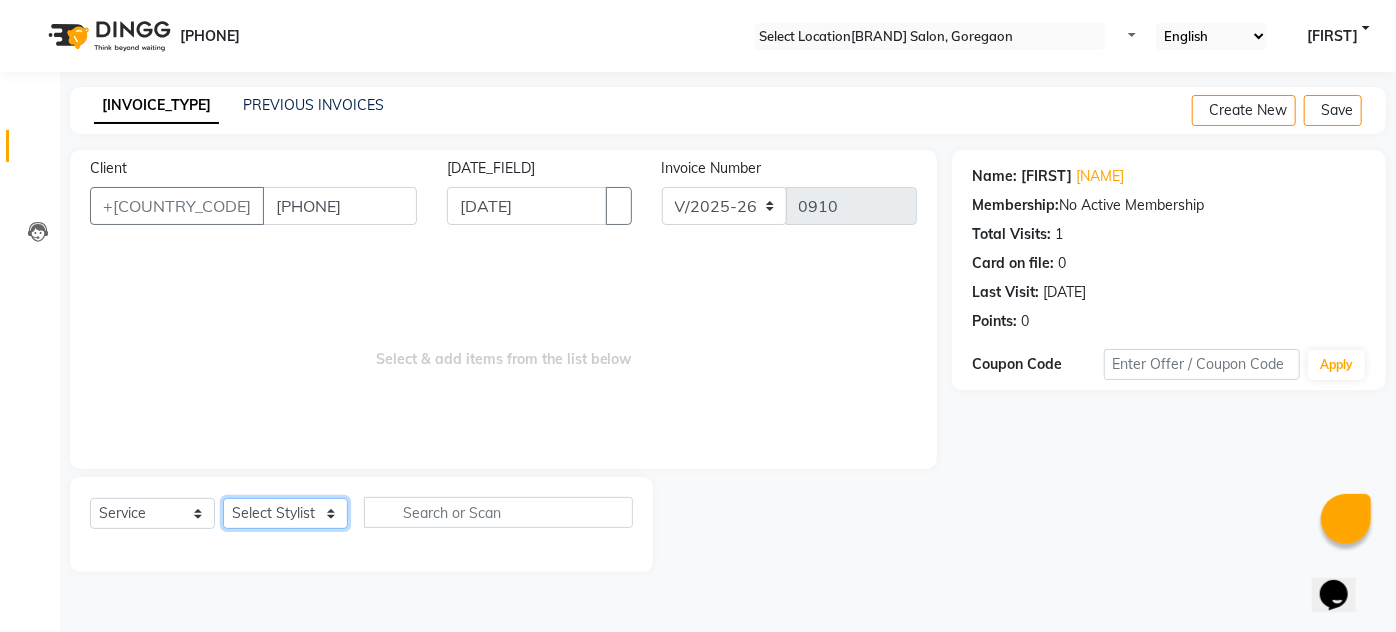 click on "Select Stylist AHSAN AZAD IMRAN Kamal Salmani KASHISH MAMTA POOJA PUMMY RAJA SADDAM SAMEER SULTAN TALIB ZAFAR ZAHID" at bounding box center (285, 513) 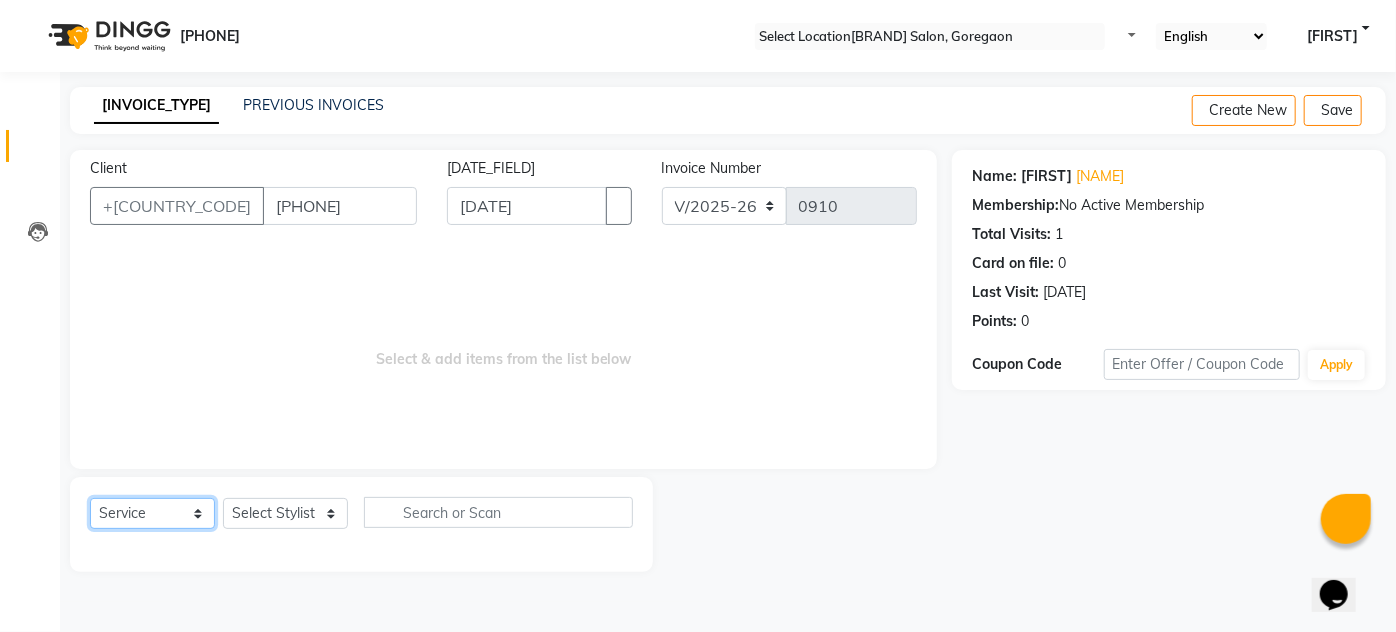 click on "Select Service Product Membership Package Voucher Prepaid Gift Card" at bounding box center [152, 513] 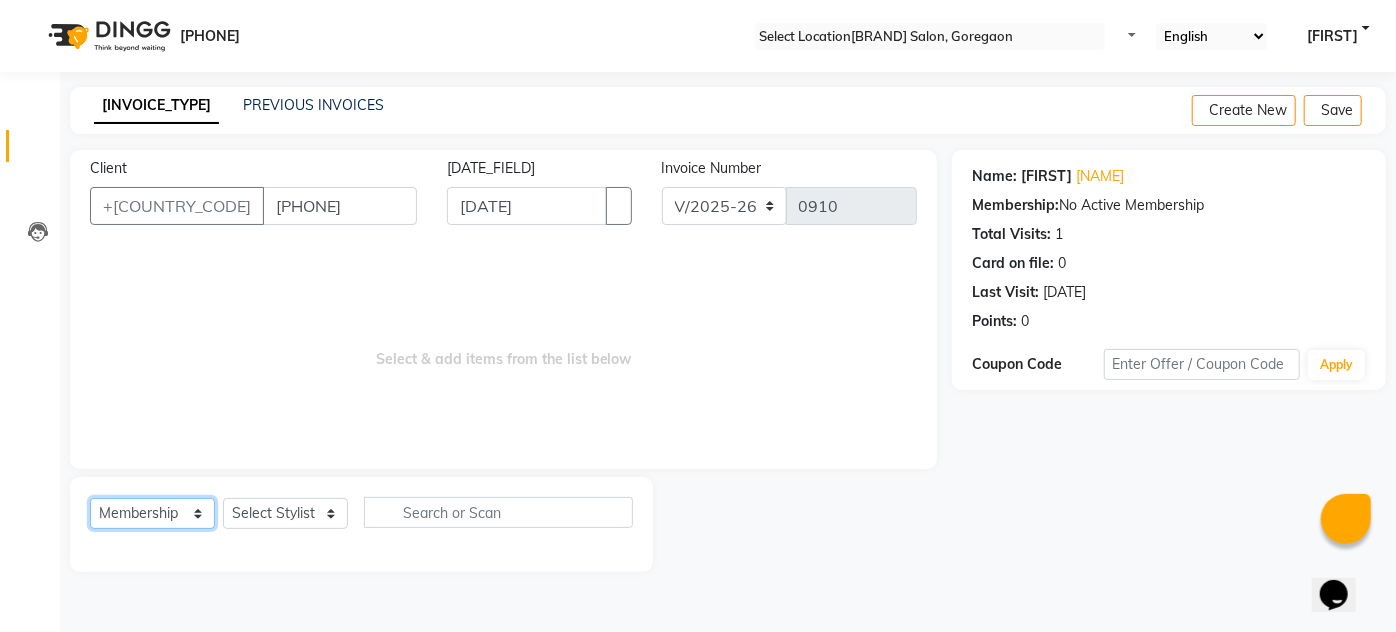 click on "Select Service Product Membership Package Voucher Prepaid Gift Card" at bounding box center [152, 513] 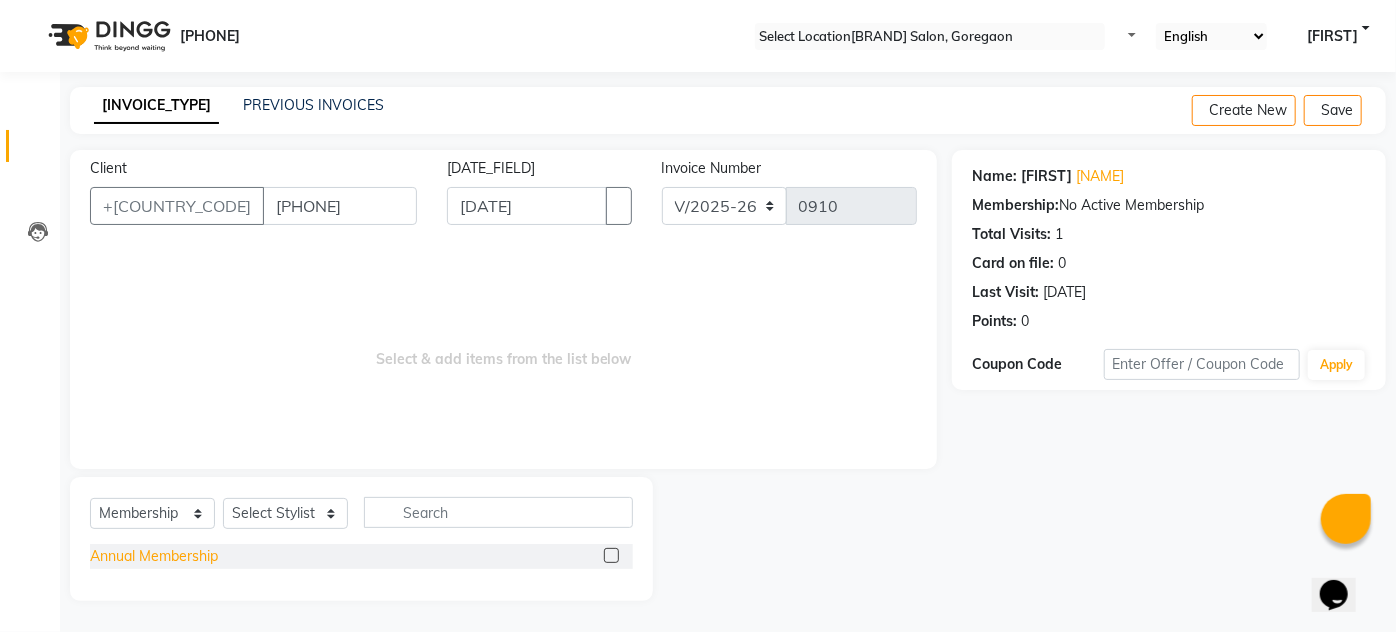 click on "Annual Membership" at bounding box center (154, 556) 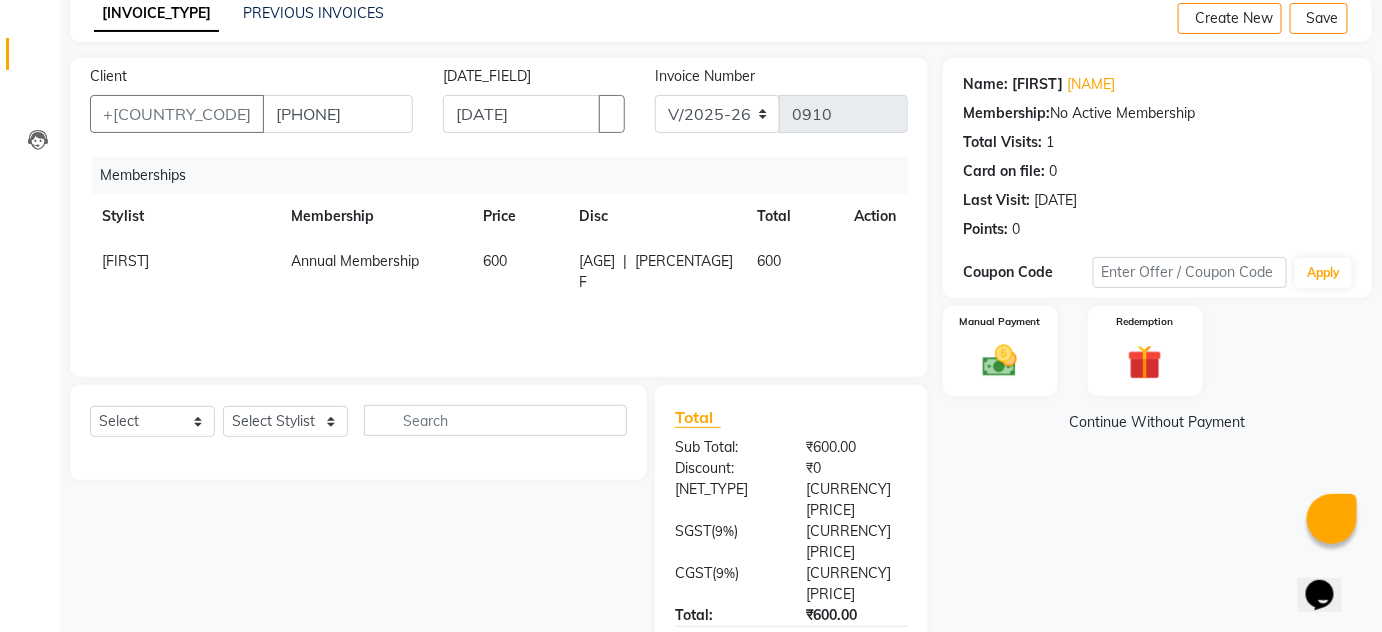scroll, scrollTop: 0, scrollLeft: 0, axis: both 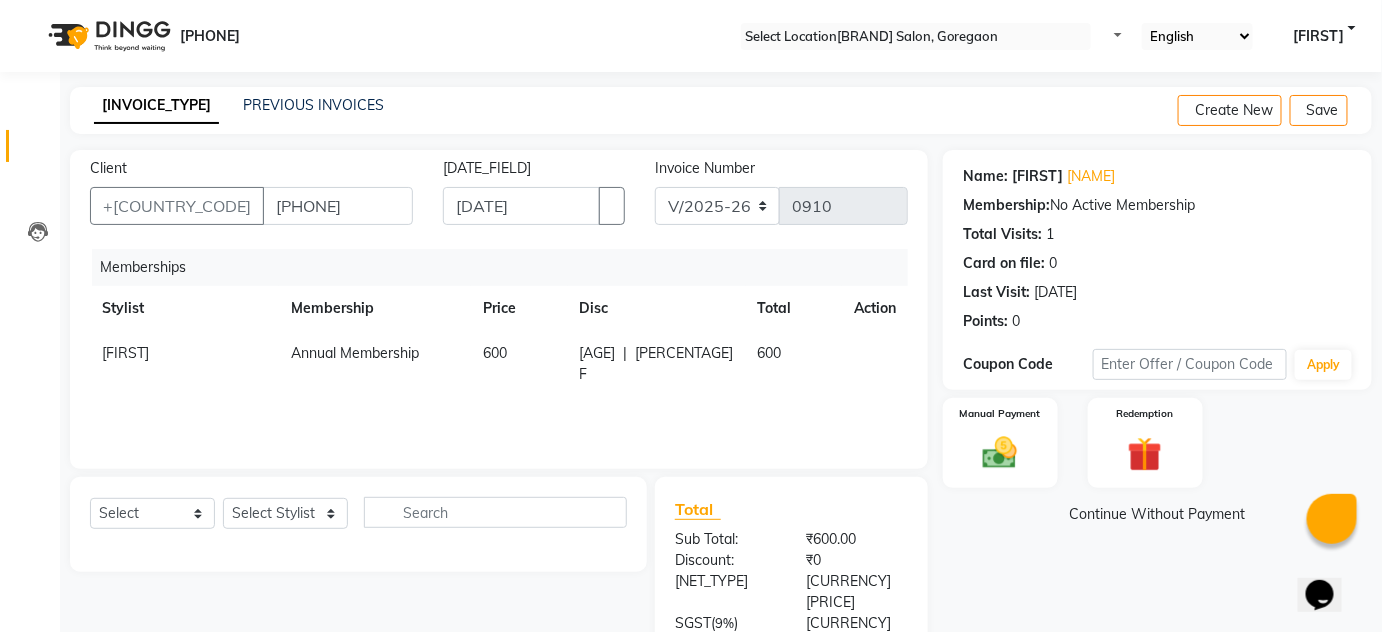 click at bounding box center (1356, 111) 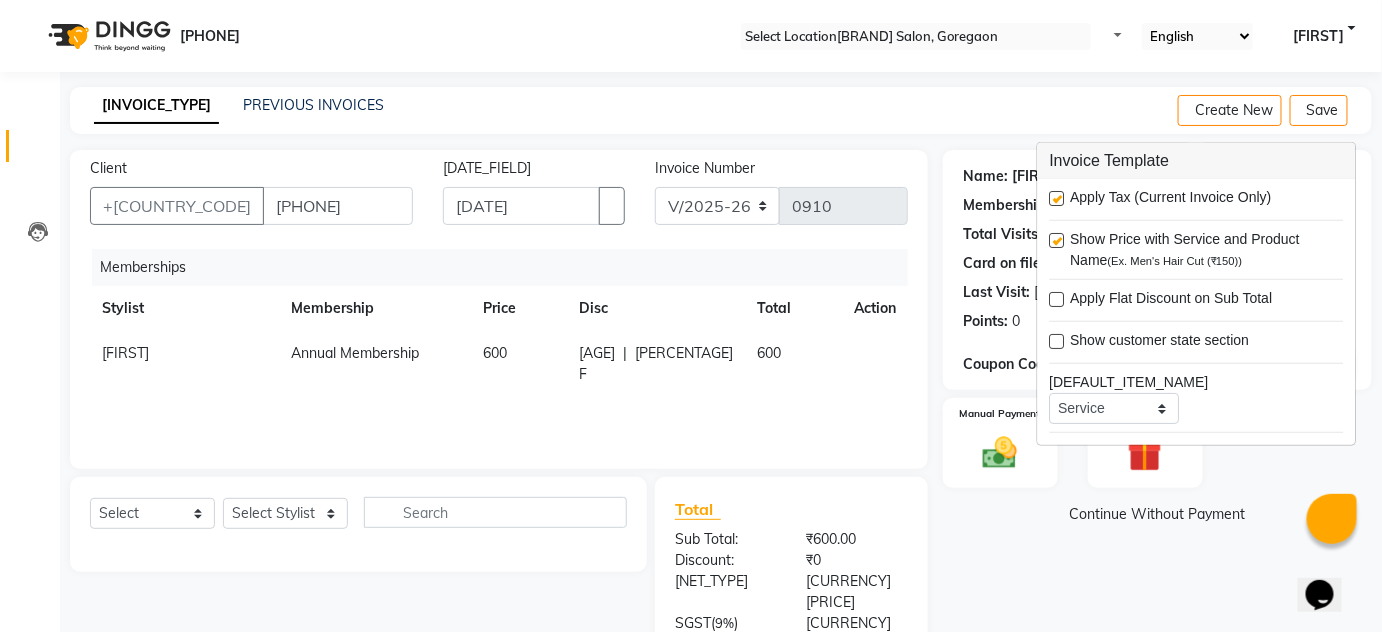 click at bounding box center (1057, 198) 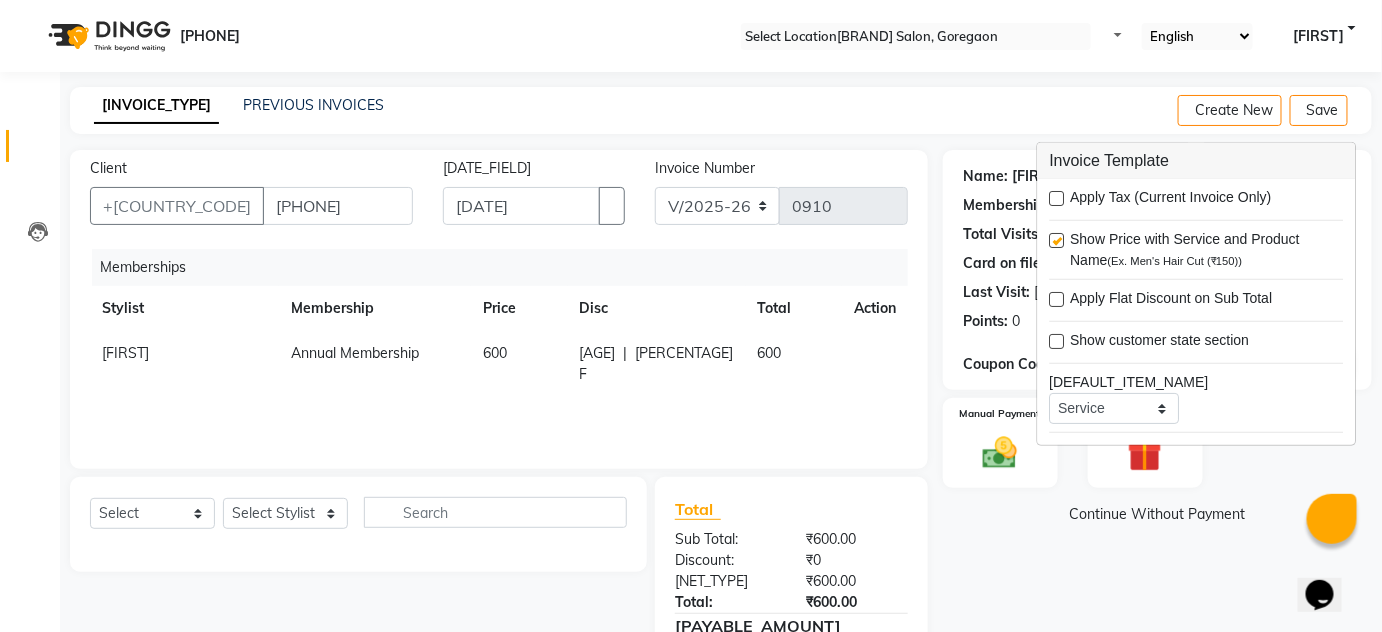 click on "Name: [FIRST] [LAST] Membership:  No Active Membership  Total Visits:  1 Card on file:  0 Last Visit:   01-07-2025 Points:   0  Coupon Code Apply" at bounding box center (1157, 270) 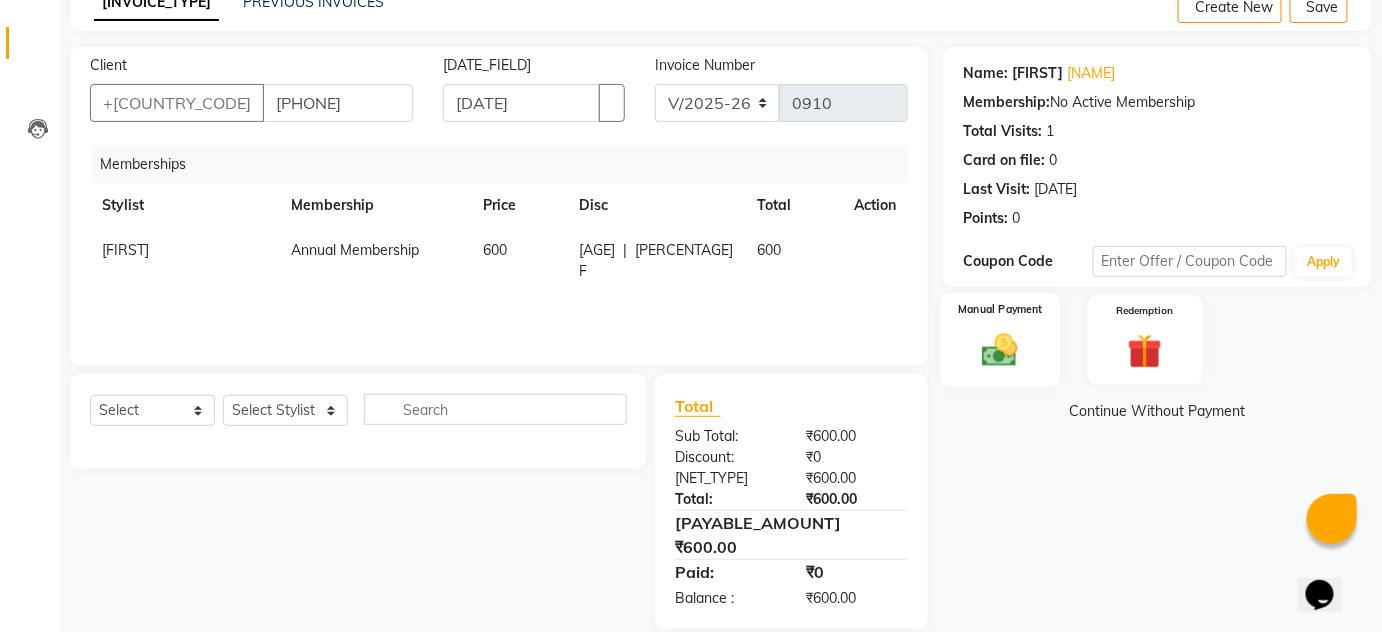 scroll, scrollTop: 104, scrollLeft: 0, axis: vertical 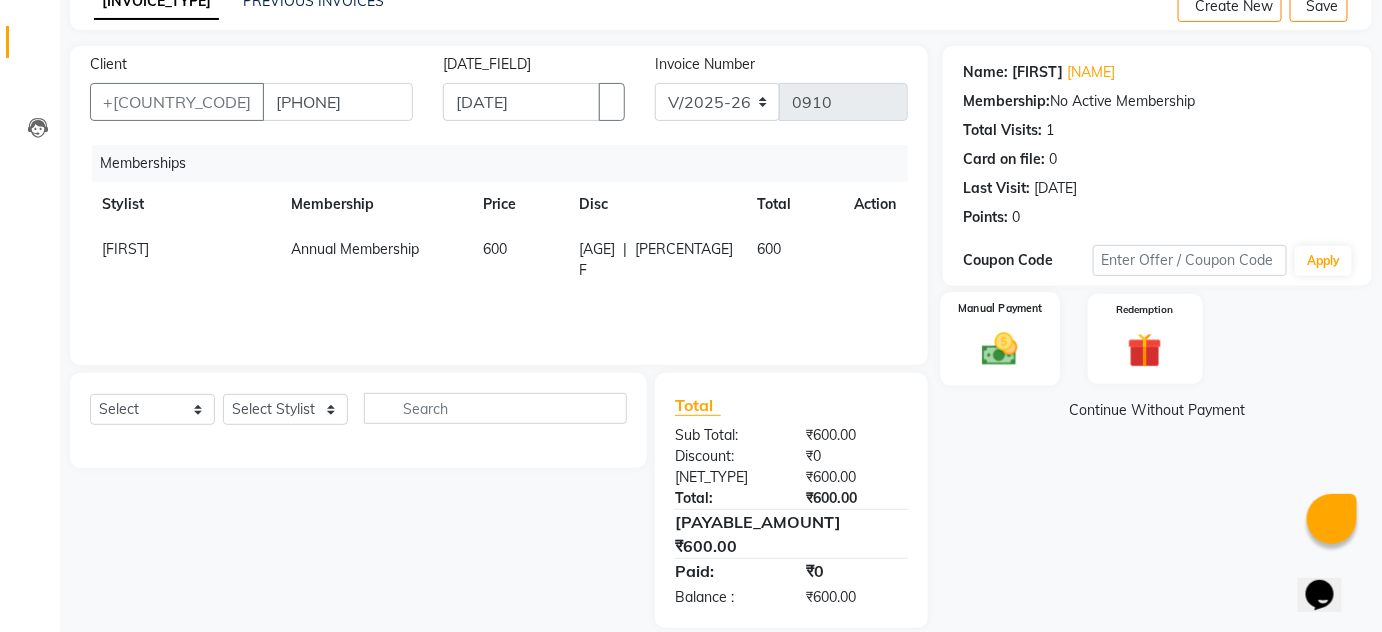 click on "Manual Payment" at bounding box center [1000, 338] 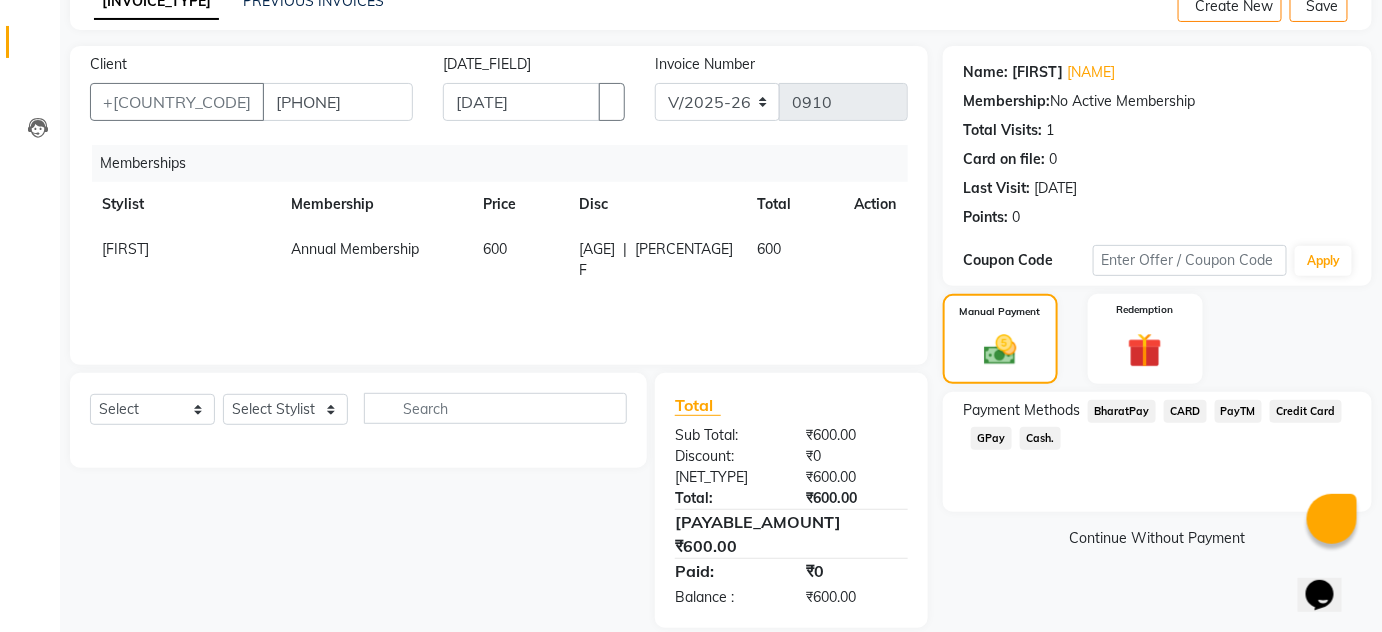 click on "Cash." at bounding box center (1122, 411) 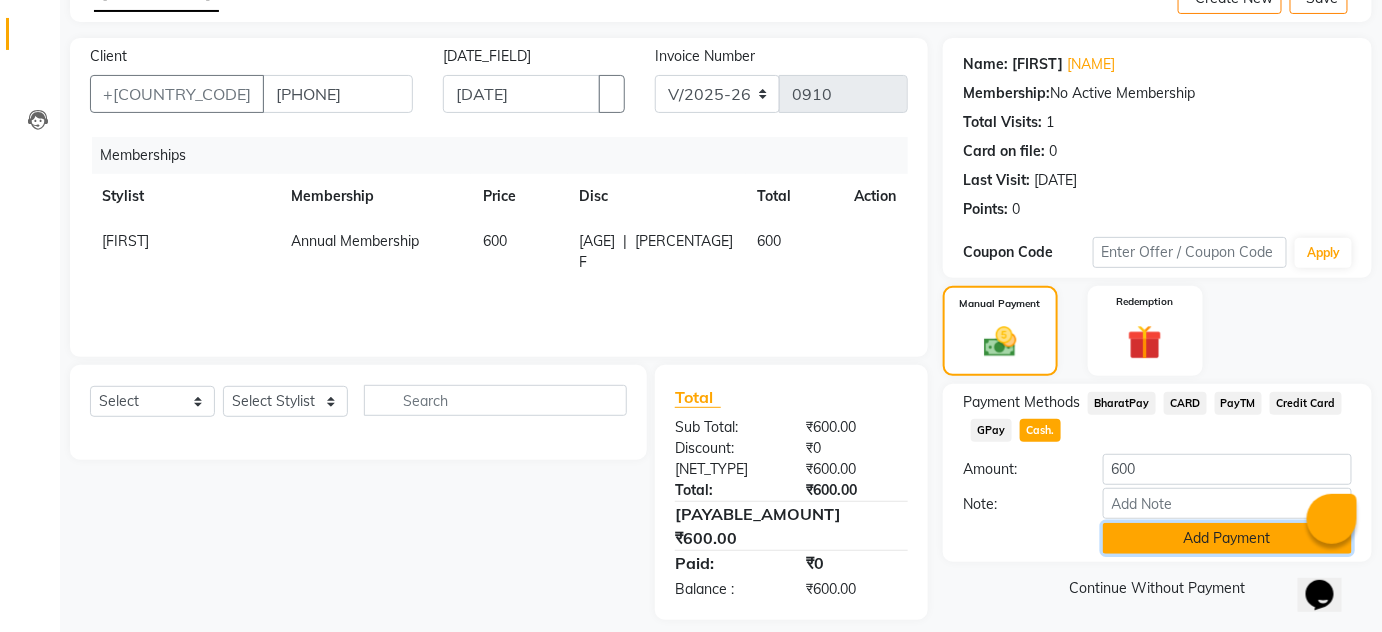 click on "Add Payment" at bounding box center (1227, 538) 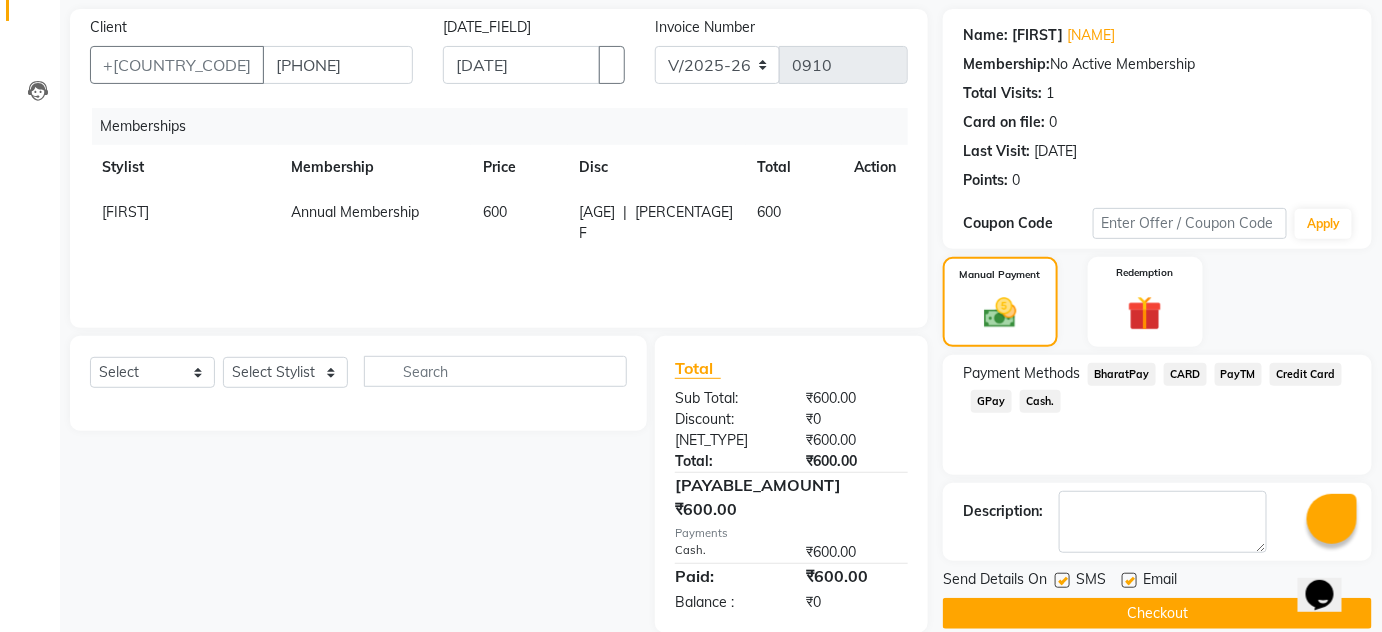 scroll, scrollTop: 169, scrollLeft: 0, axis: vertical 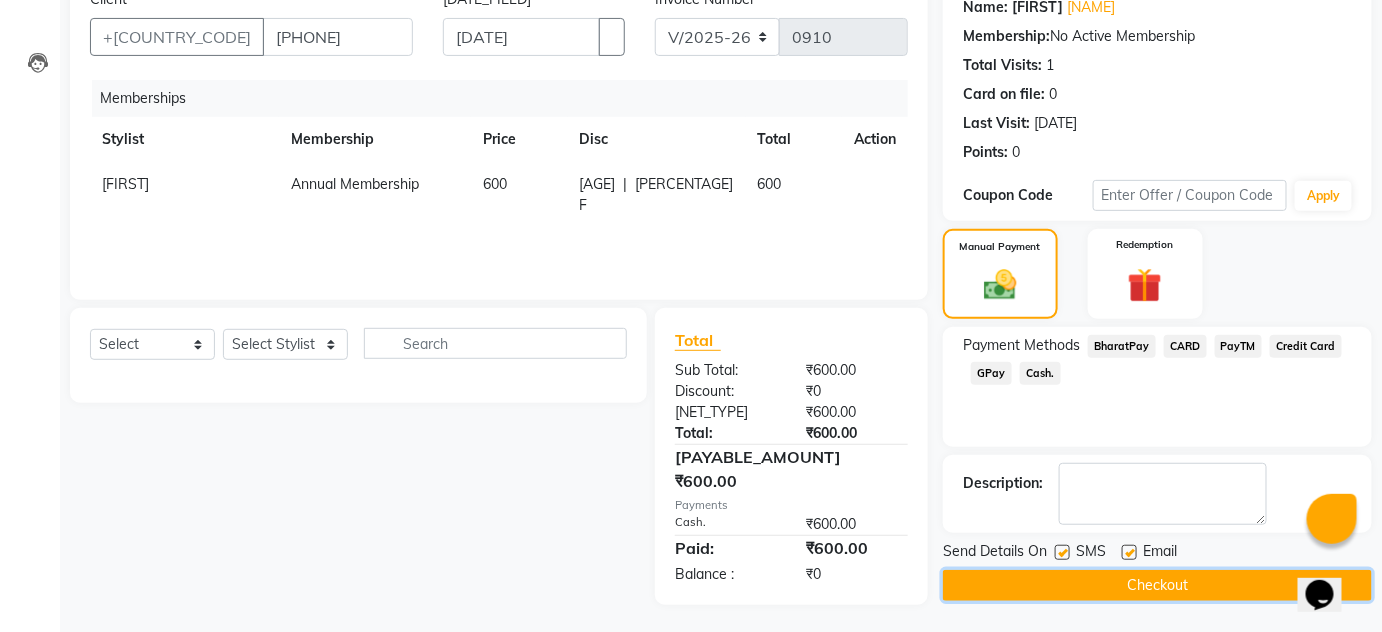 click on "Checkout" at bounding box center [1157, 585] 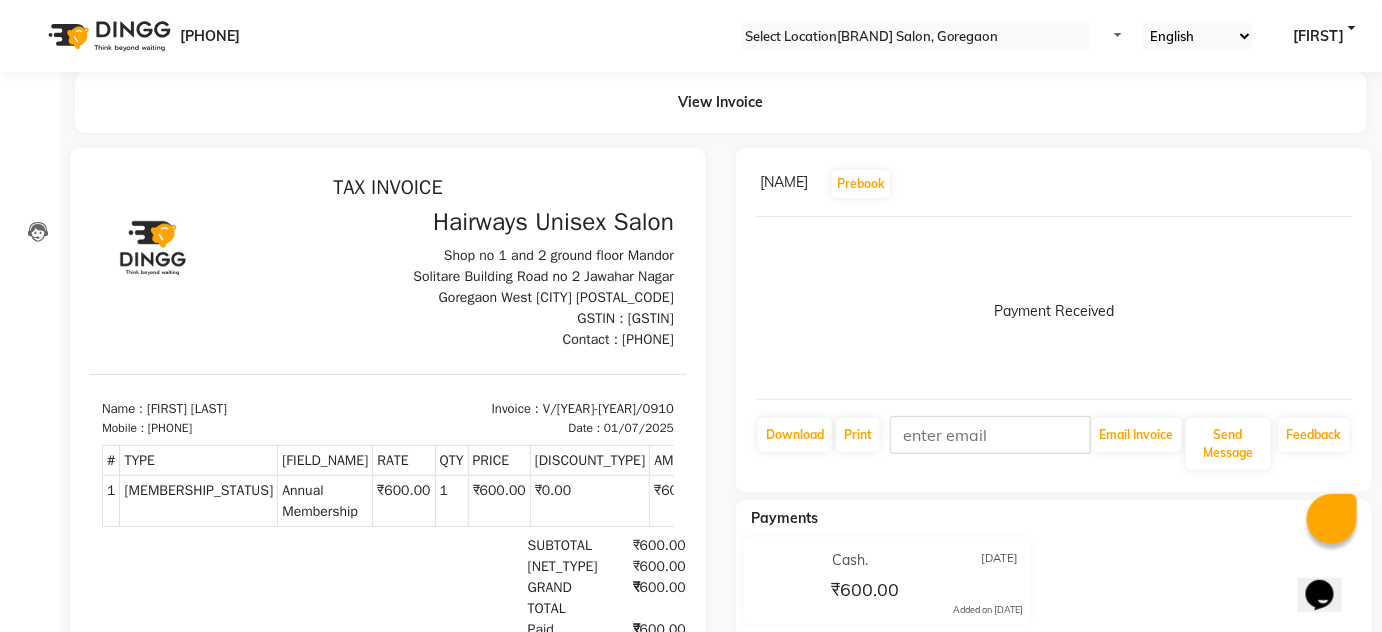 scroll, scrollTop: 0, scrollLeft: 0, axis: both 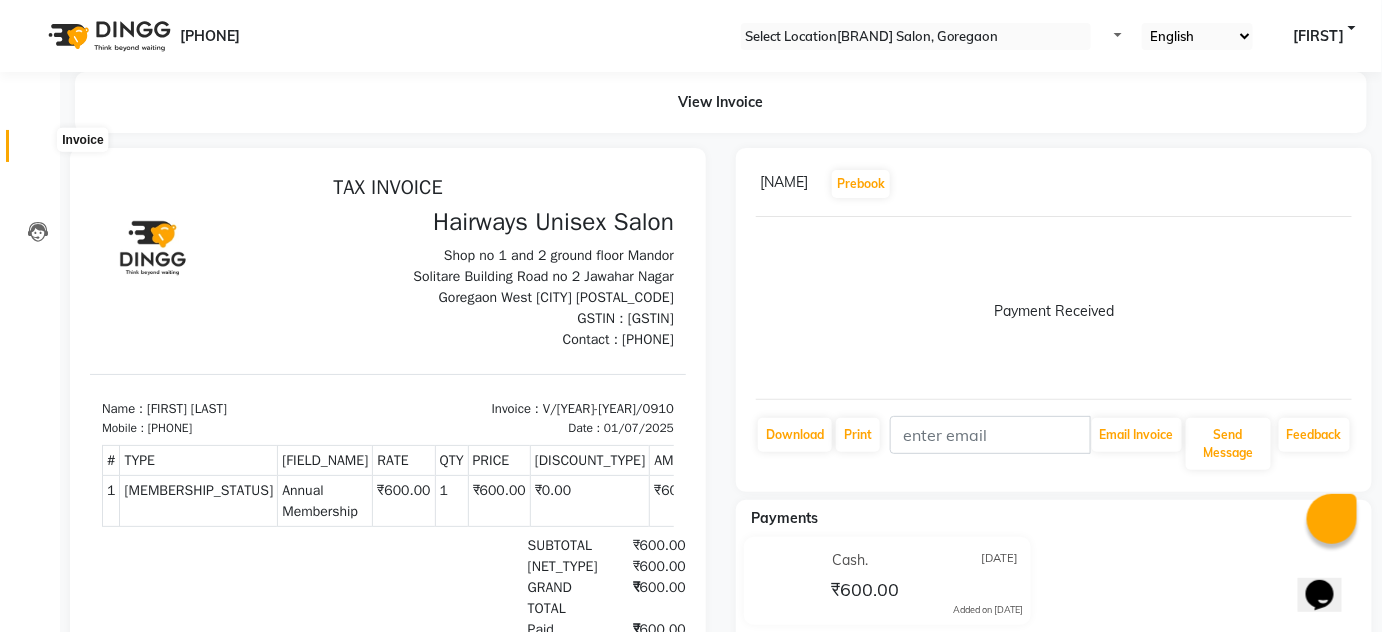 click at bounding box center [38, 151] 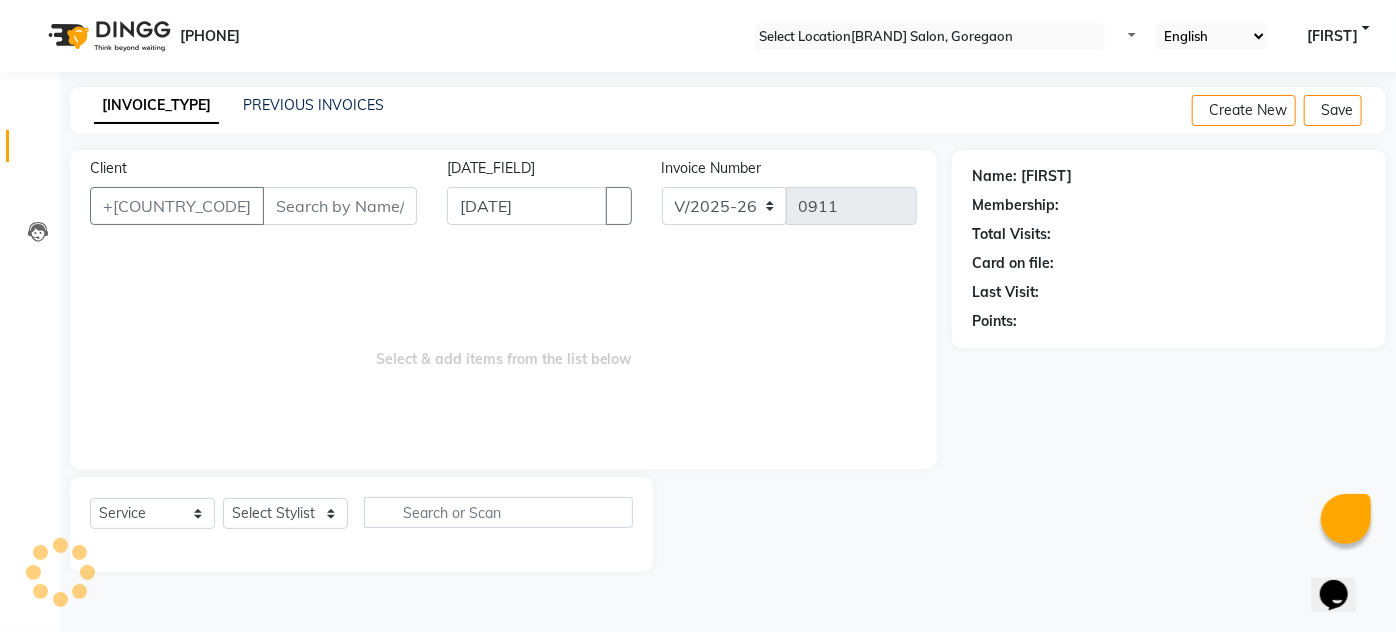 click on "Client" at bounding box center (340, 206) 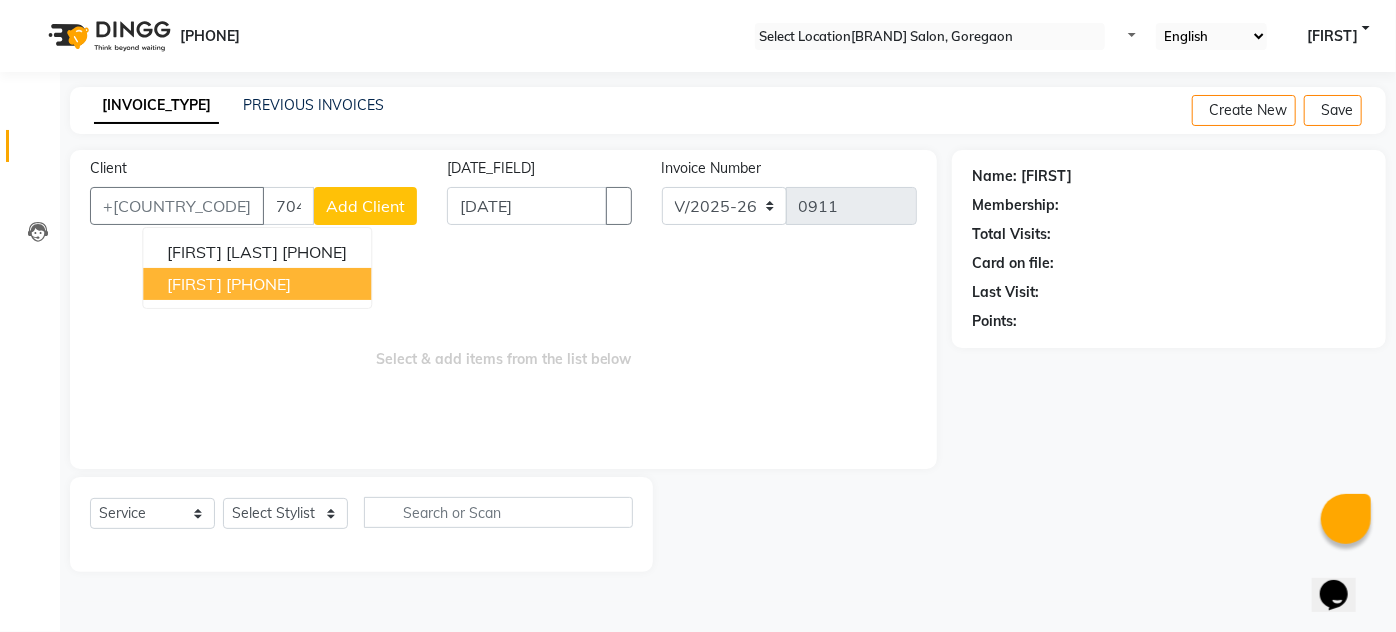 click on "[PHONE]" at bounding box center [258, 284] 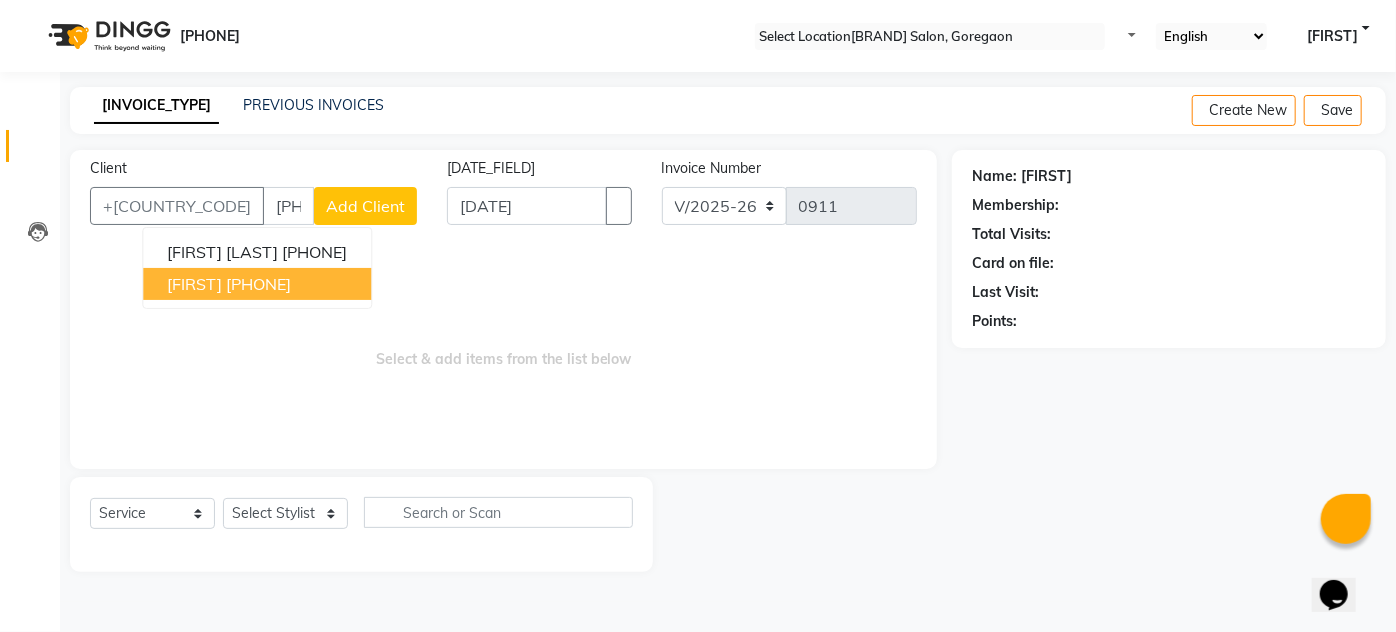 type on "[PHONE]" 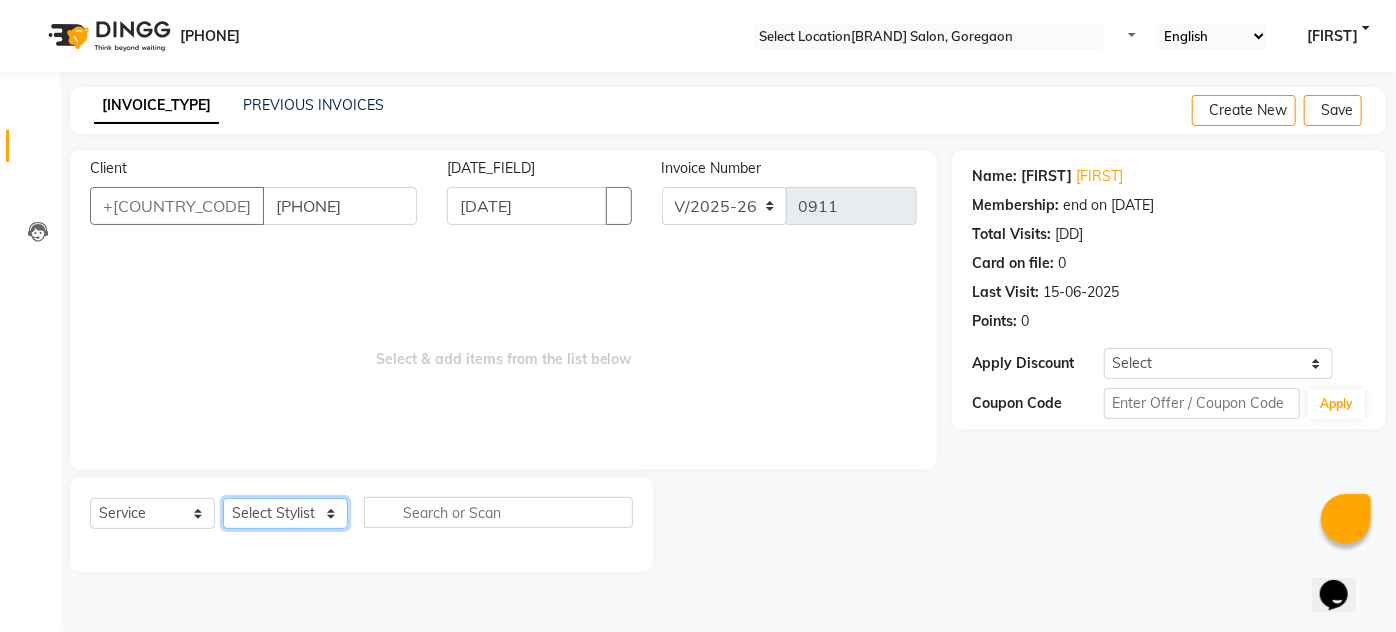click on "Select Stylist AHSAN AZAD IMRAN Kamal Salmani KASHISH MAMTA POOJA PUMMY RAJA SADDAM SAMEER SULTAN TALIB ZAFAR ZAHID" at bounding box center (285, 513) 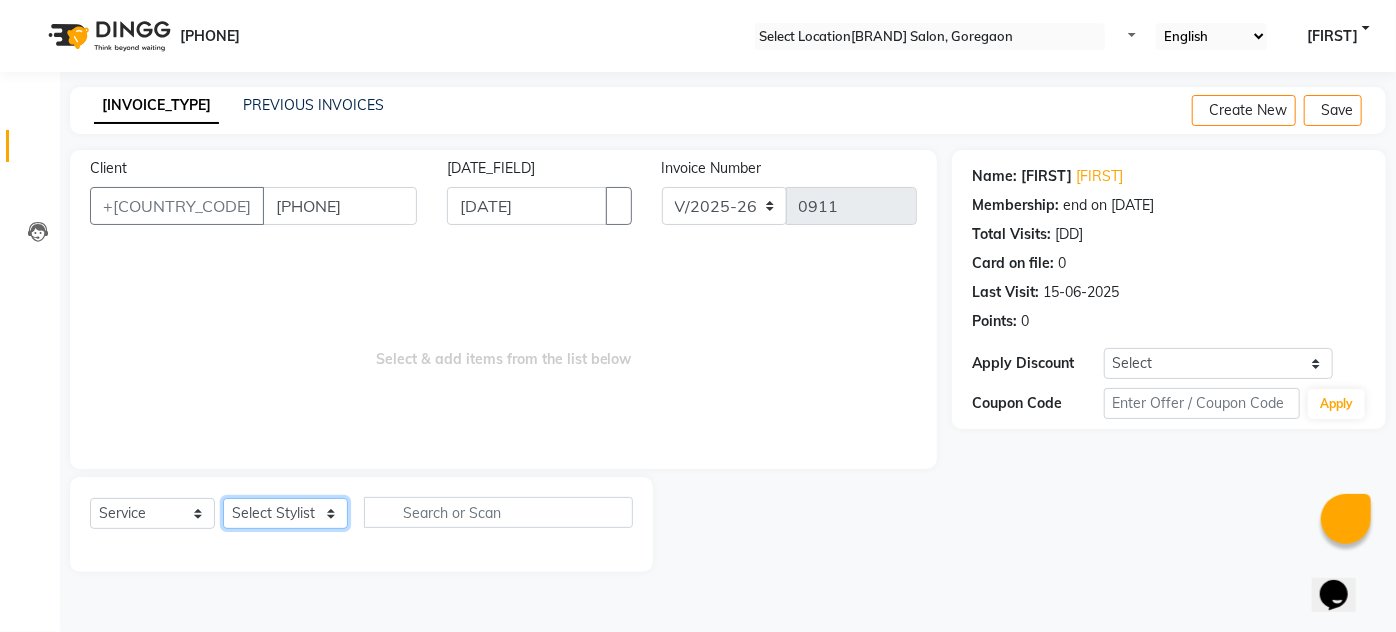 select on "[NUMBER]" 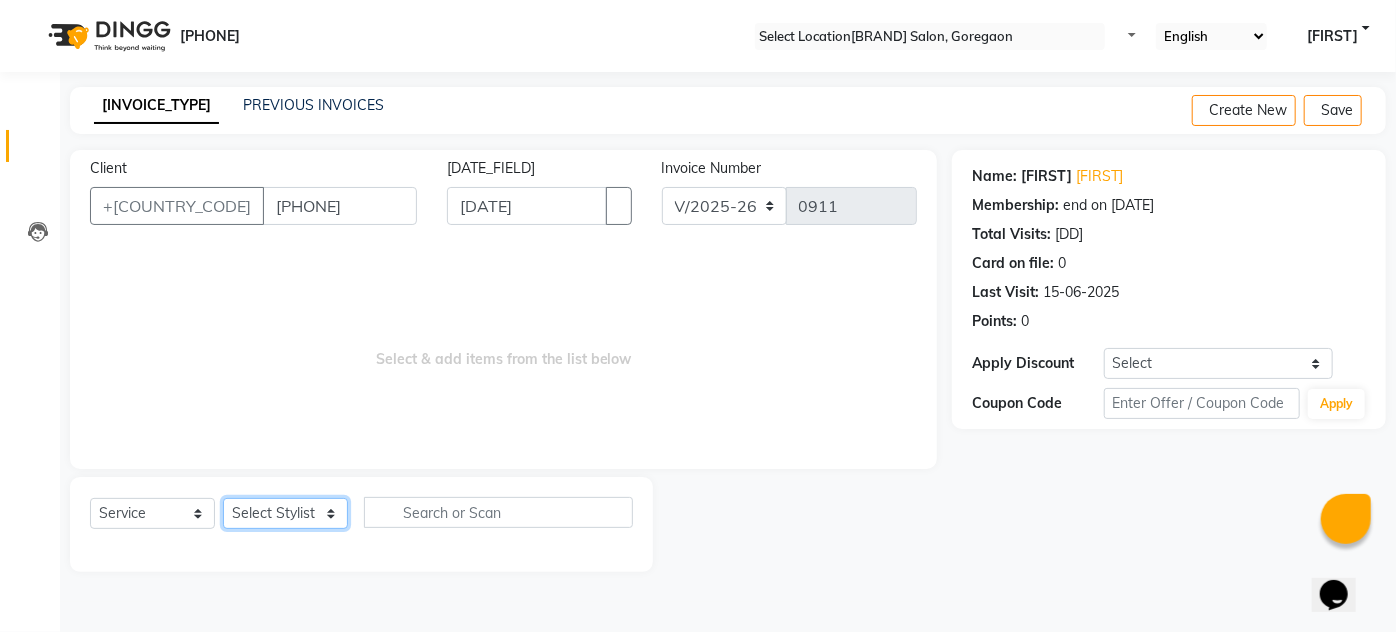 click on "Select Stylist AHSAN AZAD IMRAN Kamal Salmani KASHISH MAMTA POOJA PUMMY RAJA SADDAM SAMEER SULTAN TALIB ZAFAR ZAHID" at bounding box center [285, 513] 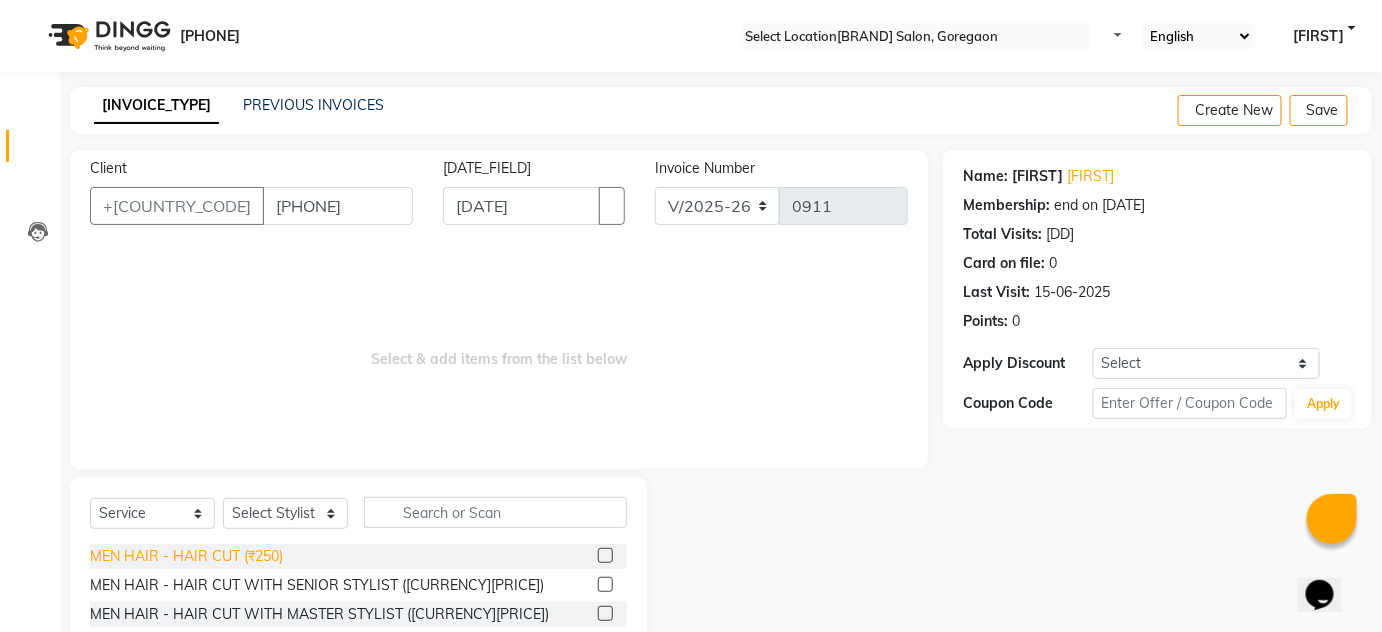 click on "MEN HAIR - HAIR CUT (₹250)" at bounding box center [186, 556] 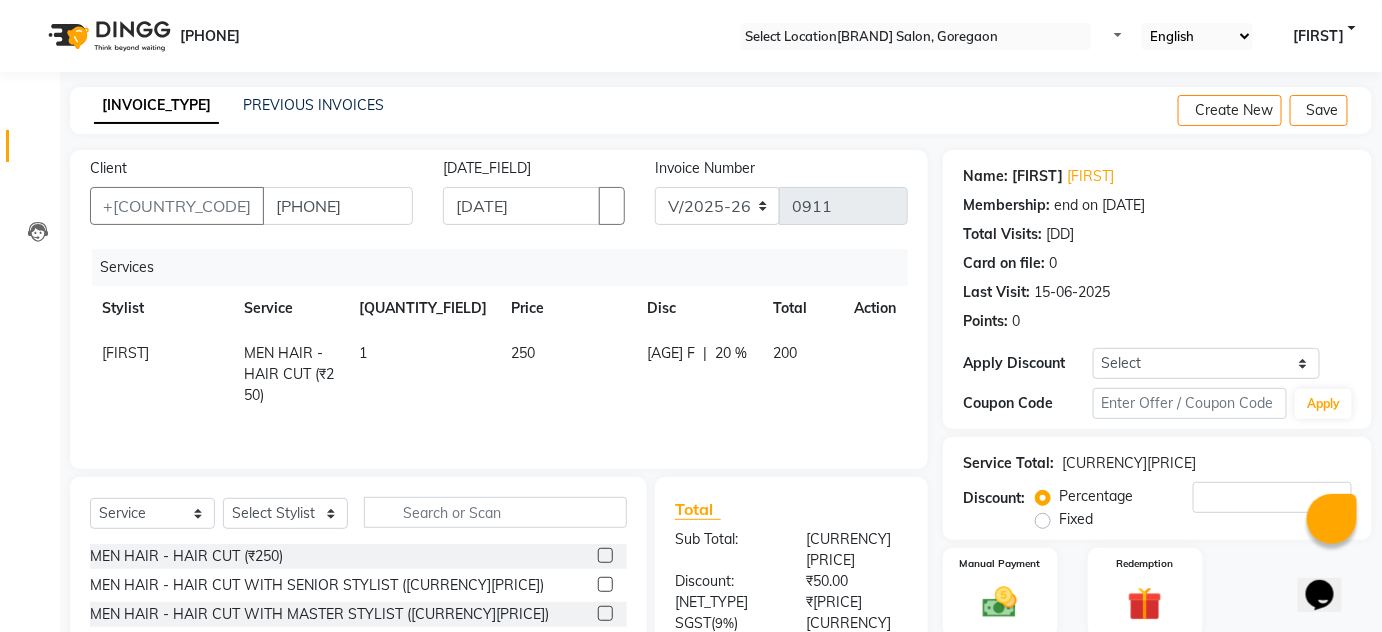 click at bounding box center [1356, 111] 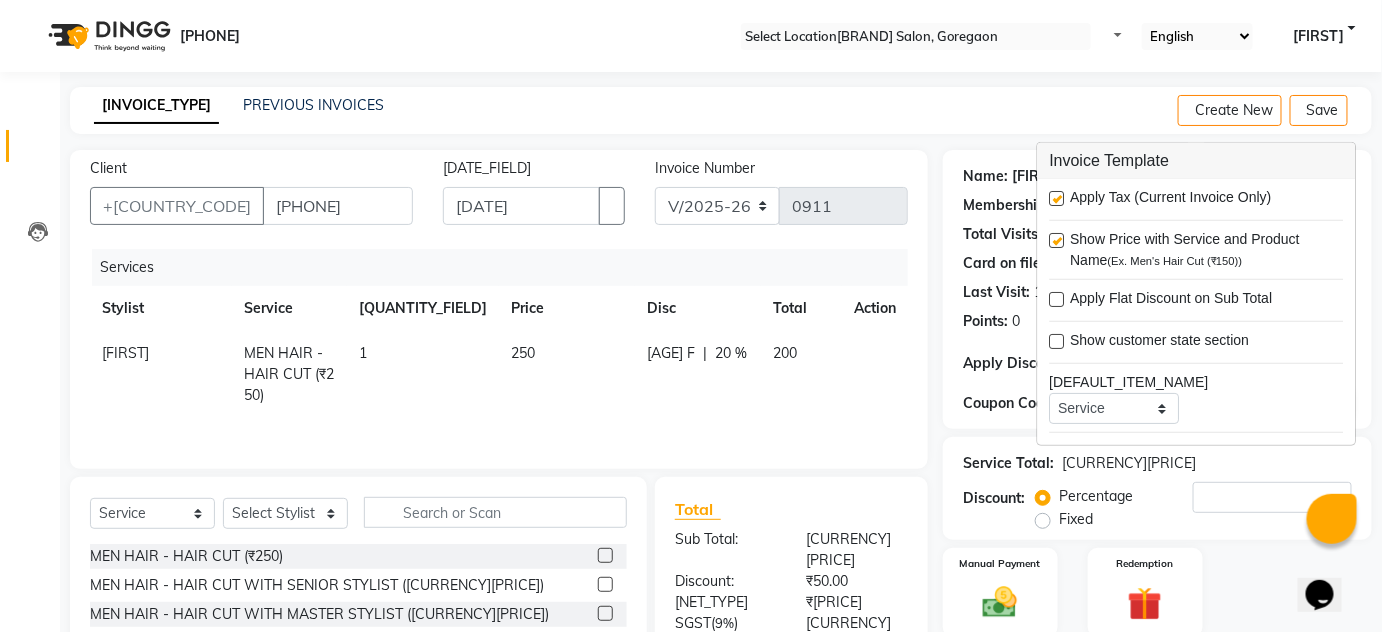 click at bounding box center [1057, 198] 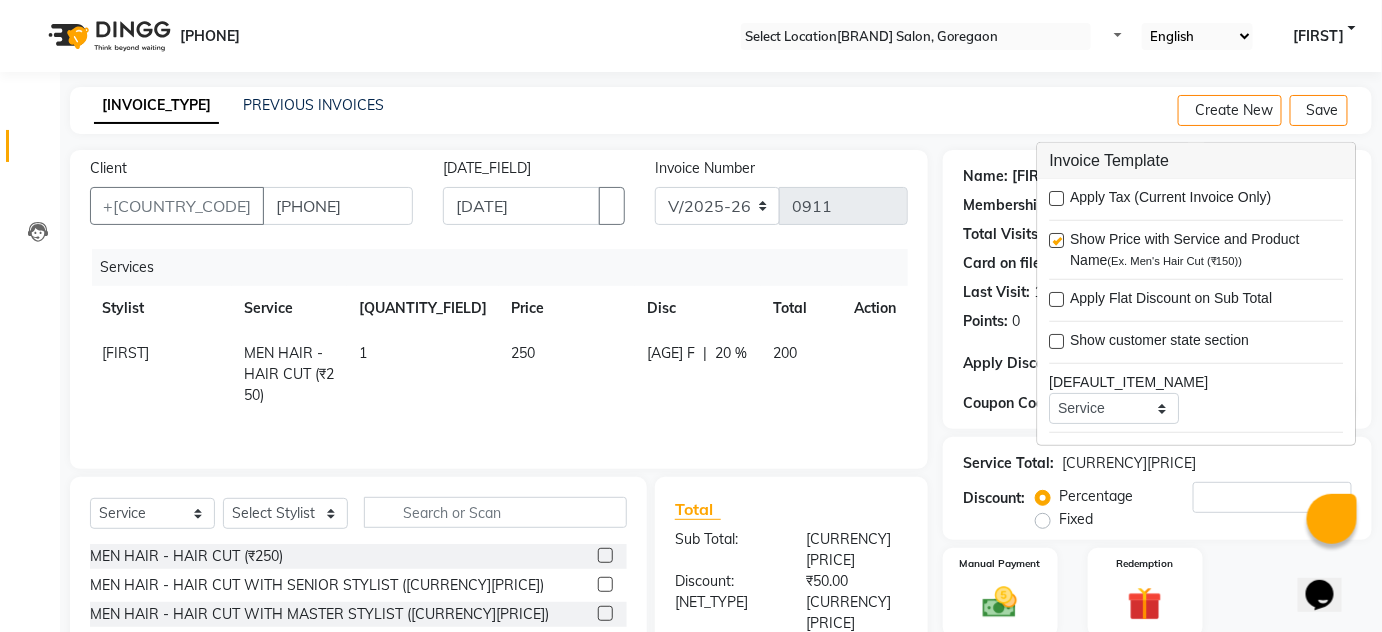 click on "INVOICE PREVIOUS INVOICES Create New Save" at bounding box center (721, 110) 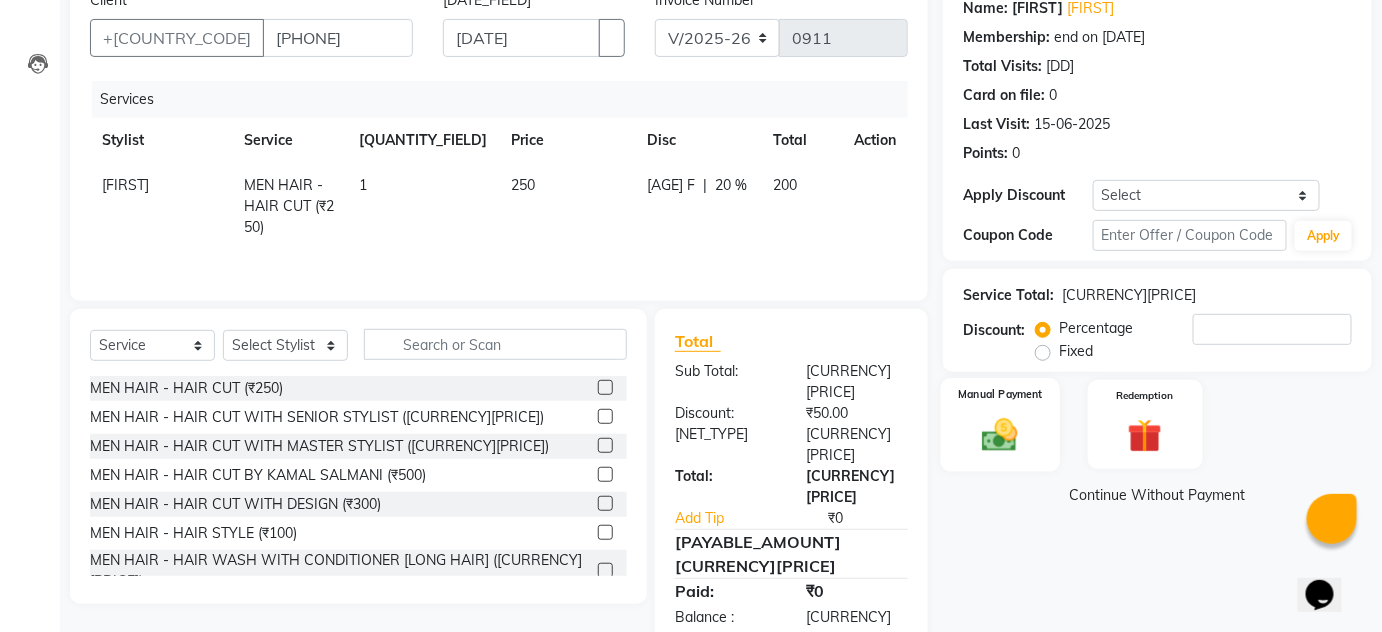 click on "Manual Payment" at bounding box center [1000, 424] 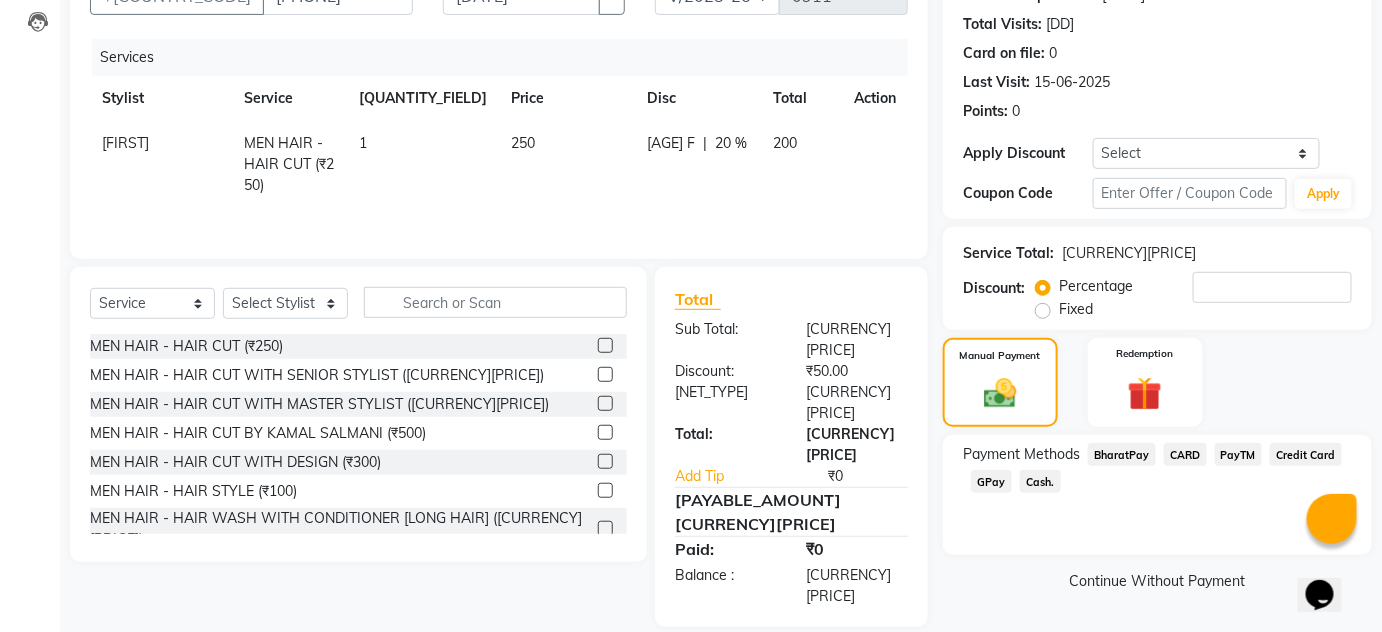 click on "Cash." at bounding box center [1122, 454] 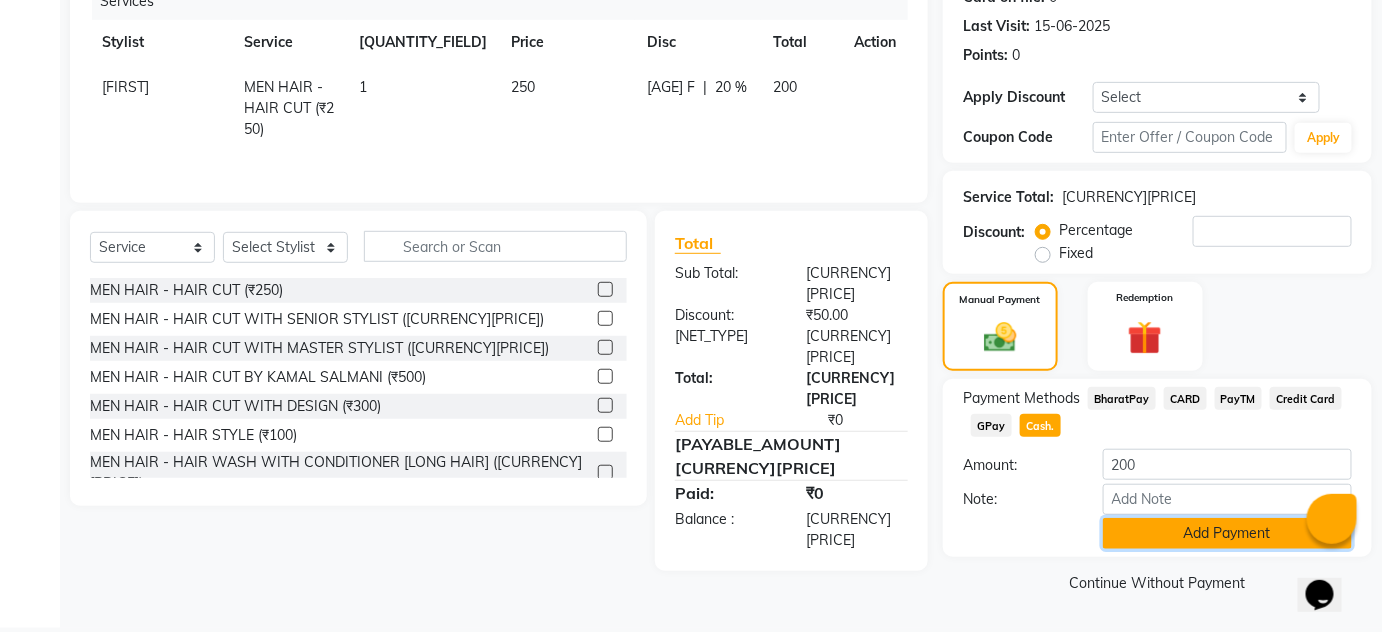 click on "Add Payment" at bounding box center (1227, 533) 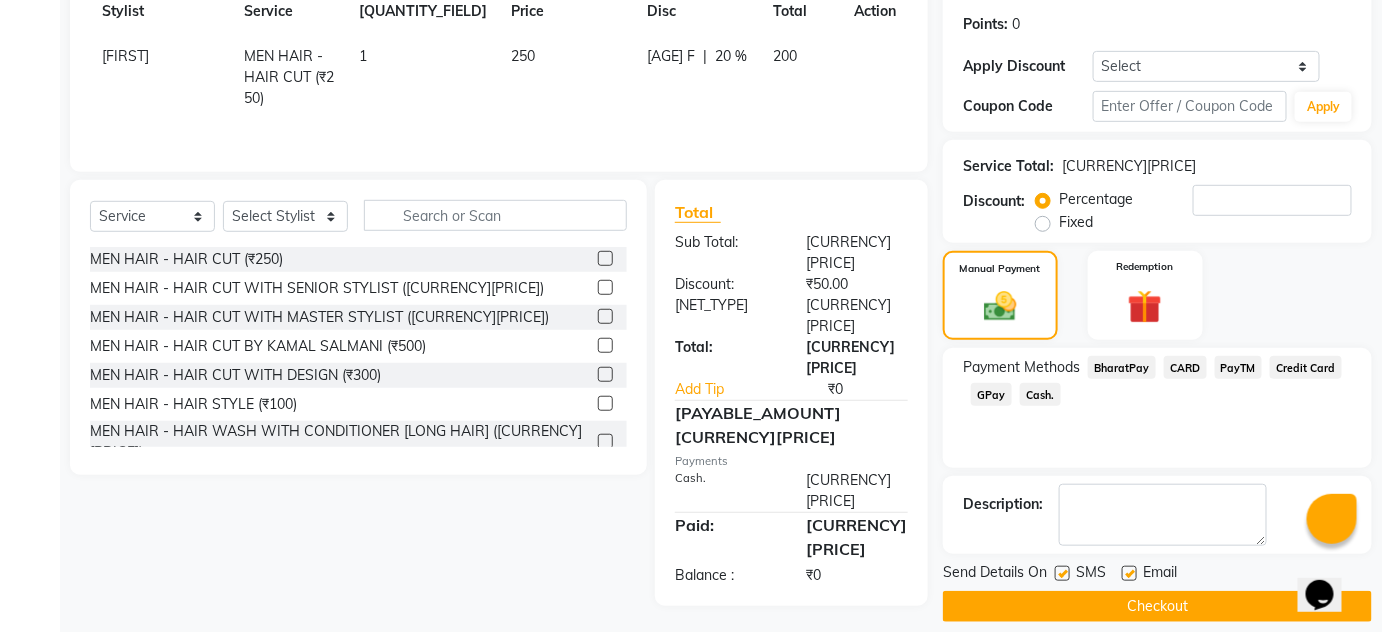 scroll, scrollTop: 322, scrollLeft: 0, axis: vertical 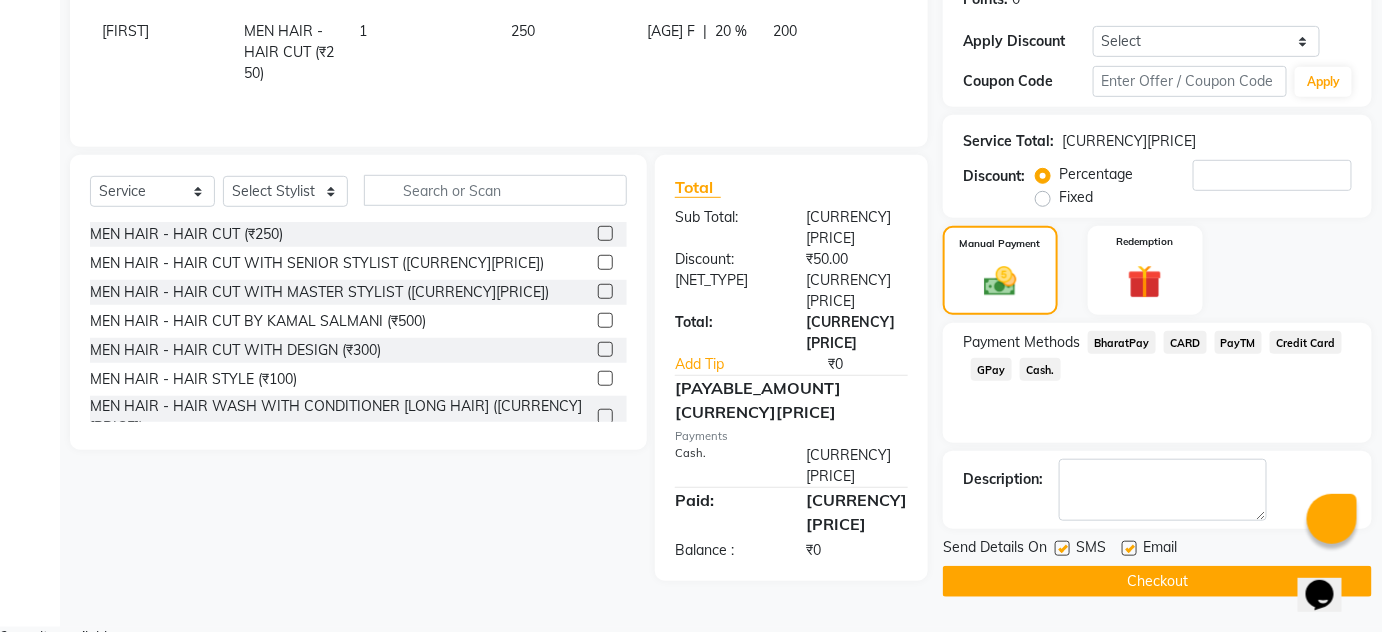 click at bounding box center [1062, 548] 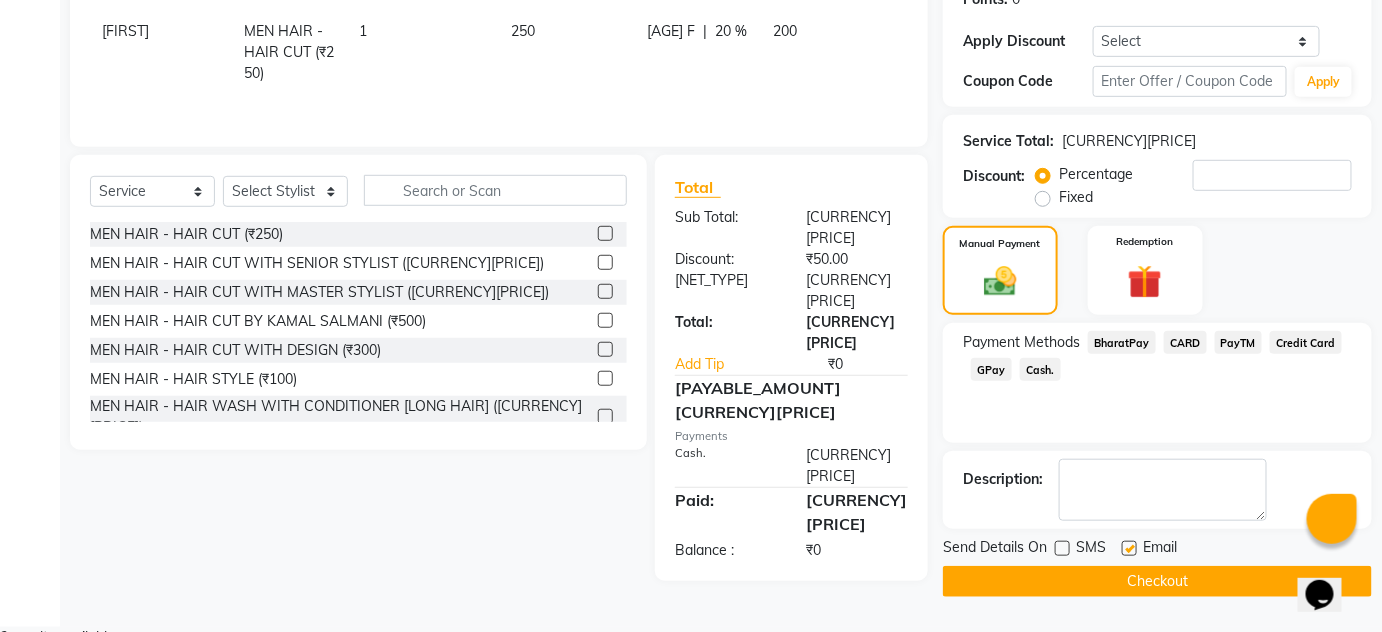 click on "Email" at bounding box center (1157, 549) 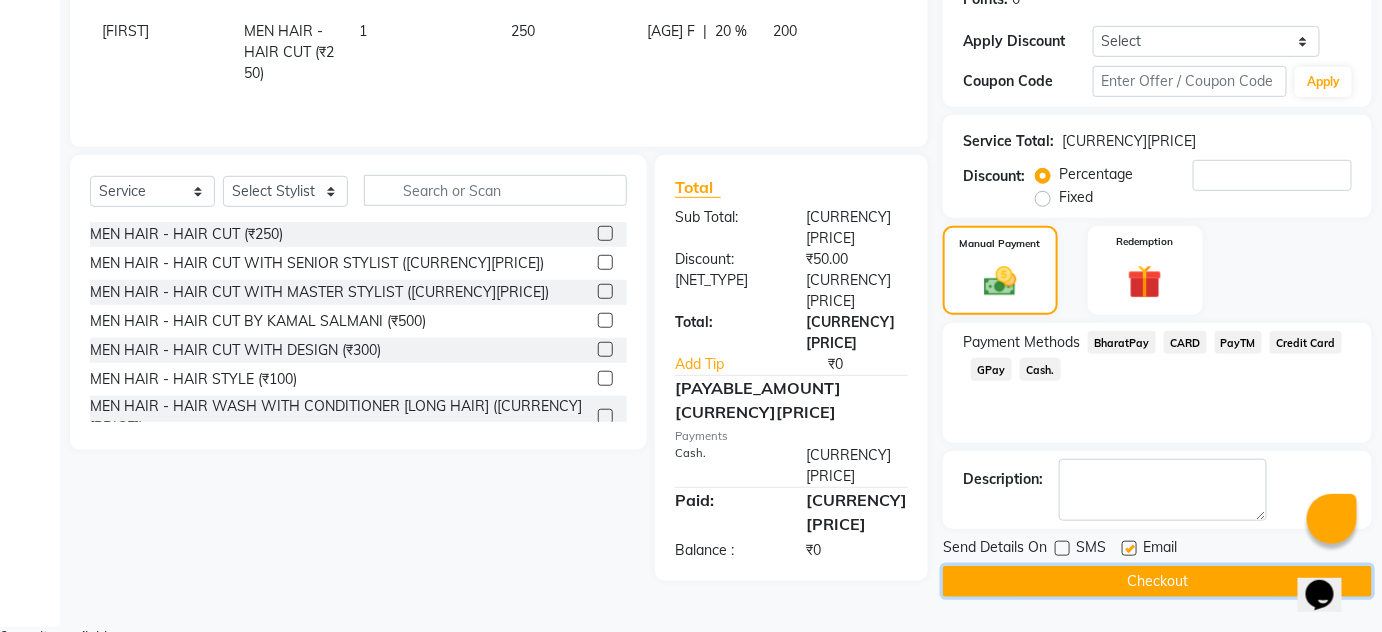 click on "Checkout" at bounding box center [1157, 581] 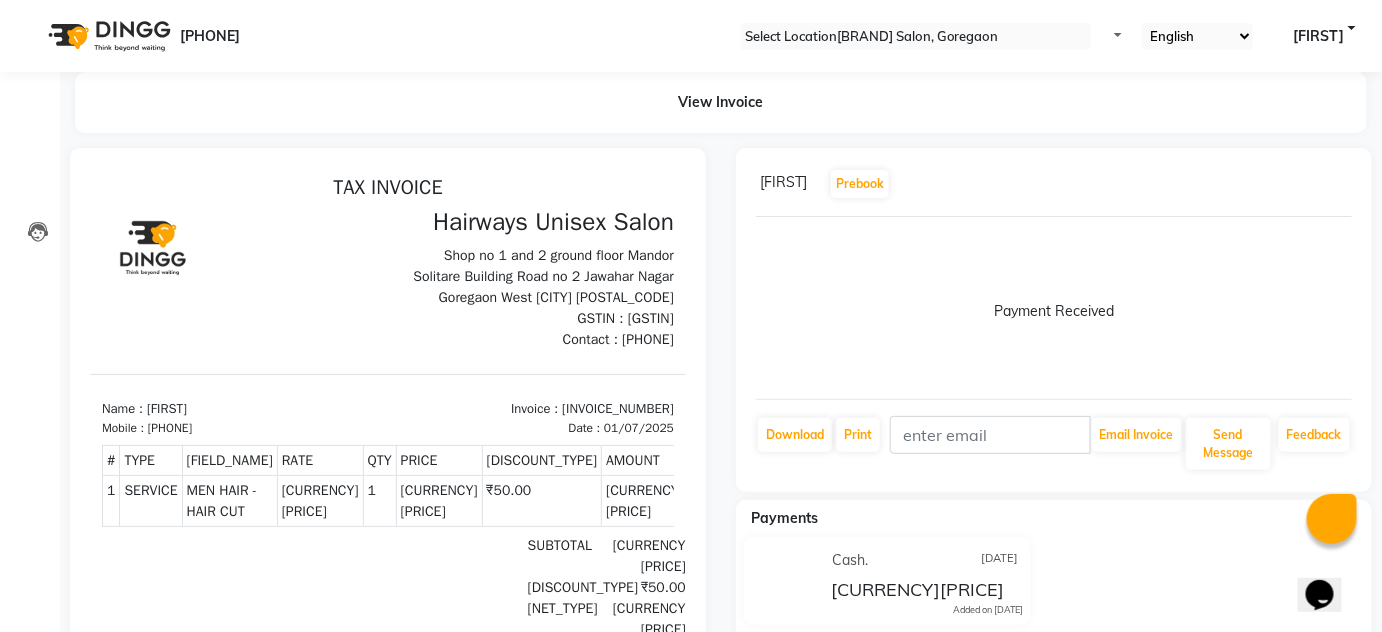 scroll, scrollTop: 0, scrollLeft: 0, axis: both 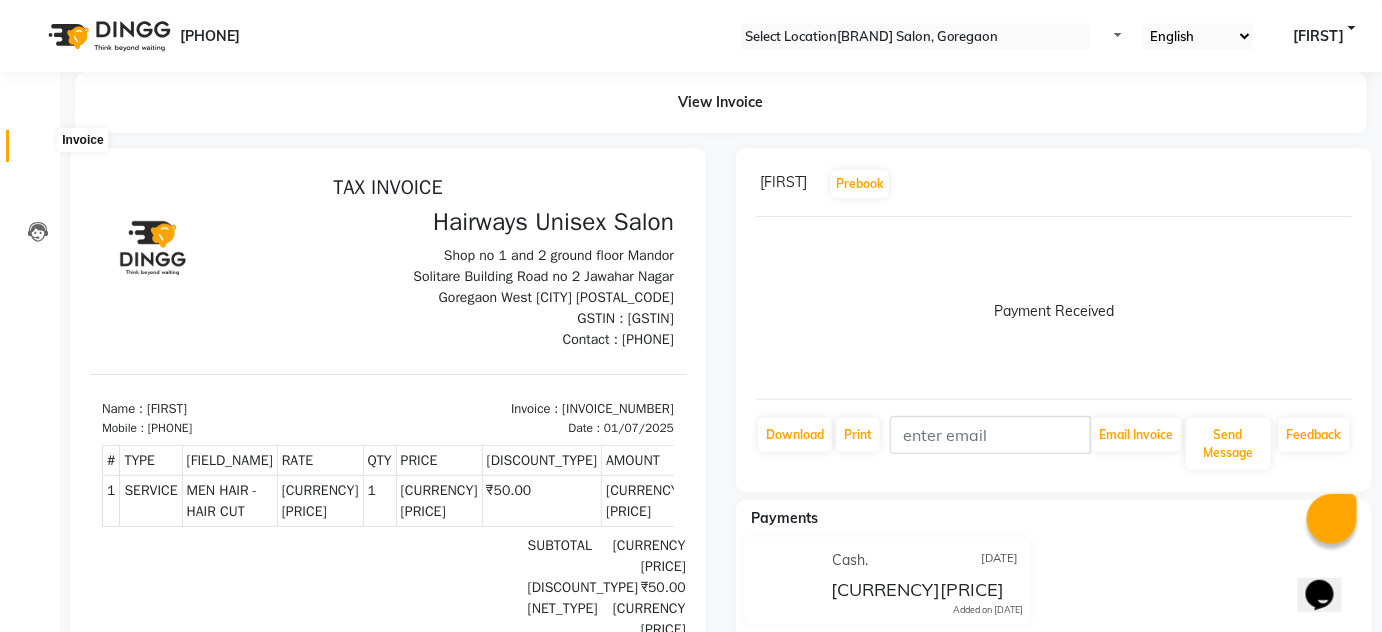 click at bounding box center [38, 151] 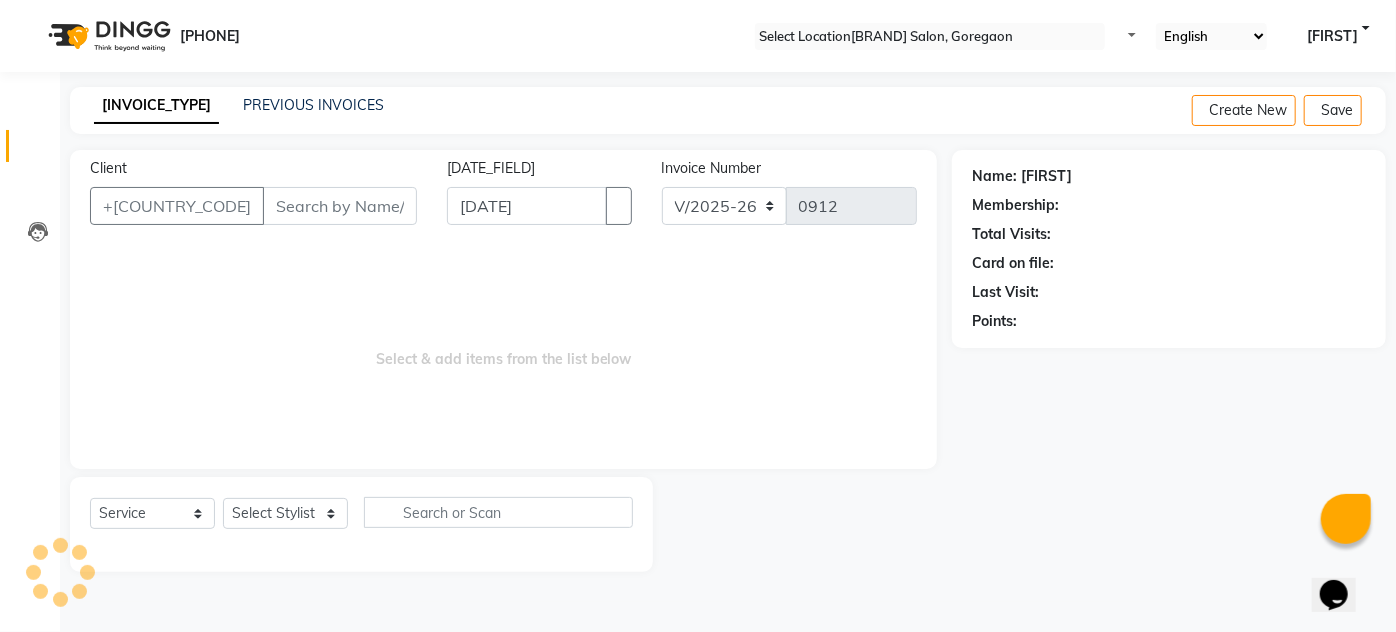 click on "Client" at bounding box center (340, 206) 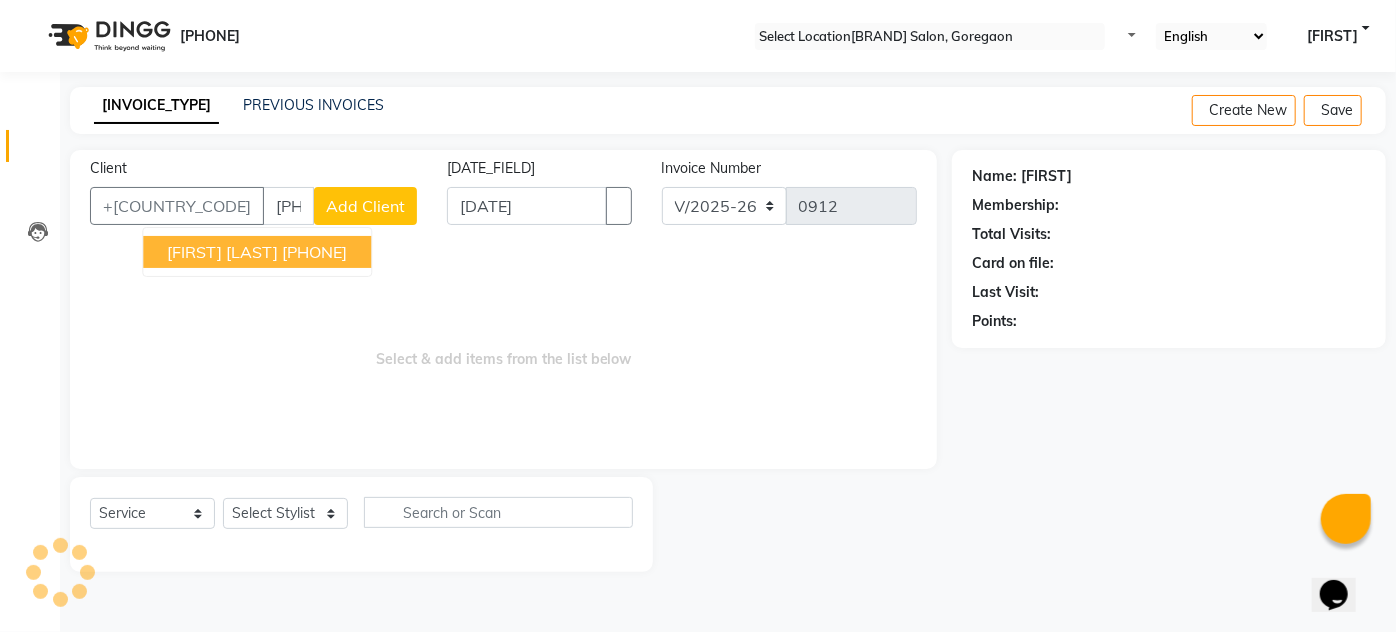 type on "[PHONE]" 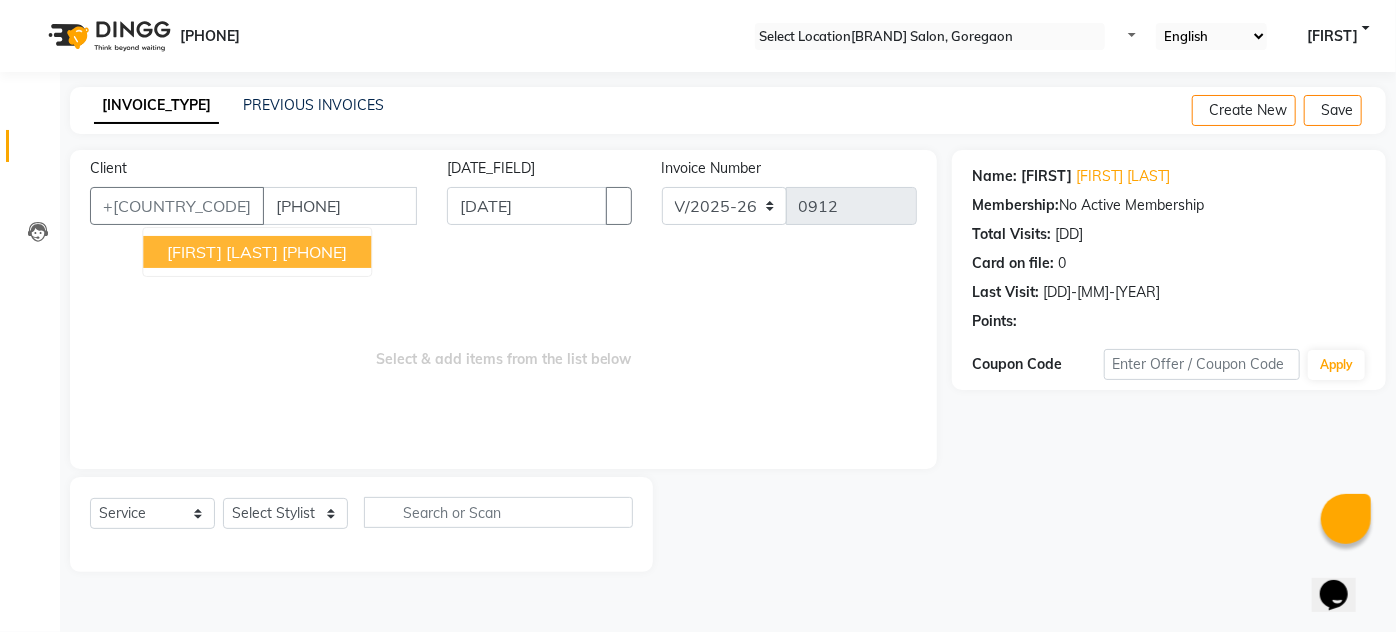 click on "[FIRST] [LAST] [PHONE]" at bounding box center [257, 252] 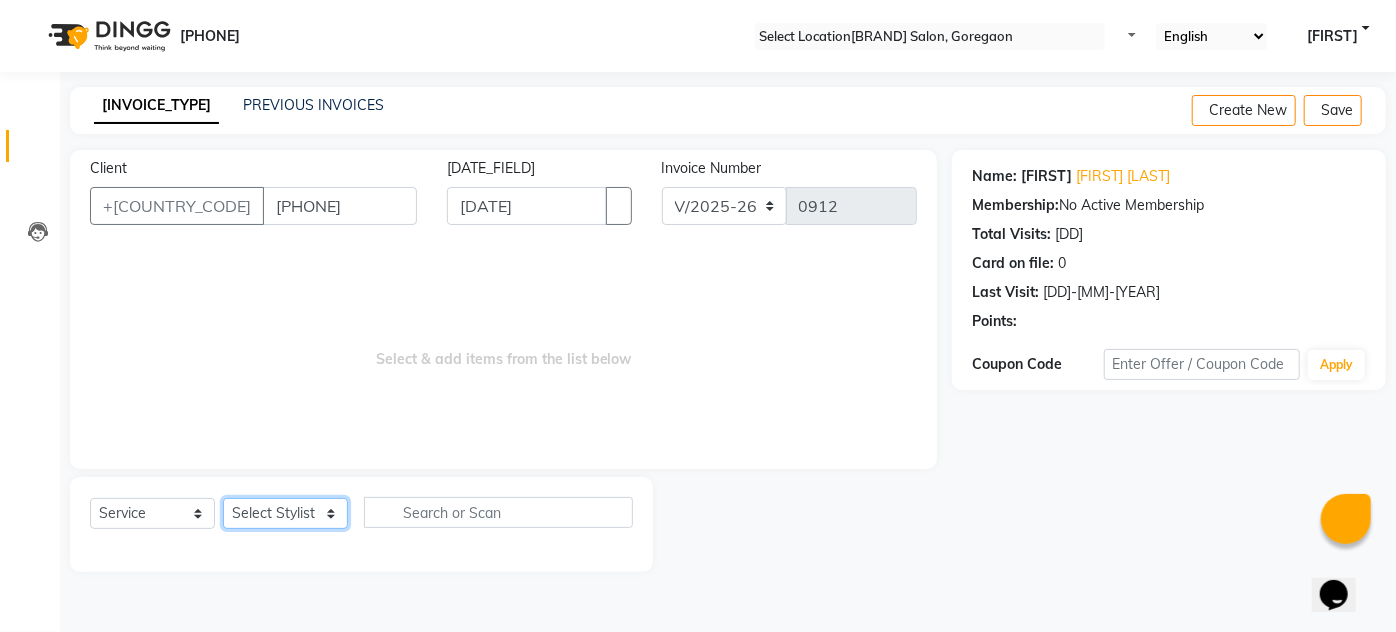 click on "Select Stylist AHSAN AZAD IMRAN Kamal Salmani KASHISH MAMTA POOJA PUMMY RAJA SADDAM SAMEER SULTAN TALIB ZAFAR ZAHID" at bounding box center [285, 513] 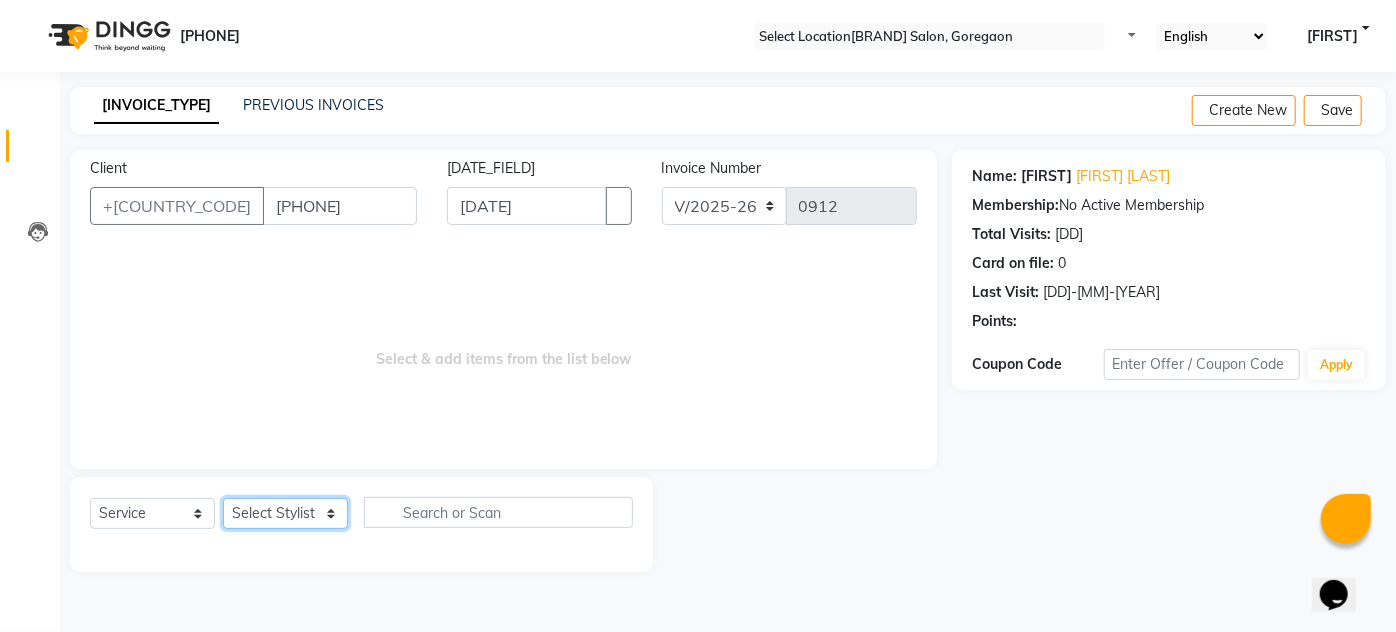 click on "Select Stylist AHSAN AZAD IMRAN Kamal Salmani KASHISH MAMTA POOJA PUMMY RAJA SADDAM SAMEER SULTAN TALIB ZAFAR ZAHID" at bounding box center [285, 513] 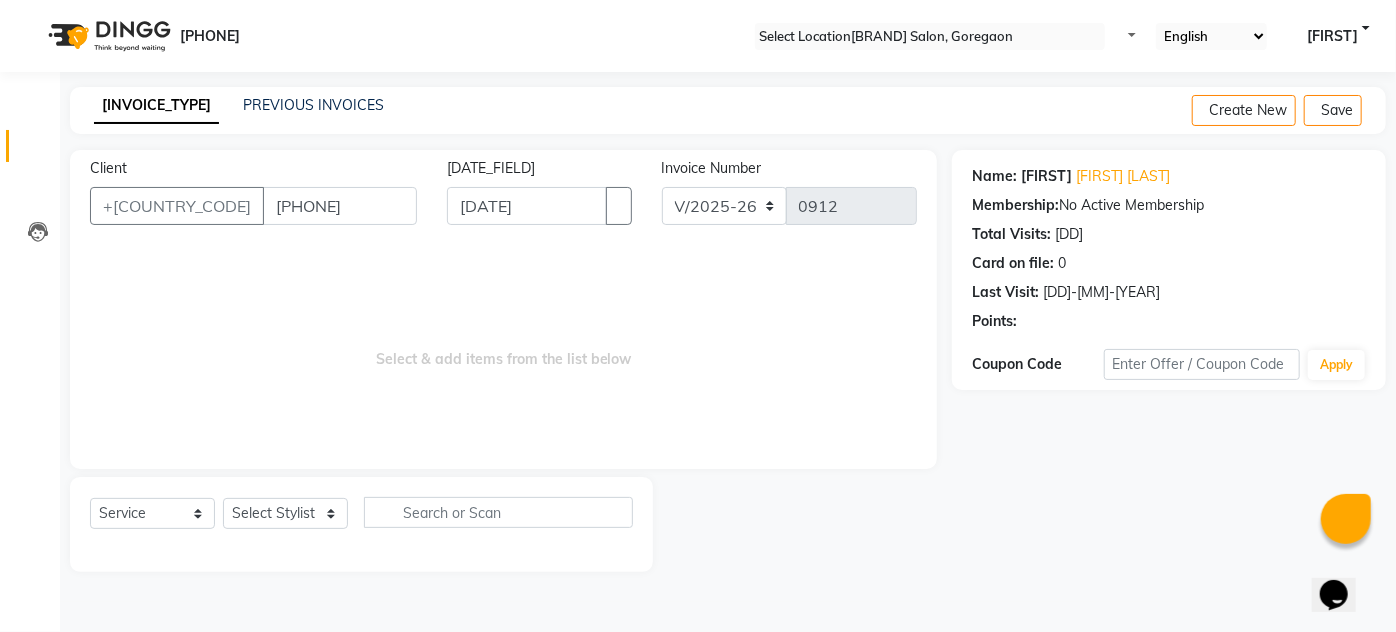 click on "Select Service Product Membership Package Voucher Prepaid Gift Card Select Stylist AHSAN AZAD IMRAN Kamal Salmani KASHISH MAMTA POOJA PUMMY RAJA SADDAM SAMEER SULTAN TALIB ZAFAR ZAHID" at bounding box center (361, 520) 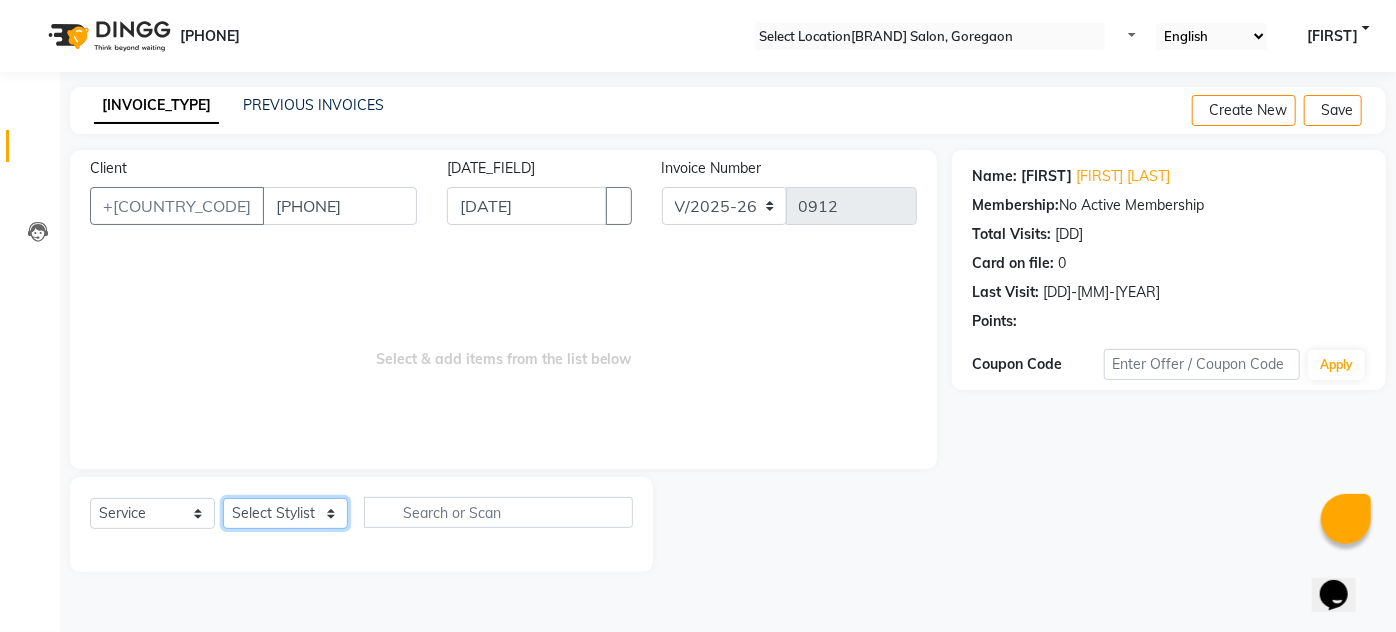 click on "Select Stylist AHSAN AZAD IMRAN Kamal Salmani KASHISH MAMTA POOJA PUMMY RAJA SADDAM SAMEER SULTAN TALIB ZAFAR ZAHID" at bounding box center [285, 513] 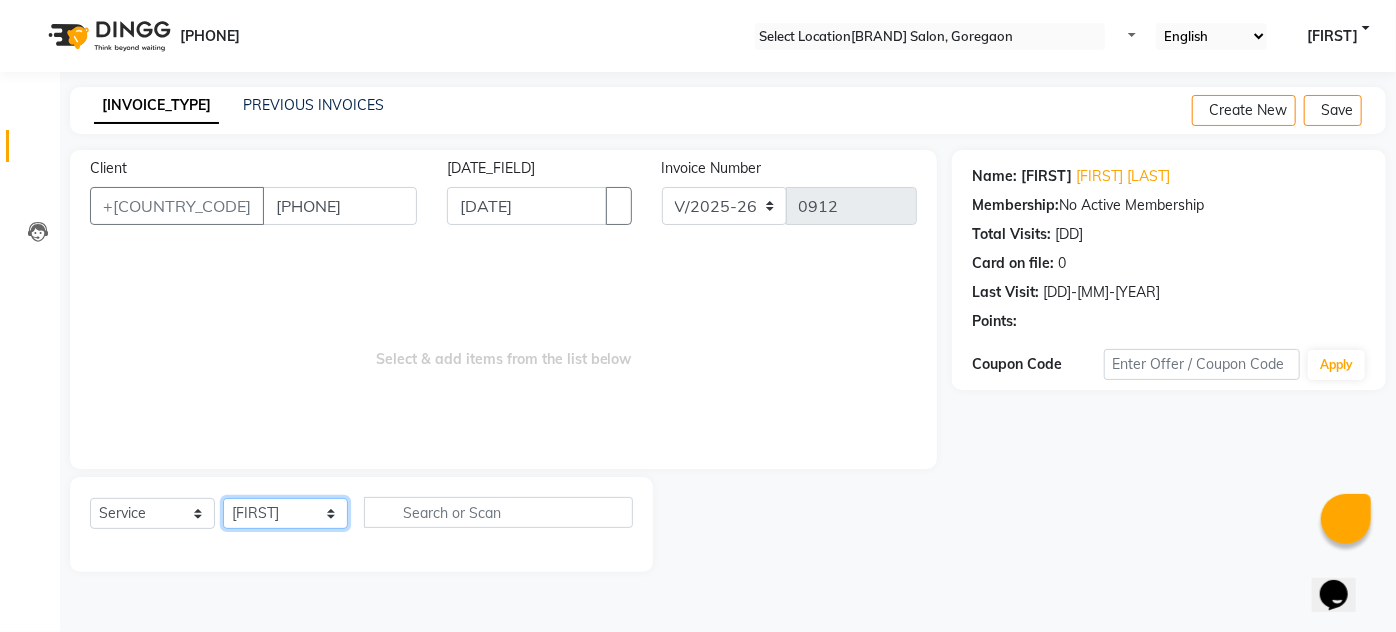 click on "Select Stylist AHSAN AZAD IMRAN Kamal Salmani KASHISH MAMTA POOJA PUMMY RAJA SADDAM SAMEER SULTAN TALIB ZAFAR ZAHID" at bounding box center (285, 513) 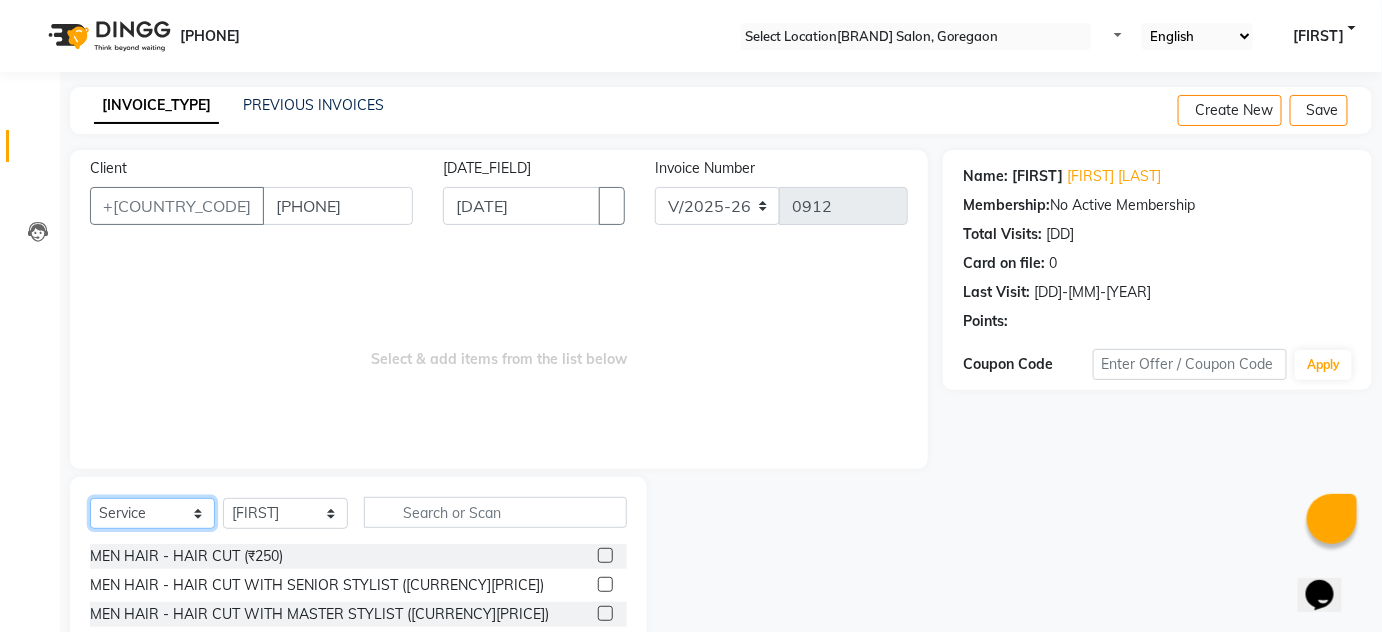 click on "Select Service Product Membership Package Voucher Prepaid Gift Card" at bounding box center (152, 513) 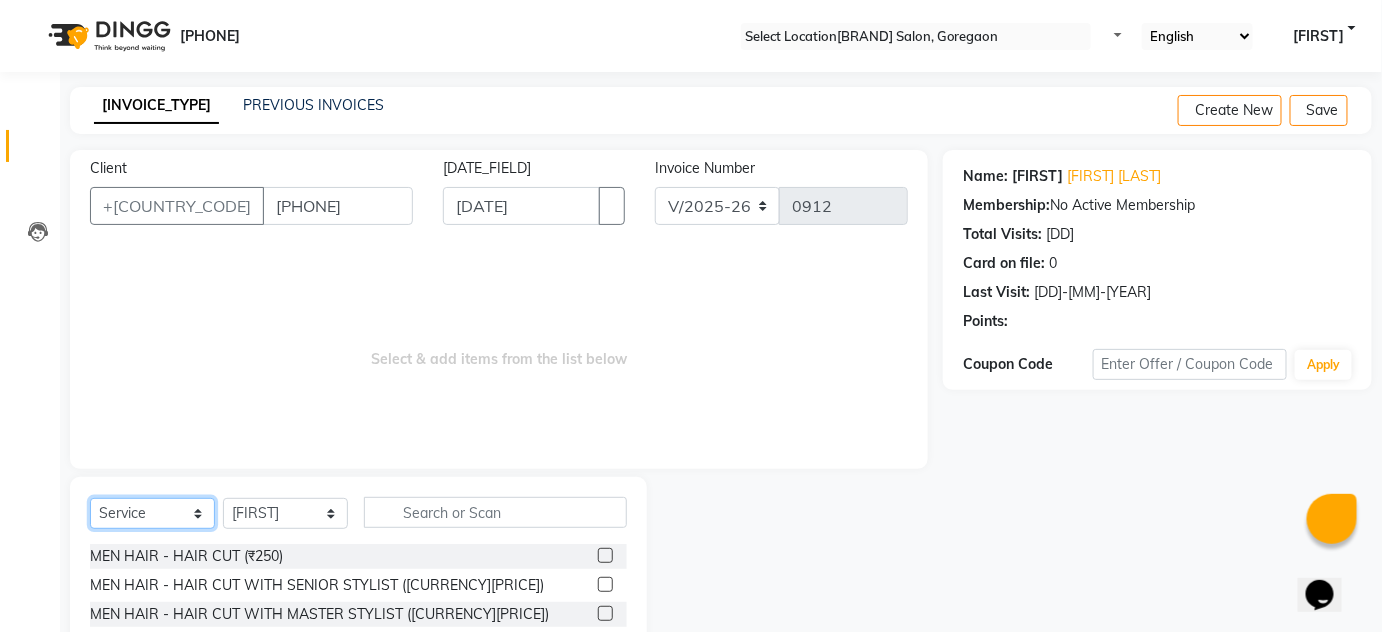 select on "membership" 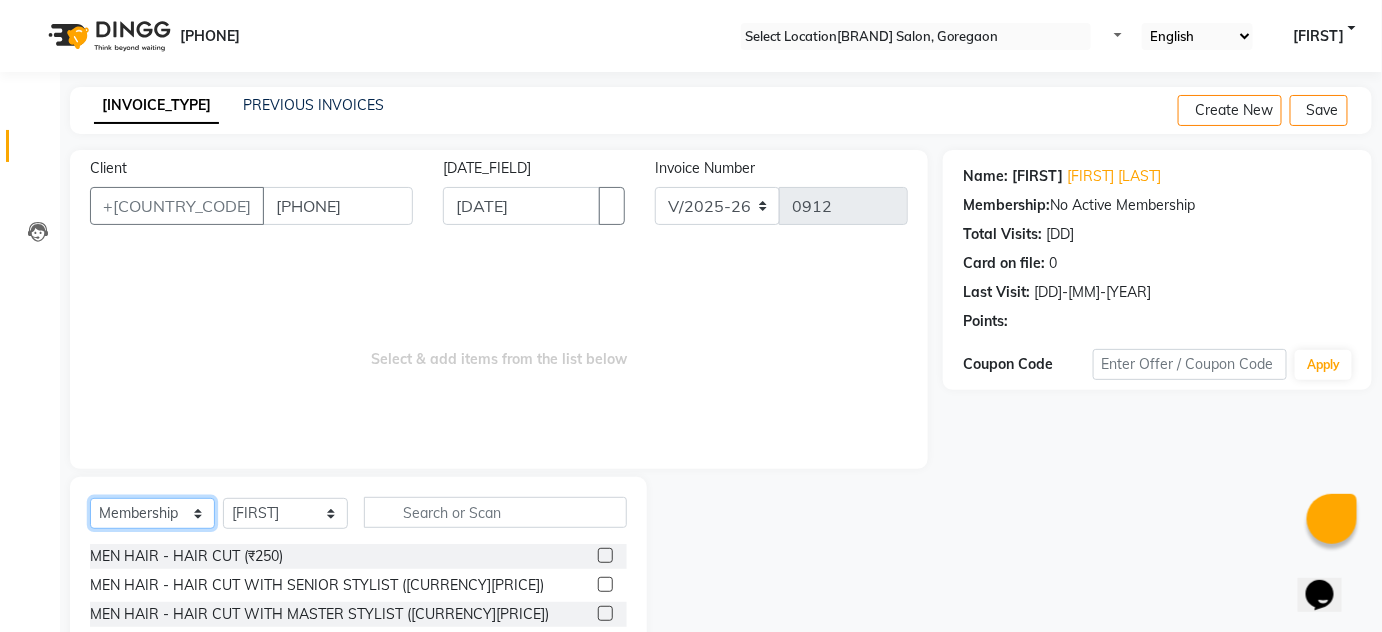 click on "Select Service Product Membership Package Voucher Prepaid Gift Card" at bounding box center [152, 513] 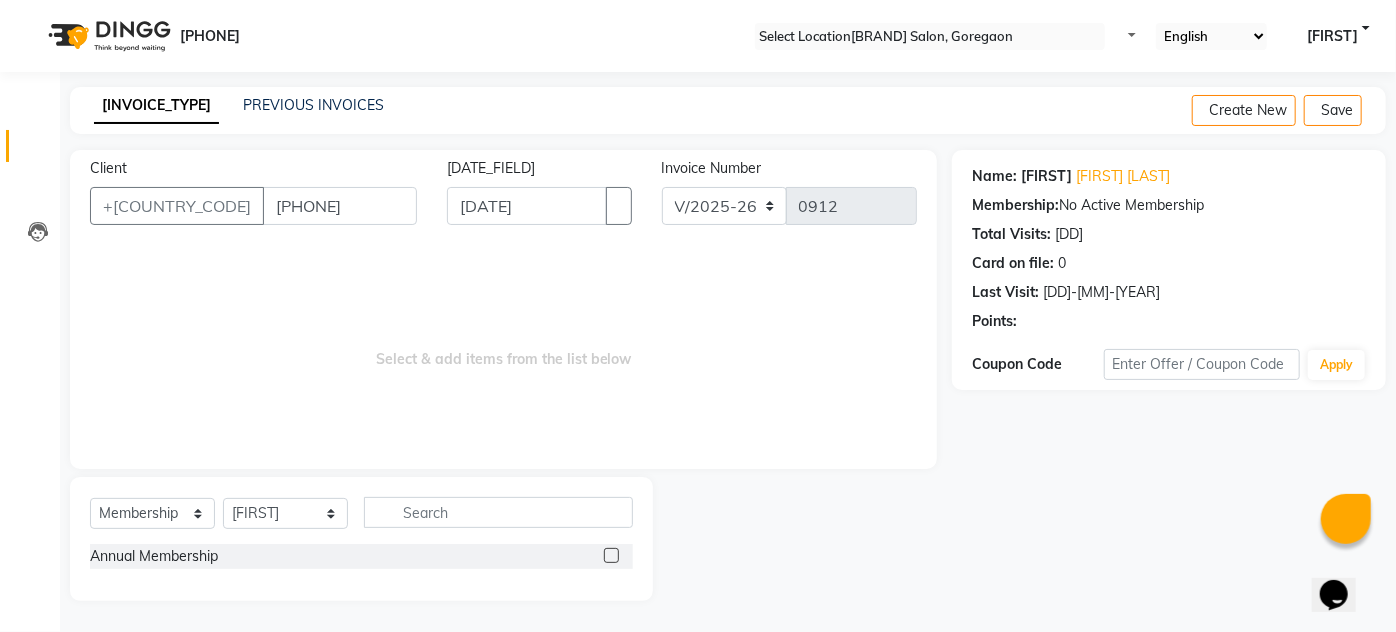 click at bounding box center (610, 558) 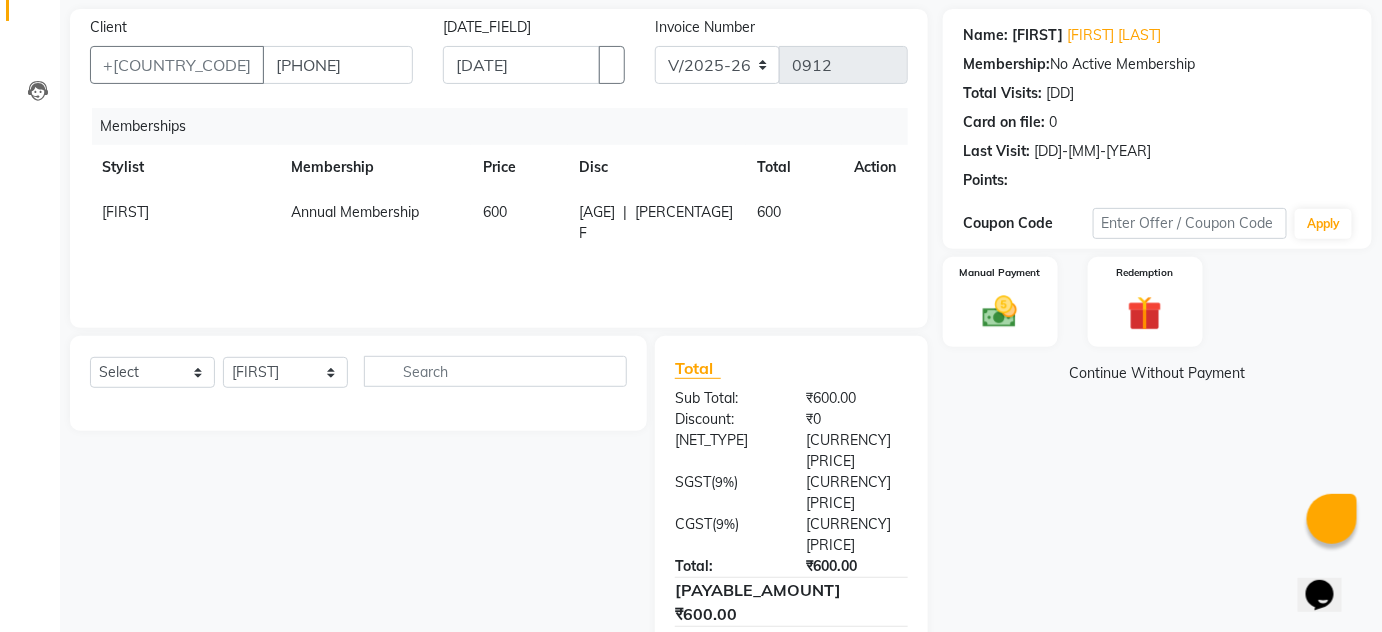 scroll, scrollTop: 146, scrollLeft: 0, axis: vertical 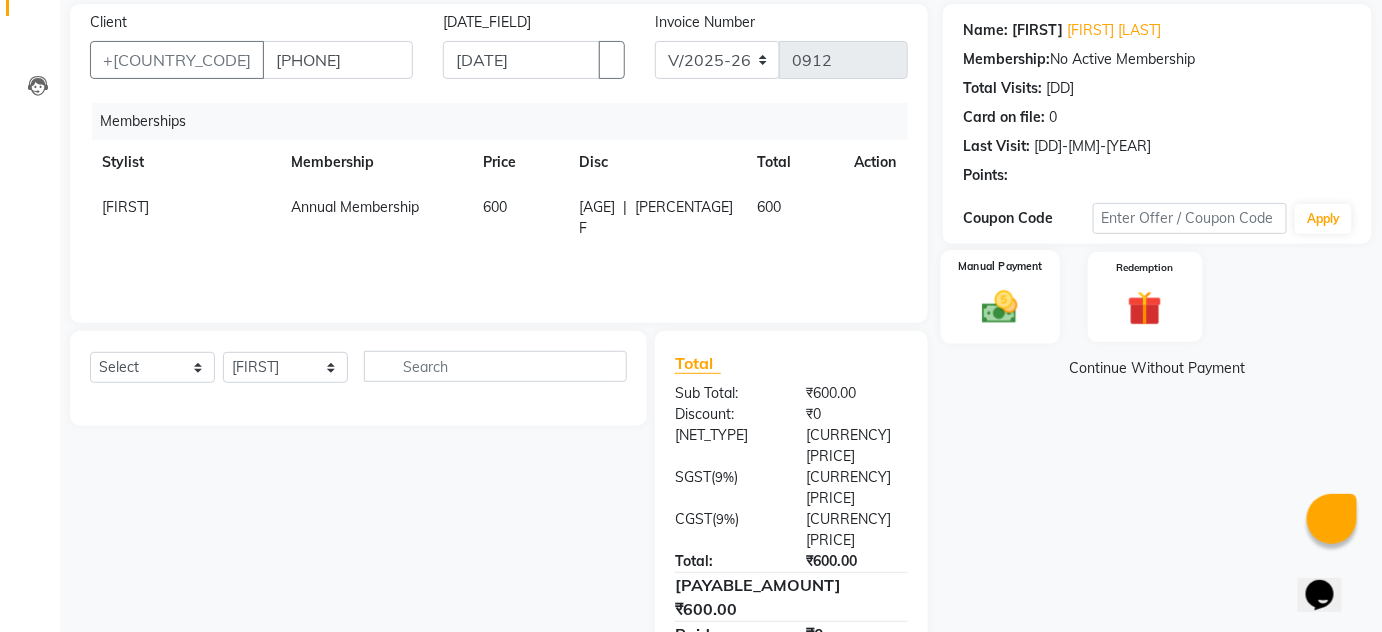 click at bounding box center [1000, 307] 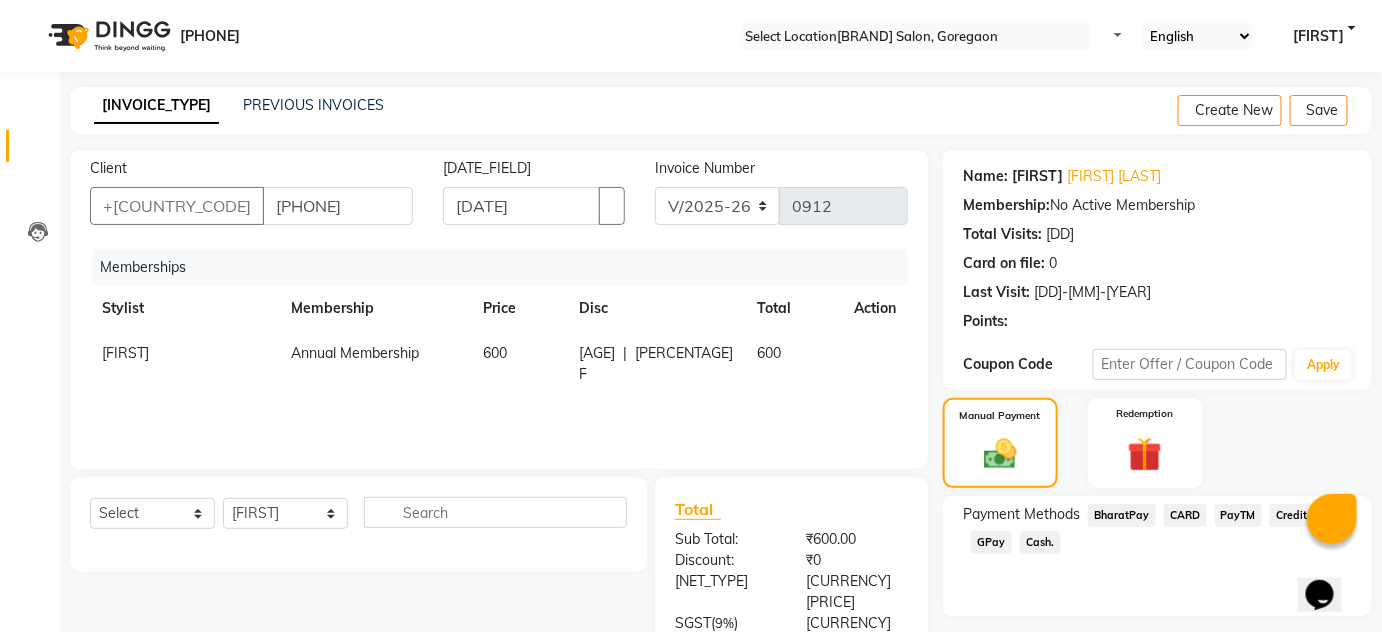 scroll, scrollTop: 0, scrollLeft: 0, axis: both 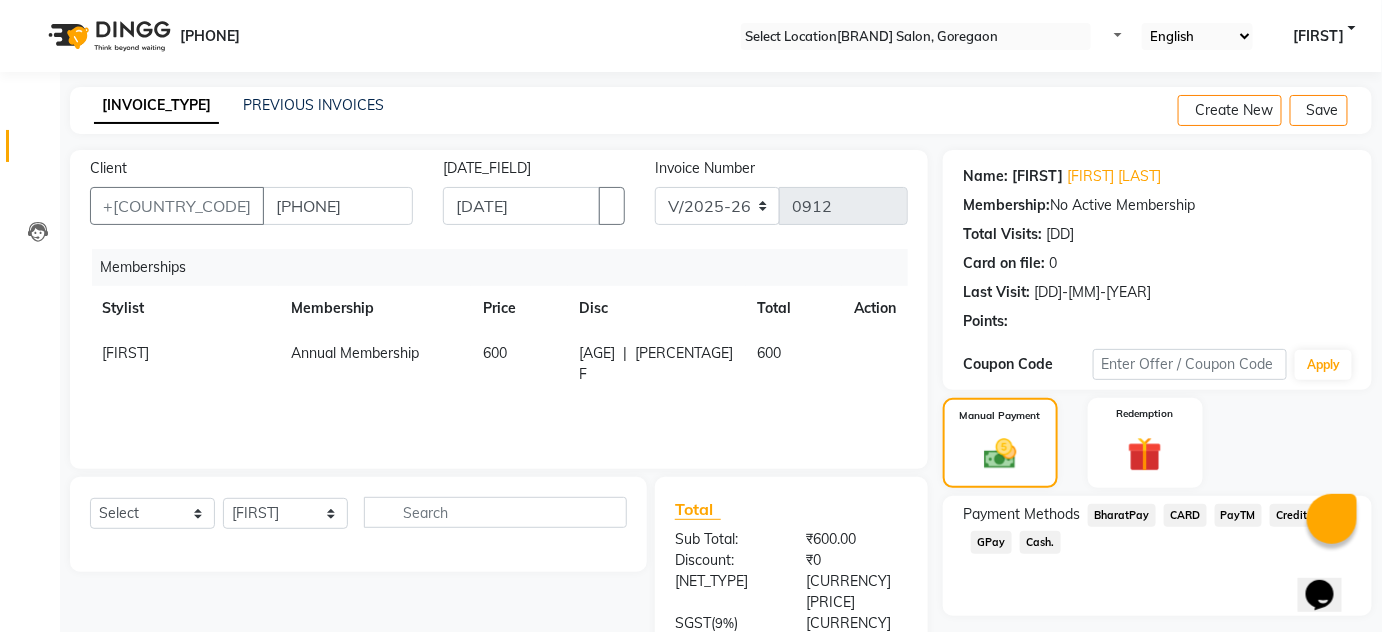 click at bounding box center [1356, 111] 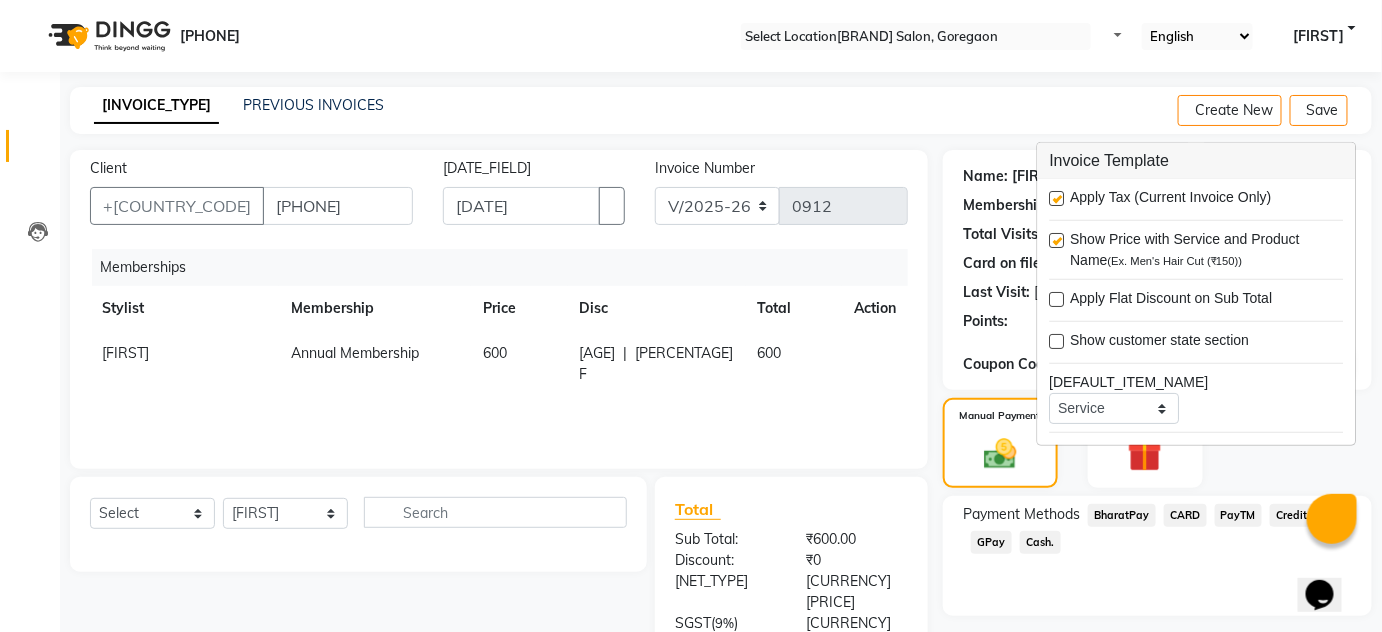 click at bounding box center [1057, 198] 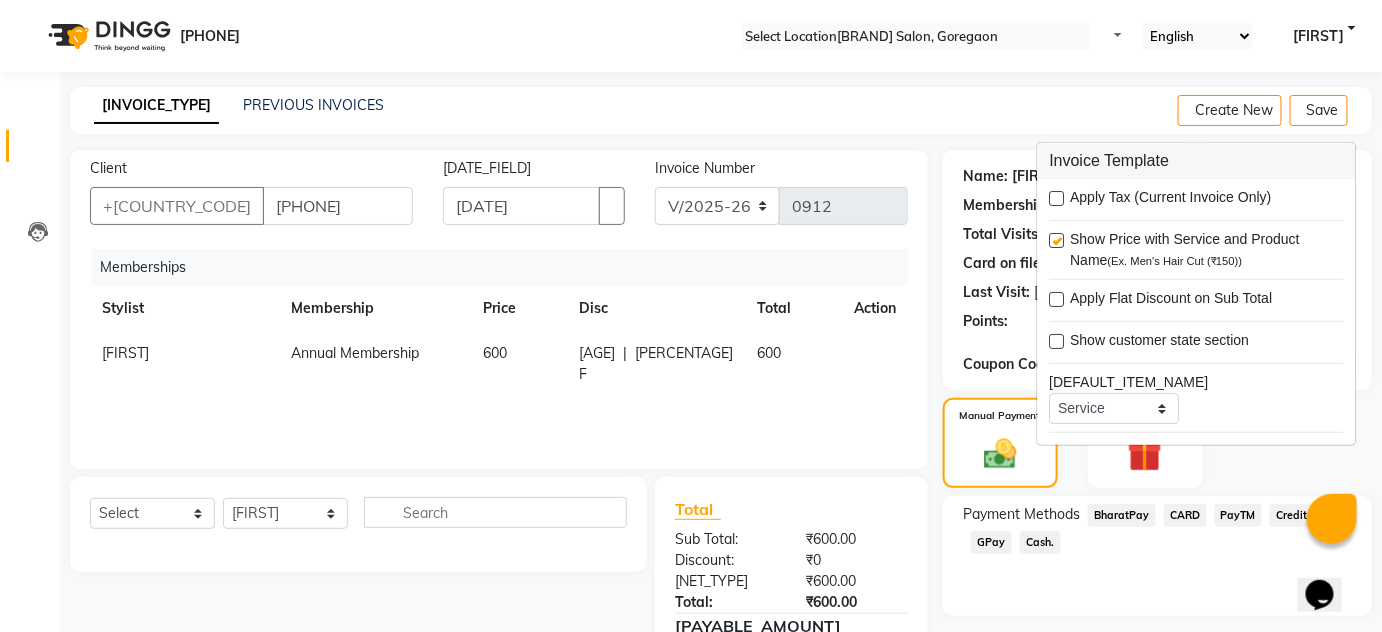 click on "INVOICE PREVIOUS INVOICES Create New Save" at bounding box center (721, 110) 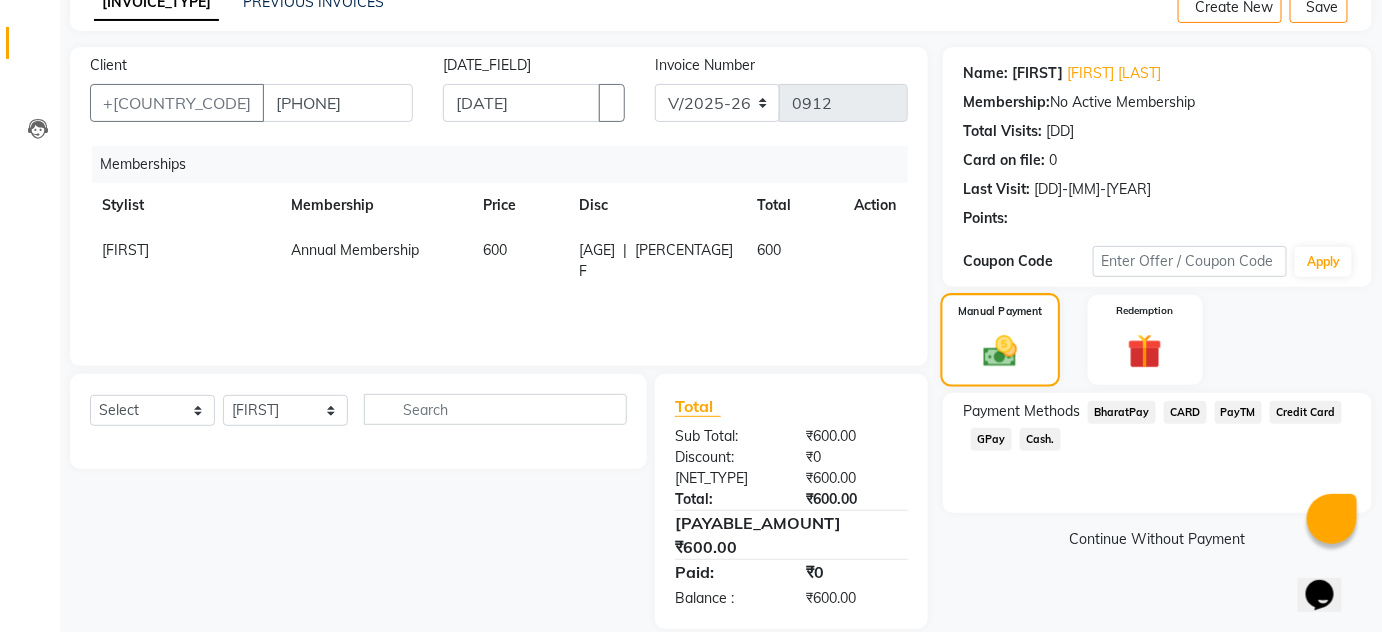 scroll, scrollTop: 104, scrollLeft: 0, axis: vertical 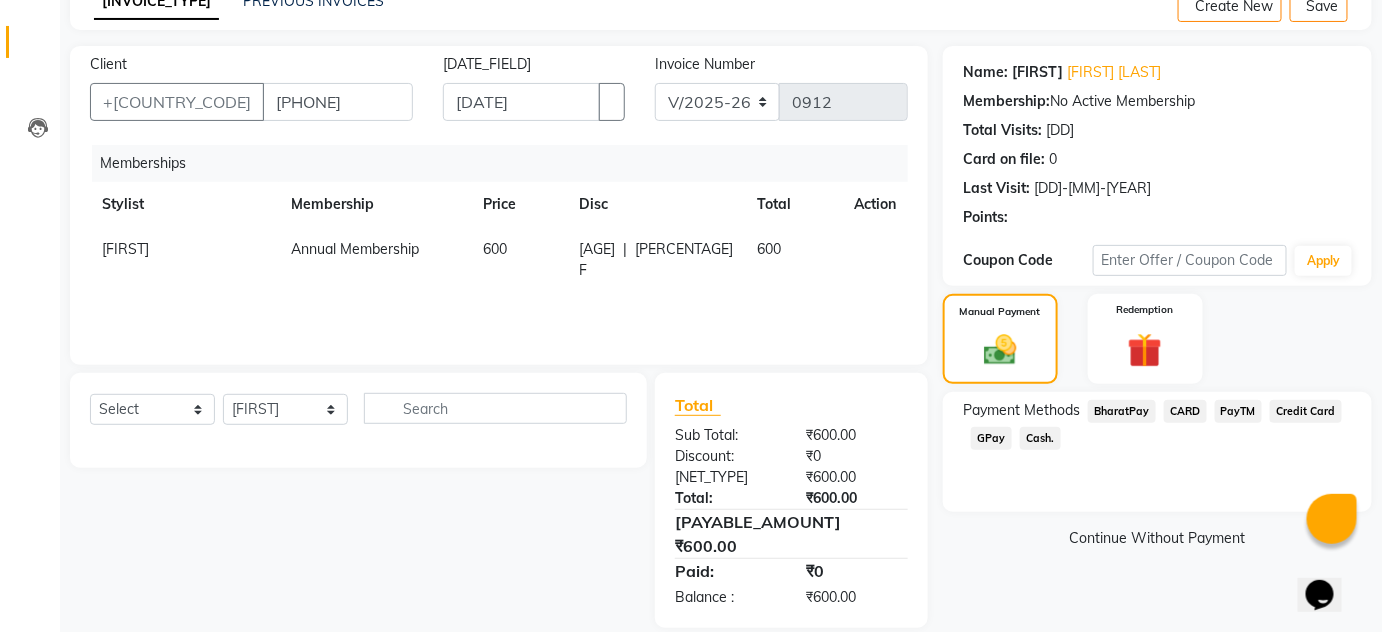 click on "Cash." at bounding box center (1122, 411) 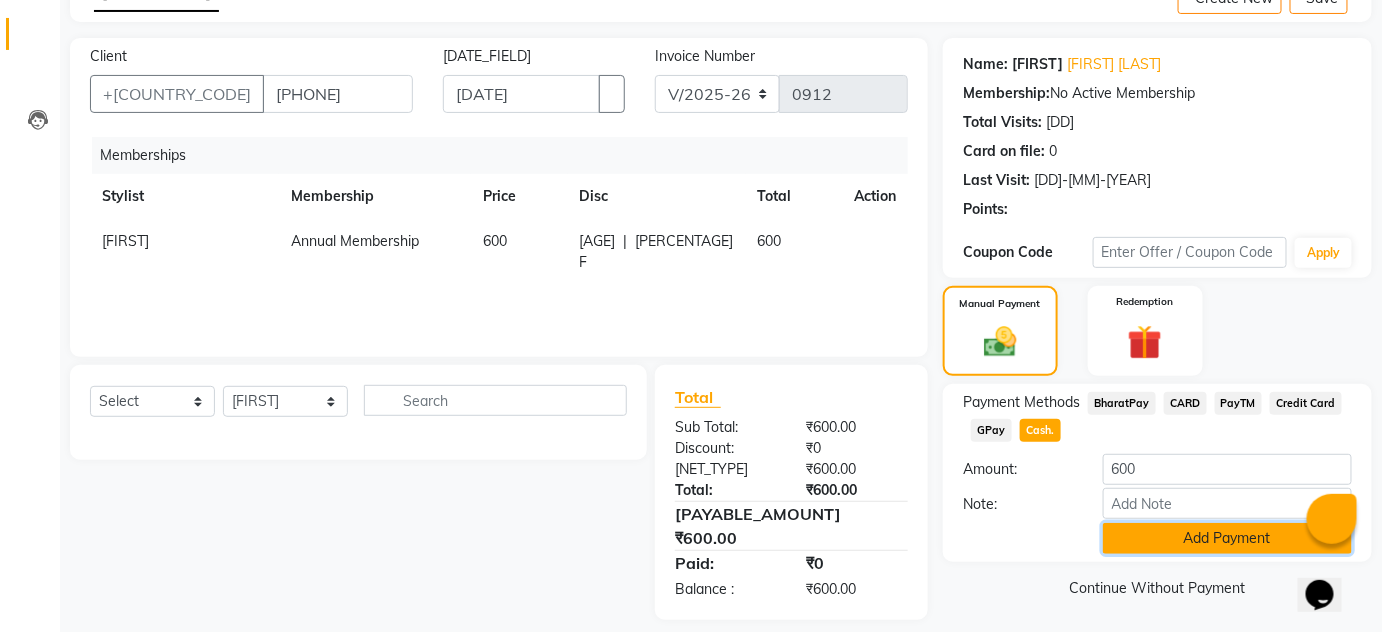 click on "Add Payment" at bounding box center [1227, 538] 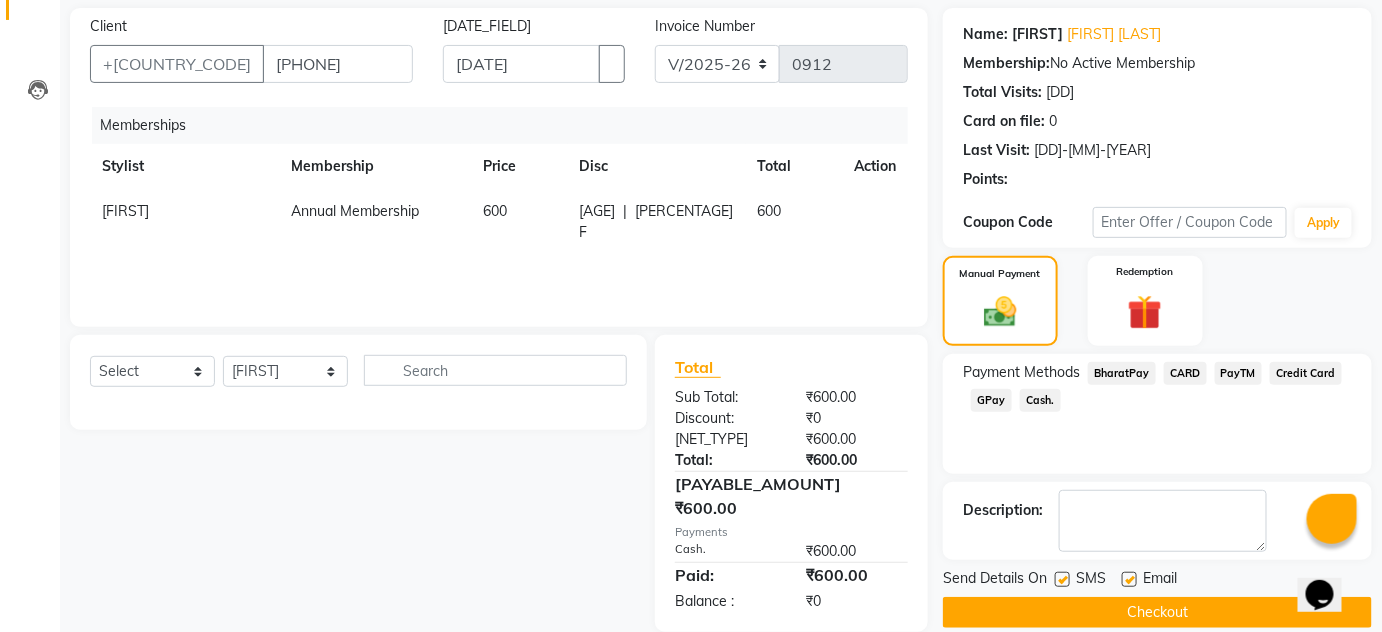 scroll, scrollTop: 169, scrollLeft: 0, axis: vertical 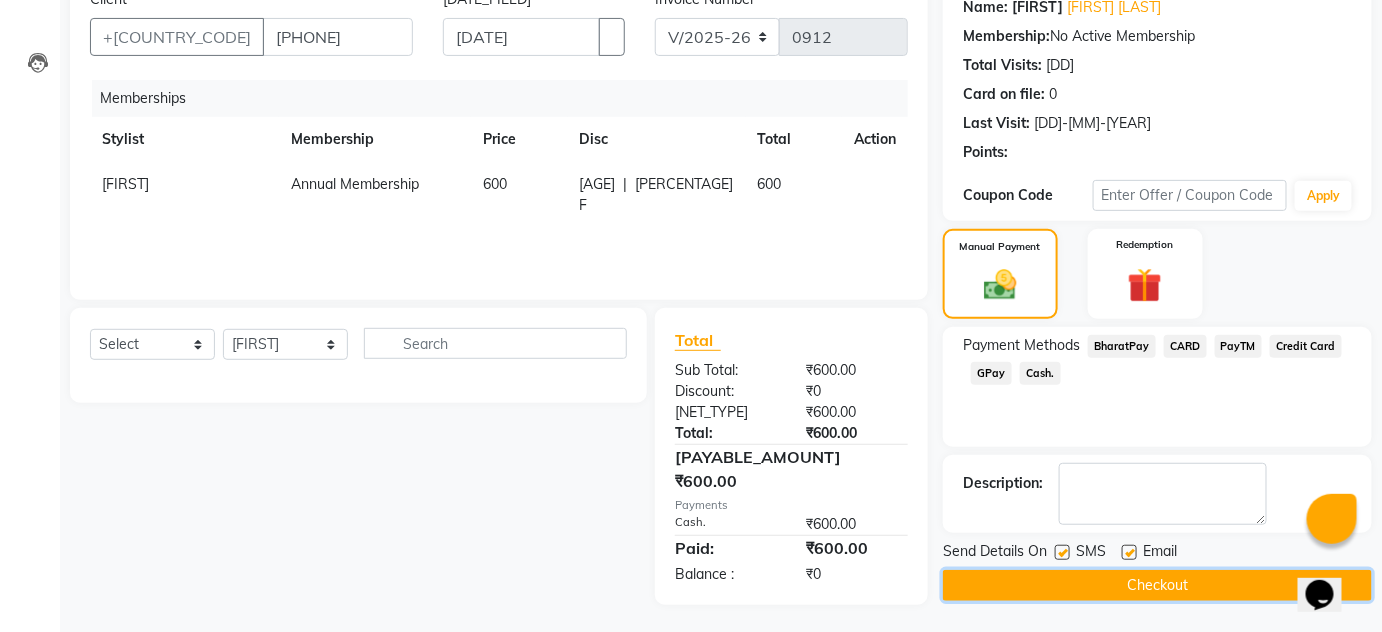 click on "Checkout" at bounding box center [1157, 585] 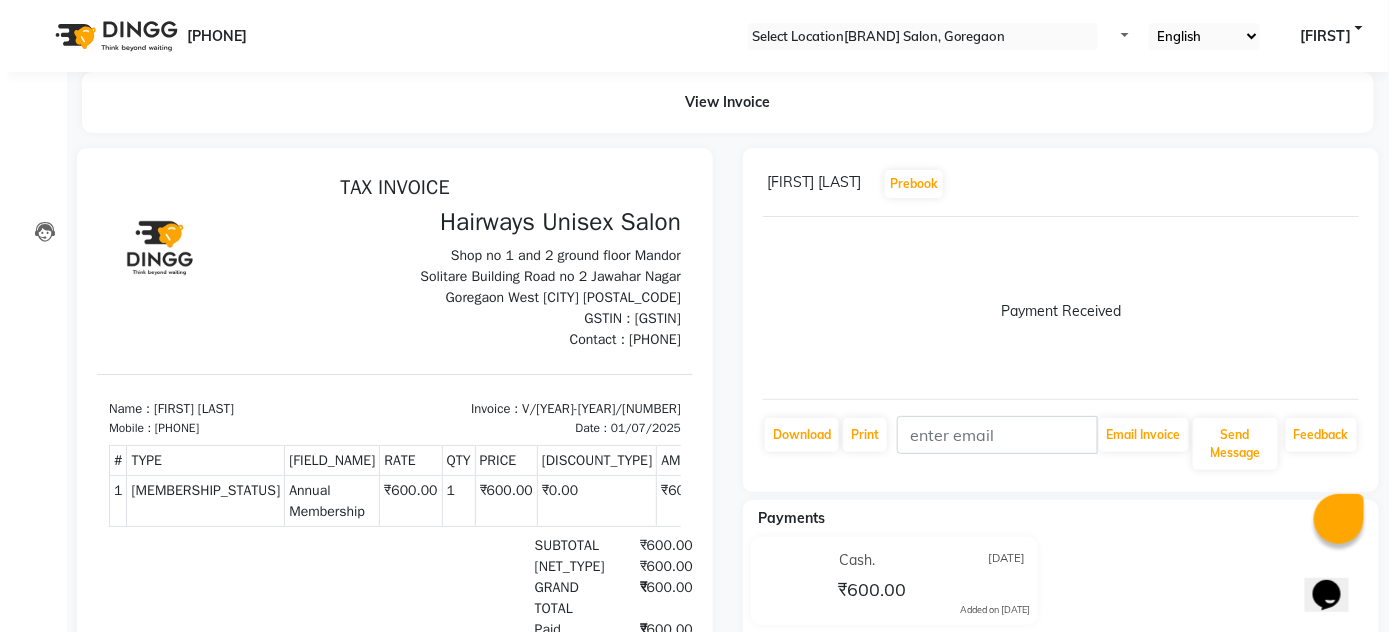scroll, scrollTop: 0, scrollLeft: 0, axis: both 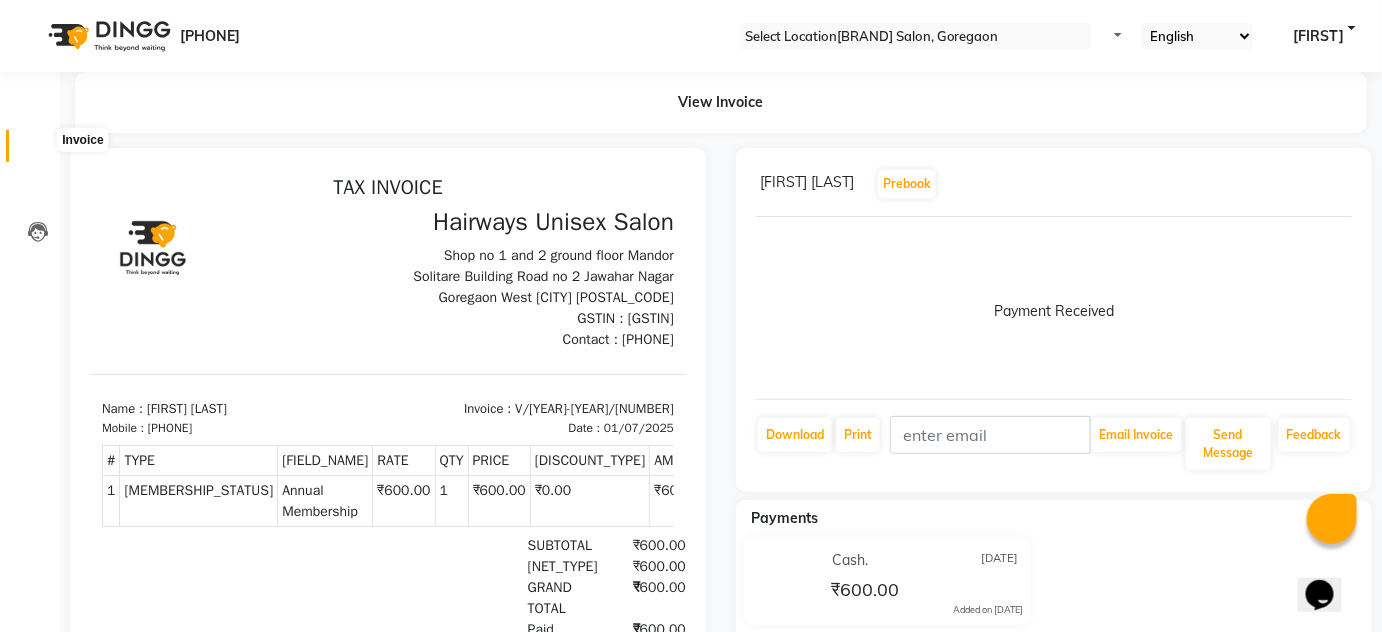 click at bounding box center (38, 151) 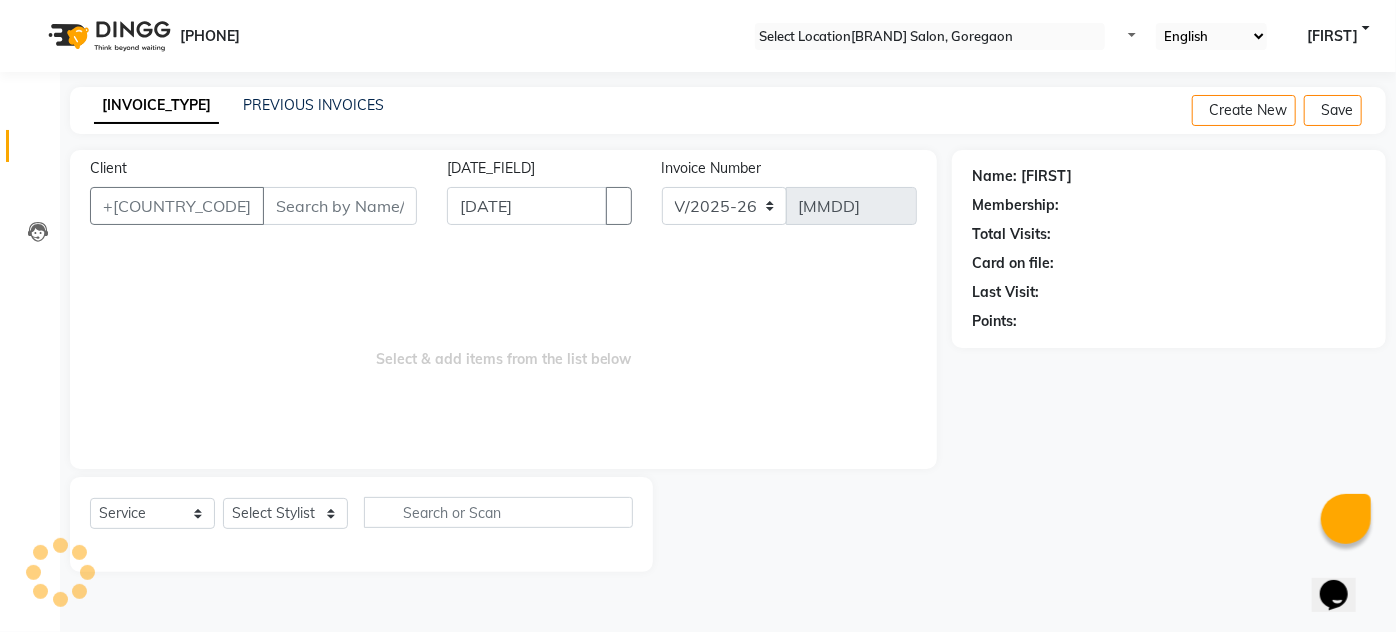 click on "Client" at bounding box center [340, 206] 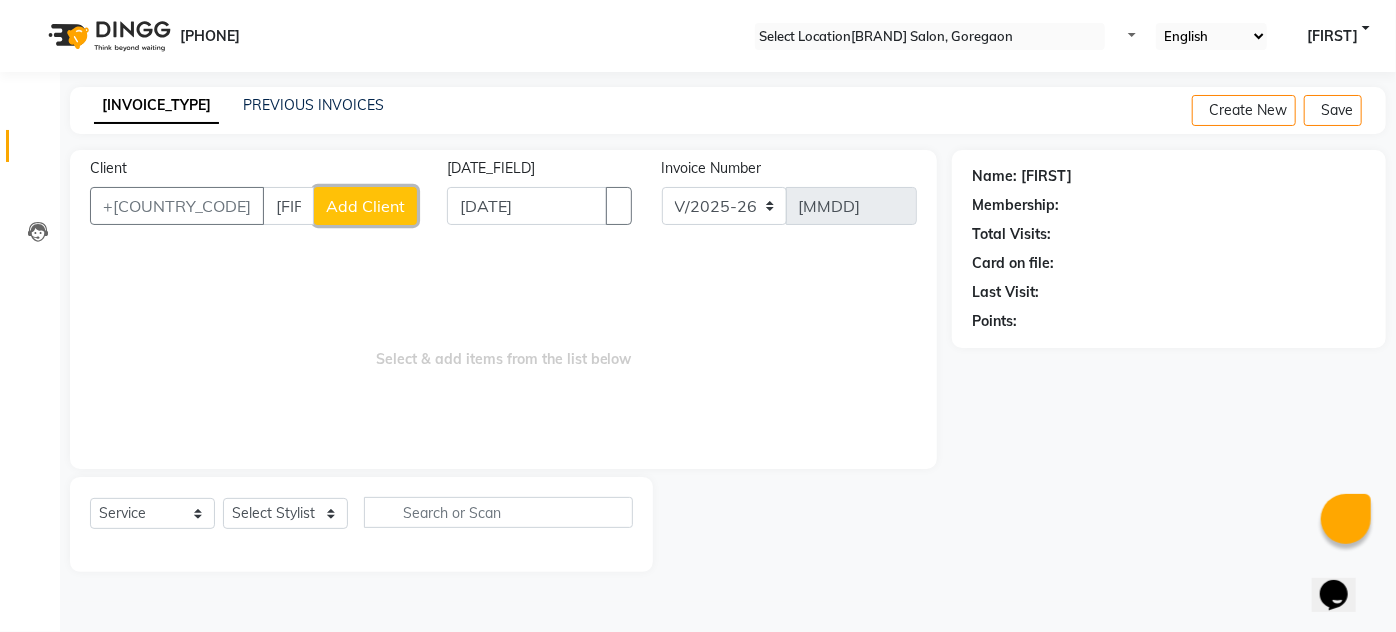click on "Add Client" at bounding box center [365, 206] 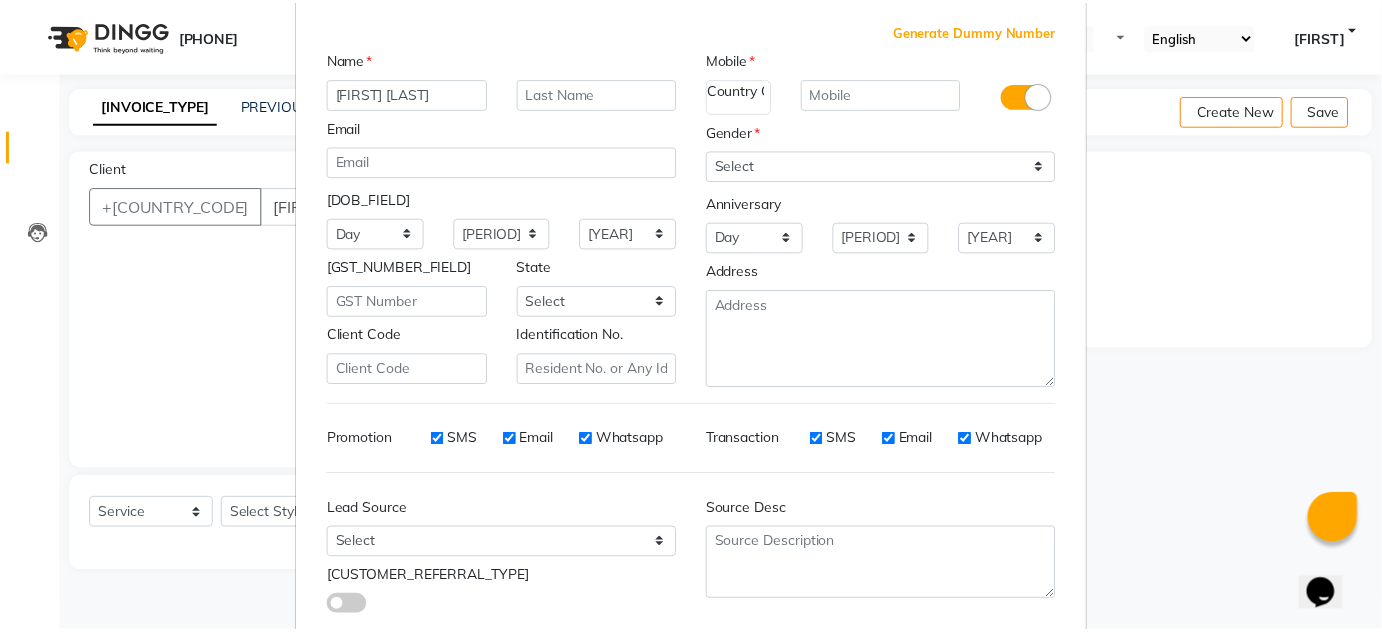 scroll, scrollTop: 181, scrollLeft: 0, axis: vertical 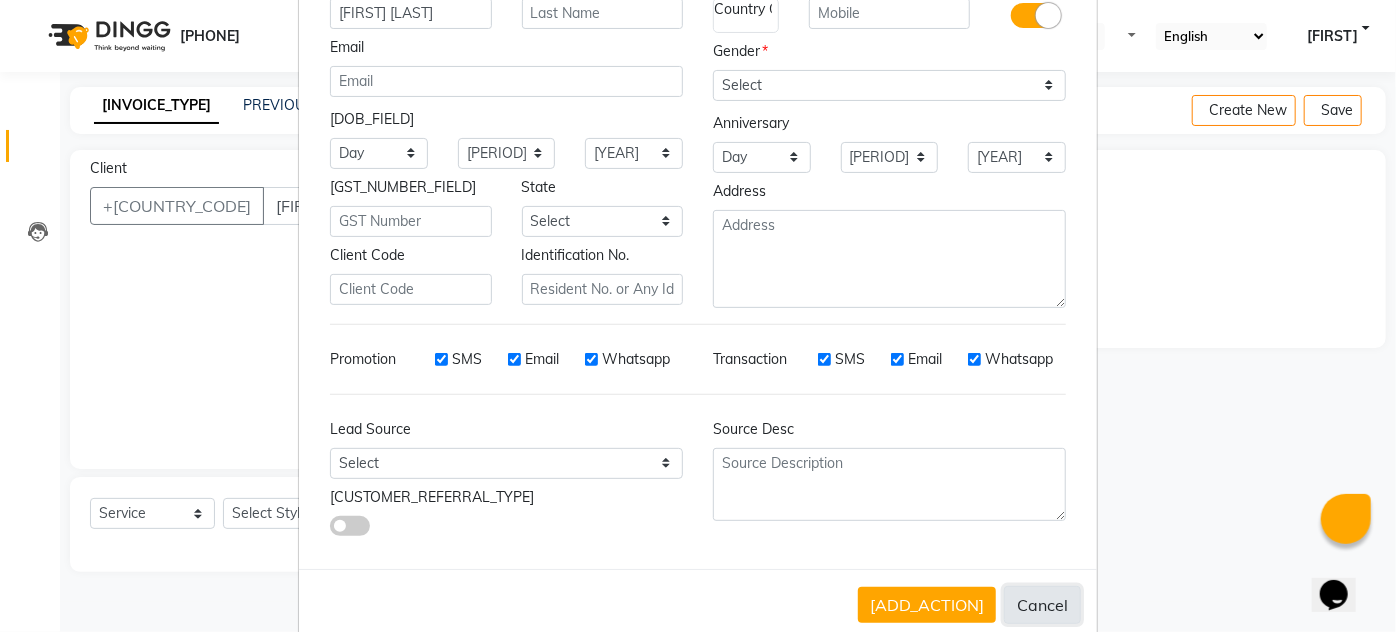 click on "Cancel" at bounding box center (1042, 605) 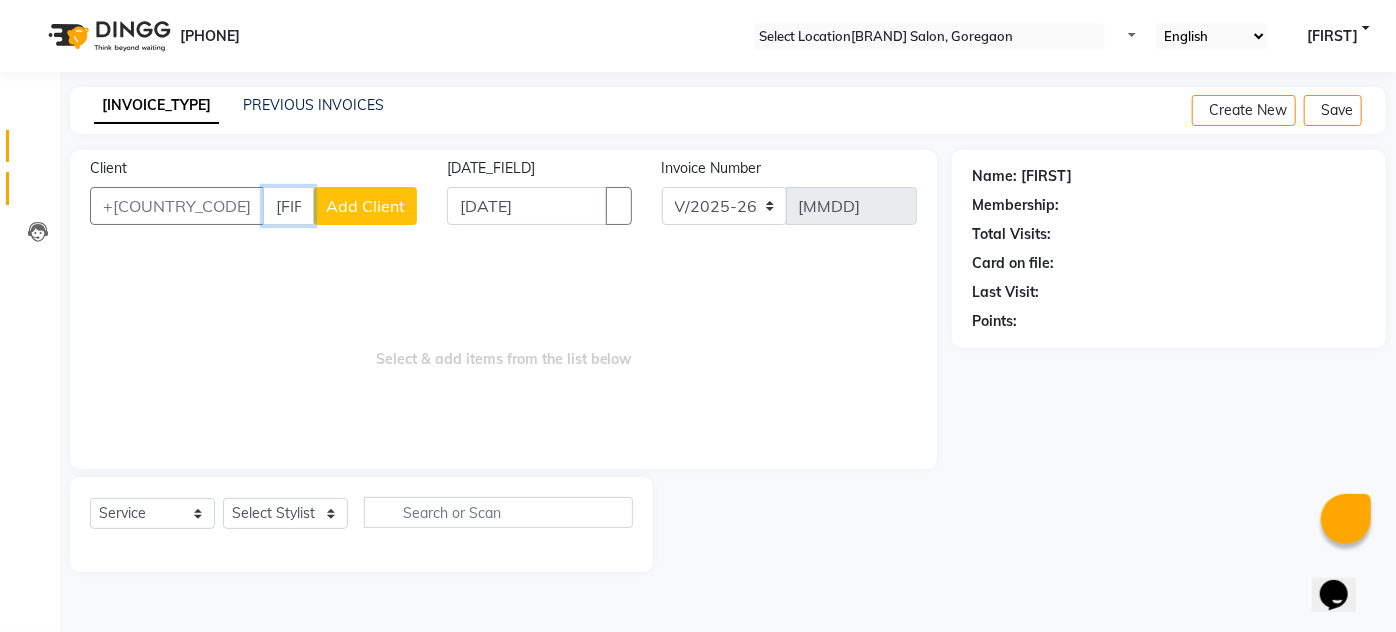 drag, startPoint x: 284, startPoint y: 209, endPoint x: 18, endPoint y: 187, distance: 266.90823 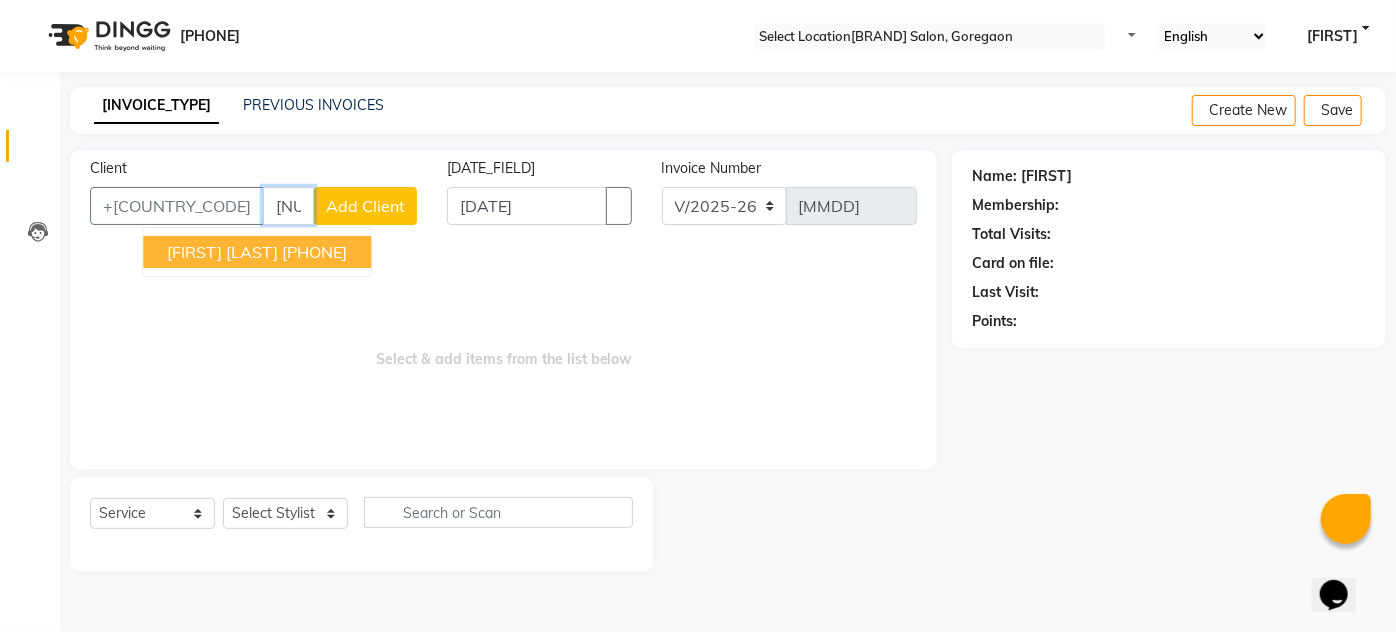 click on "[FIRST] [LAST]" at bounding box center [222, 252] 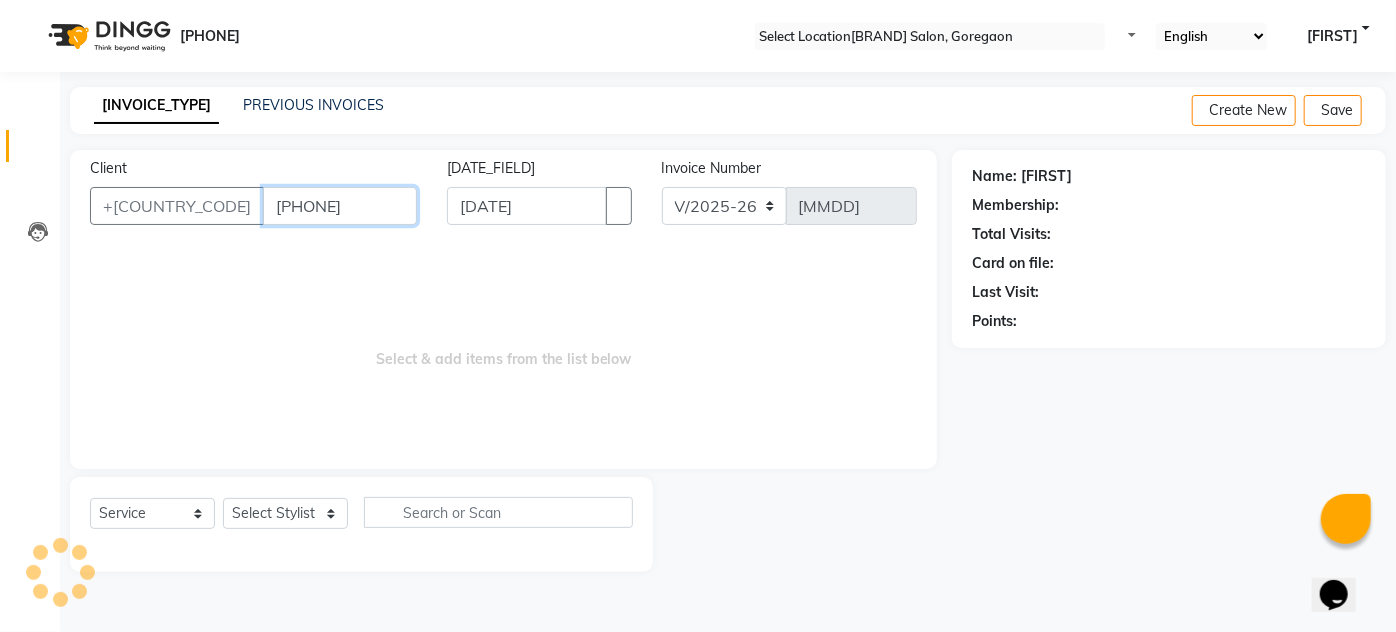 type on "[PHONE]" 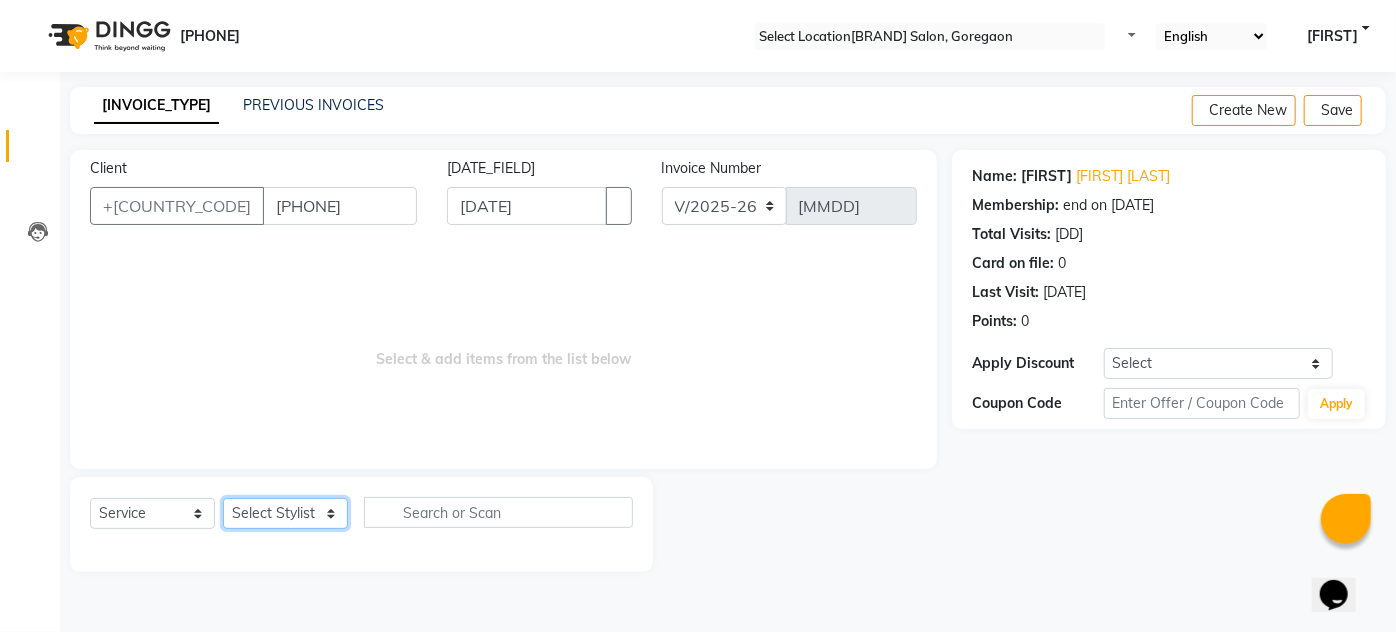 click on "Select Stylist AHSAN AZAD IMRAN Kamal Salmani KASHISH MAMTA POOJA PUMMY RAJA SADDAM SAMEER SULTAN TALIB ZAFAR ZAHID" at bounding box center [285, 513] 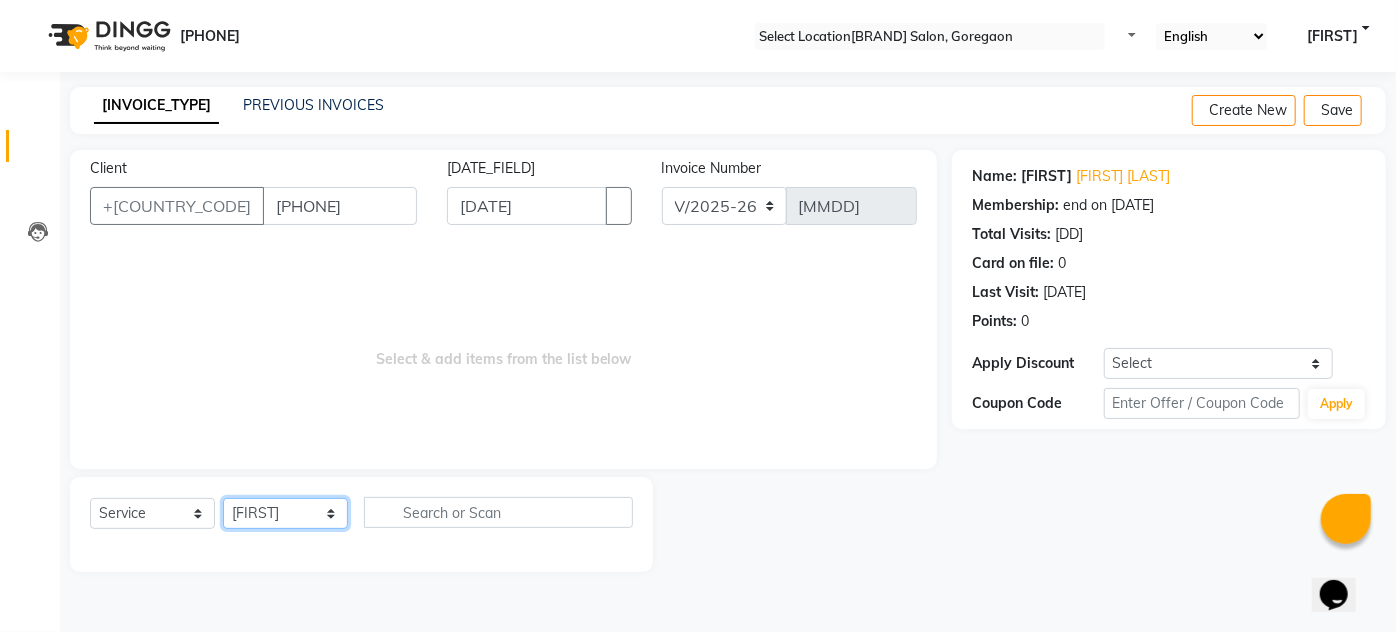 click on "Select Stylist AHSAN AZAD IMRAN Kamal Salmani KASHISH MAMTA POOJA PUMMY RAJA SADDAM SAMEER SULTAN TALIB ZAFAR ZAHID" at bounding box center [285, 513] 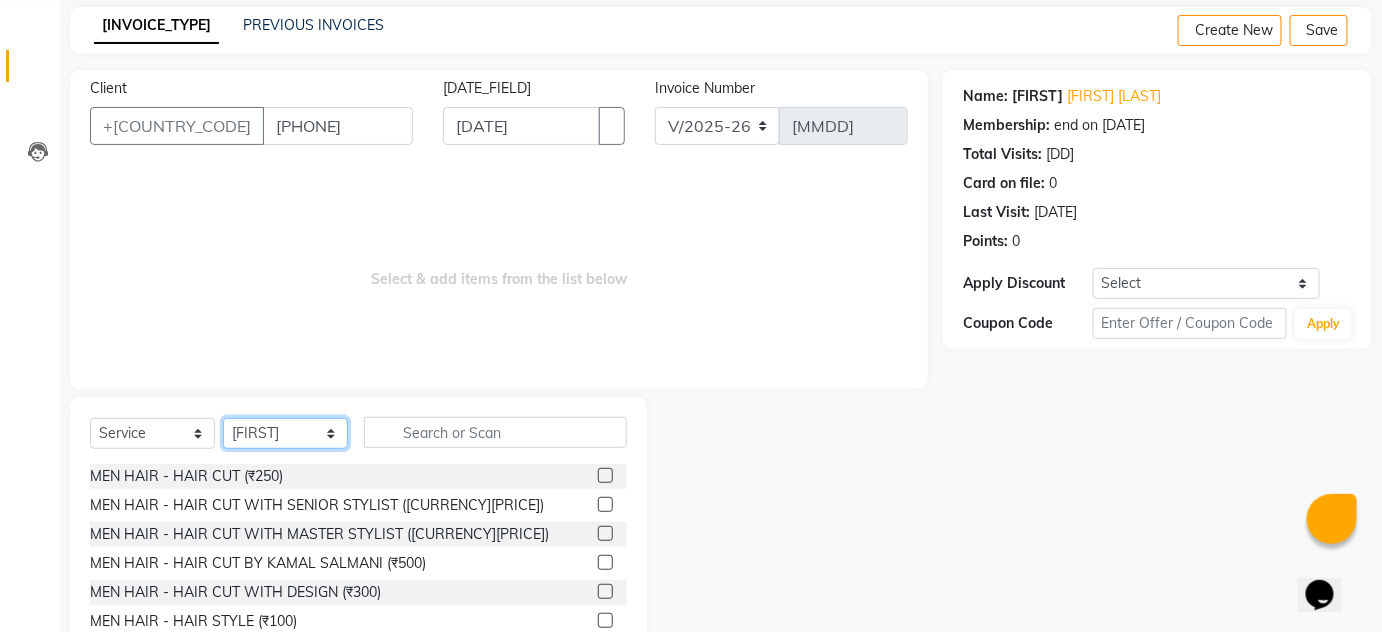 scroll, scrollTop: 168, scrollLeft: 0, axis: vertical 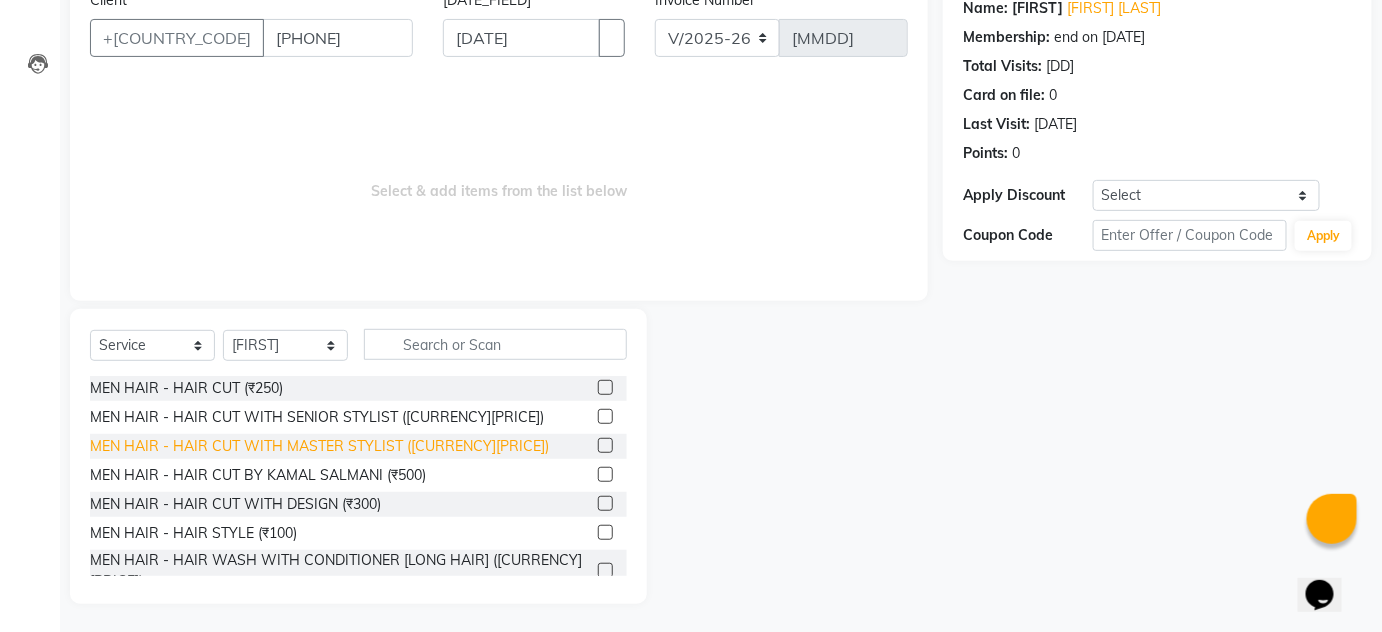 click on "MEN HAIR - HAIR CUT WITH MASTER STYLIST ([CURRENCY][PRICE])" at bounding box center [186, 388] 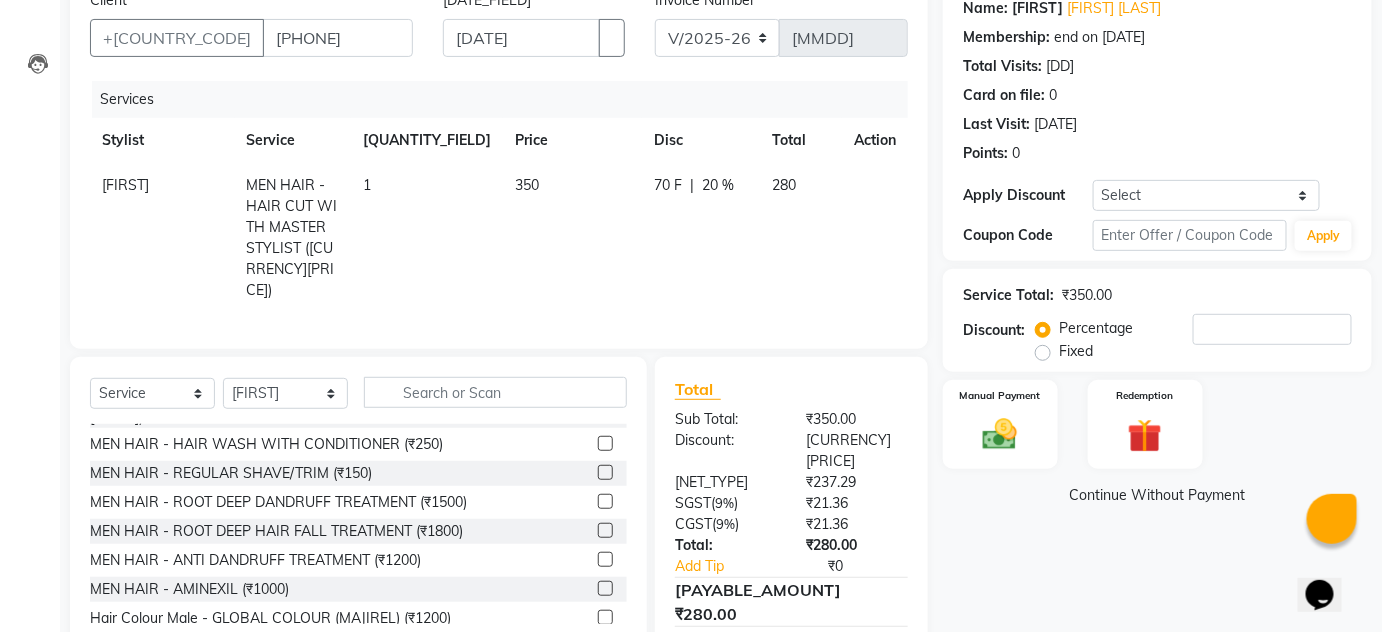 scroll, scrollTop: 181, scrollLeft: 0, axis: vertical 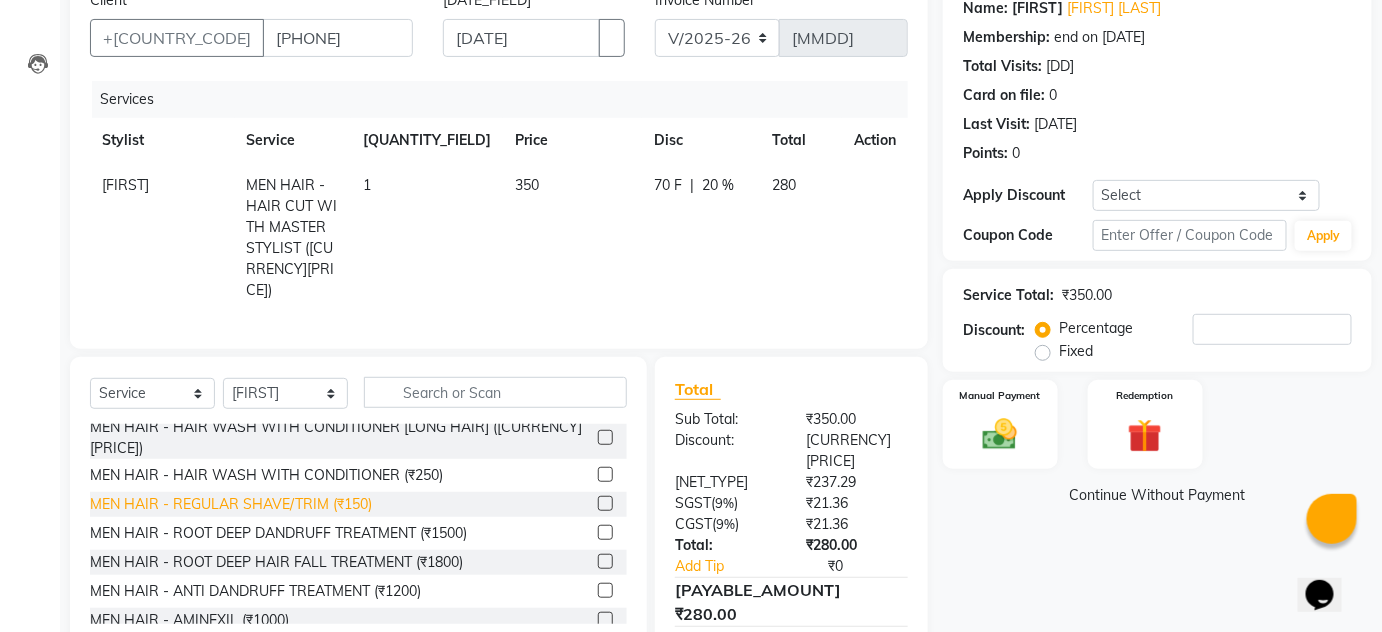 click on "MEN HAIR - REGULAR SHAVE/TRIM (₹150)" at bounding box center [186, 255] 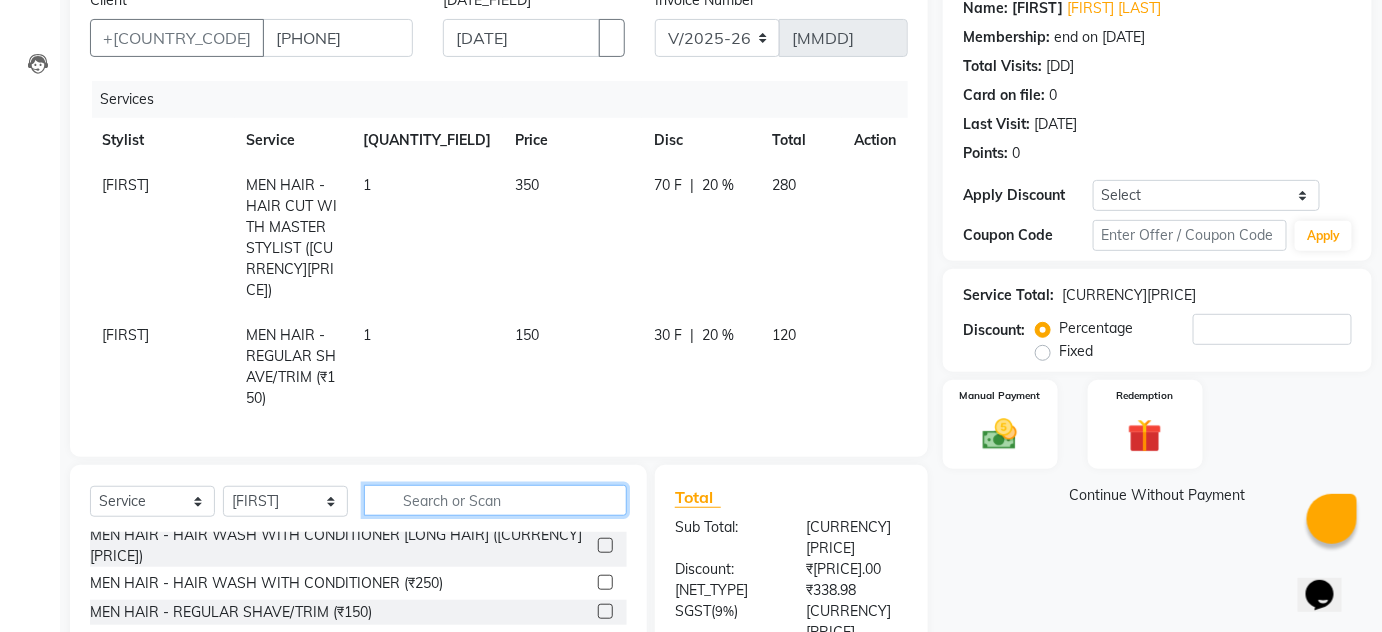 click at bounding box center [495, 500] 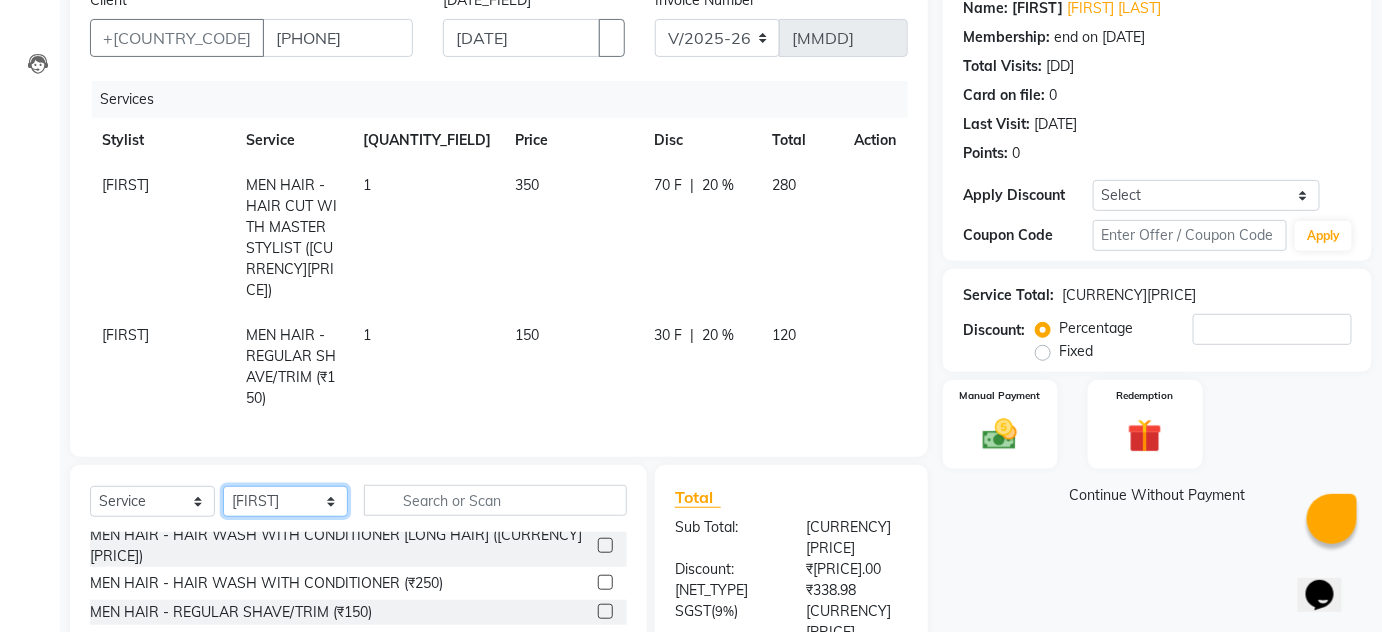 click on "Select Stylist AHSAN AZAD IMRAN Kamal Salmani KASHISH MAMTA POOJA PUMMY RAJA SADDAM SAMEER SULTAN TALIB ZAFAR ZAHID" at bounding box center (285, 501) 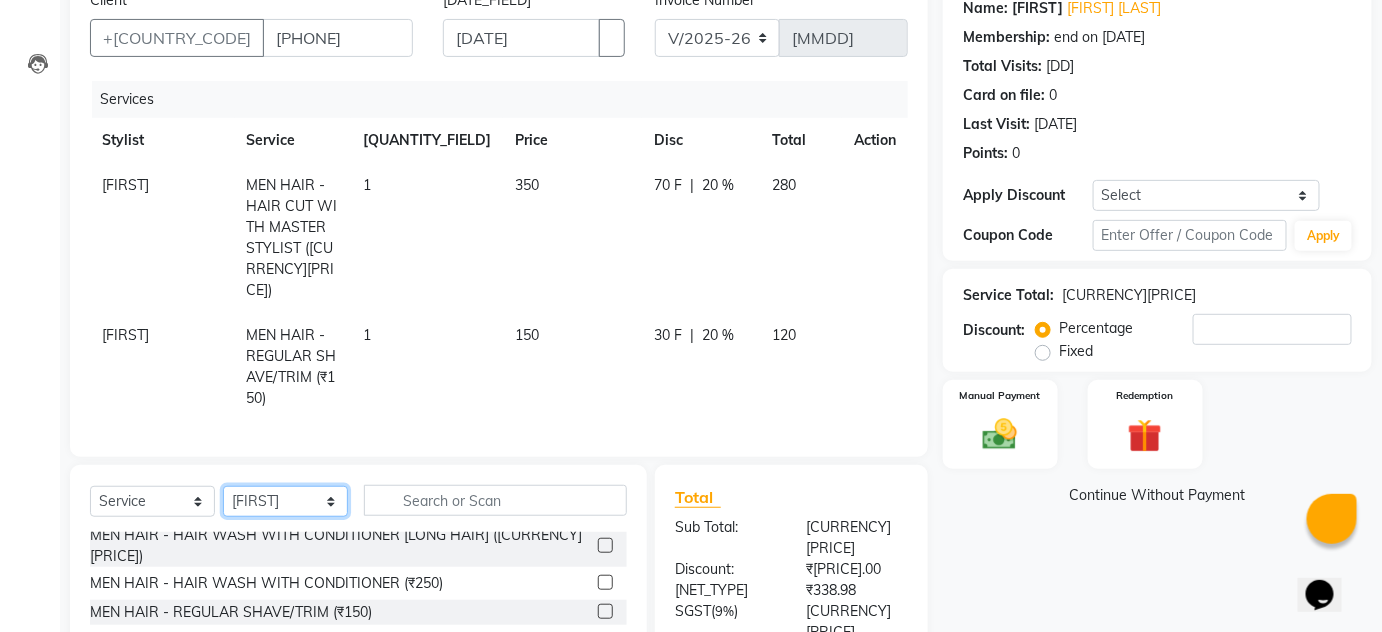 select on "[NUMBER]" 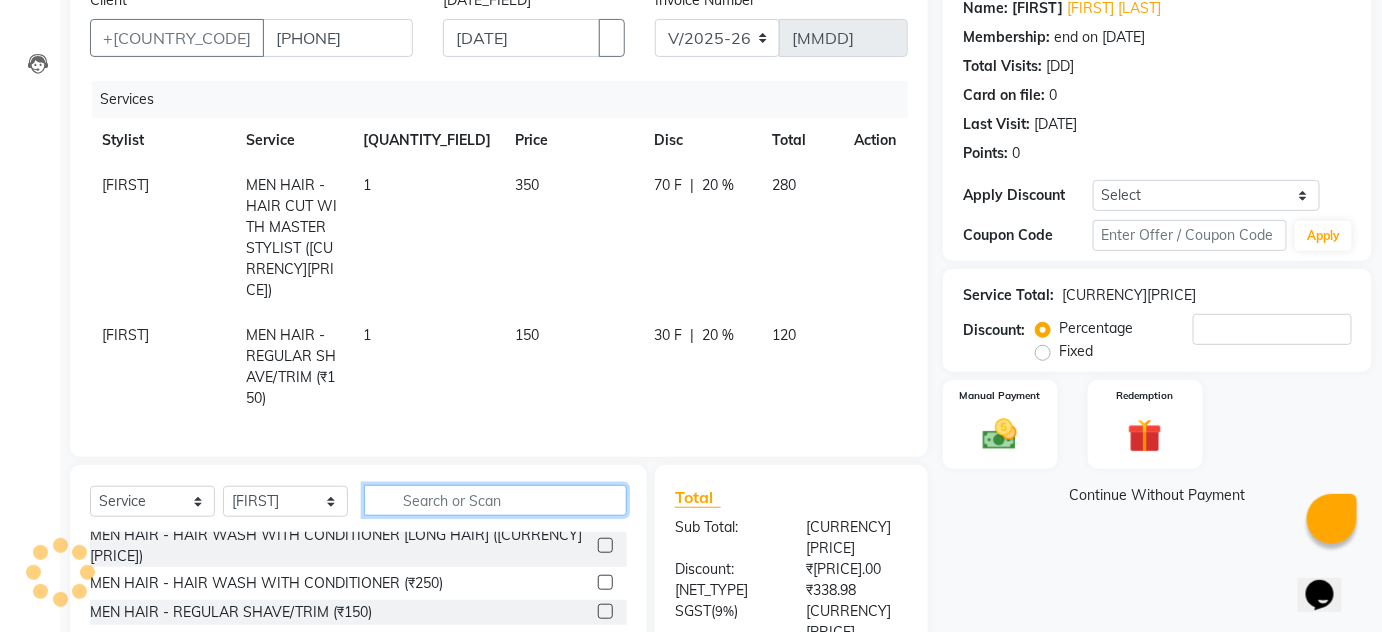 click at bounding box center (495, 500) 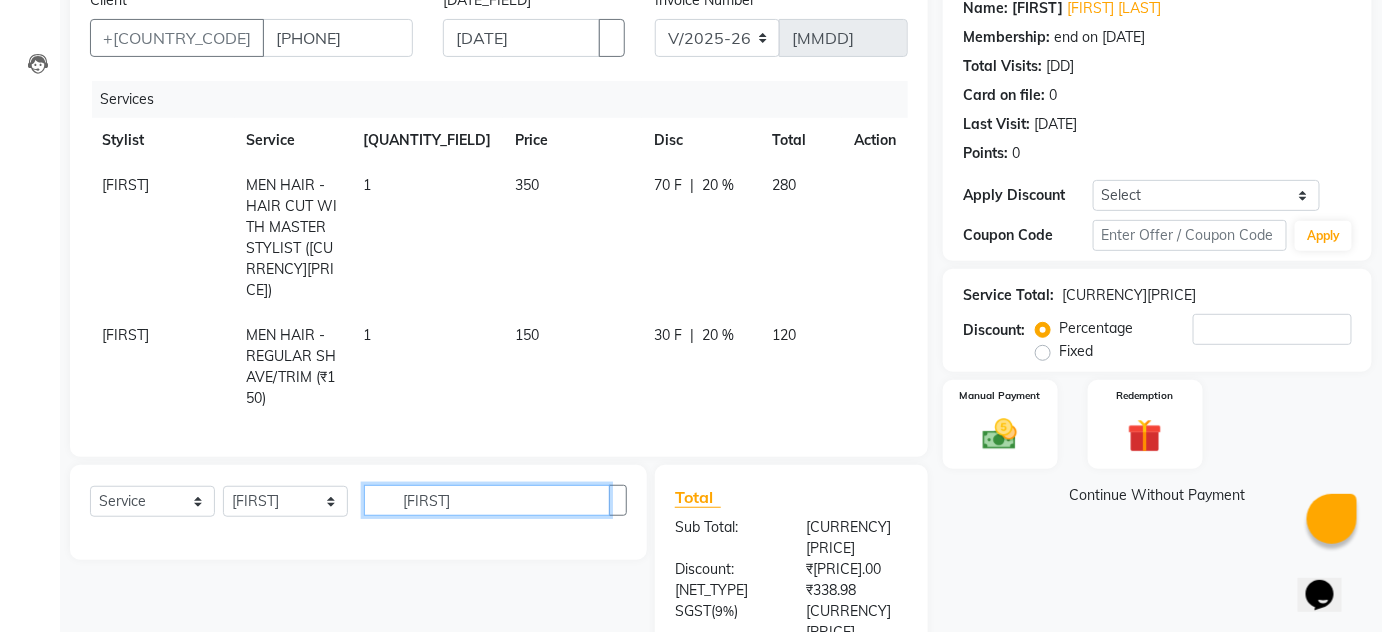 scroll, scrollTop: 0, scrollLeft: 0, axis: both 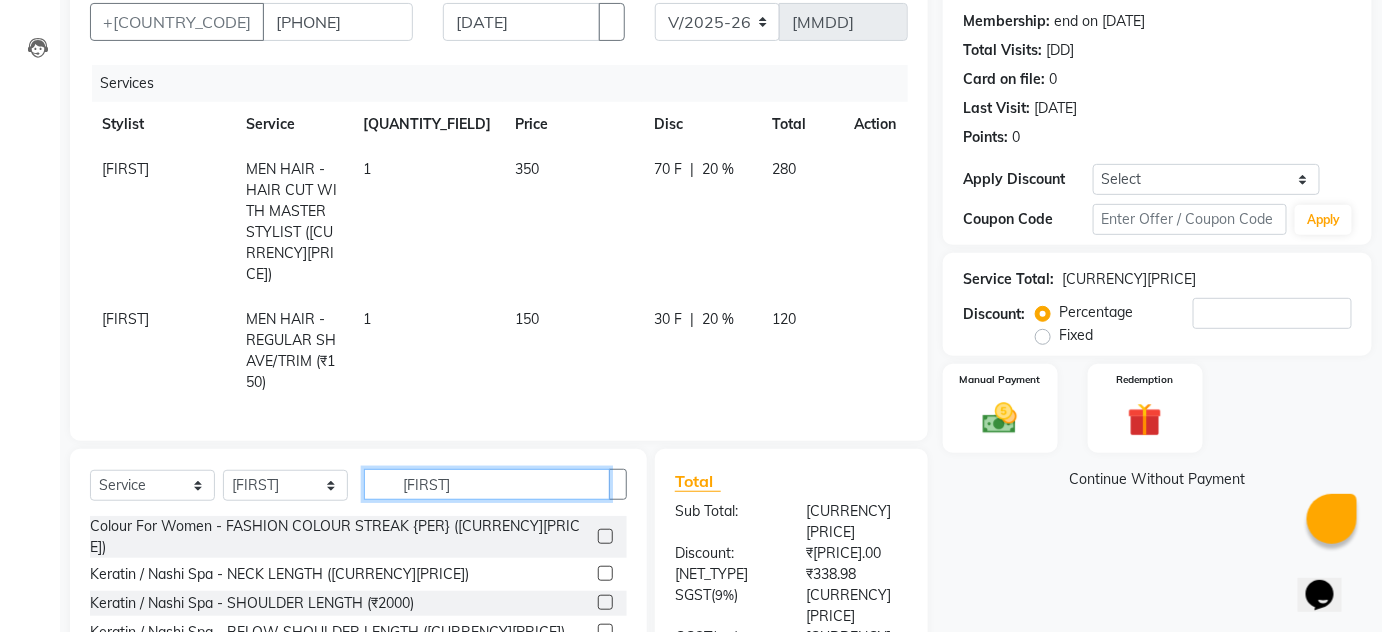 drag, startPoint x: 445, startPoint y: 436, endPoint x: 407, endPoint y: 435, distance: 38.013157 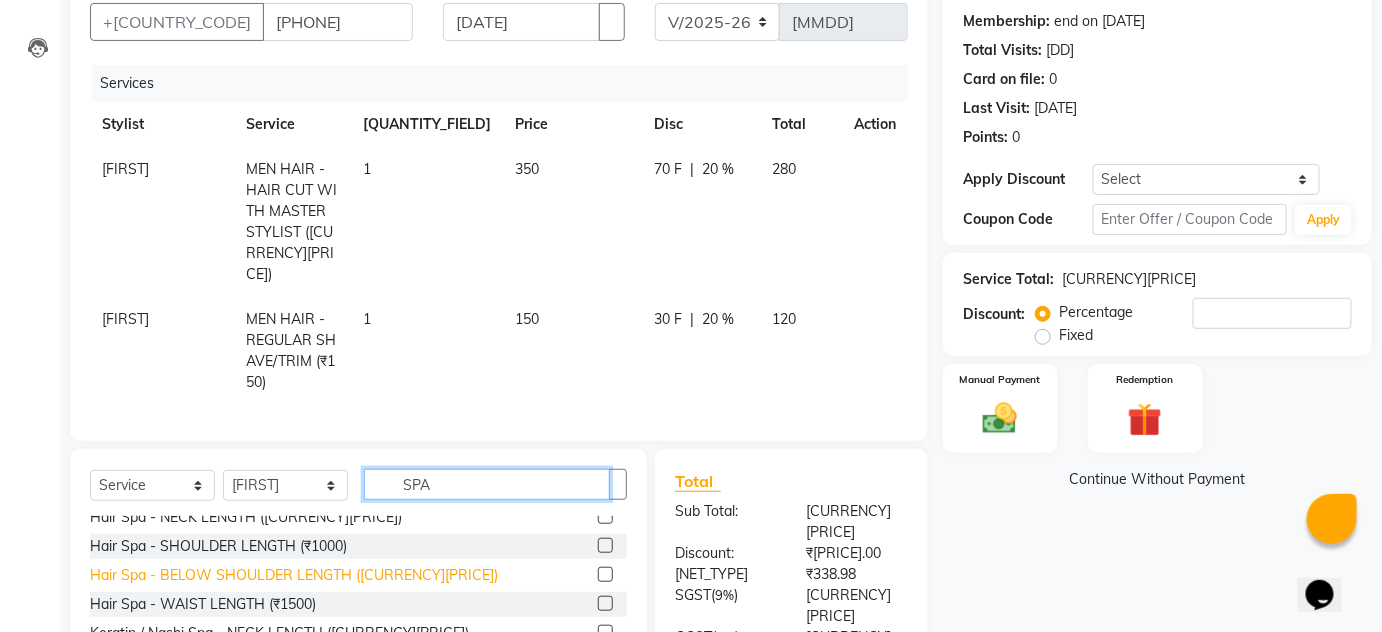 scroll, scrollTop: 61, scrollLeft: 0, axis: vertical 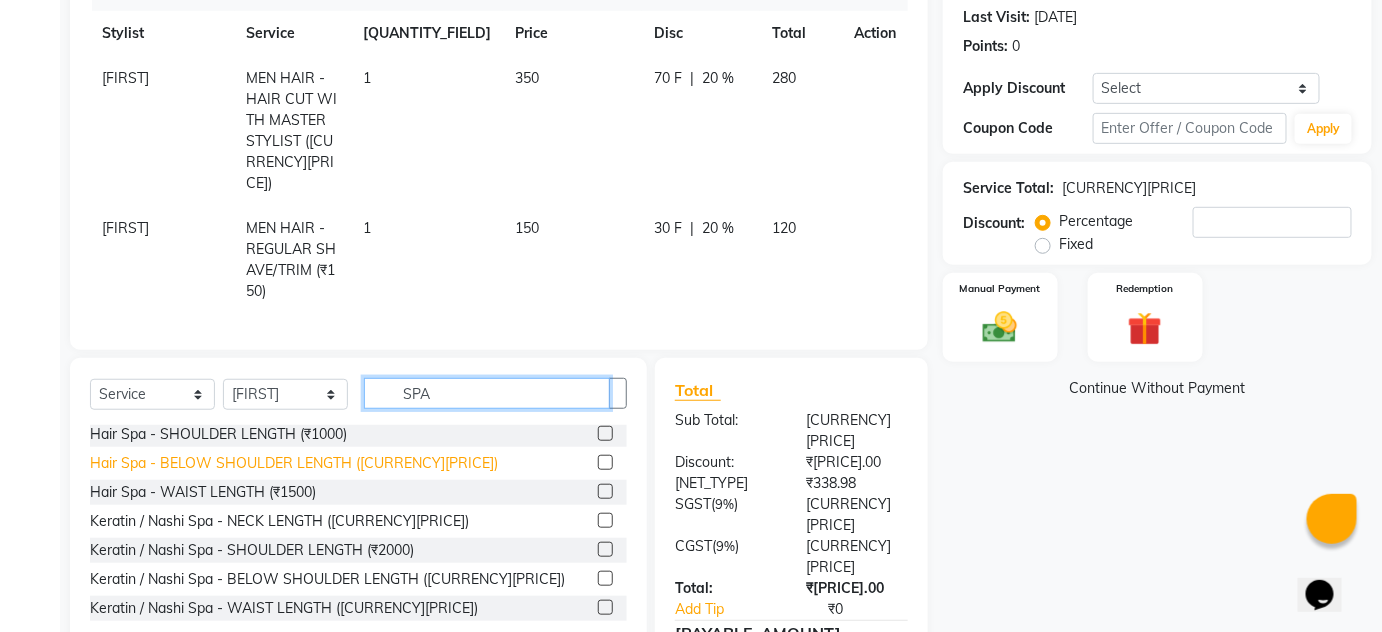 type on "SPA" 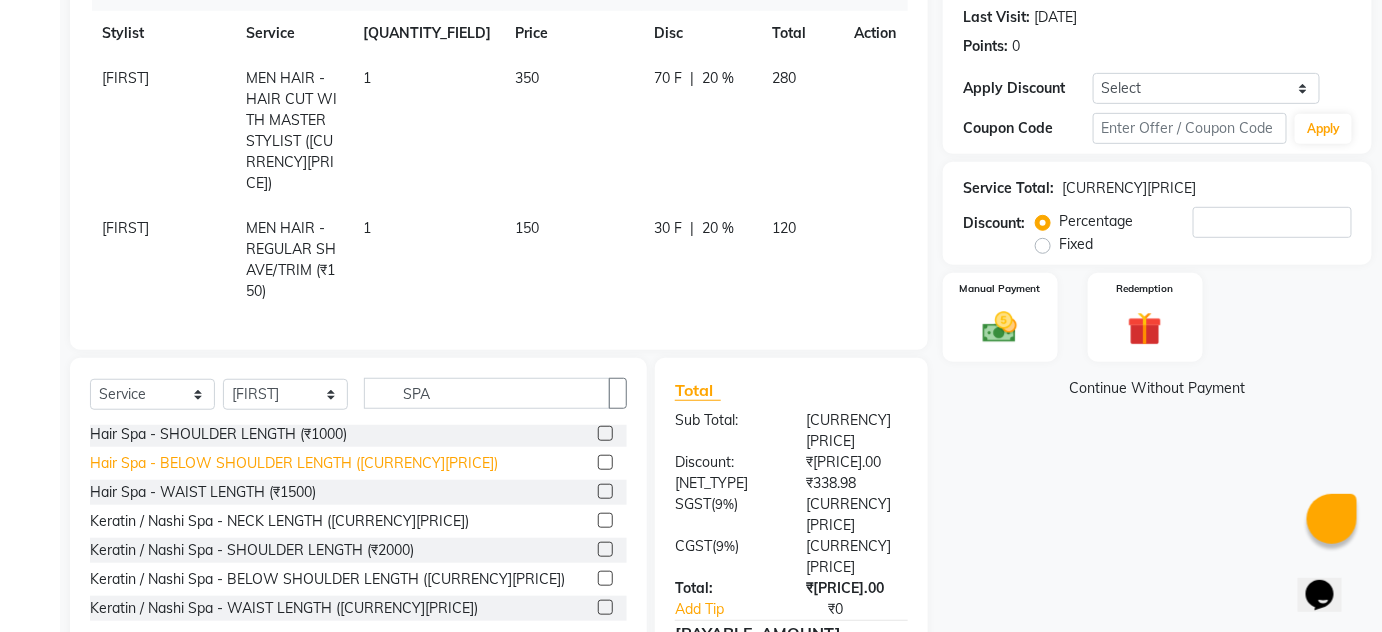 click on "Hair Spa - BELOW SHOULDER LENGTH ([CURRENCY][PRICE])" at bounding box center [206, 376] 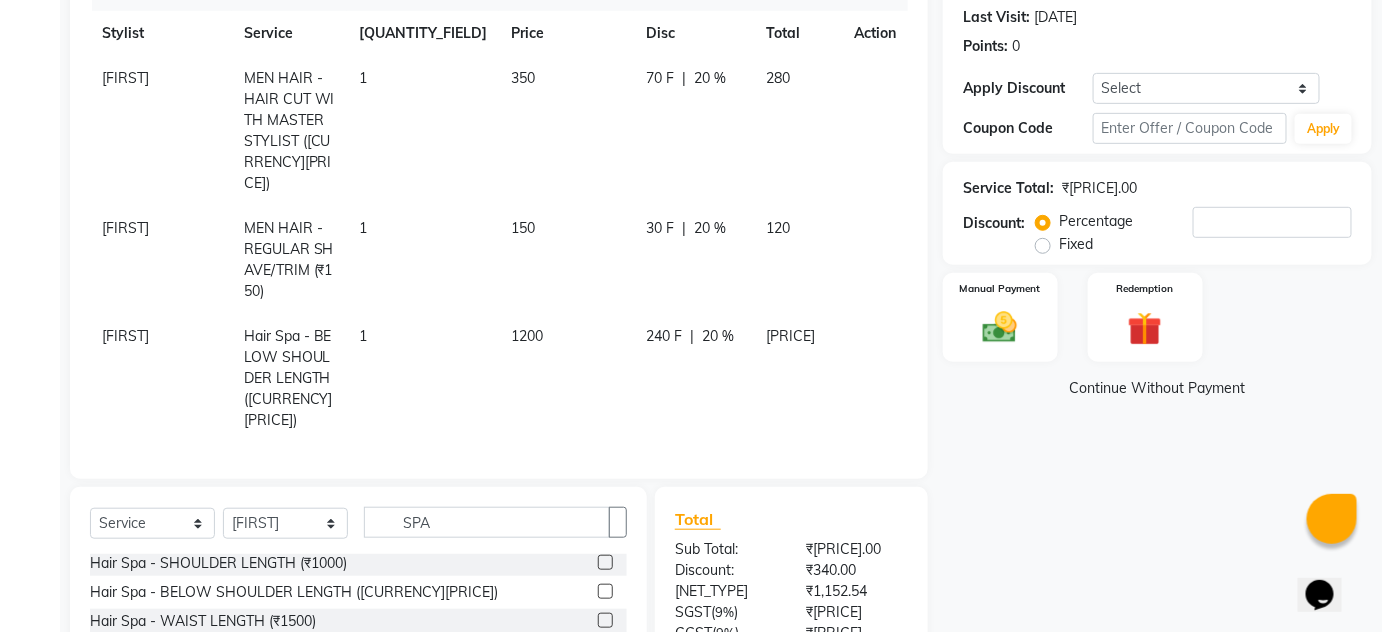 click on "240 F | 20 %" at bounding box center [694, 78] 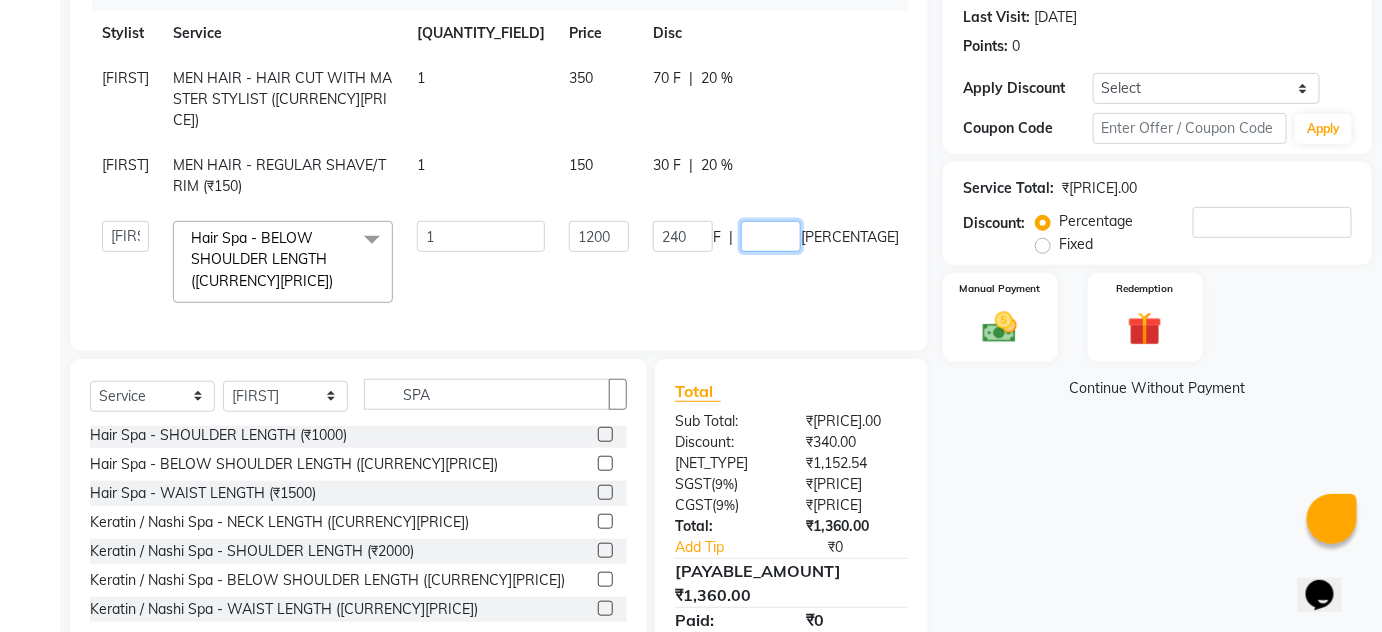 drag, startPoint x: 719, startPoint y: 208, endPoint x: 614, endPoint y: 193, distance: 106.06602 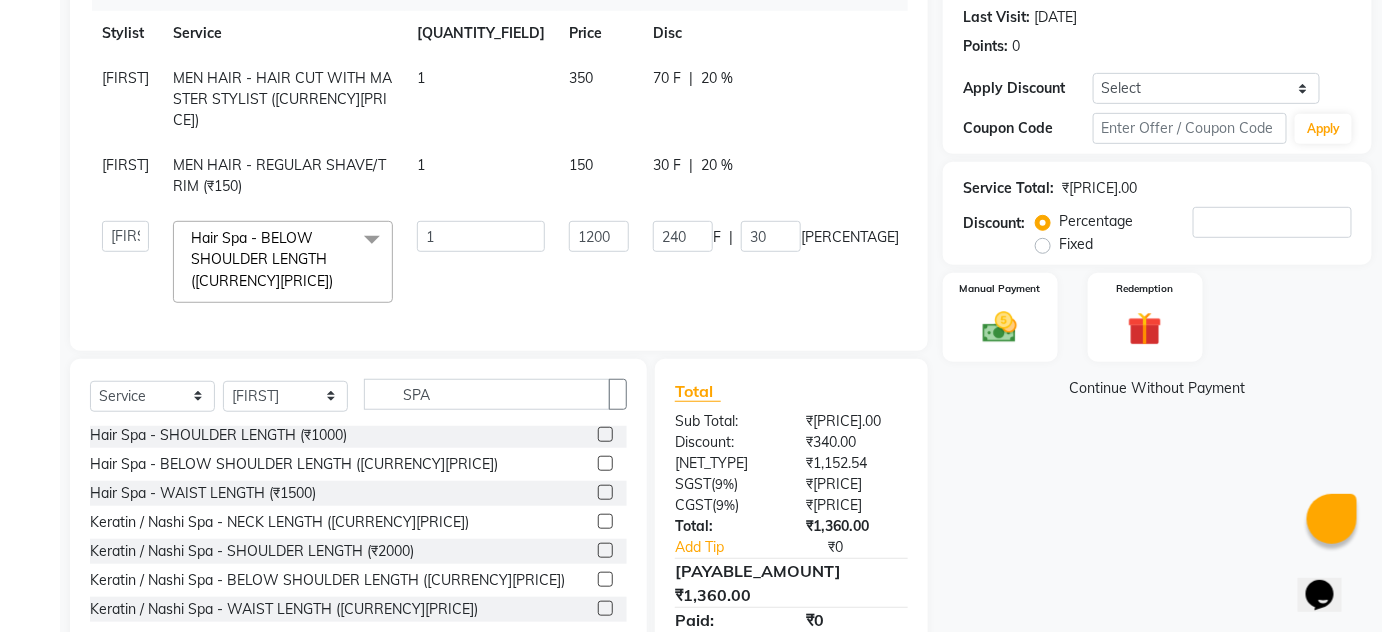 click on "[FIRST] MEN HAIR - REGULAR SHAVE/TRIM ([CURRENCY][PRICE]) 1 [PRICE] [AGE] F | [AGE] % [PRICE]" at bounding box center (570, 176) 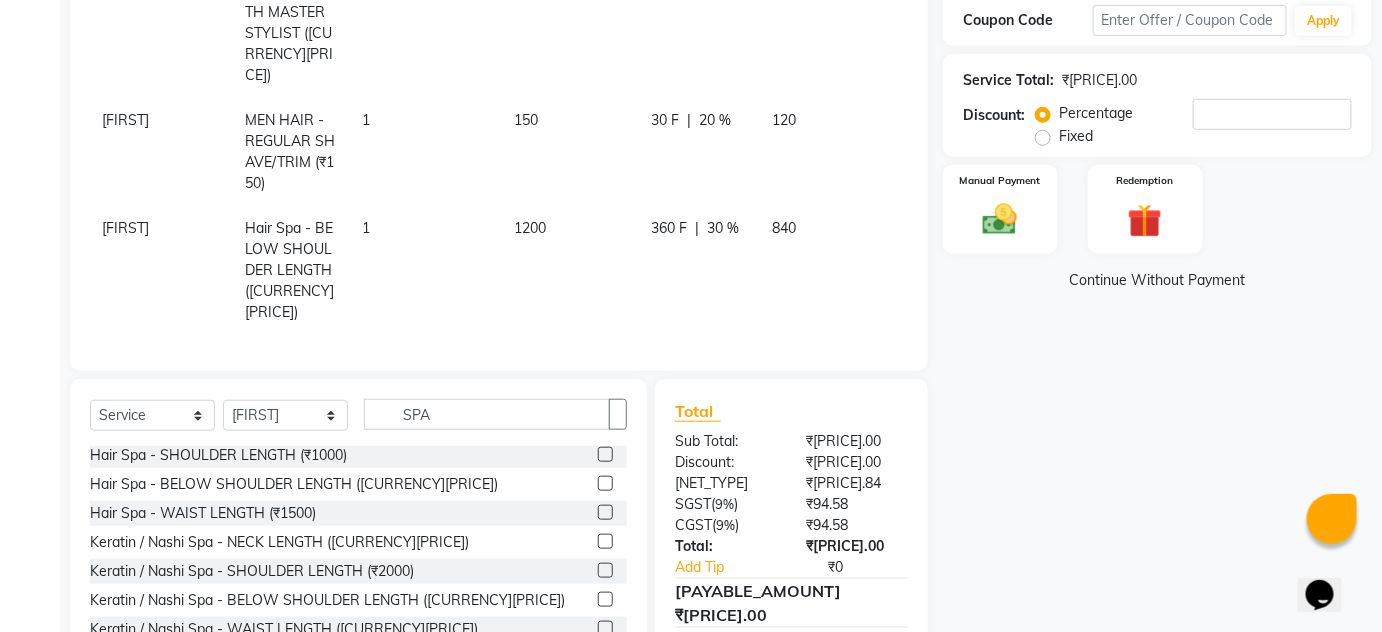 scroll, scrollTop: 292, scrollLeft: 0, axis: vertical 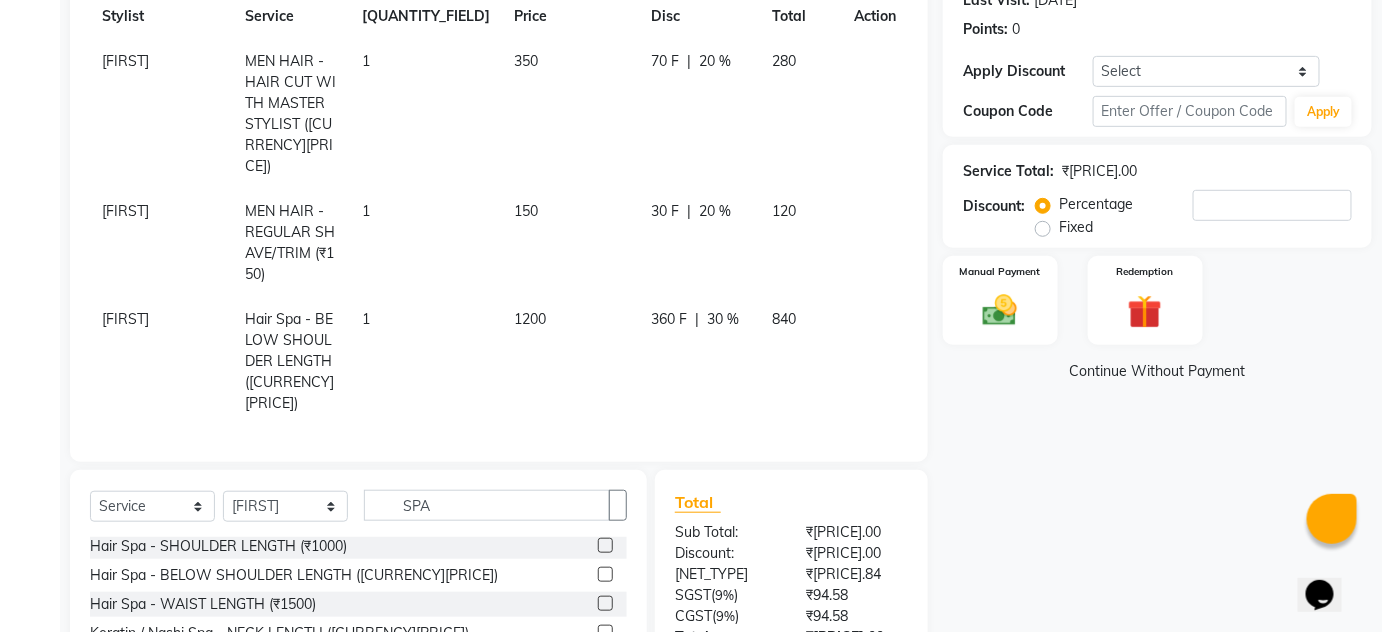 click on "20 %" at bounding box center [715, 61] 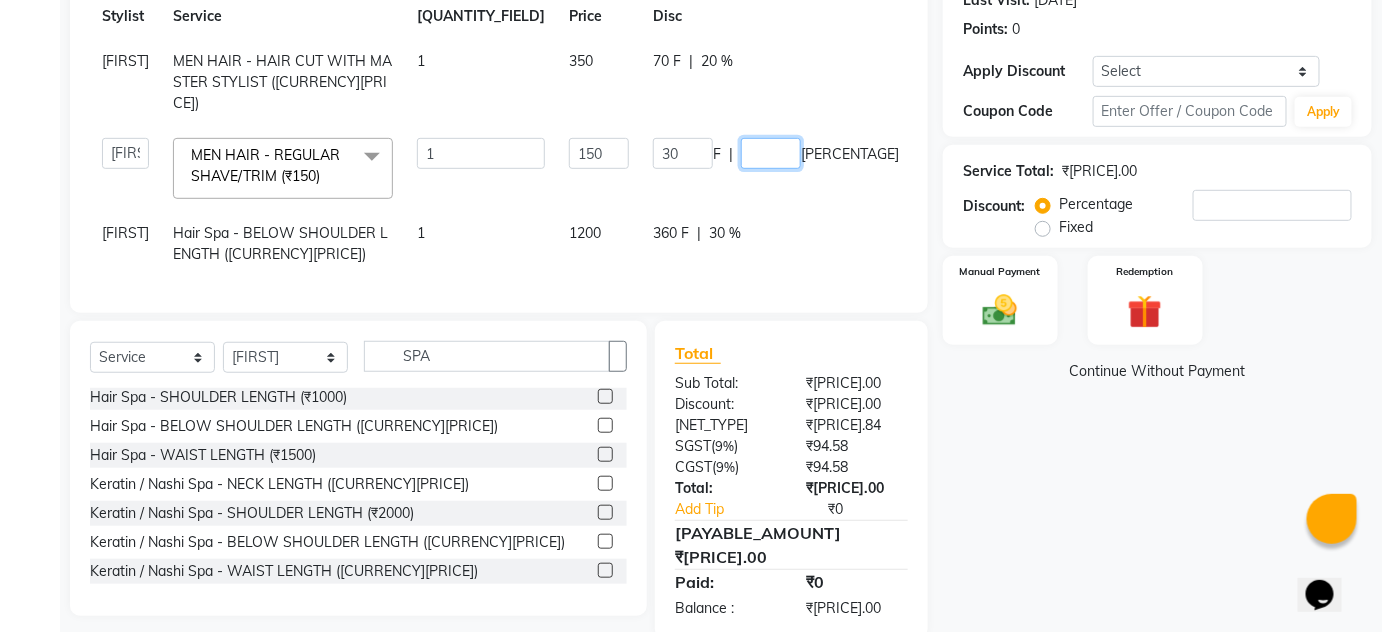 drag, startPoint x: 734, startPoint y: 130, endPoint x: 664, endPoint y: 121, distance: 70.5762 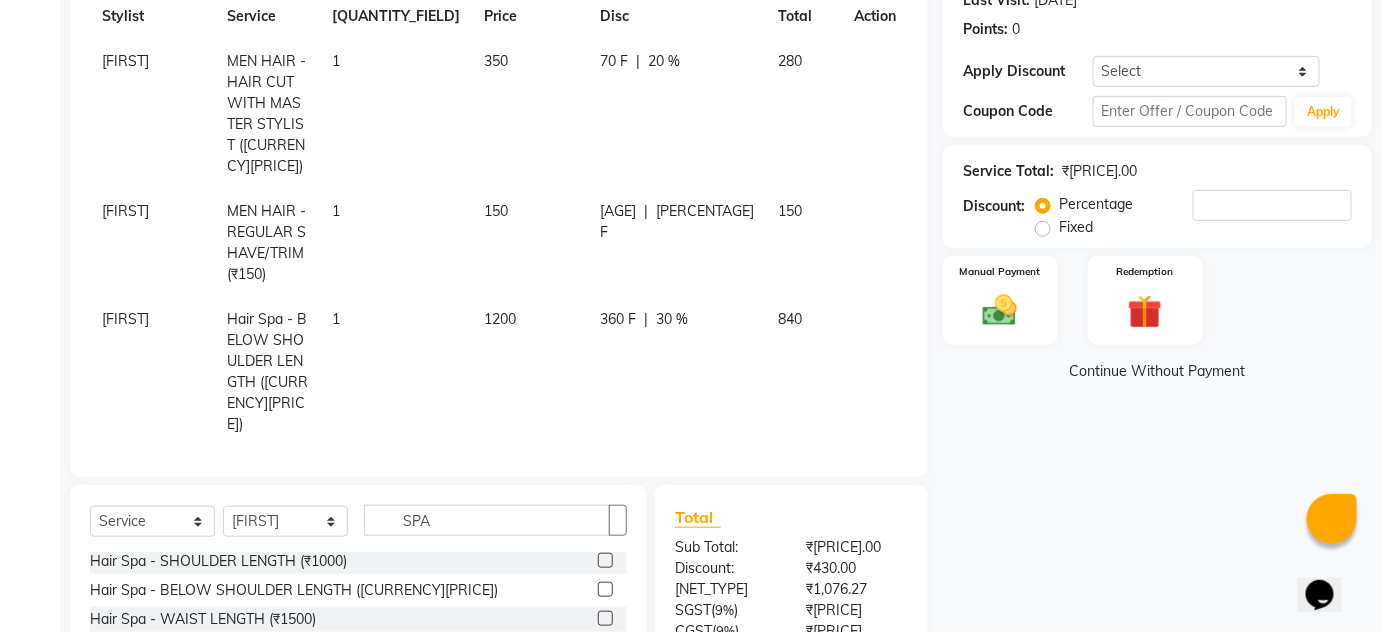 click on "[AGE] F | [AGE] %" at bounding box center [677, 61] 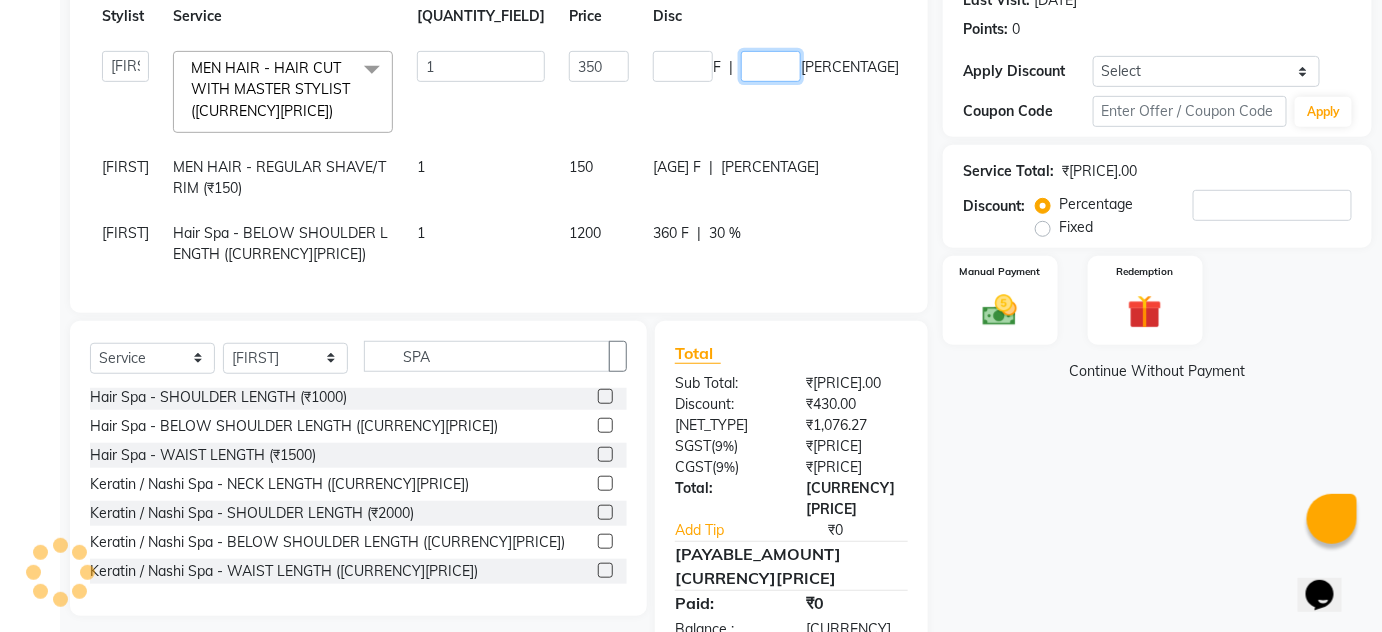 drag, startPoint x: 722, startPoint y: 62, endPoint x: 682, endPoint y: 60, distance: 40.04997 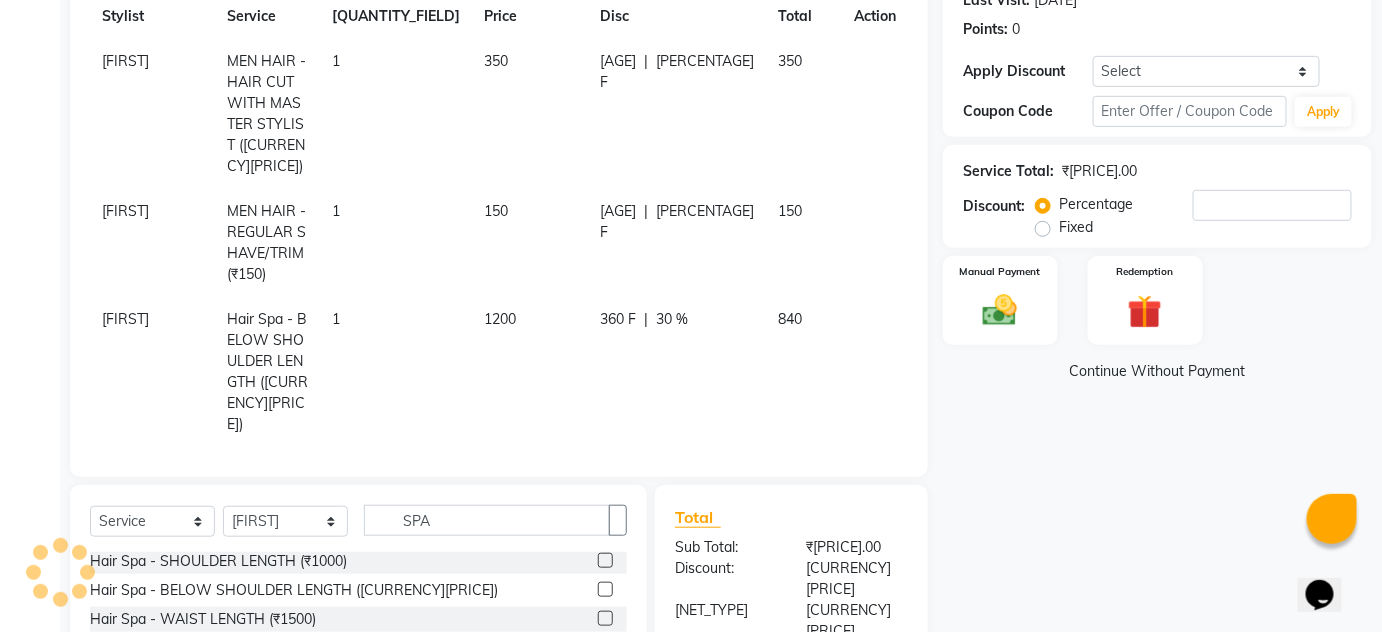 click on "0 F | 0 %" at bounding box center (677, 114) 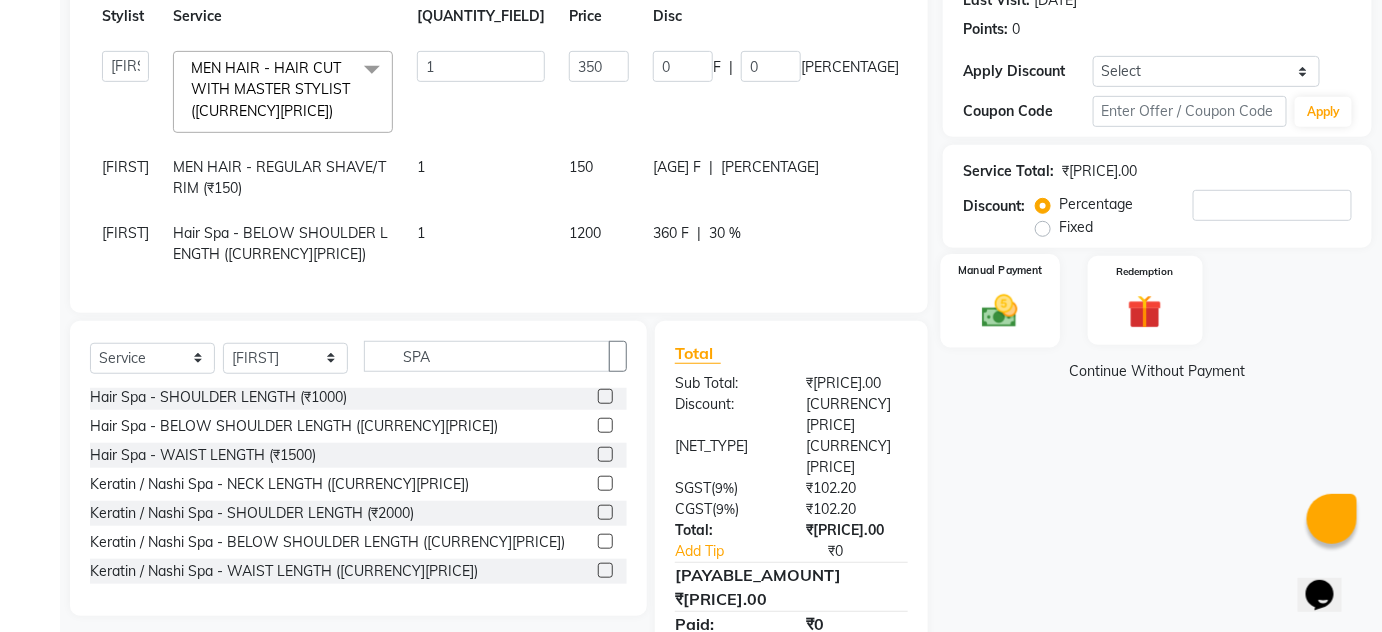 click at bounding box center [1000, 310] 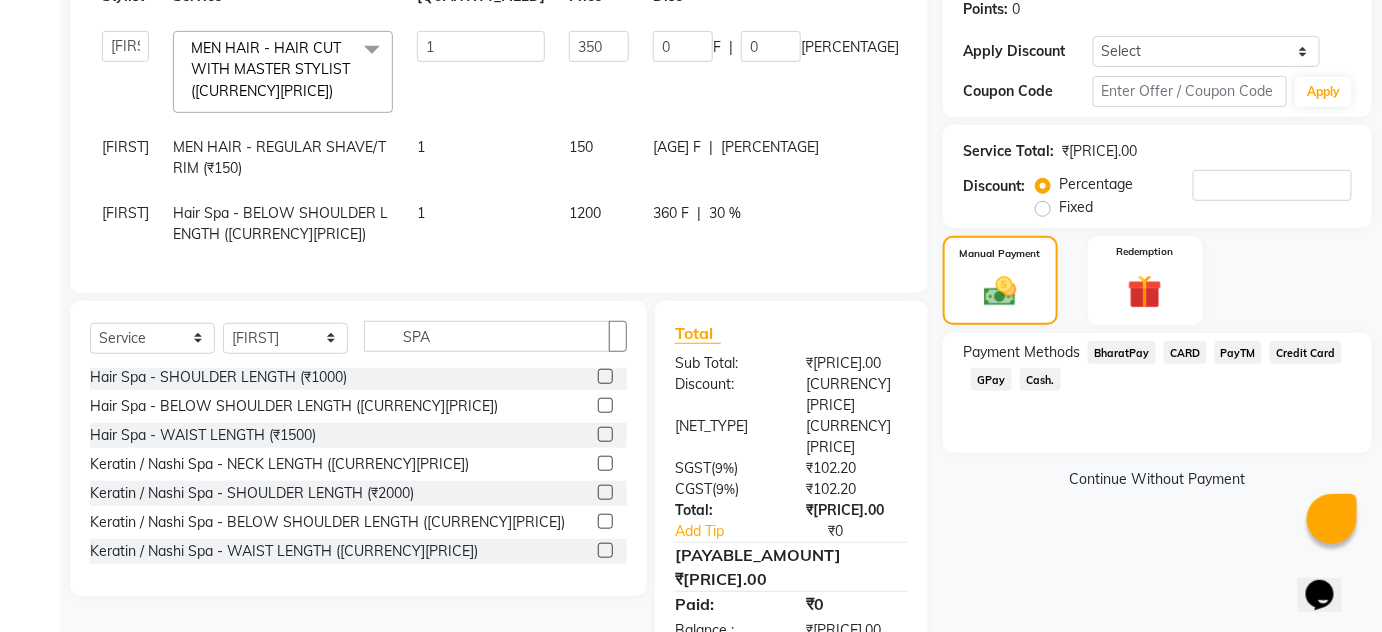 scroll, scrollTop: 317, scrollLeft: 0, axis: vertical 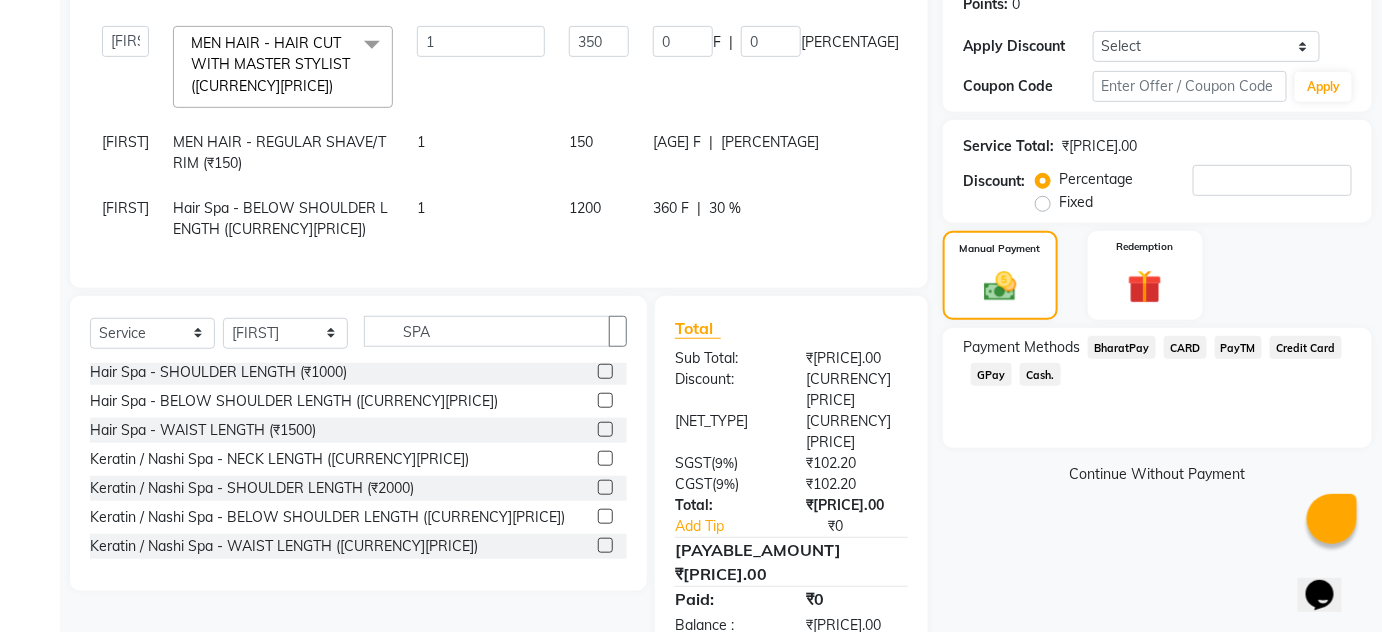click on "GPay" at bounding box center [1122, 347] 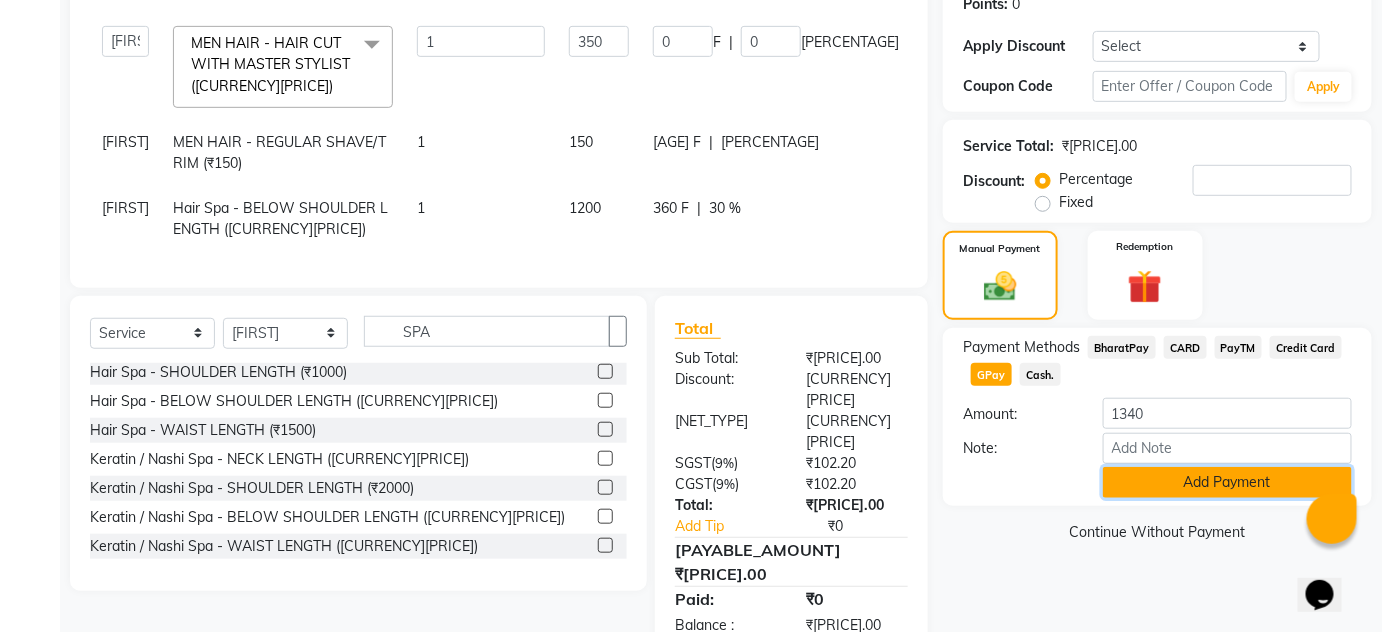 click on "Add Payment" at bounding box center [1227, 482] 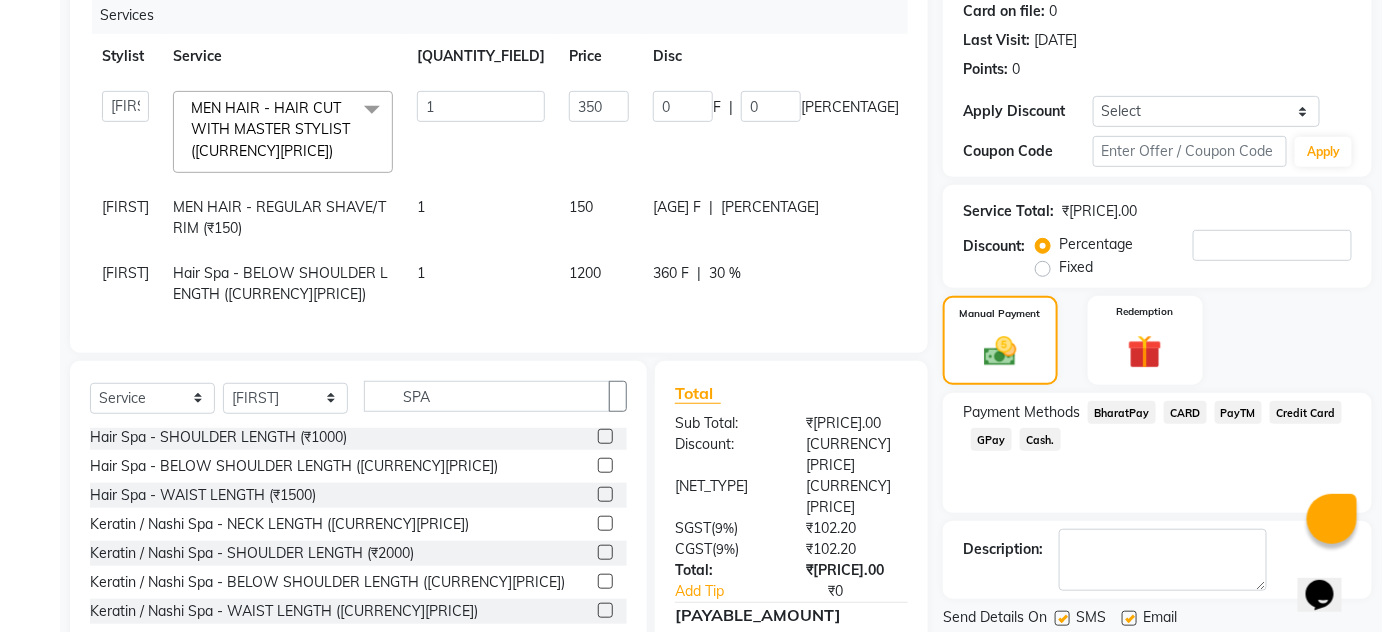 scroll, scrollTop: 358, scrollLeft: 0, axis: vertical 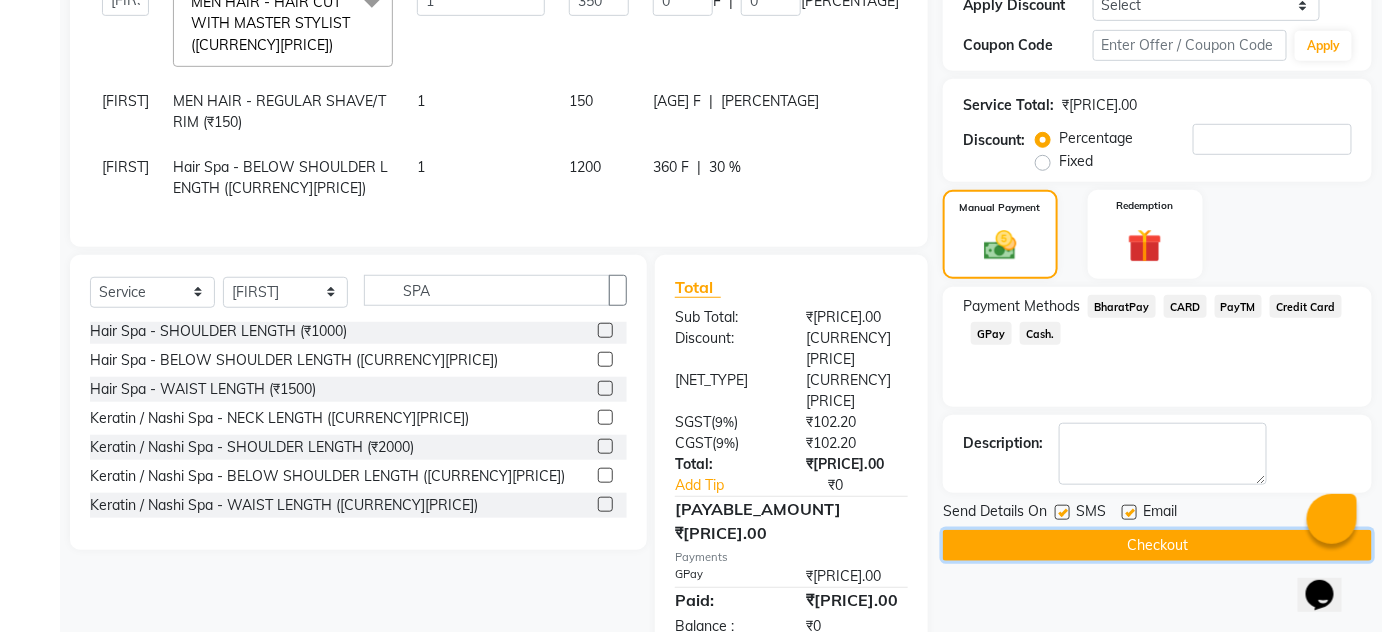 click on "Checkout" at bounding box center (1157, 545) 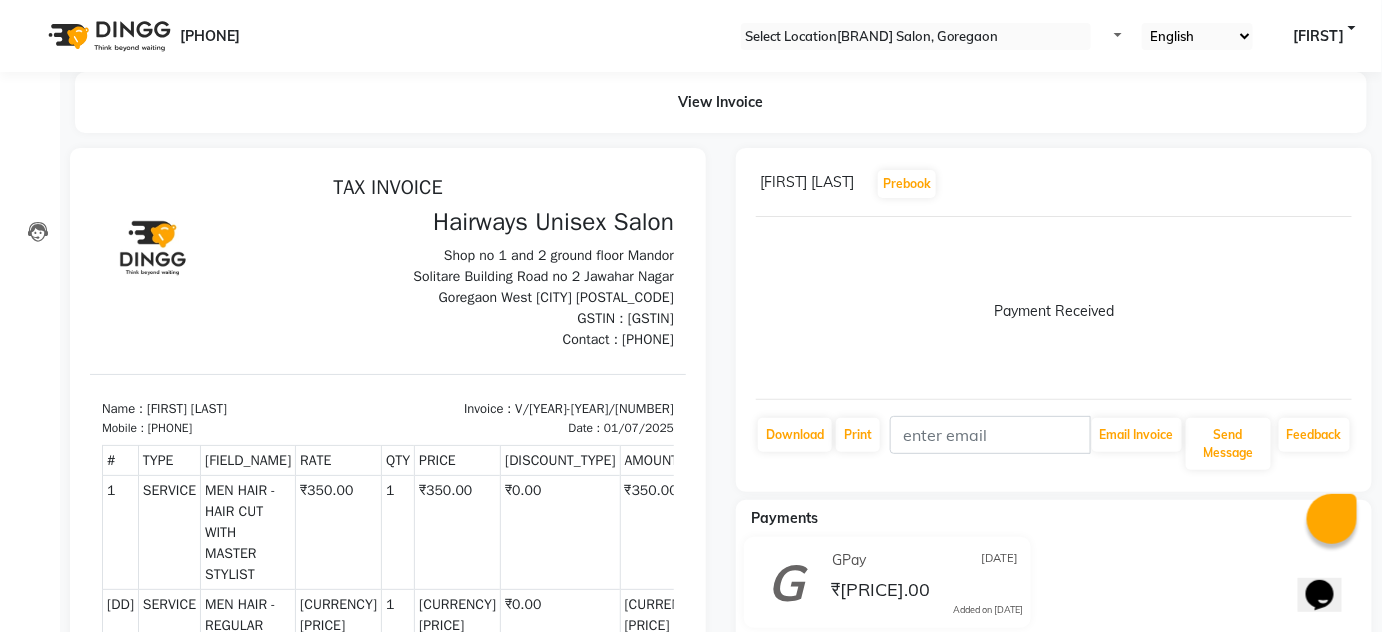 scroll, scrollTop: 0, scrollLeft: 0, axis: both 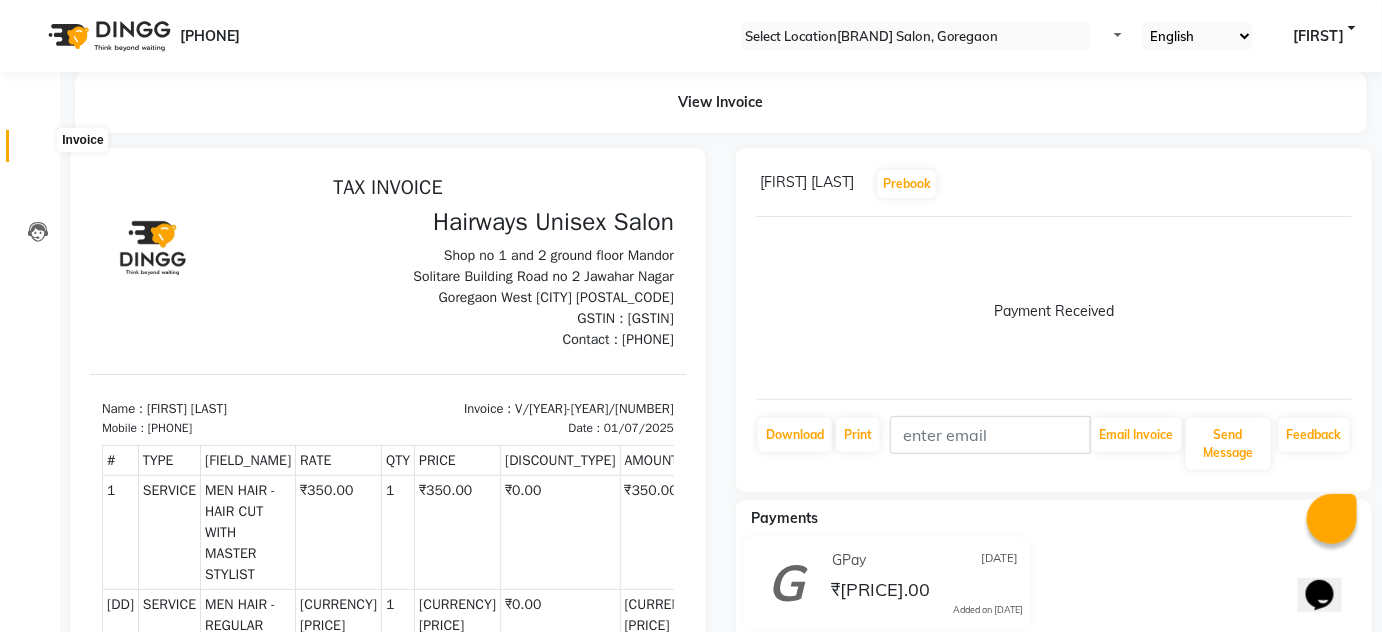 click at bounding box center (38, 151) 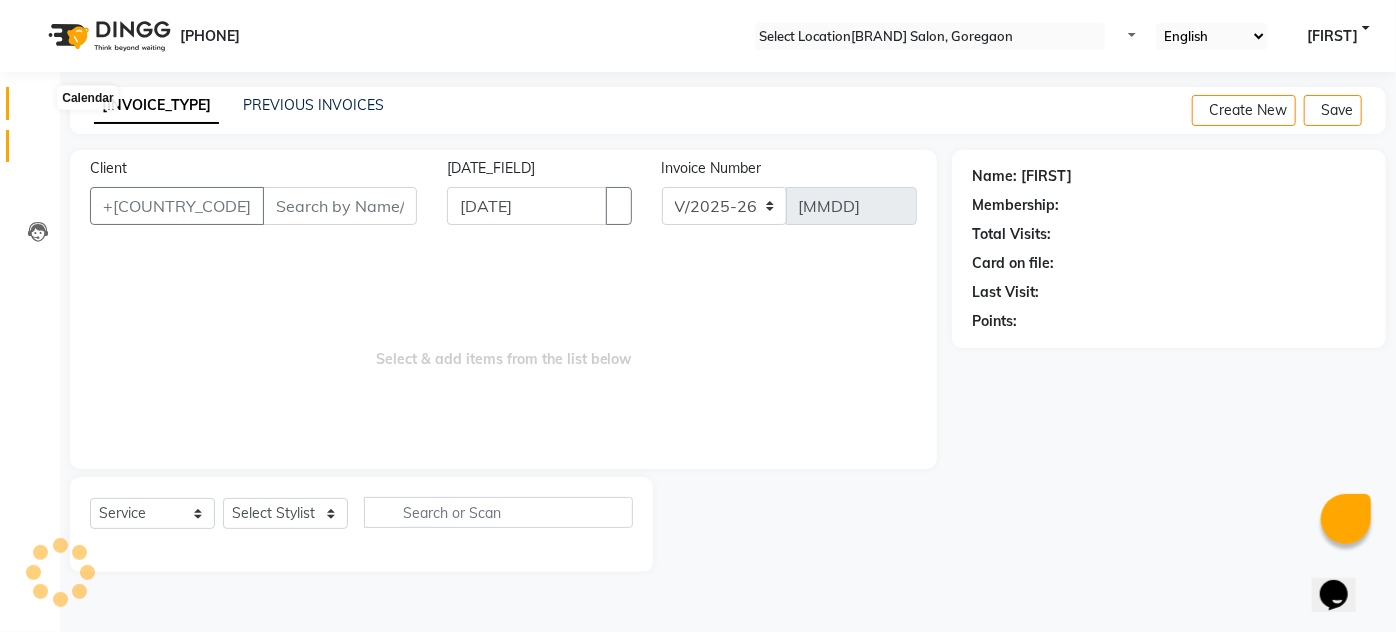 click at bounding box center [37, 108] 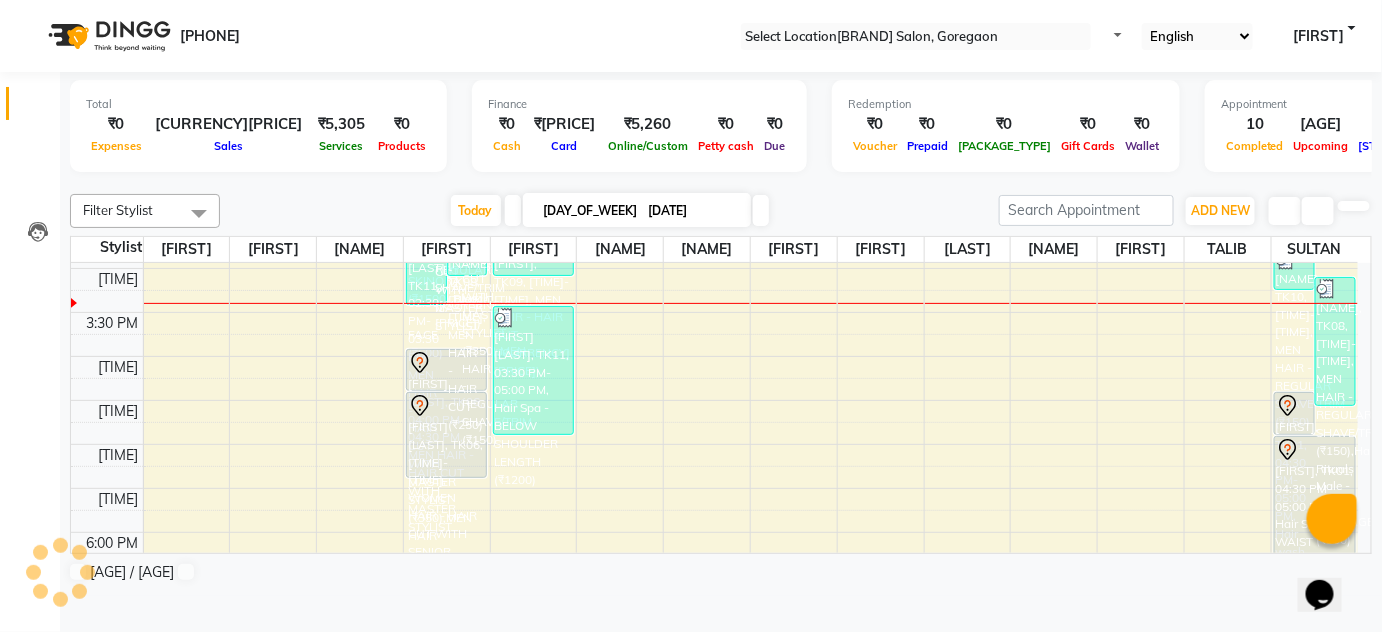 scroll, scrollTop: 0, scrollLeft: 0, axis: both 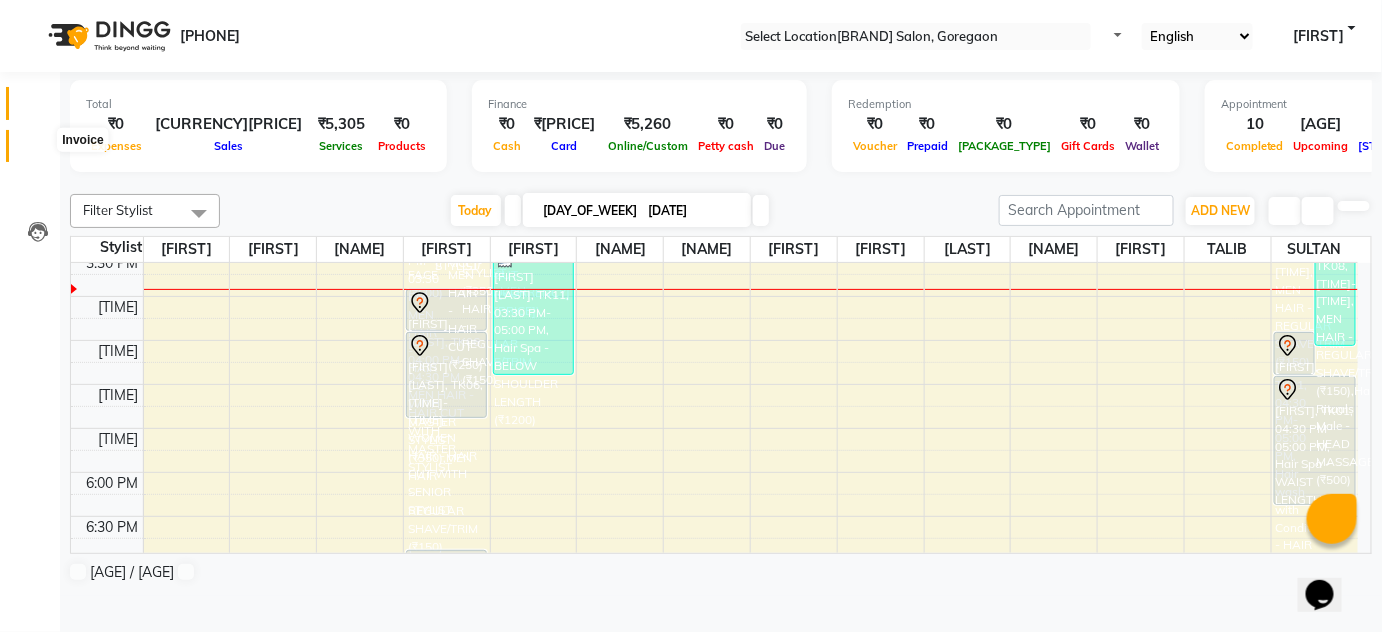 click at bounding box center (37, 151) 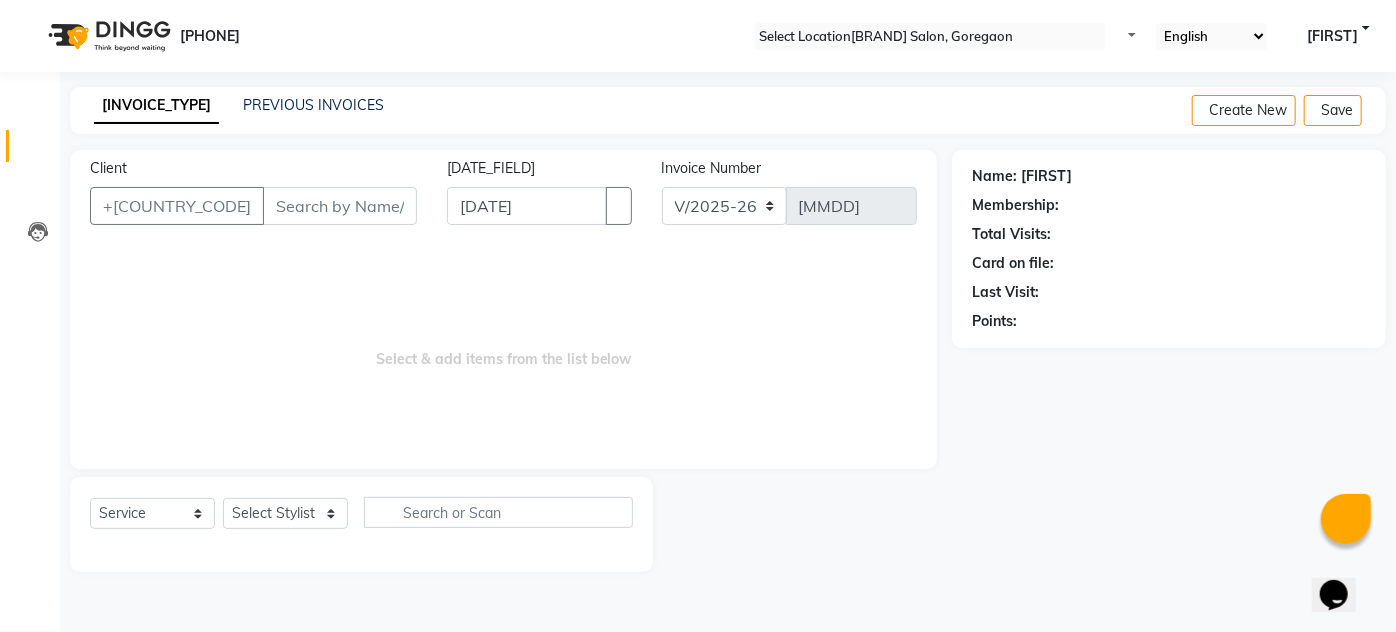 click on "Client" at bounding box center [340, 206] 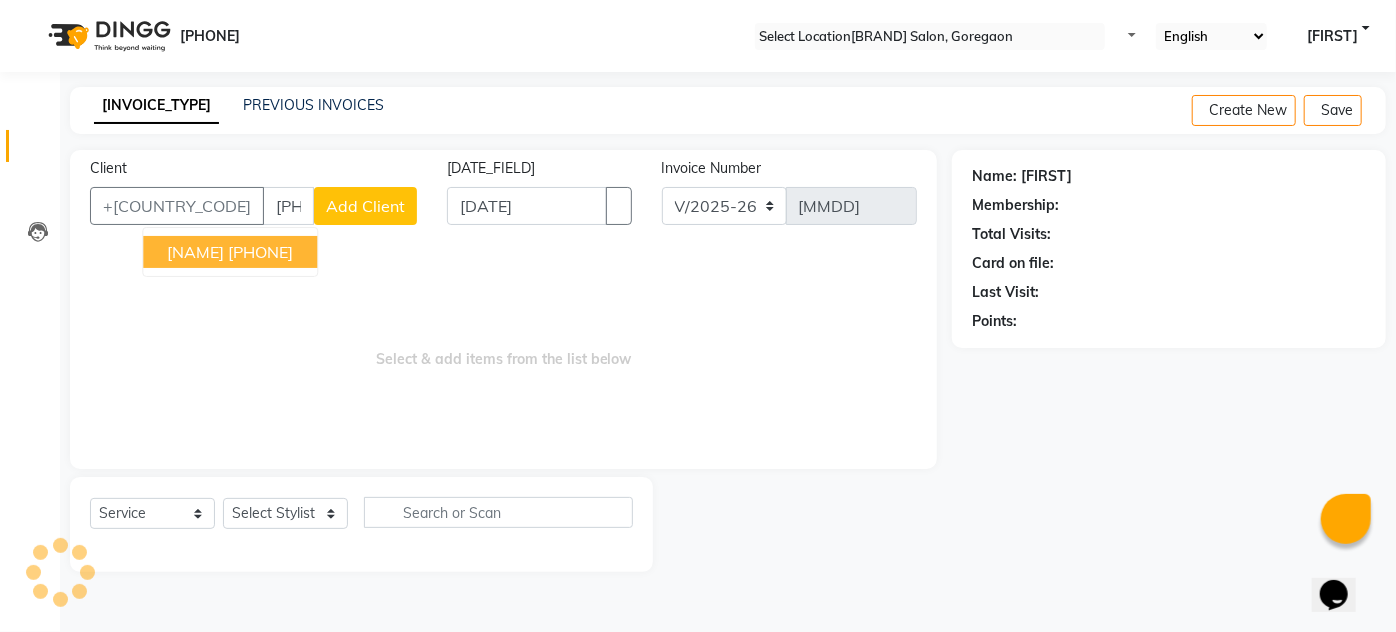 type on "[PHONE]" 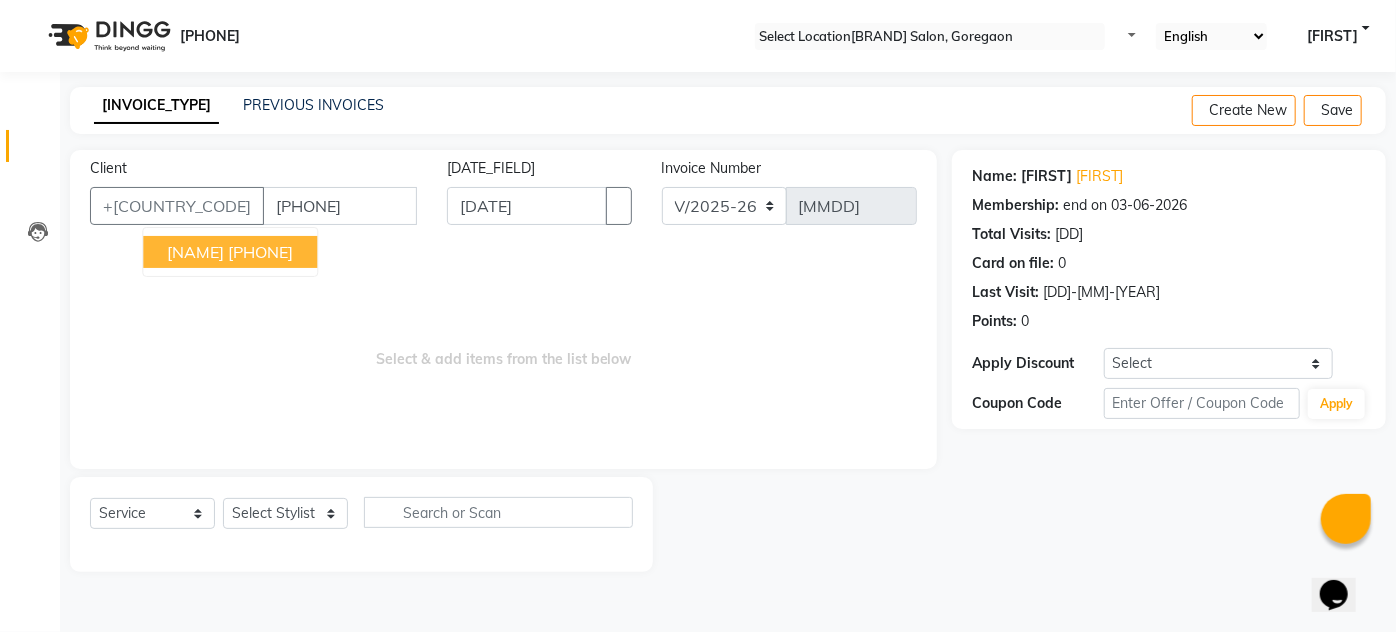 click on "[FIRST] [PHONE]" at bounding box center (230, 252) 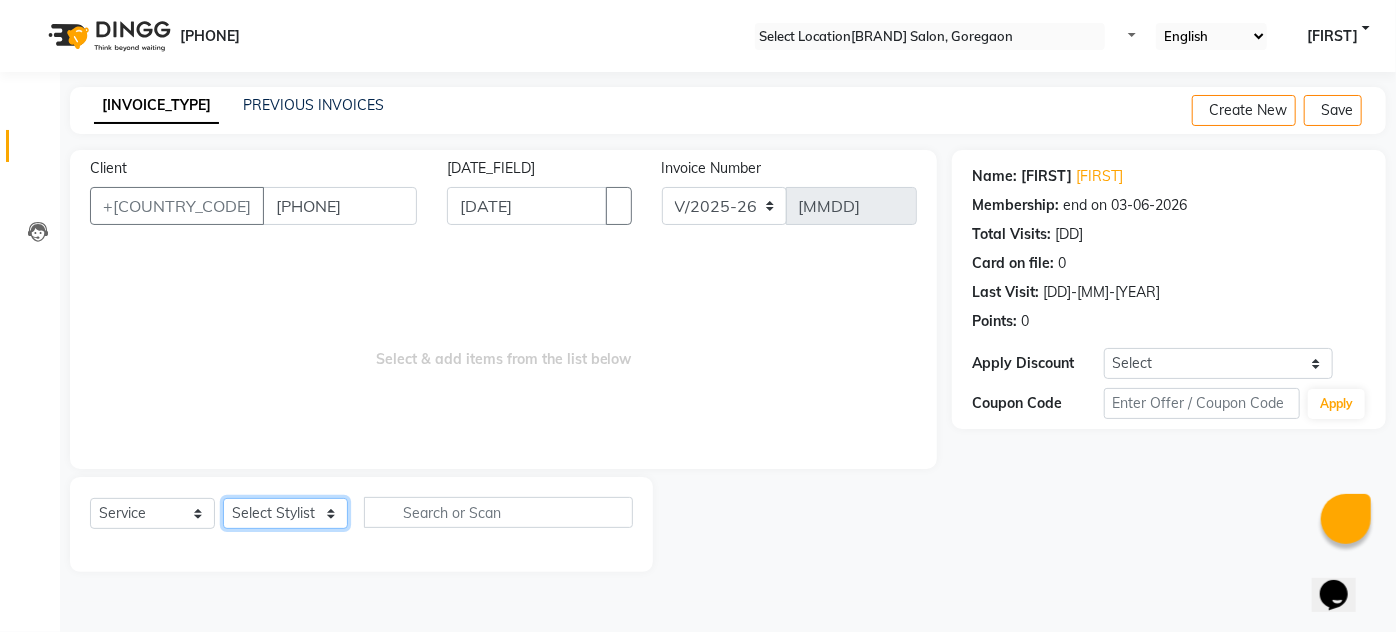 click on "Select Stylist AHSAN AZAD IMRAN Kamal Salmani KASHISH MAMTA POOJA PUMMY RAJA SADDAM SAMEER SULTAN TALIB ZAFAR ZAHID" at bounding box center (285, 513) 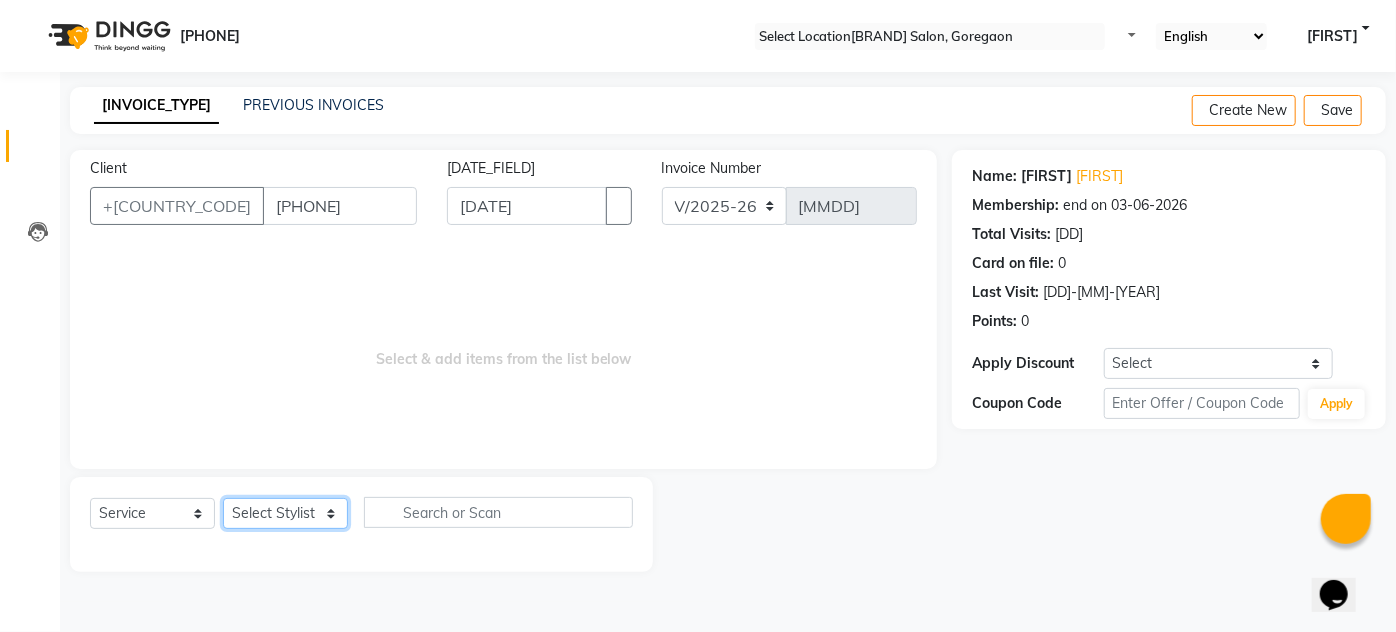 select on "80507" 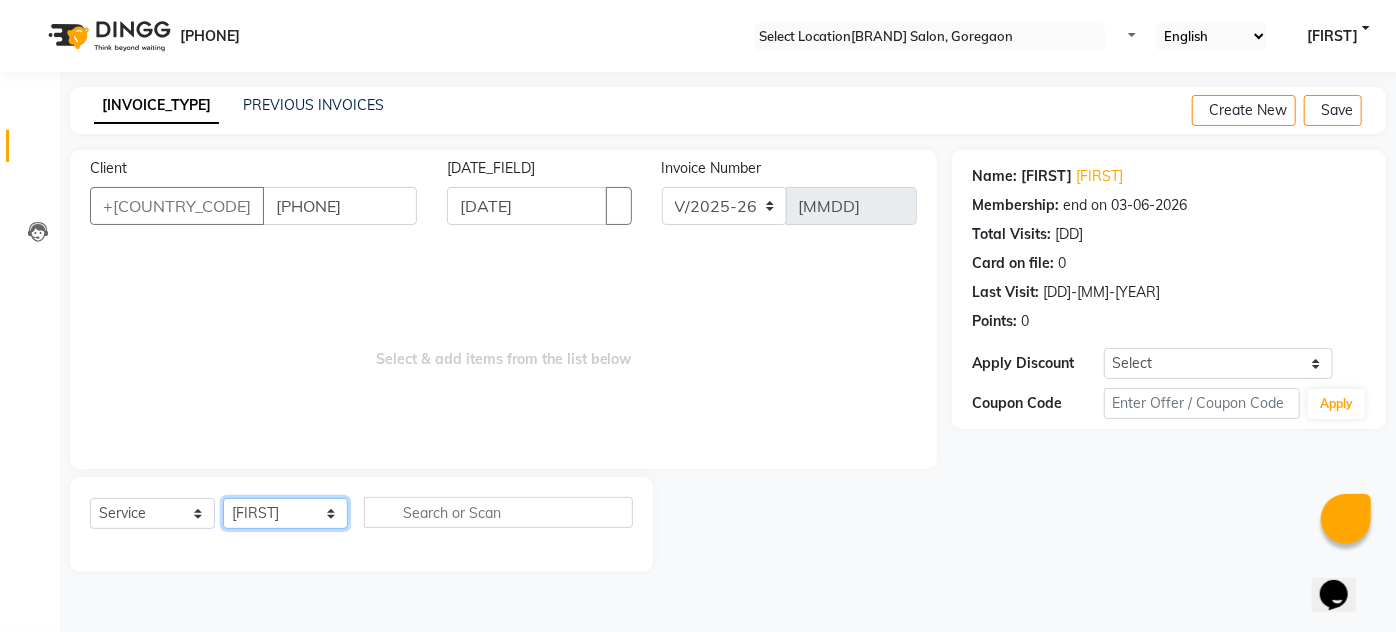 click on "Select Stylist AHSAN AZAD IMRAN Kamal Salmani KASHISH MAMTA POOJA PUMMY RAJA SADDAM SAMEER SULTAN TALIB ZAFAR ZAHID" at bounding box center (285, 513) 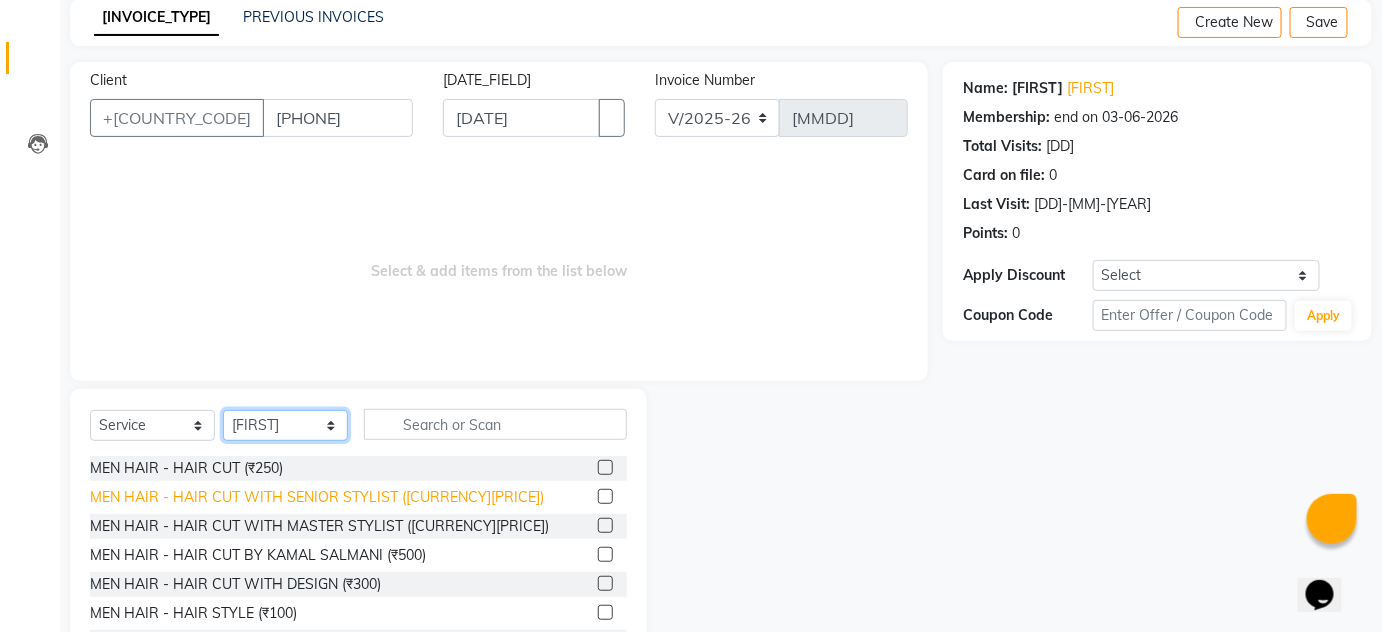 scroll, scrollTop: 168, scrollLeft: 0, axis: vertical 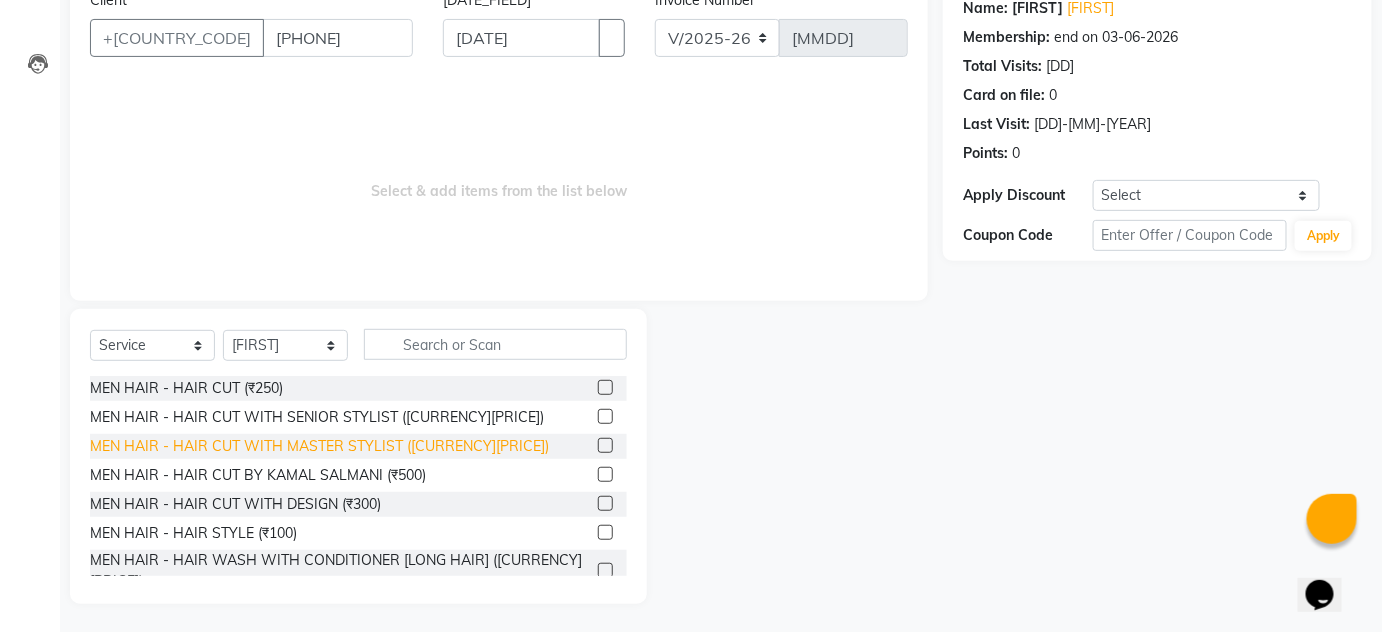 click on "MEN HAIR - HAIR CUT WITH MASTER STYLIST ([CURRENCY][PRICE])" at bounding box center (186, 388) 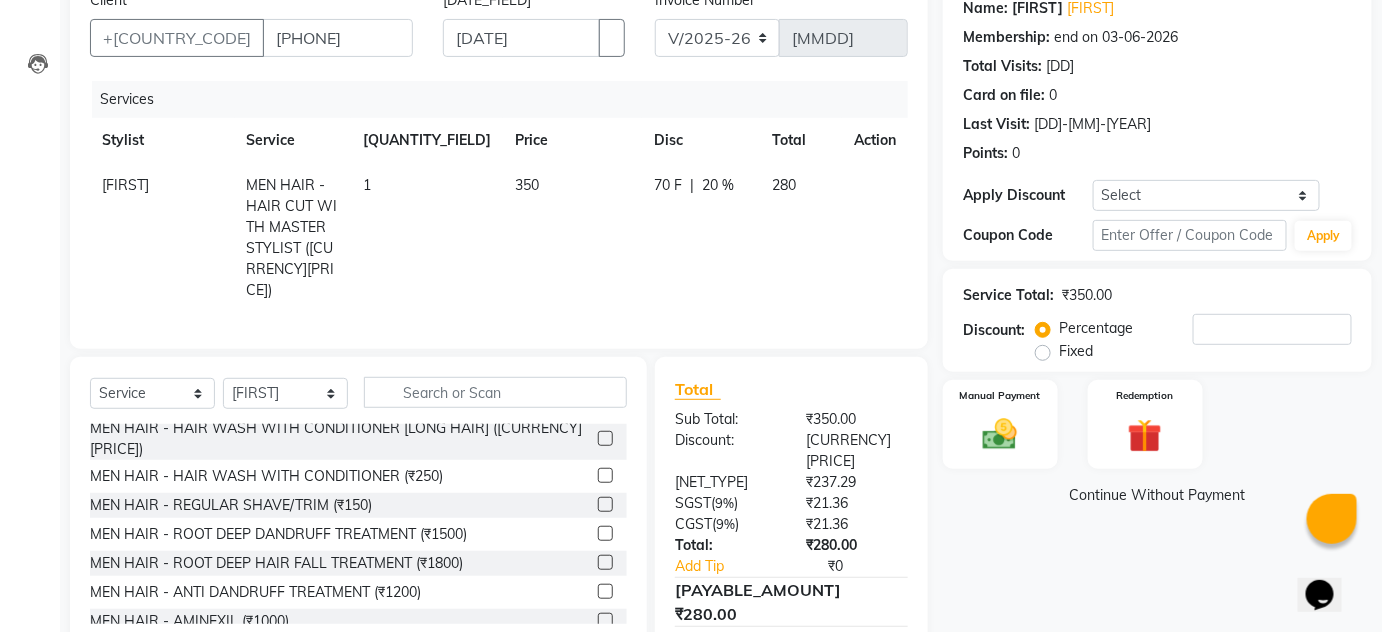 scroll, scrollTop: 181, scrollLeft: 0, axis: vertical 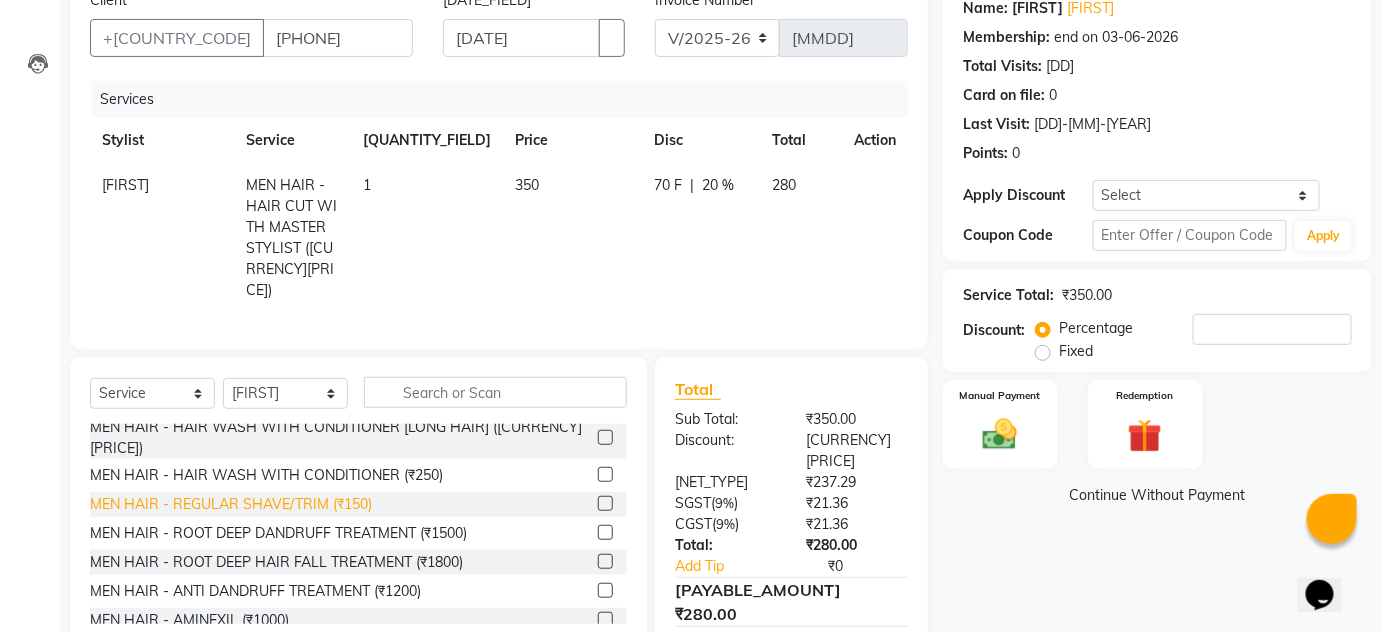 click on "MEN HAIR - REGULAR SHAVE/TRIM (₹150)" at bounding box center (186, 255) 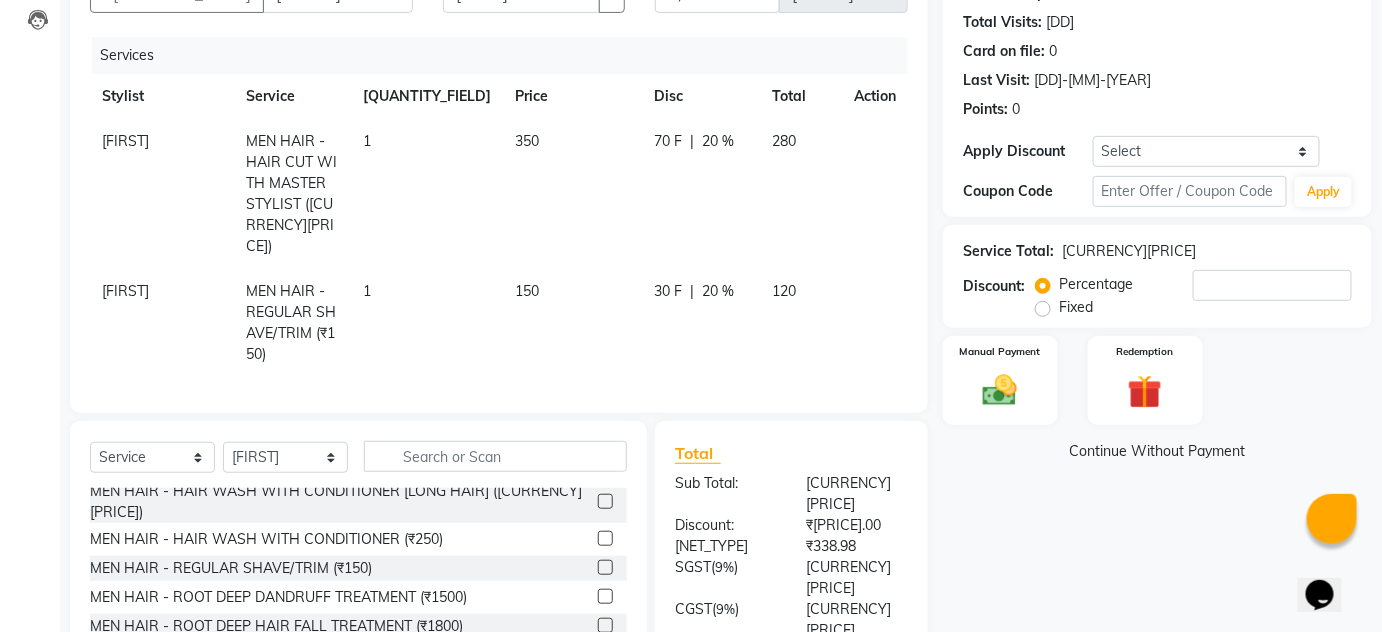 scroll, scrollTop: 181, scrollLeft: 0, axis: vertical 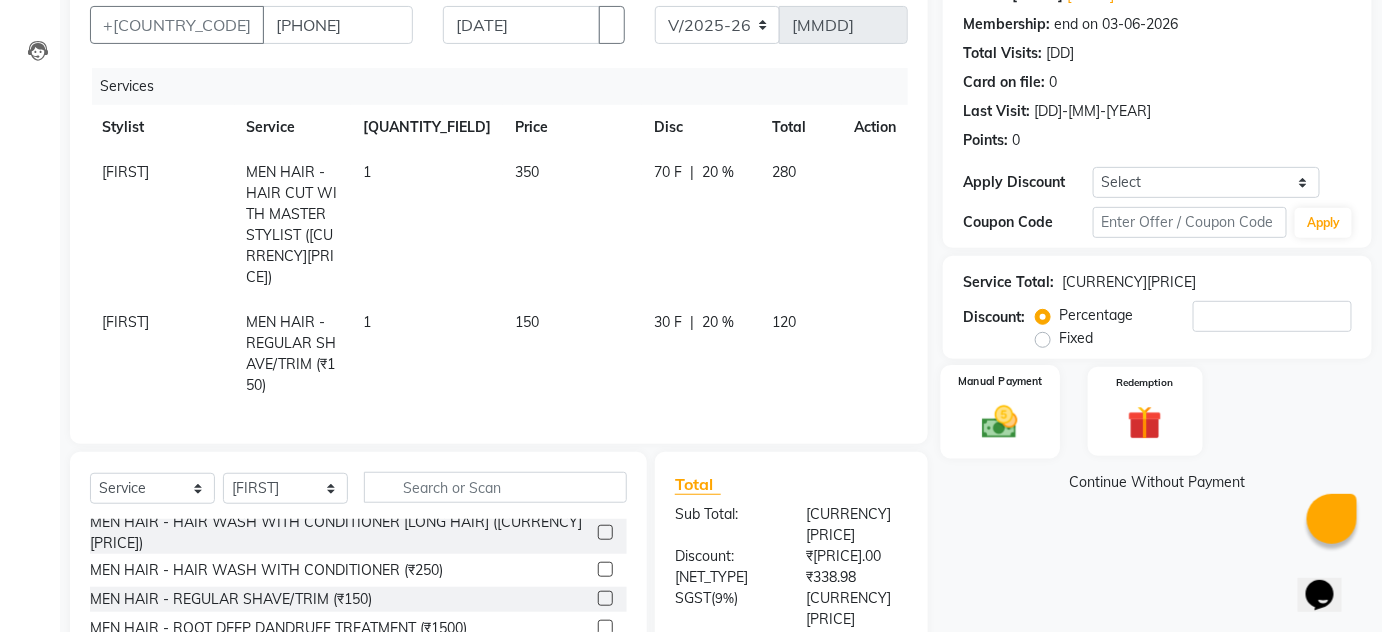 click on "Manual Payment" at bounding box center [1000, 381] 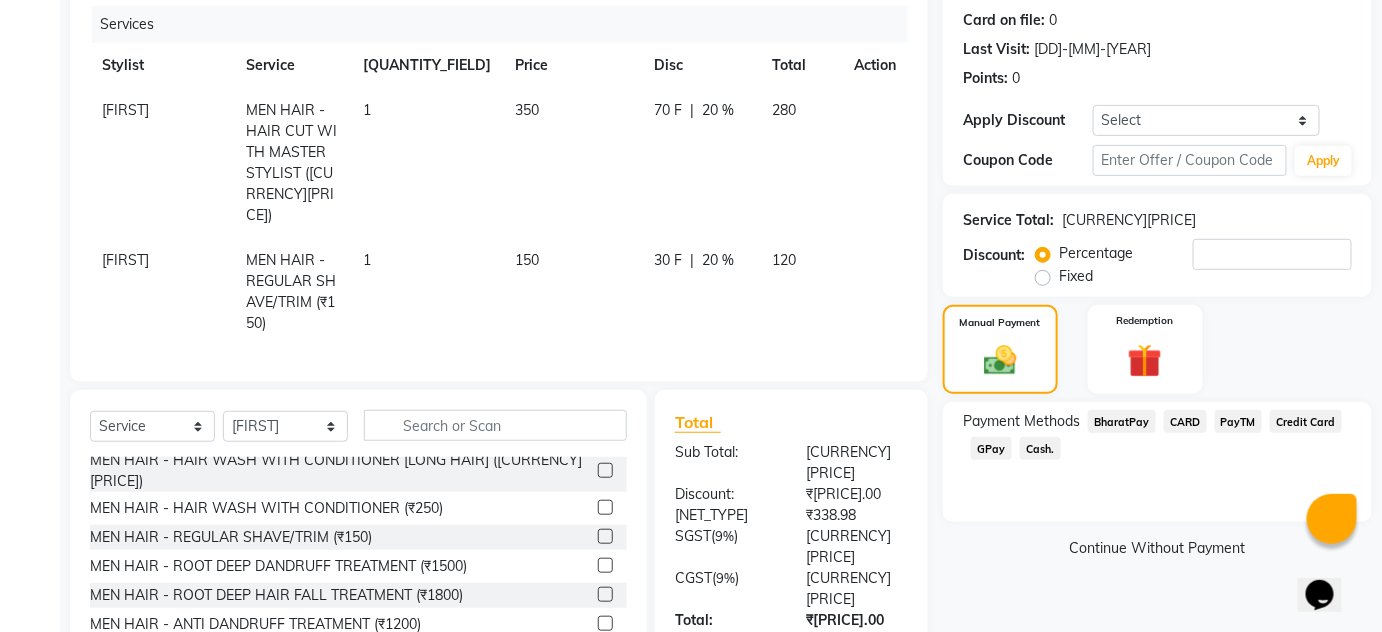 scroll, scrollTop: 275, scrollLeft: 0, axis: vertical 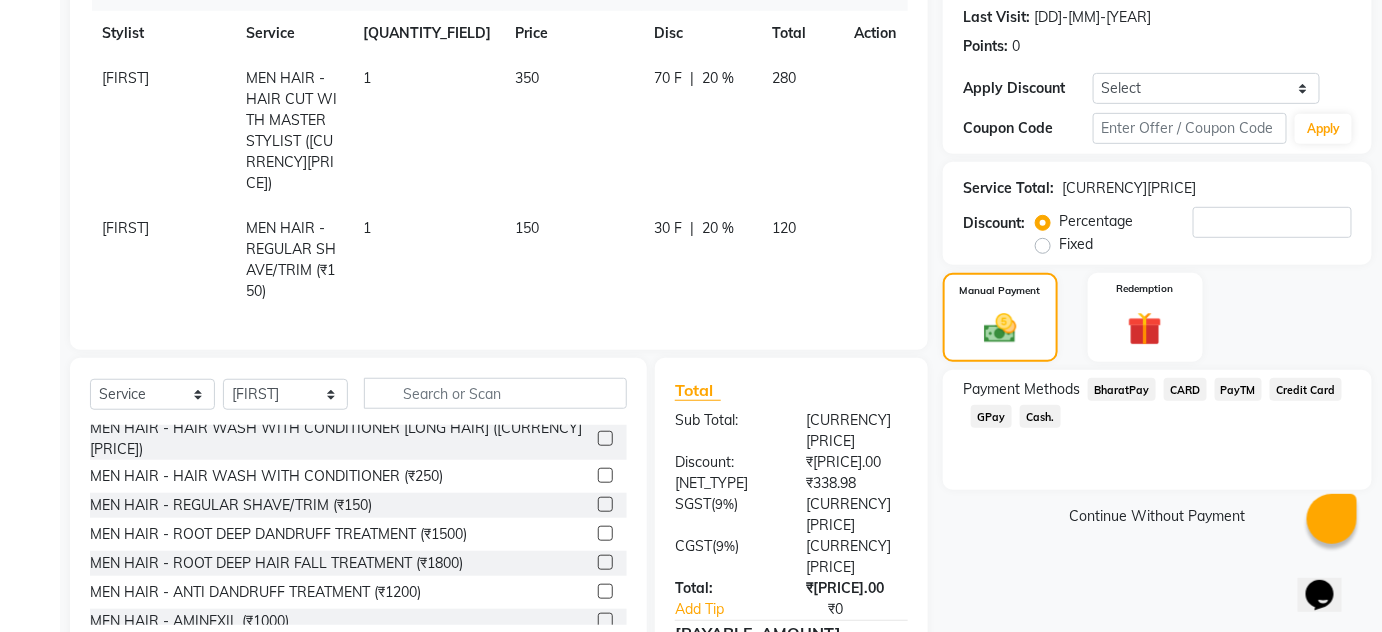 click on "CARD" at bounding box center [1122, 389] 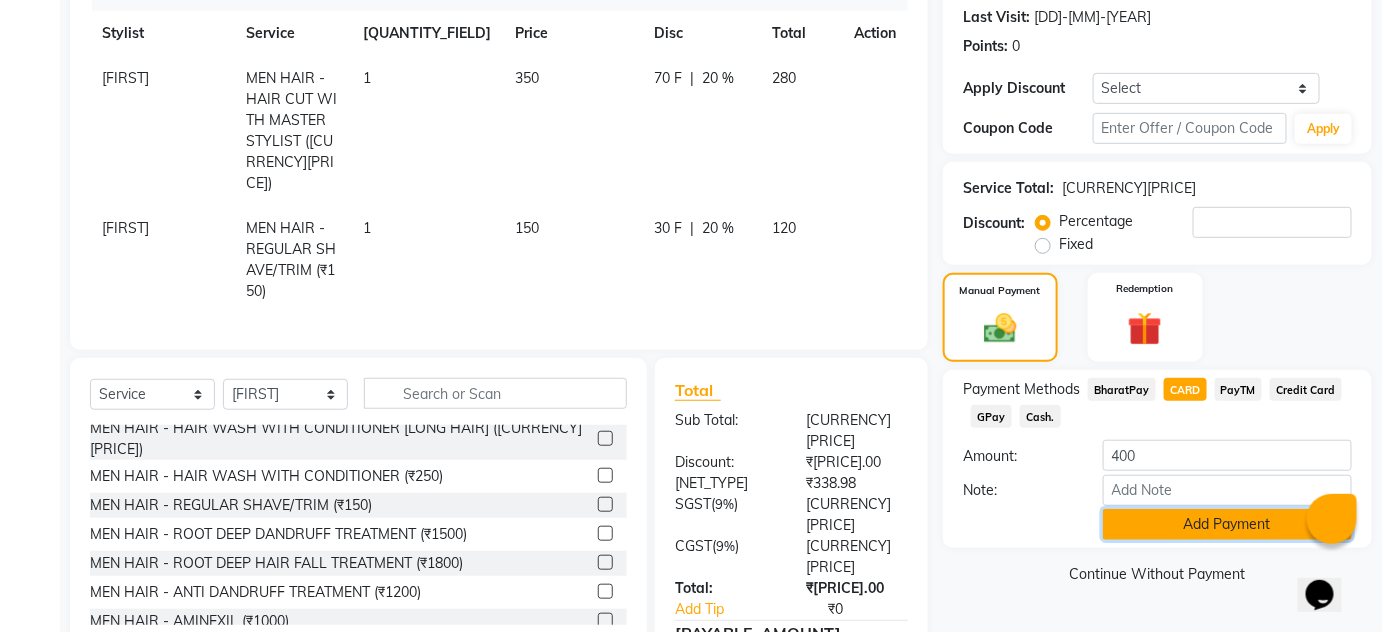 click on "Add Payment" at bounding box center [1227, 524] 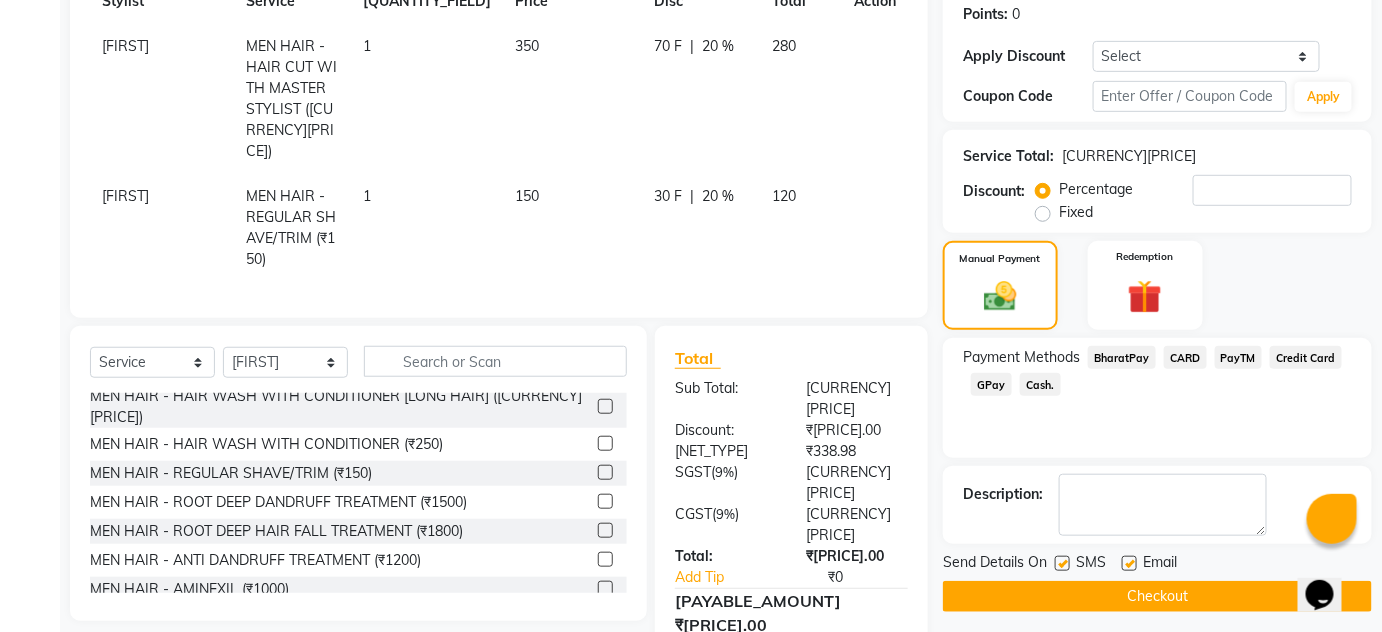 scroll, scrollTop: 322, scrollLeft: 0, axis: vertical 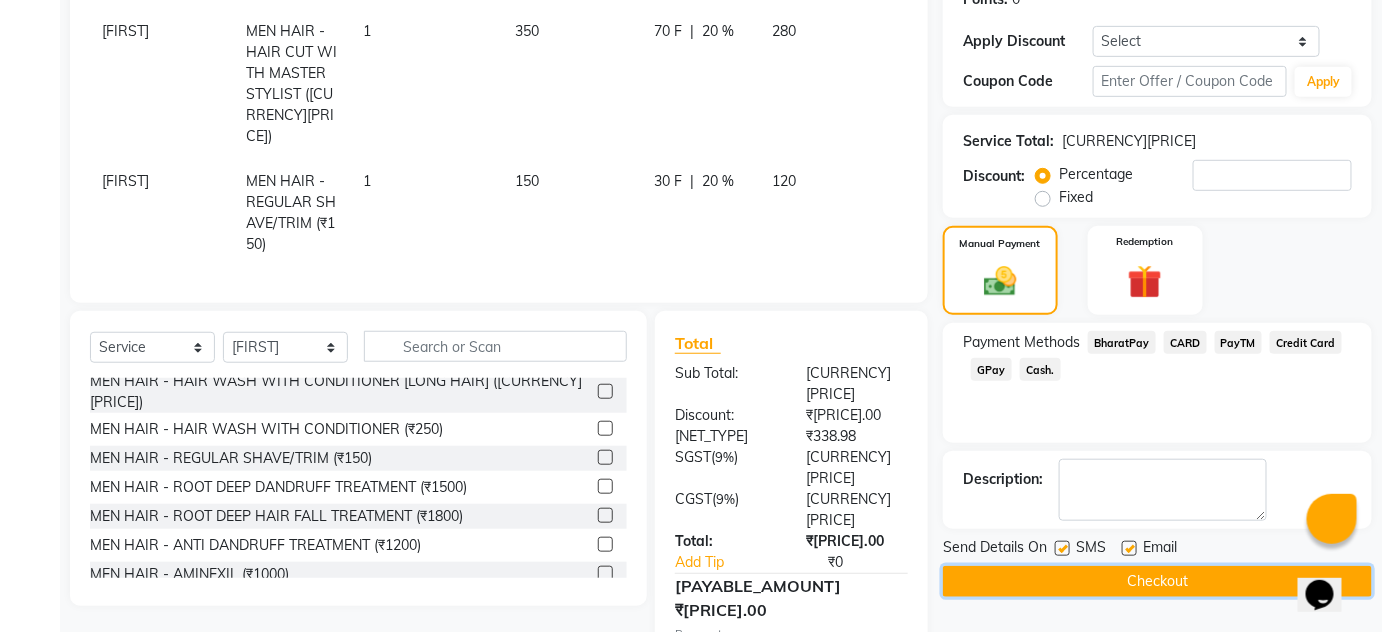 drag, startPoint x: 1133, startPoint y: 588, endPoint x: 1117, endPoint y: 579, distance: 18.35756 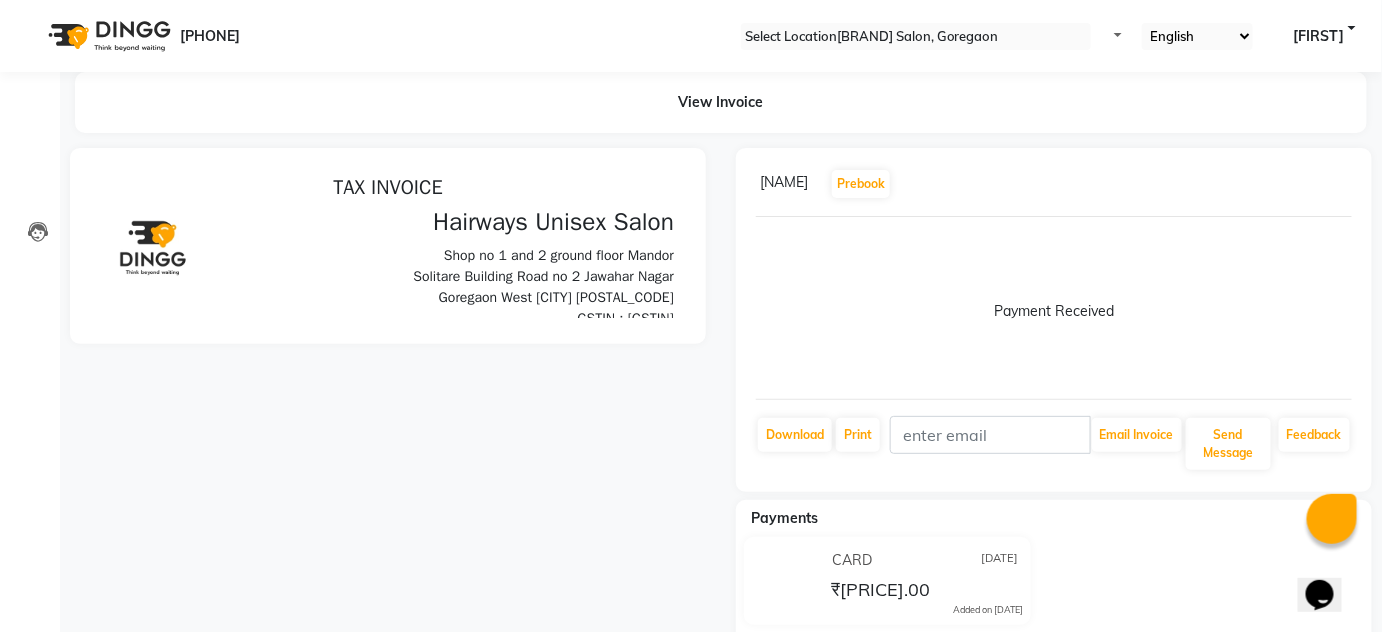 scroll, scrollTop: 0, scrollLeft: 0, axis: both 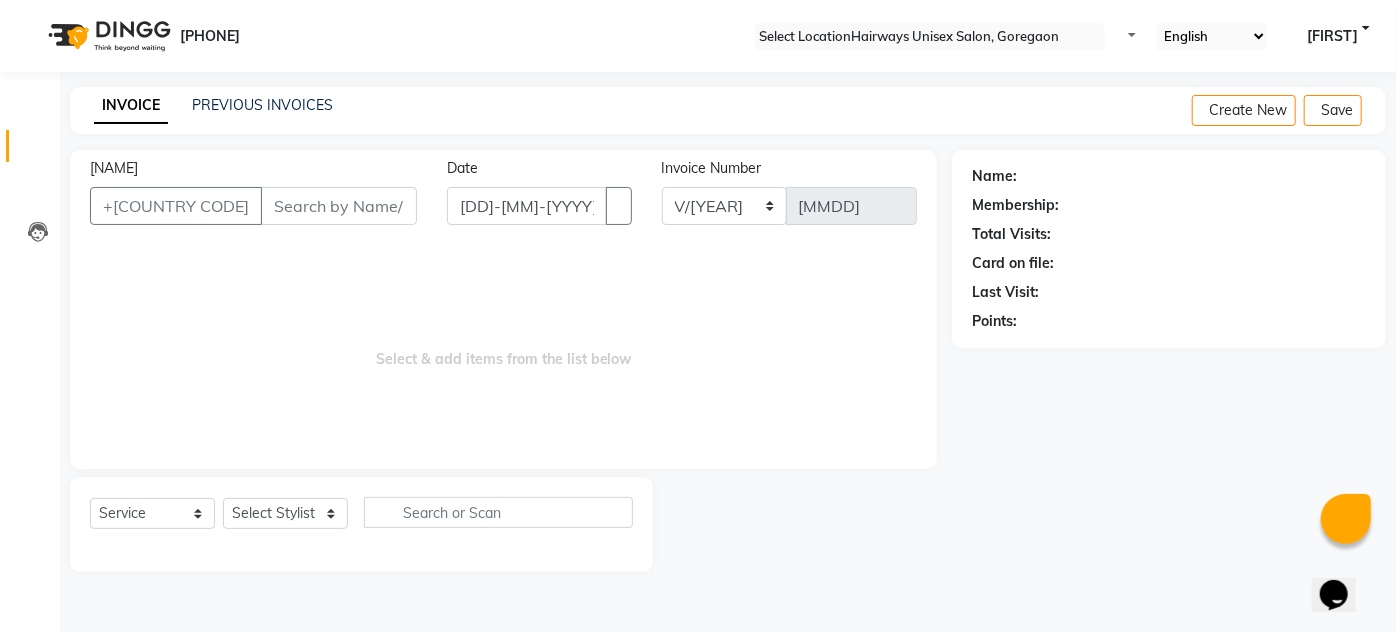 click on "[NAME]" at bounding box center [339, 206] 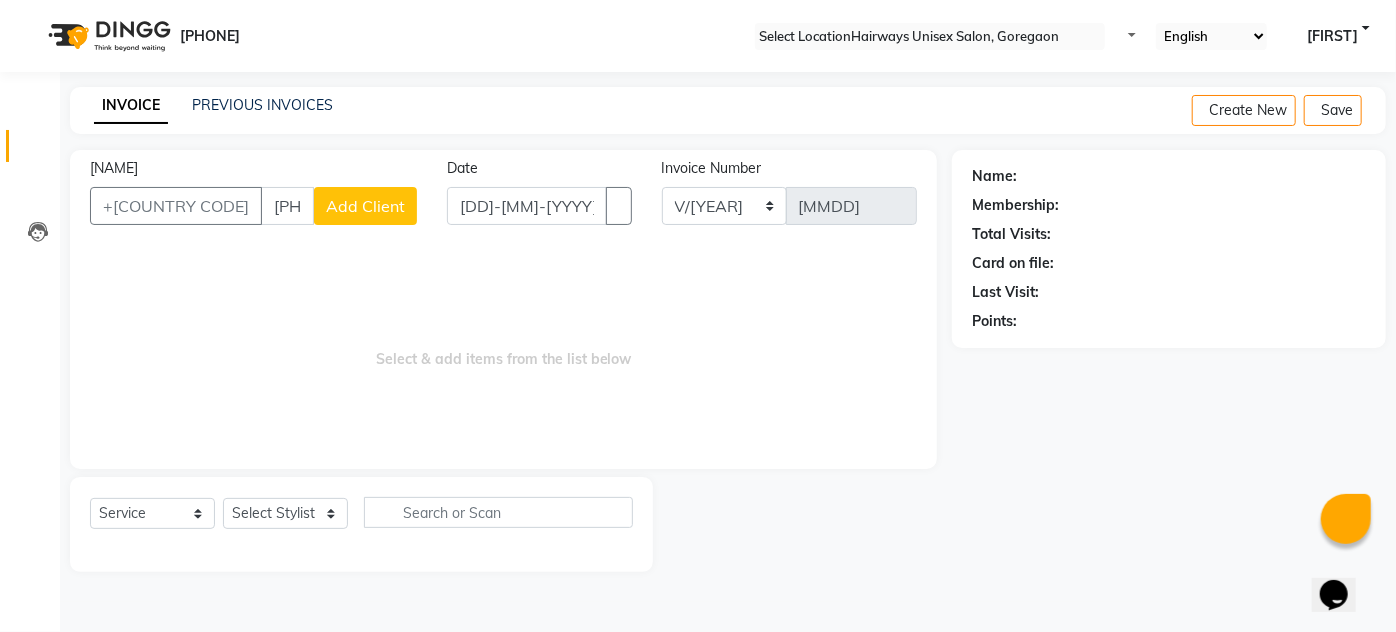 type on "[PHONE]" 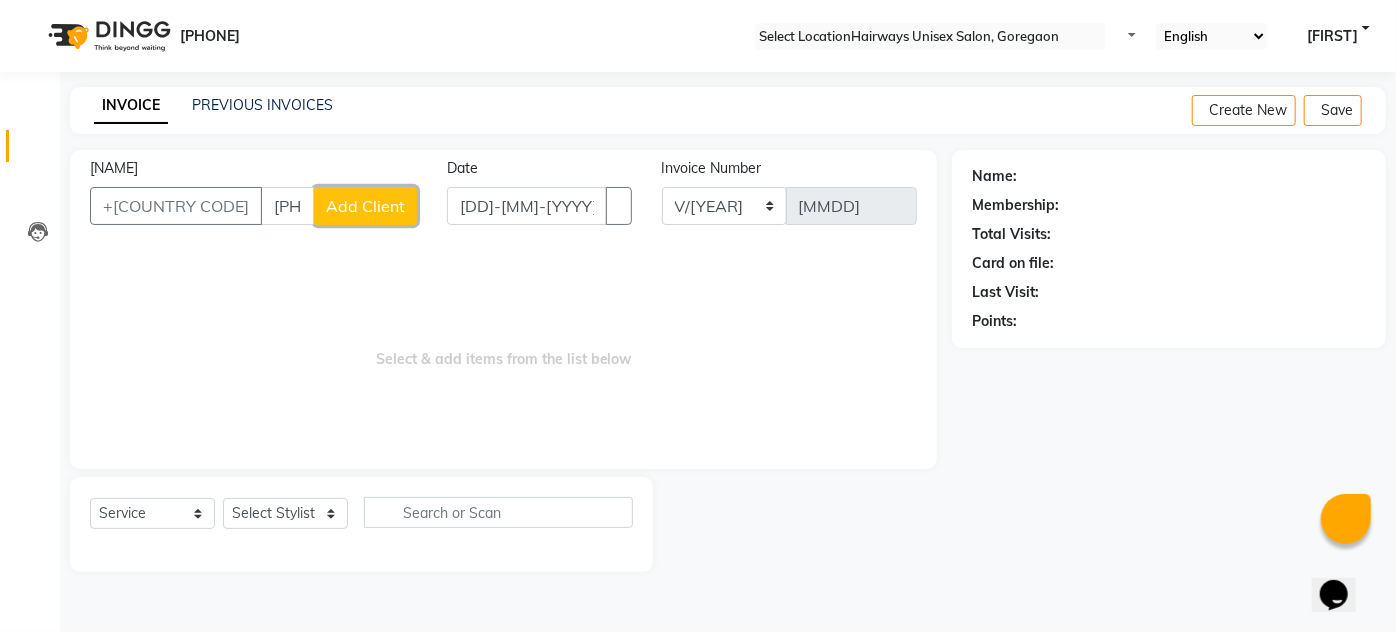 click on "Add Client" at bounding box center [365, 206] 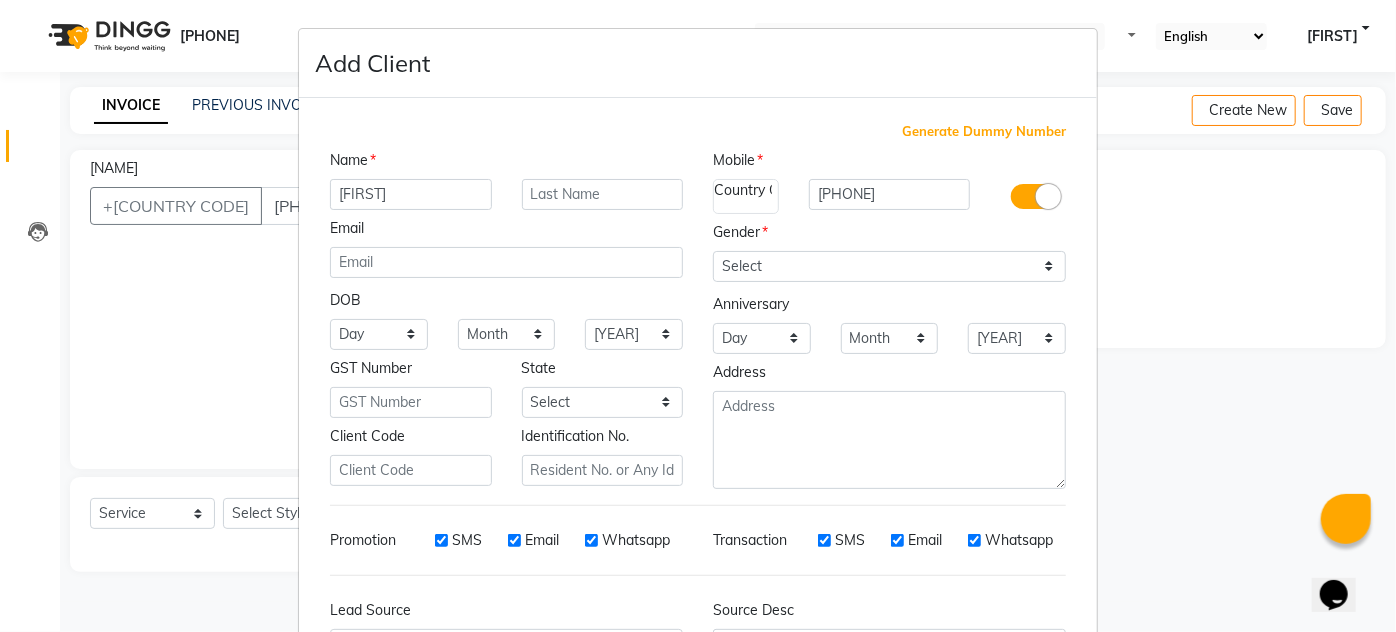 type on "[FIRST]" 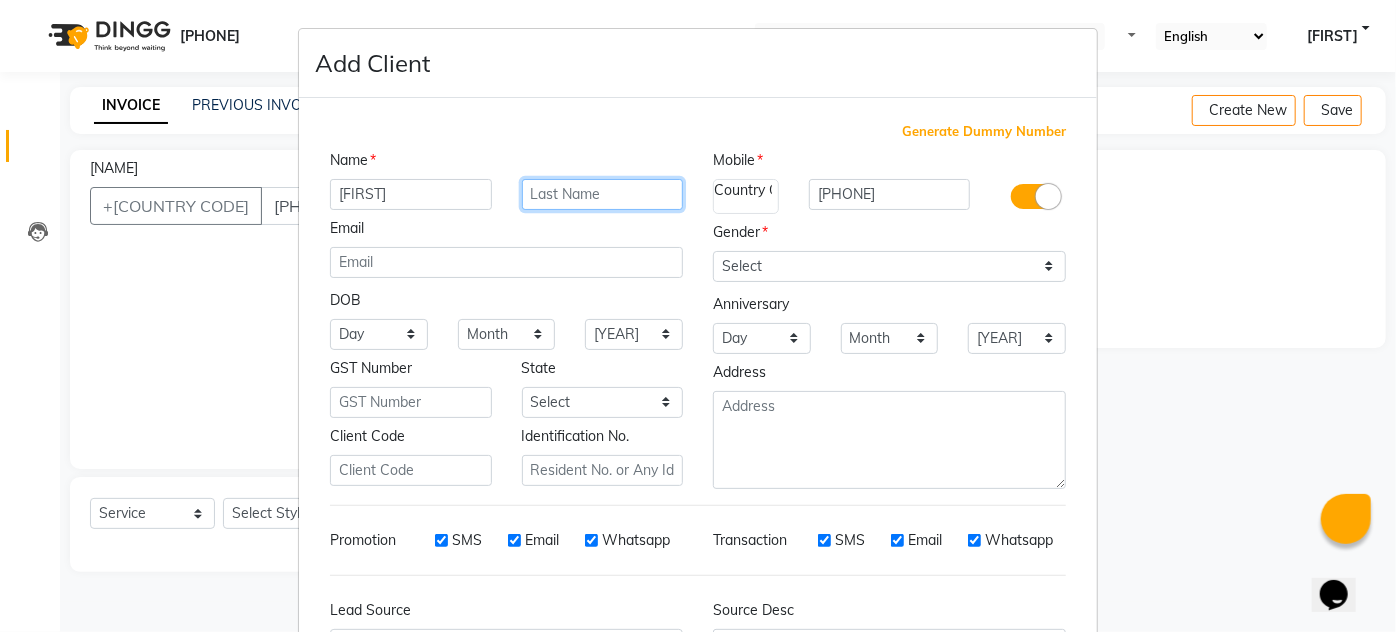 click at bounding box center [603, 194] 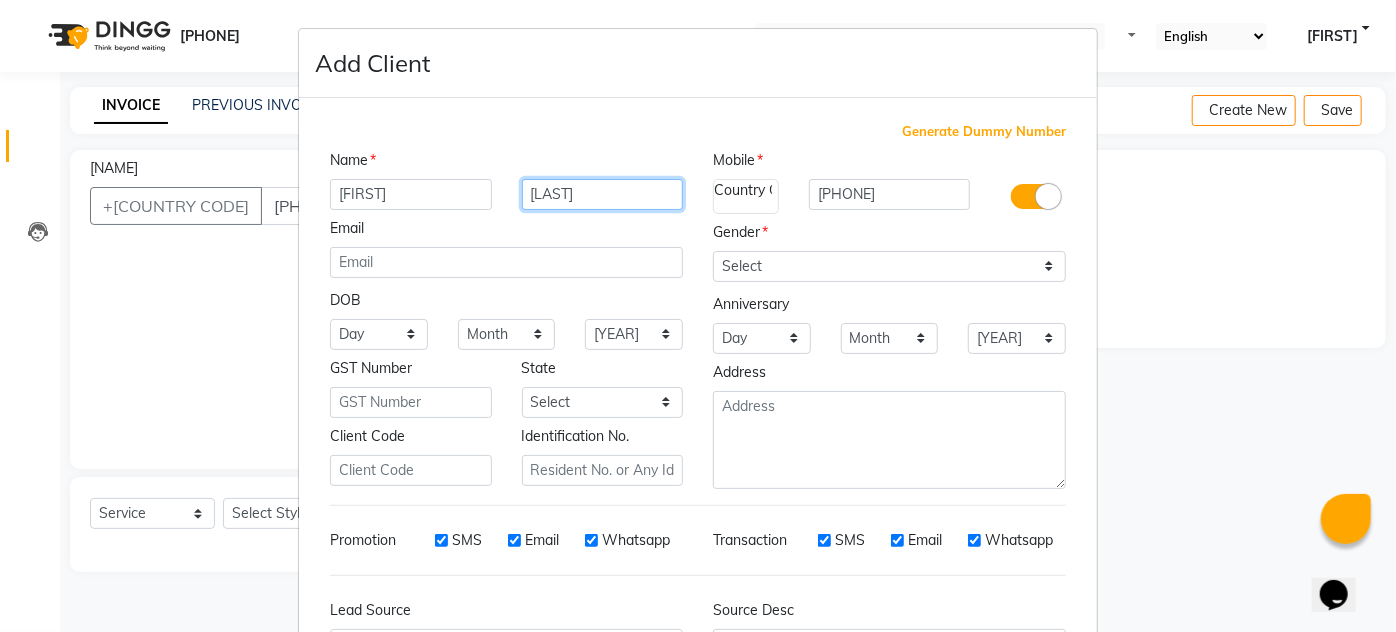 type on "[LAST]" 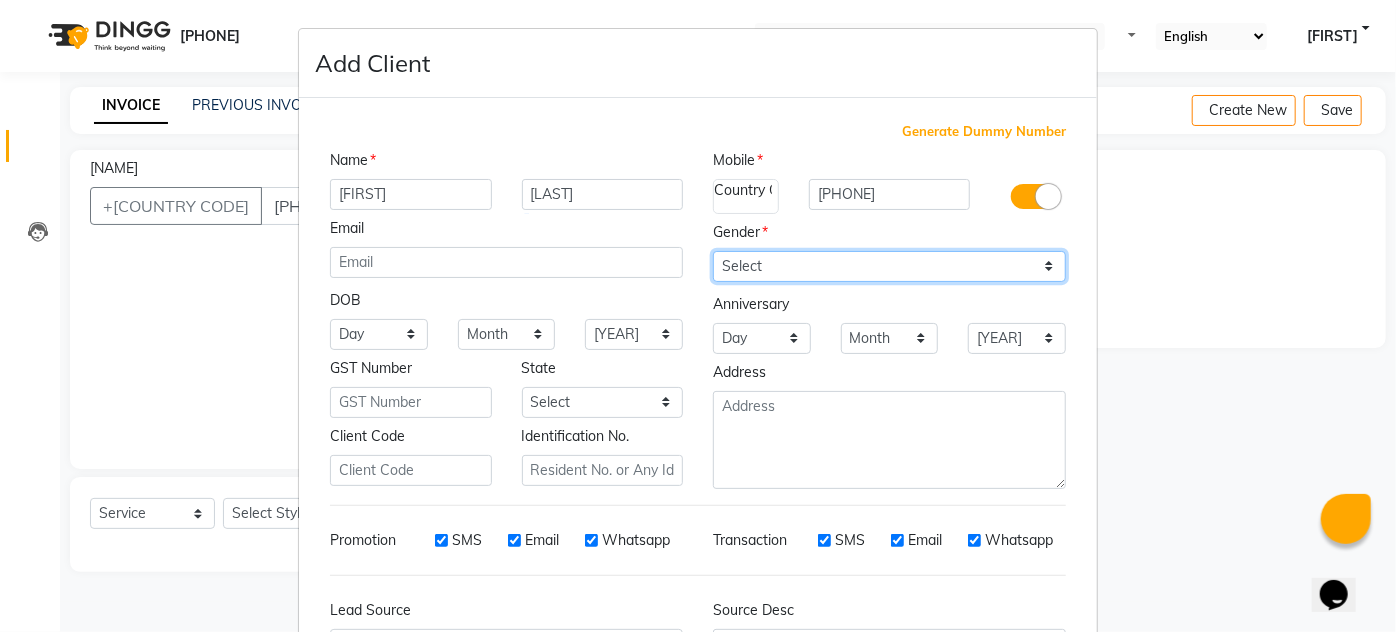 click on "Select Male Female Other Prefer Not To Say" at bounding box center [889, 266] 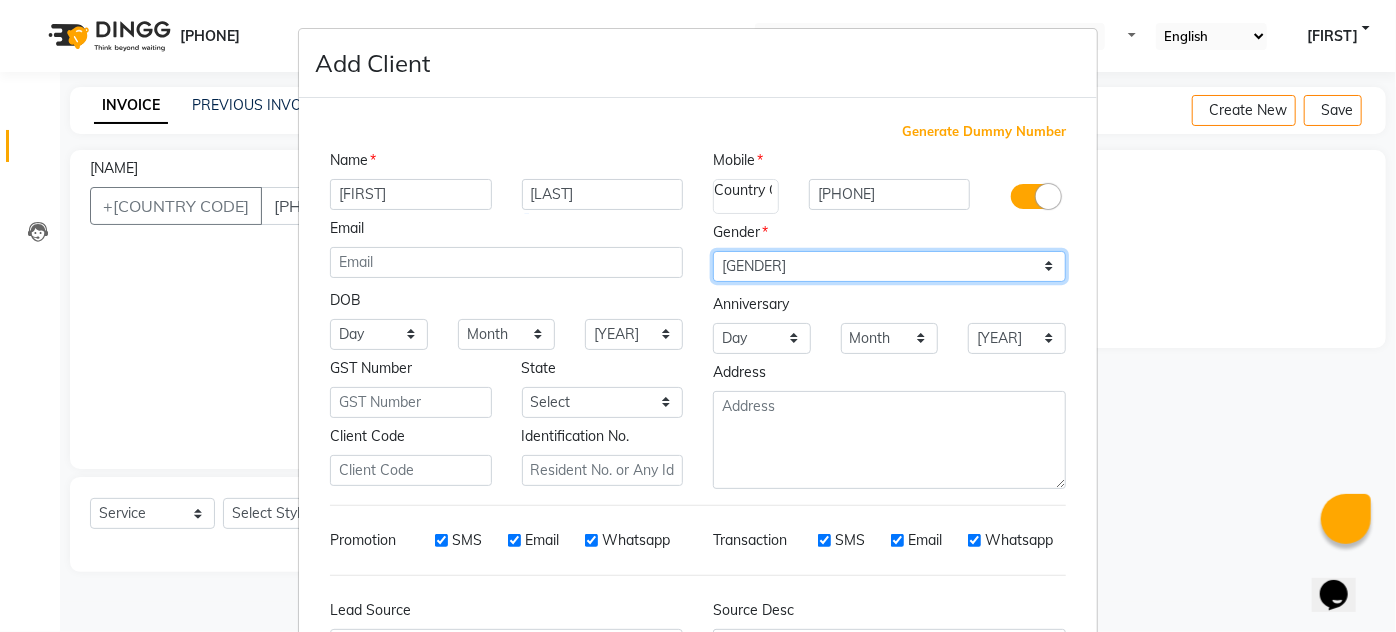 click on "Select Male Female Other Prefer Not To Say" at bounding box center [889, 266] 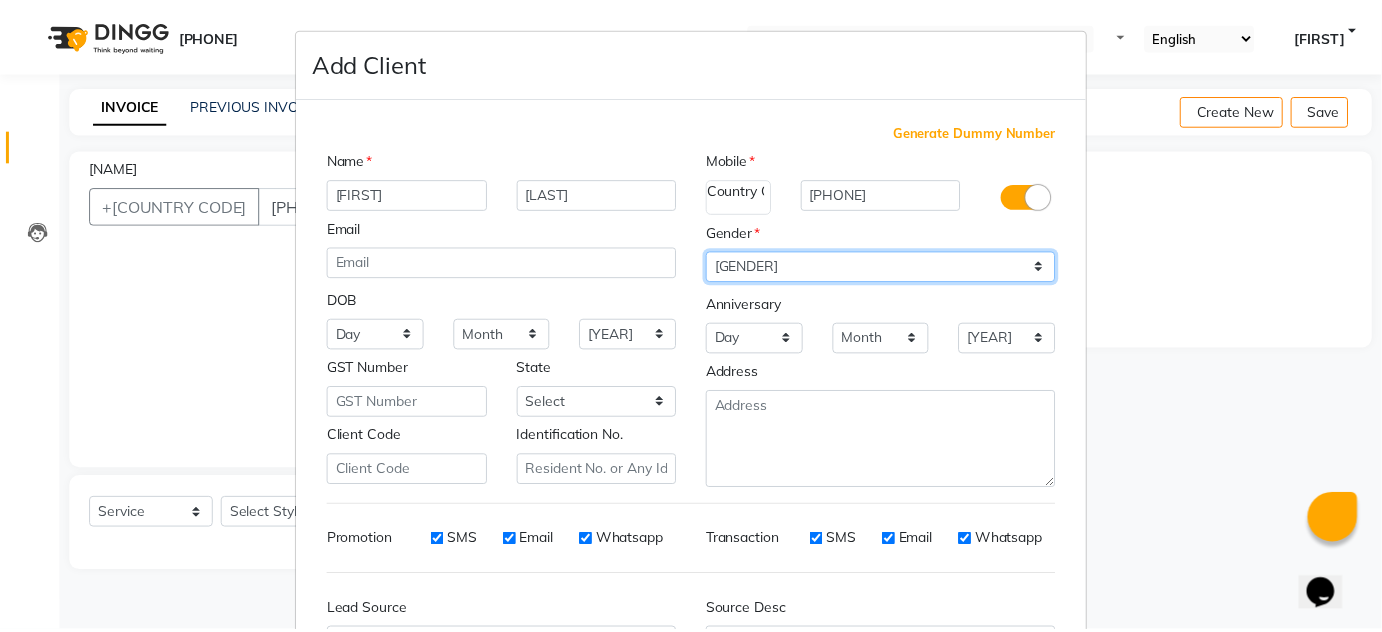 scroll, scrollTop: 215, scrollLeft: 0, axis: vertical 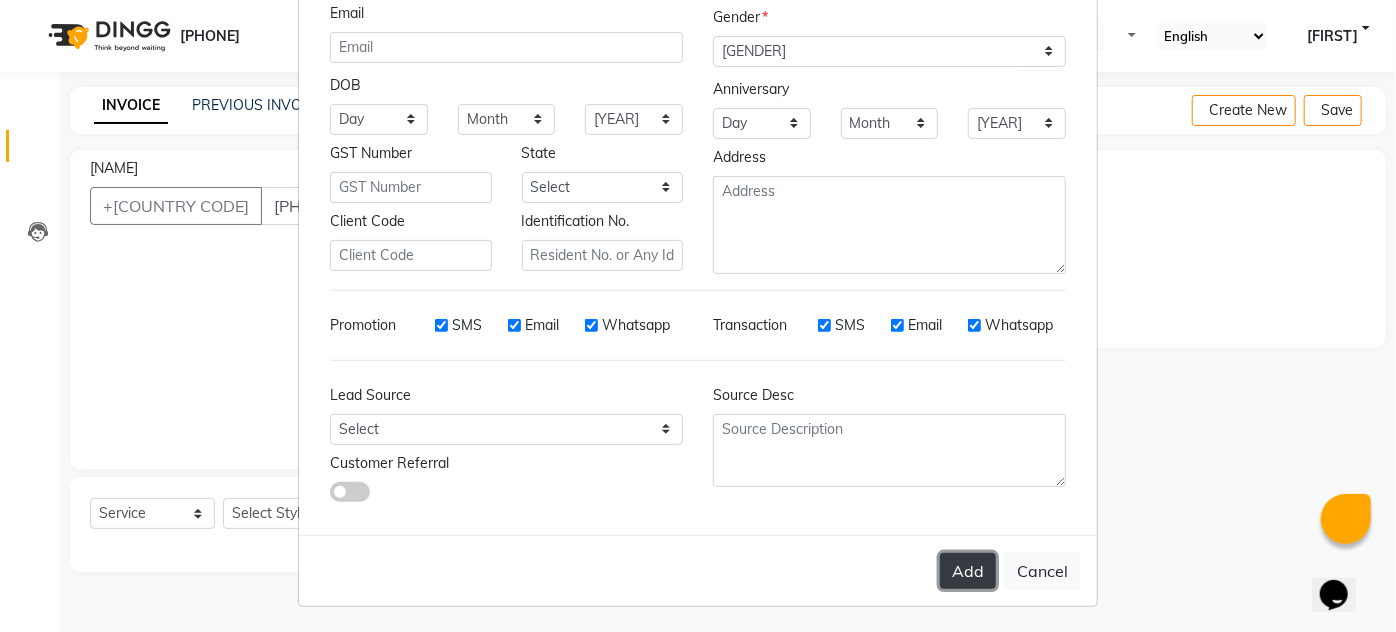 click on "[ADD_ACTION]" at bounding box center [968, 571] 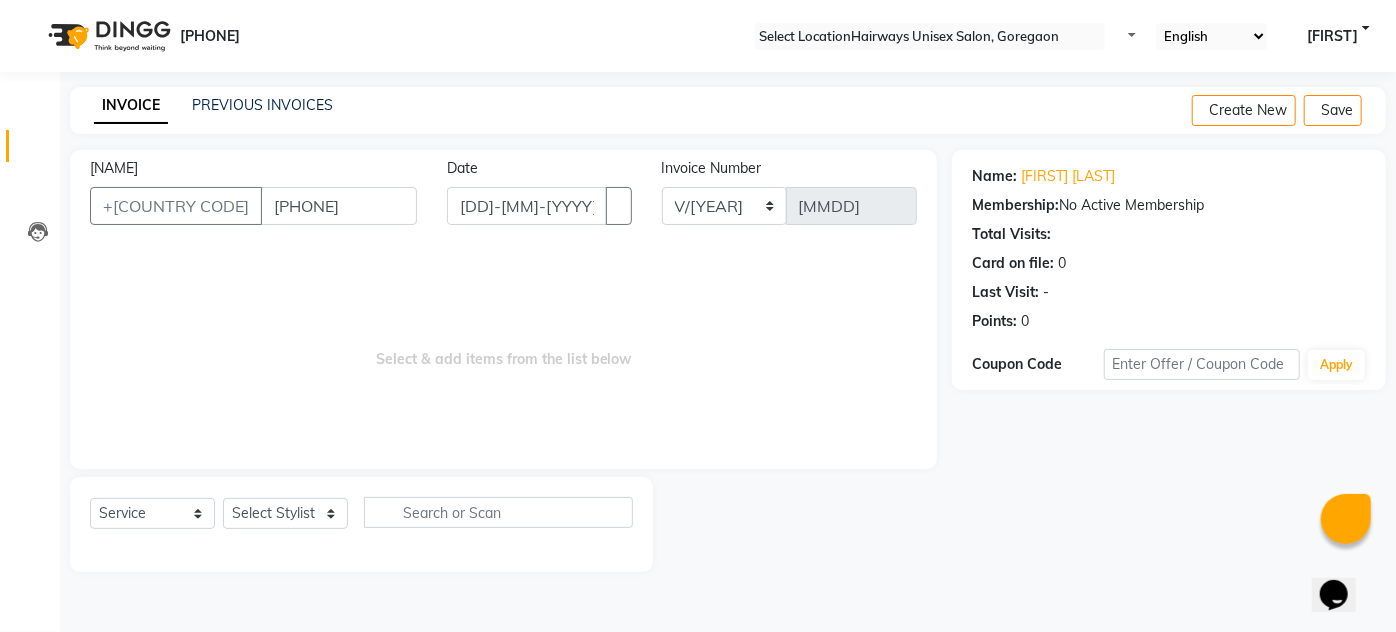 click on "Select & add items from the list below" at bounding box center [503, 349] 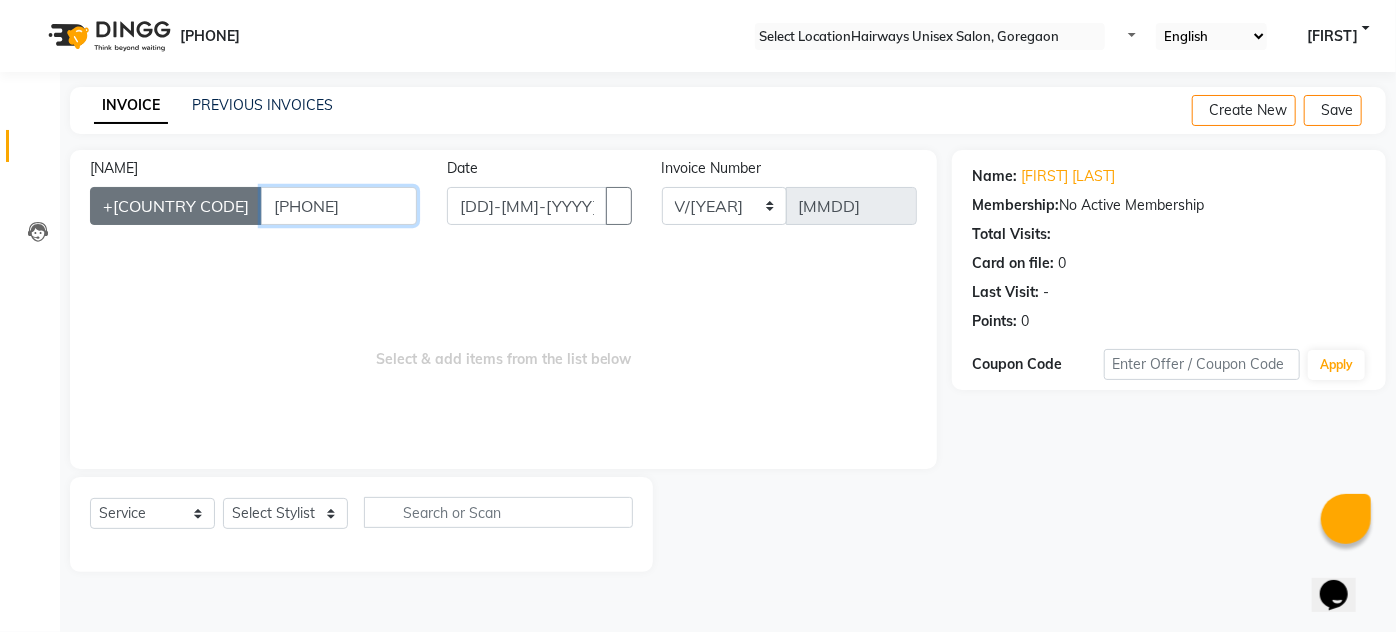 drag, startPoint x: 260, startPoint y: 195, endPoint x: 109, endPoint y: 194, distance: 151.00331 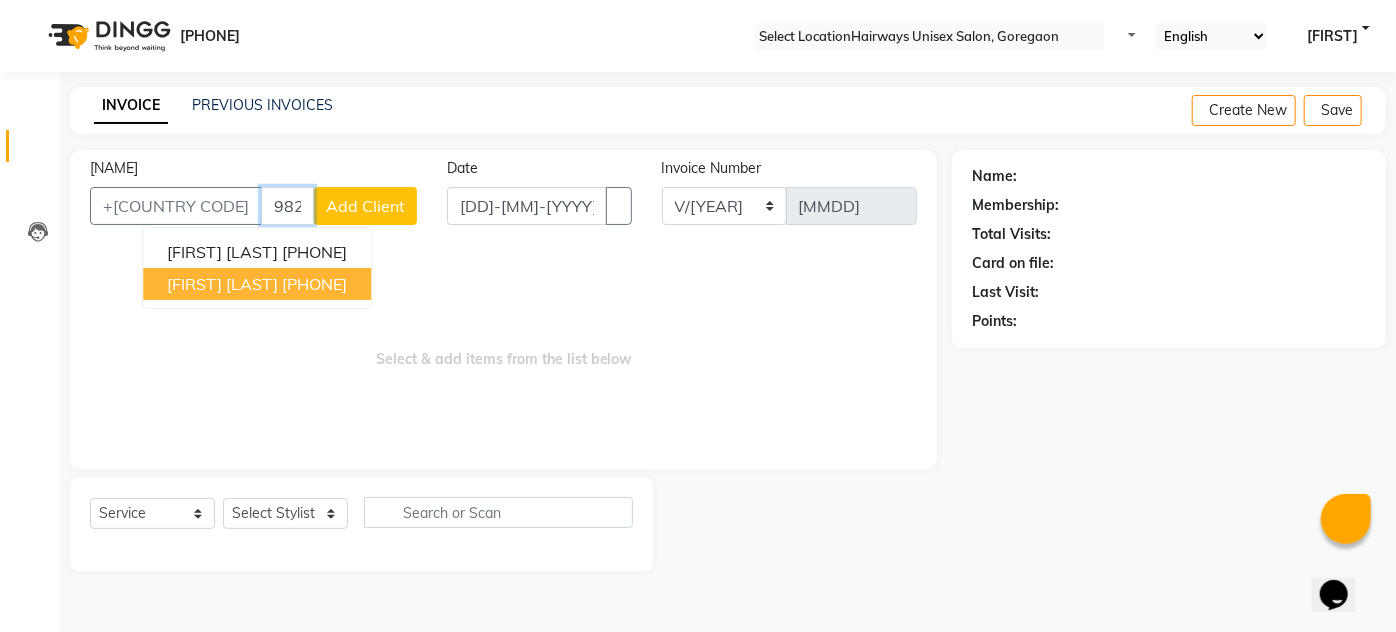 click on "YOGESH SHAH" at bounding box center [222, 284] 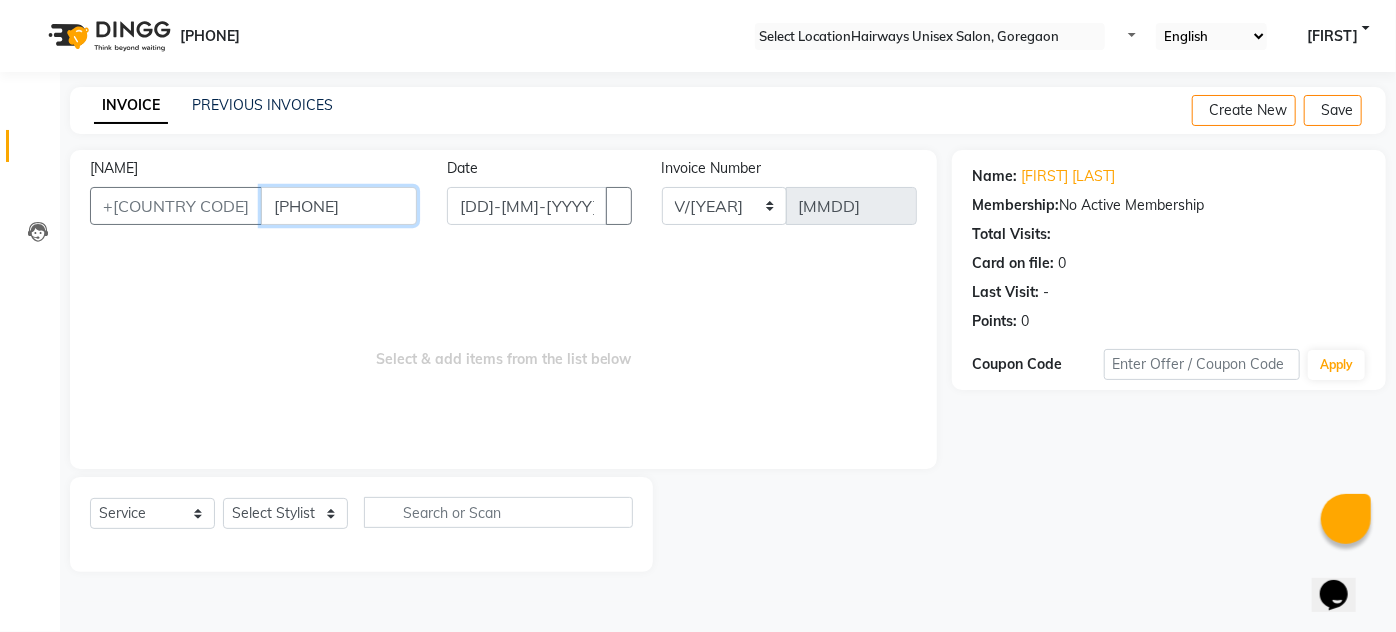 click on "98******92" at bounding box center (339, 206) 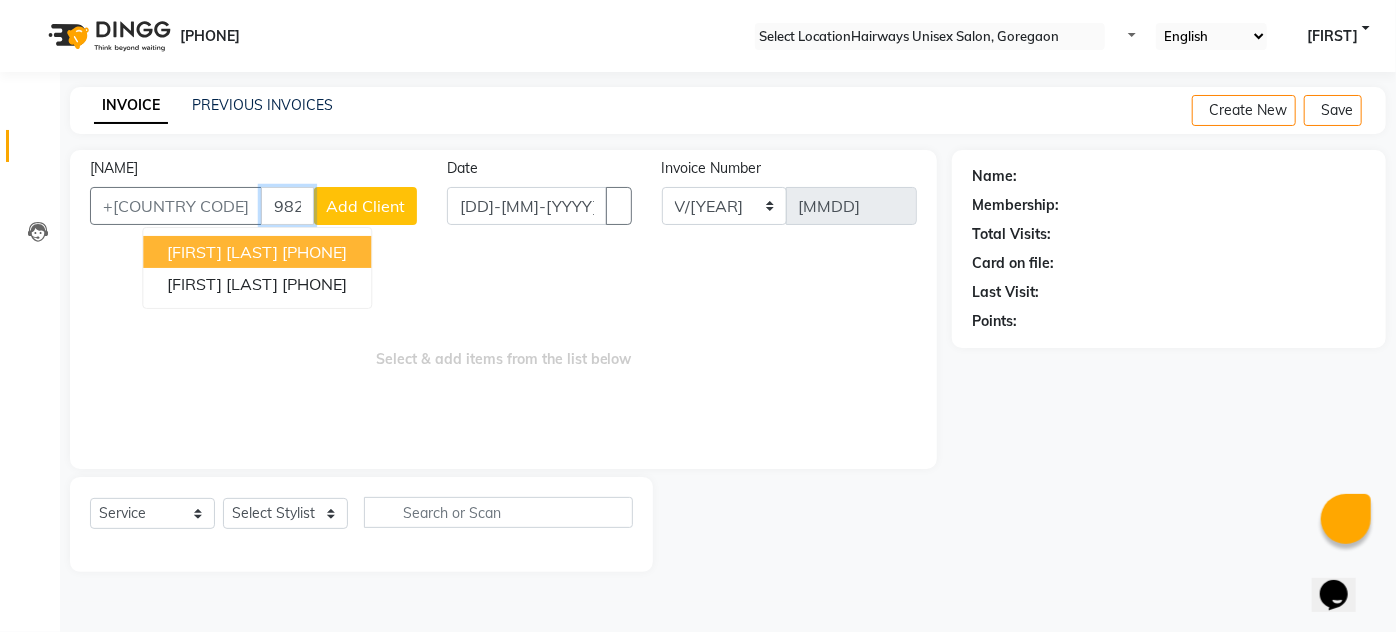 click on "[PHONE]" at bounding box center [314, 252] 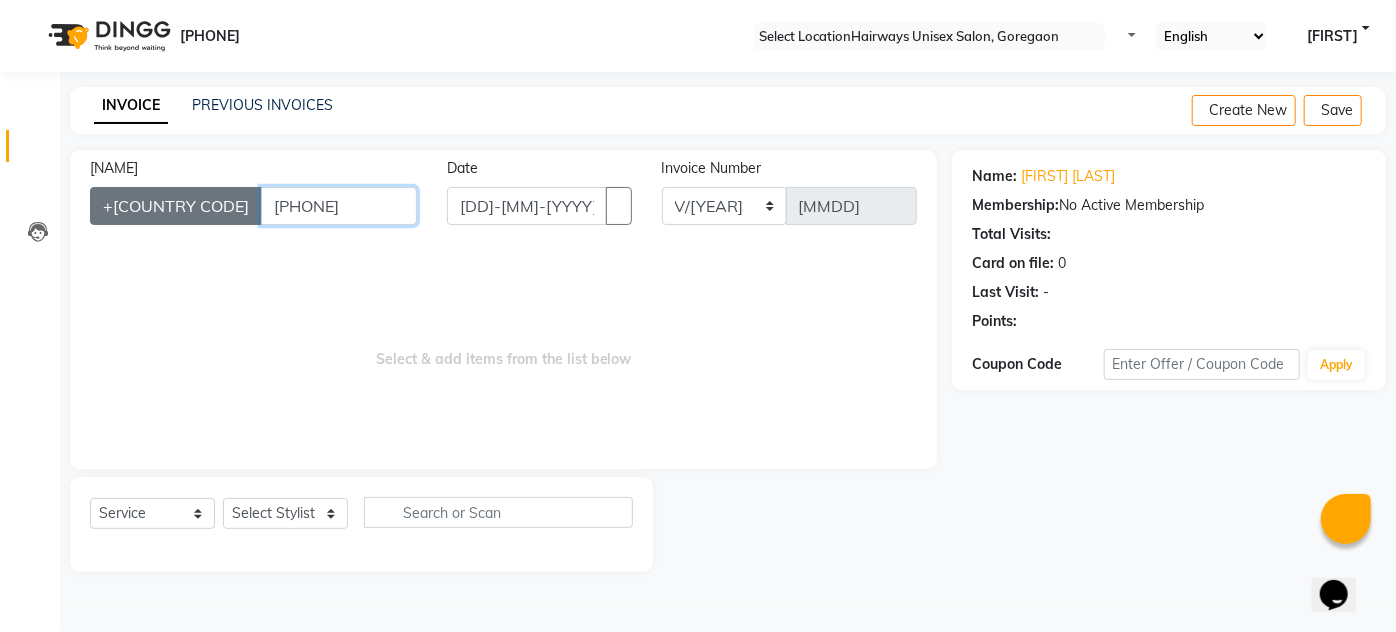 drag, startPoint x: 301, startPoint y: 215, endPoint x: 133, endPoint y: 204, distance: 168.35974 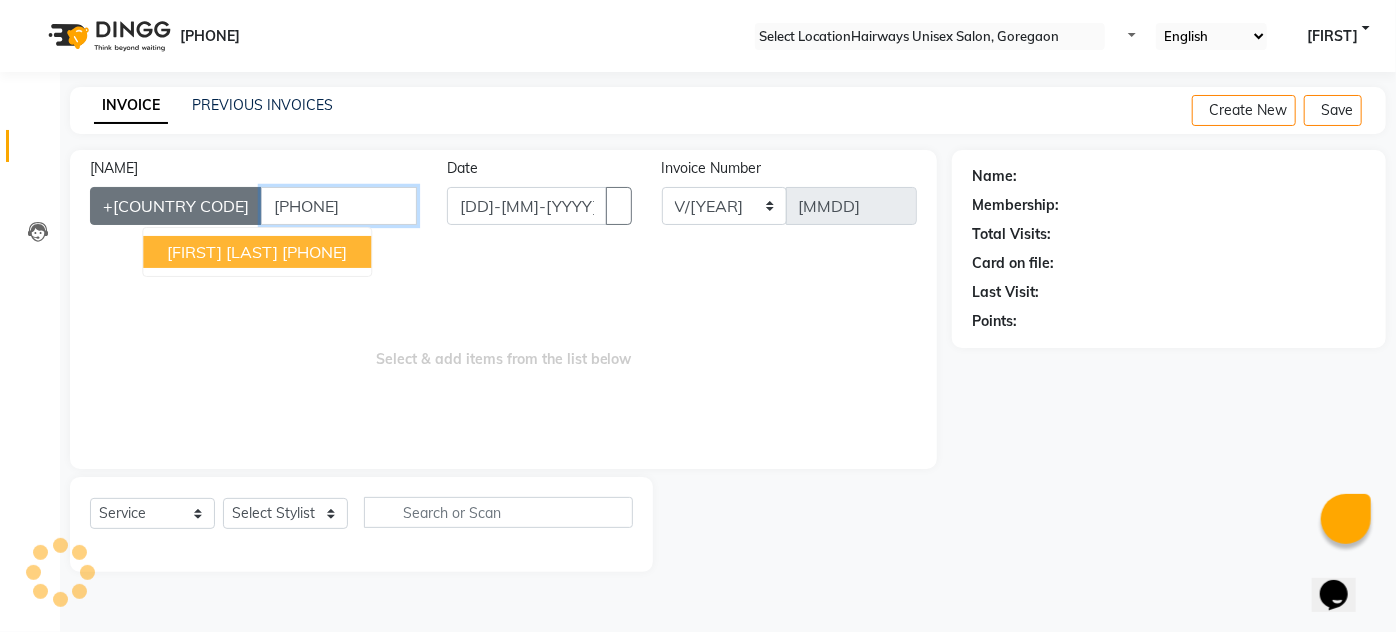 type on "9821027812" 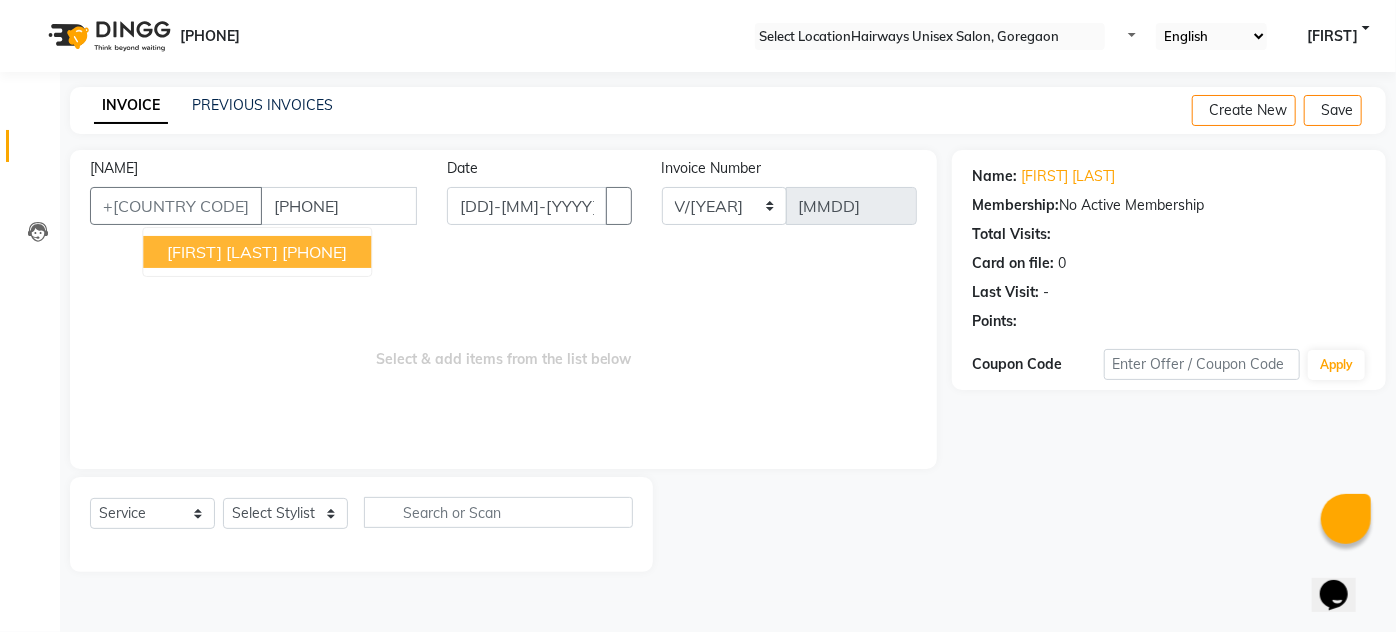 click on "YOGESH SHAH" at bounding box center [222, 252] 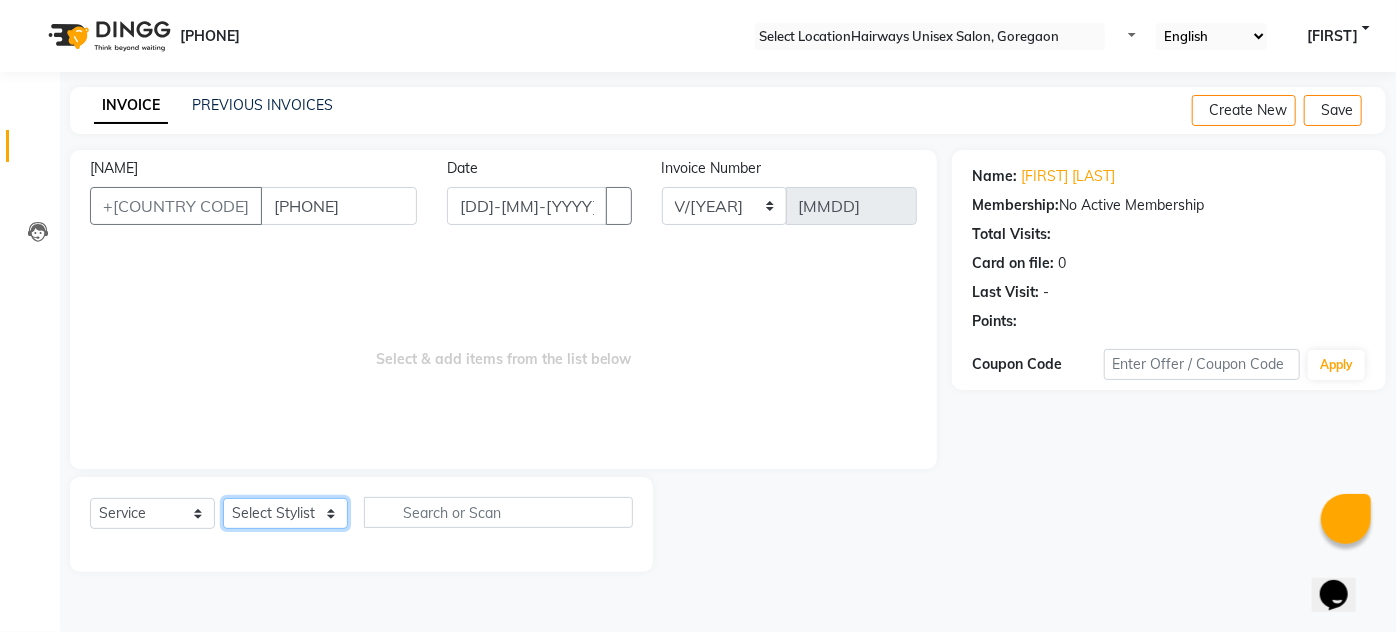 click on "Select Stylist AHSAN AZAD IMRAN Kamal Salmani KASHISH MAMTA POOJA PUMMY RAJA SADDAM SAMEER SULTAN TALIB ZAFAR ZAHID" at bounding box center [285, 513] 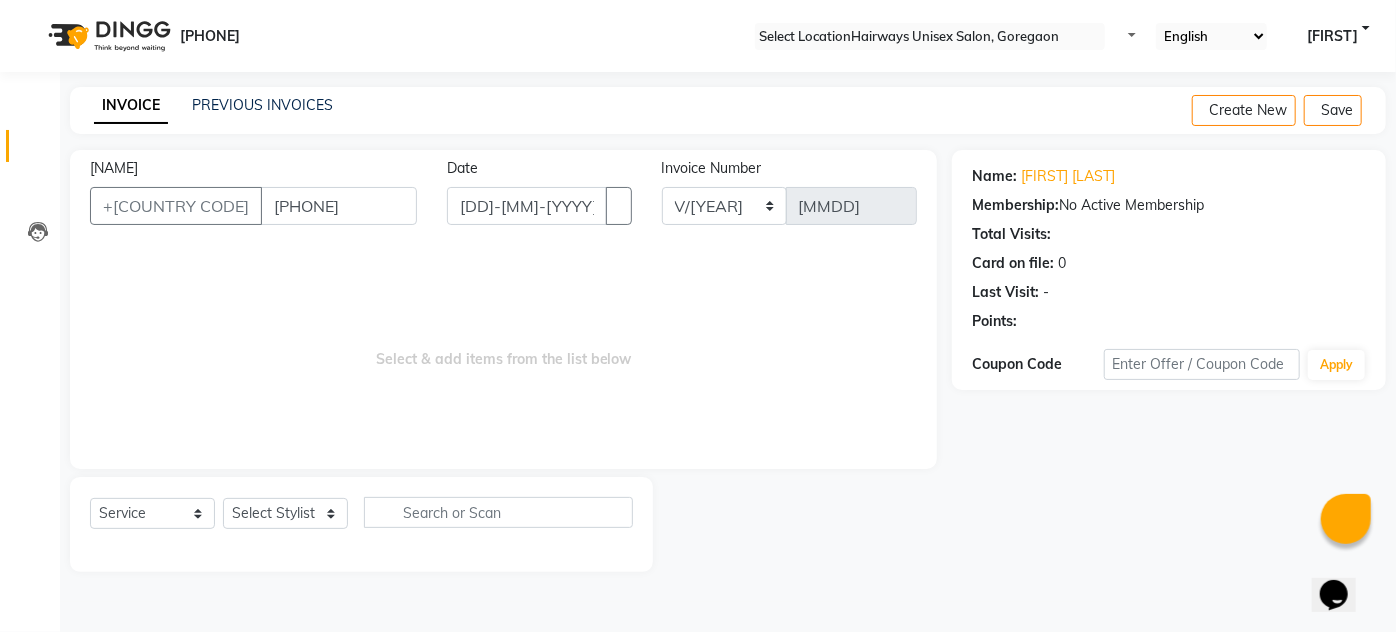 click on "Select & add items from the list below" at bounding box center [503, 349] 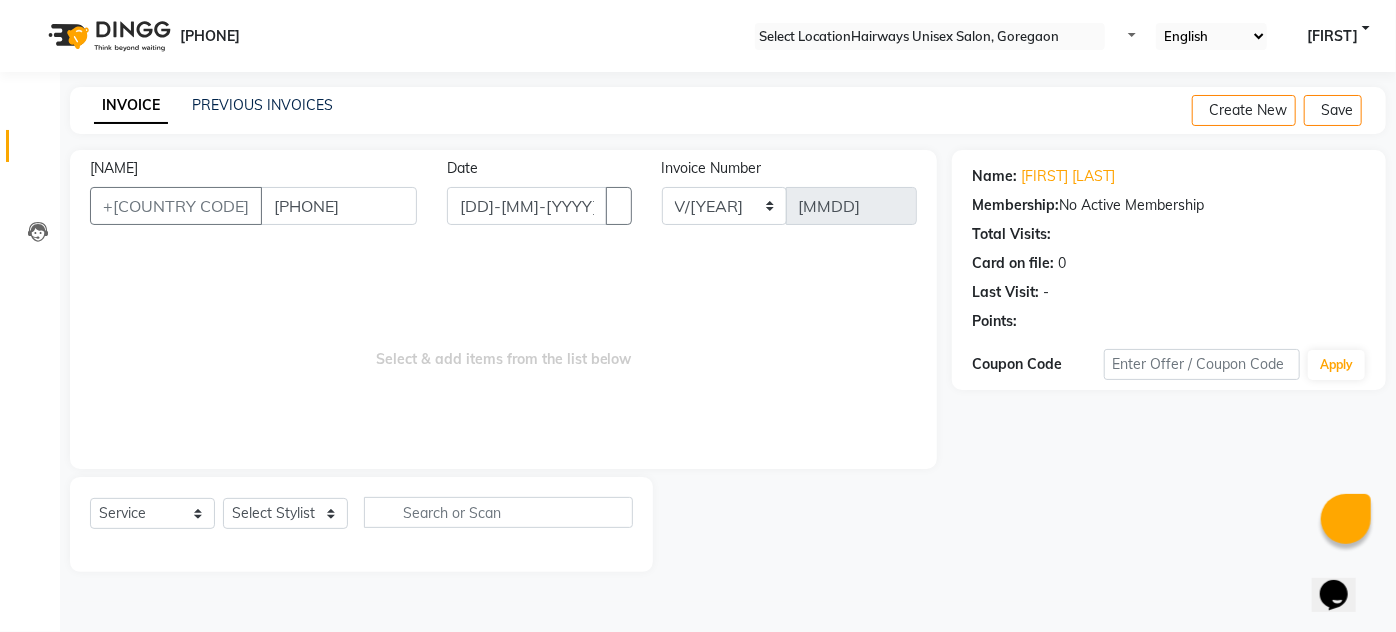 click on "Select Service Product Membership Package Voucher Prepaid Gift Card Select Stylist AHSAN AZAD IMRAN Kamal Salmani KASHISH MAMTA POOJA PUMMY RAJA SADDAM SAMEER SULTAN TALIB ZAFAR ZAHID" at bounding box center [361, 520] 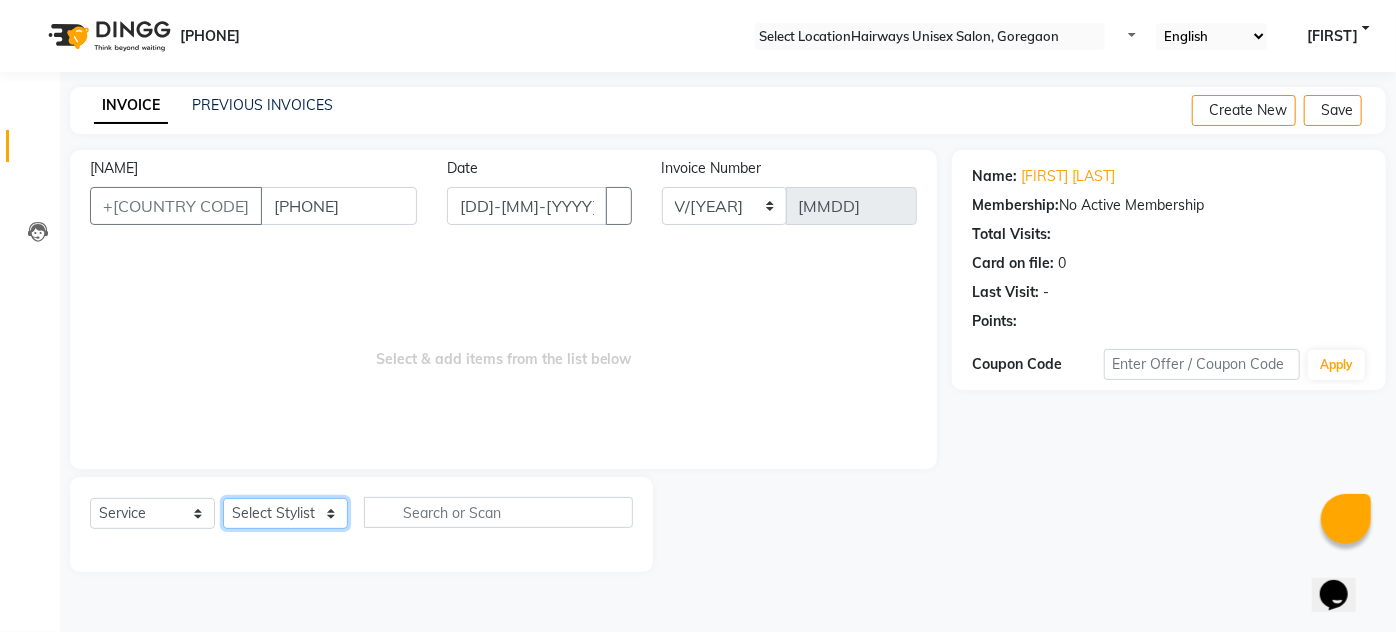 click on "Select Stylist AHSAN AZAD IMRAN Kamal Salmani KASHISH MAMTA POOJA PUMMY RAJA SADDAM SAMEER SULTAN TALIB ZAFAR ZAHID" at bounding box center [285, 513] 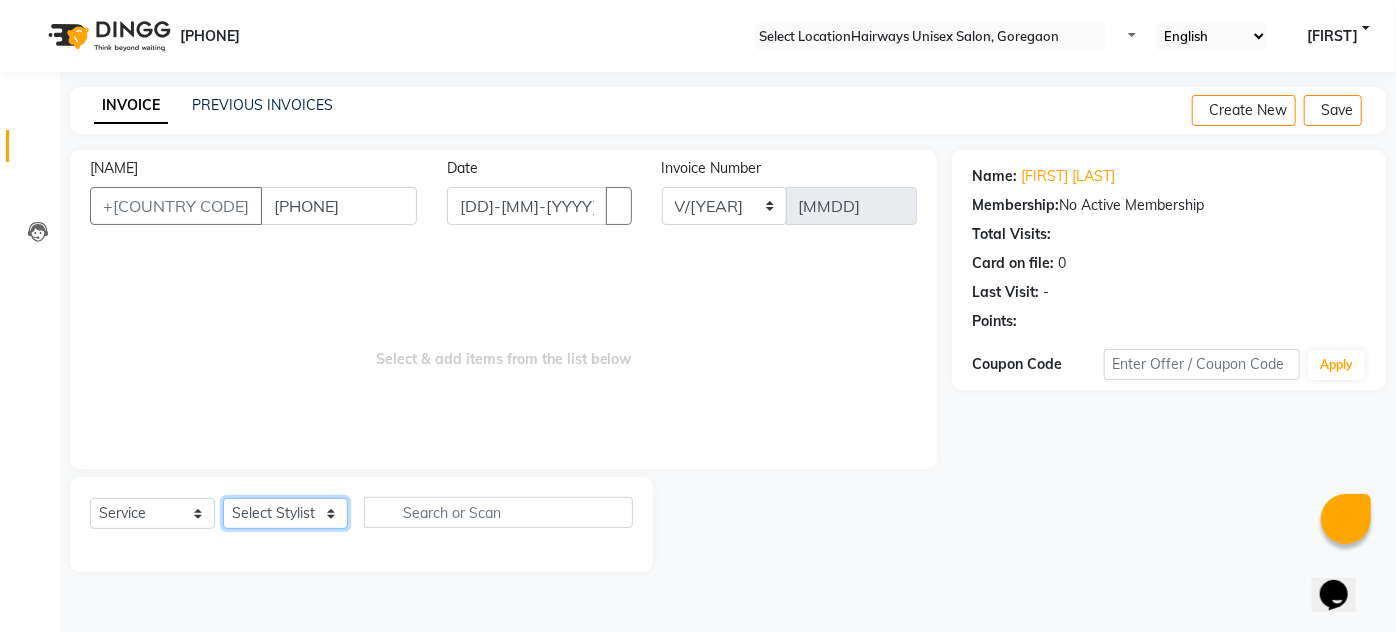 select on "81201" 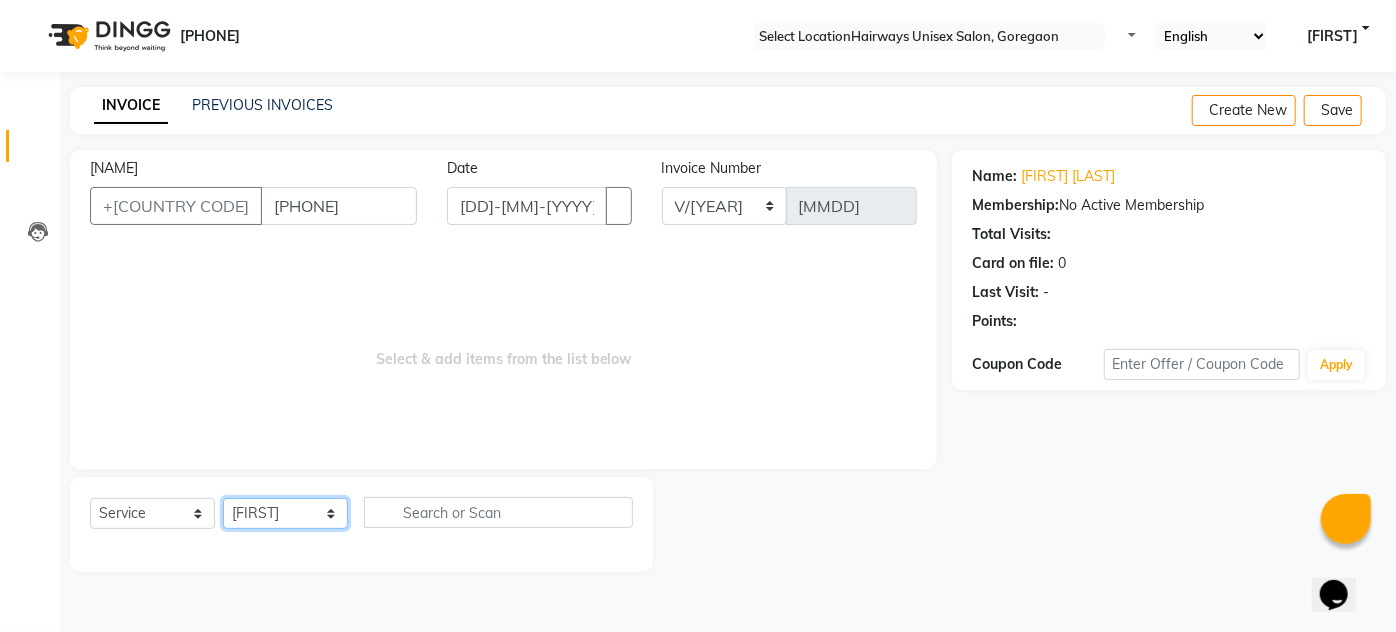 click on "Select Stylist AHSAN AZAD IMRAN Kamal Salmani KASHISH MAMTA POOJA PUMMY RAJA SADDAM SAMEER SULTAN TALIB ZAFAR ZAHID" at bounding box center (285, 513) 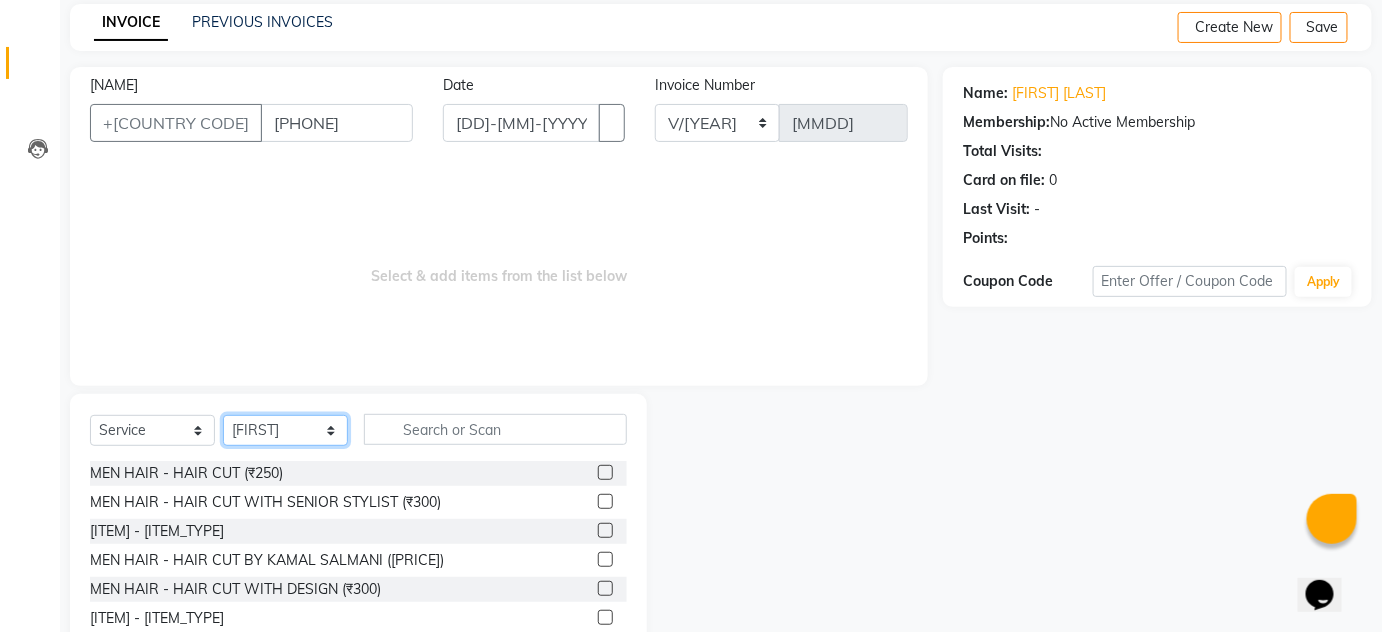 scroll, scrollTop: 168, scrollLeft: 0, axis: vertical 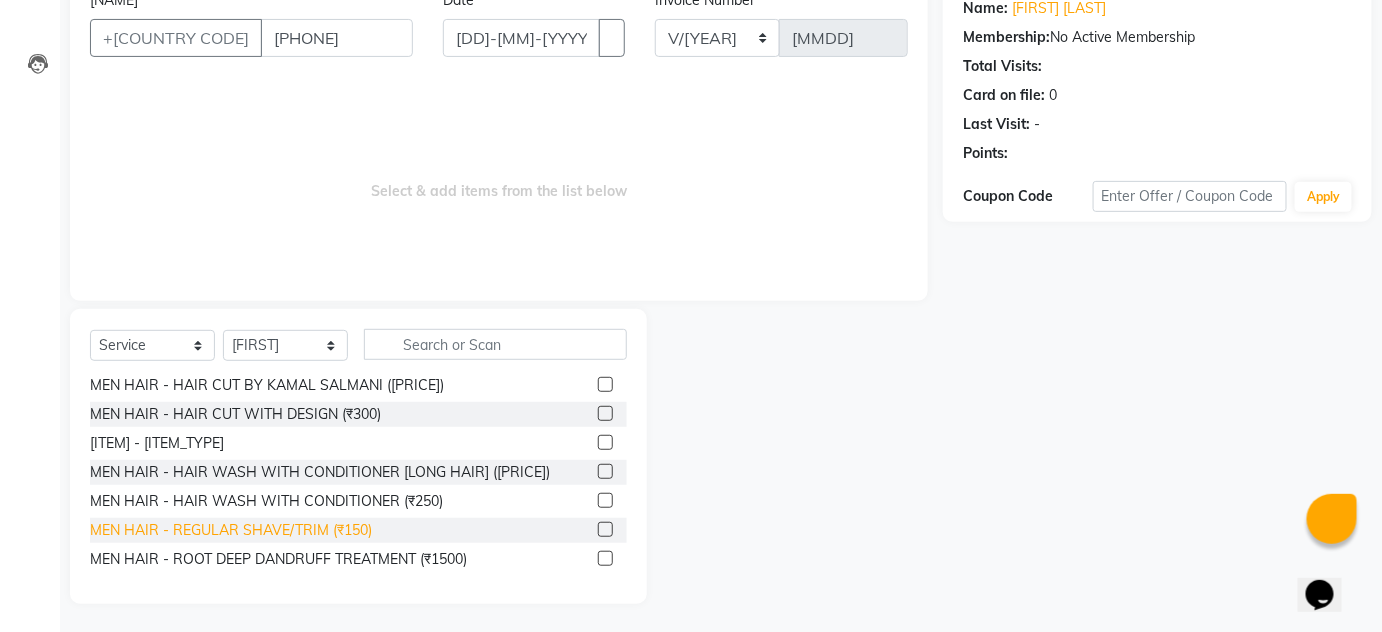 click on "MEN HAIR - REGULAR SHAVE/TRIM (₹150)" at bounding box center [186, 298] 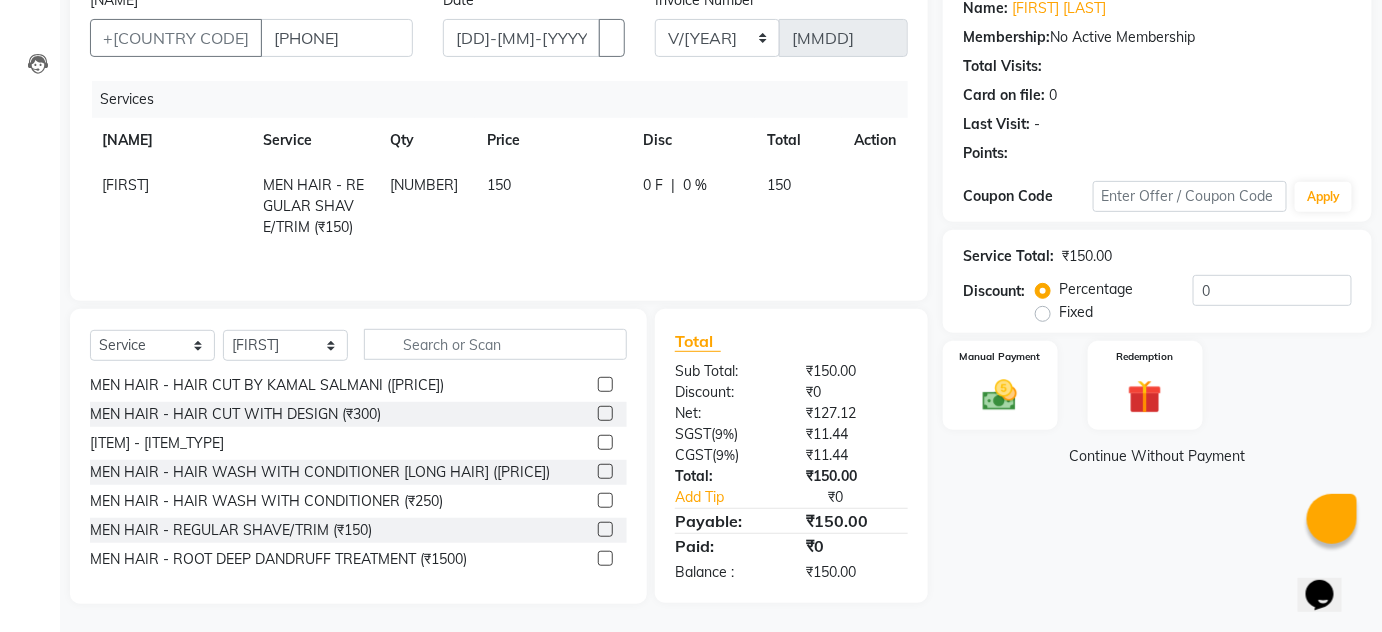 scroll, scrollTop: 0, scrollLeft: 0, axis: both 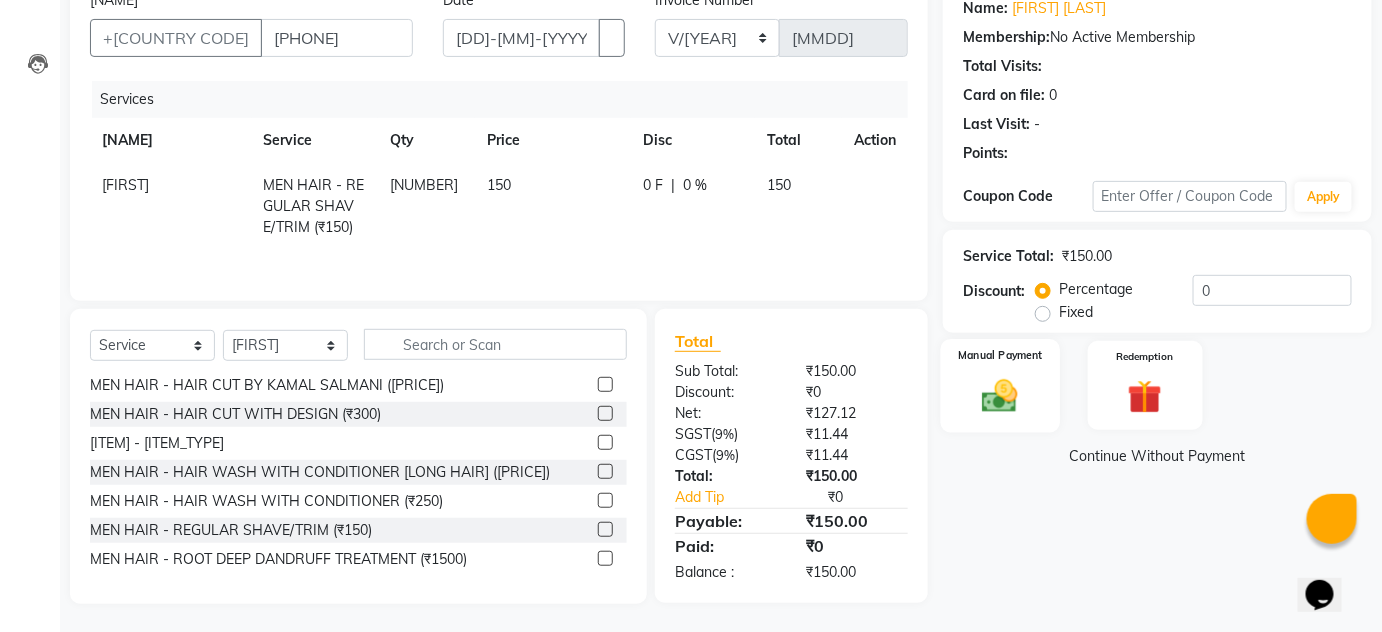click at bounding box center [1000, 395] 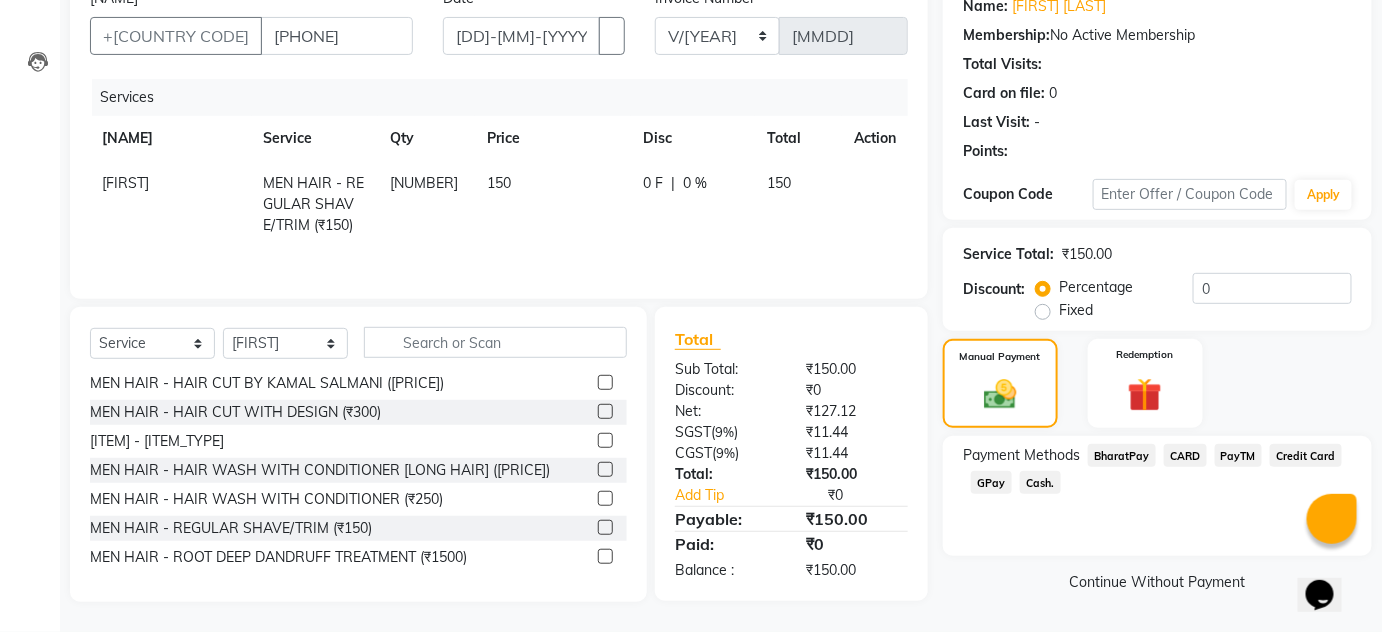 scroll, scrollTop: 171, scrollLeft: 0, axis: vertical 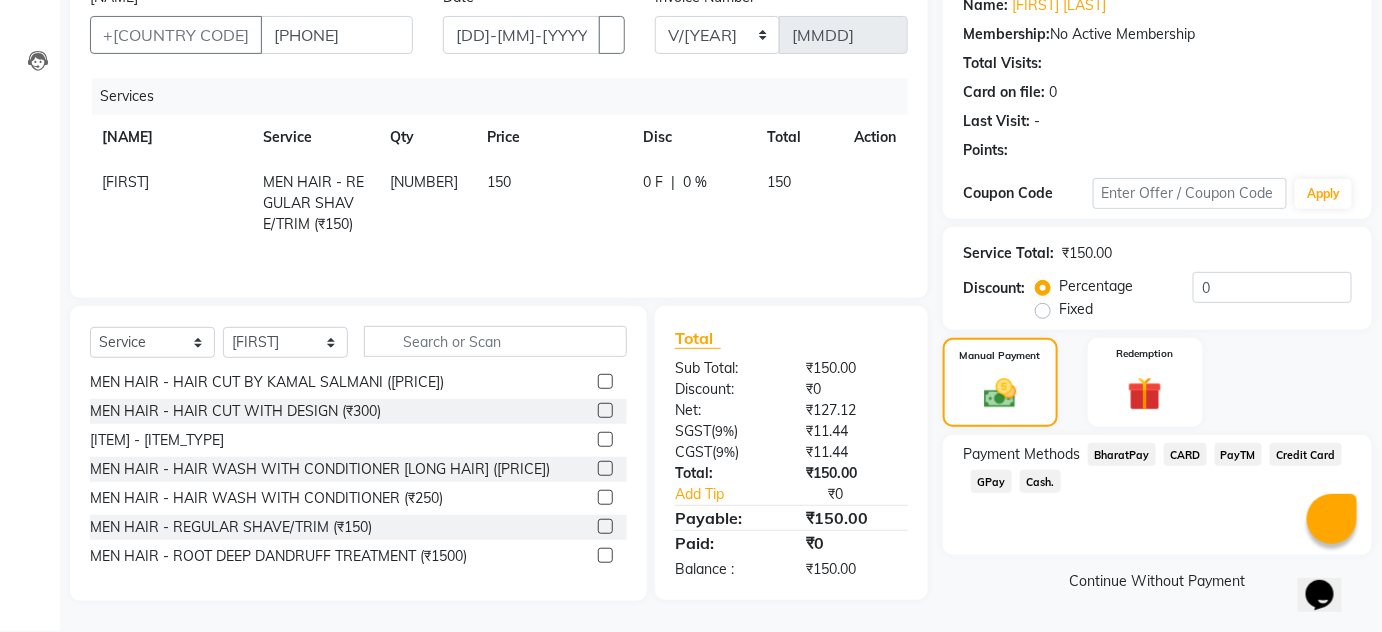 click on "GPay" at bounding box center [1122, 454] 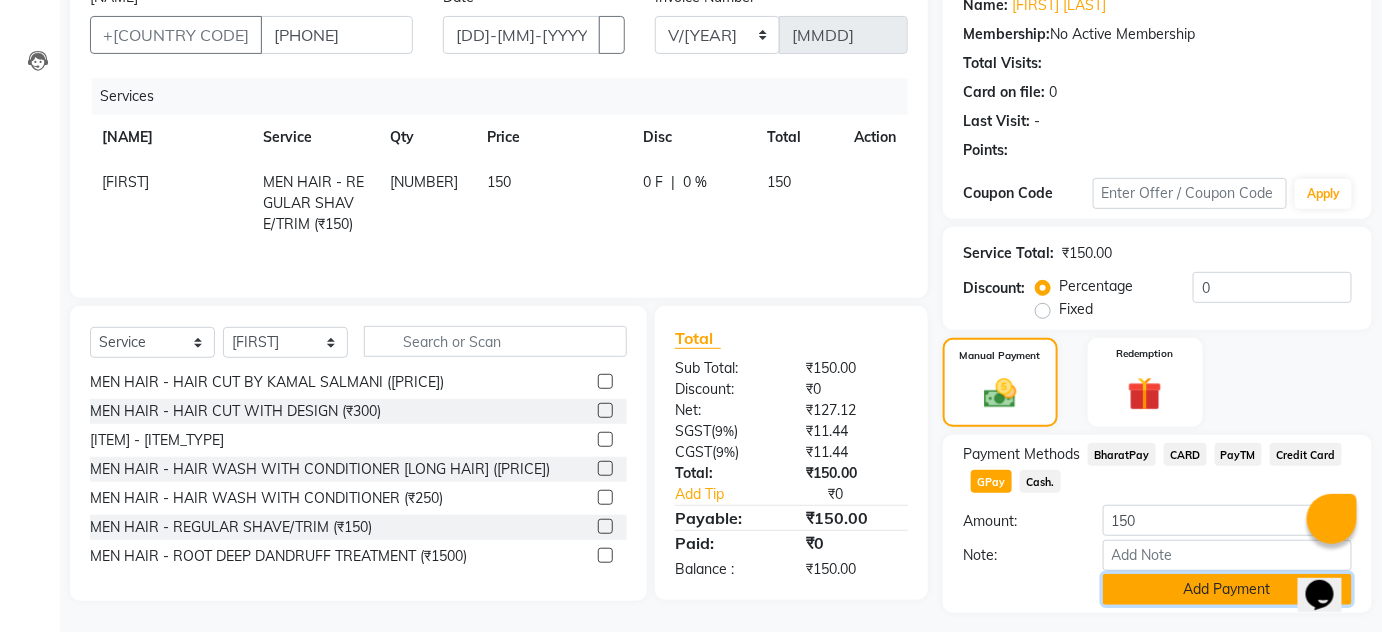 click on "Add Payment" at bounding box center [1227, 589] 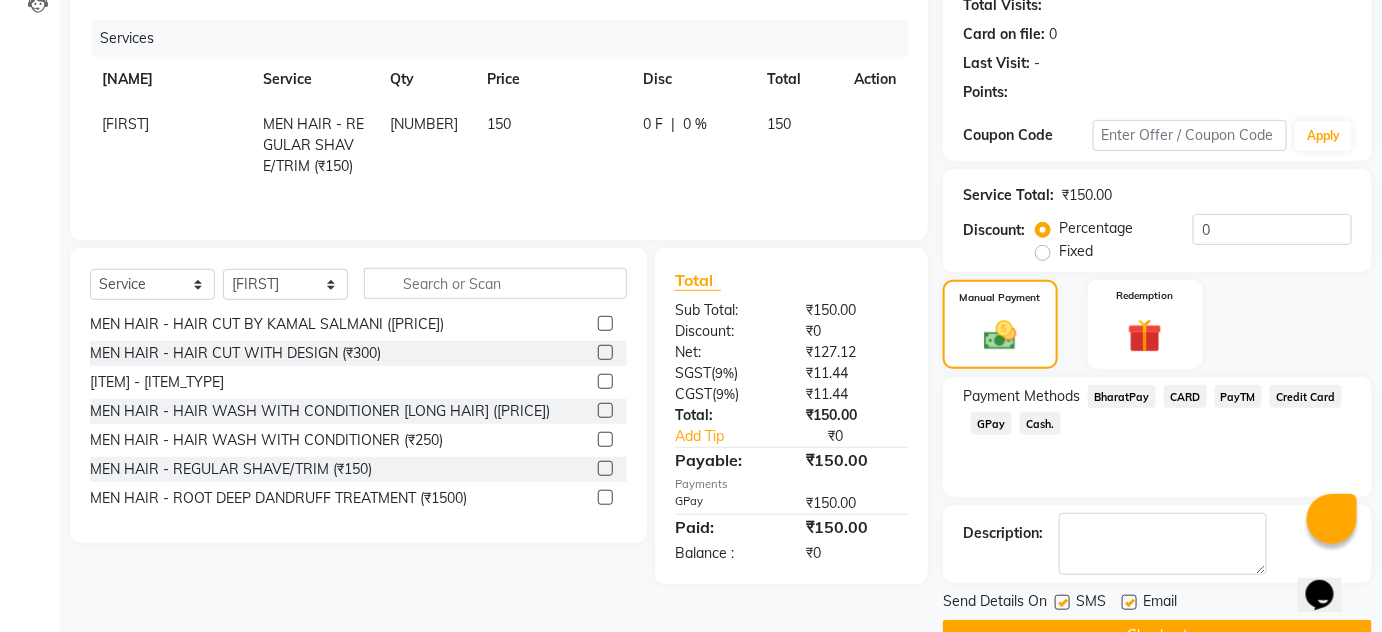 scroll, scrollTop: 283, scrollLeft: 0, axis: vertical 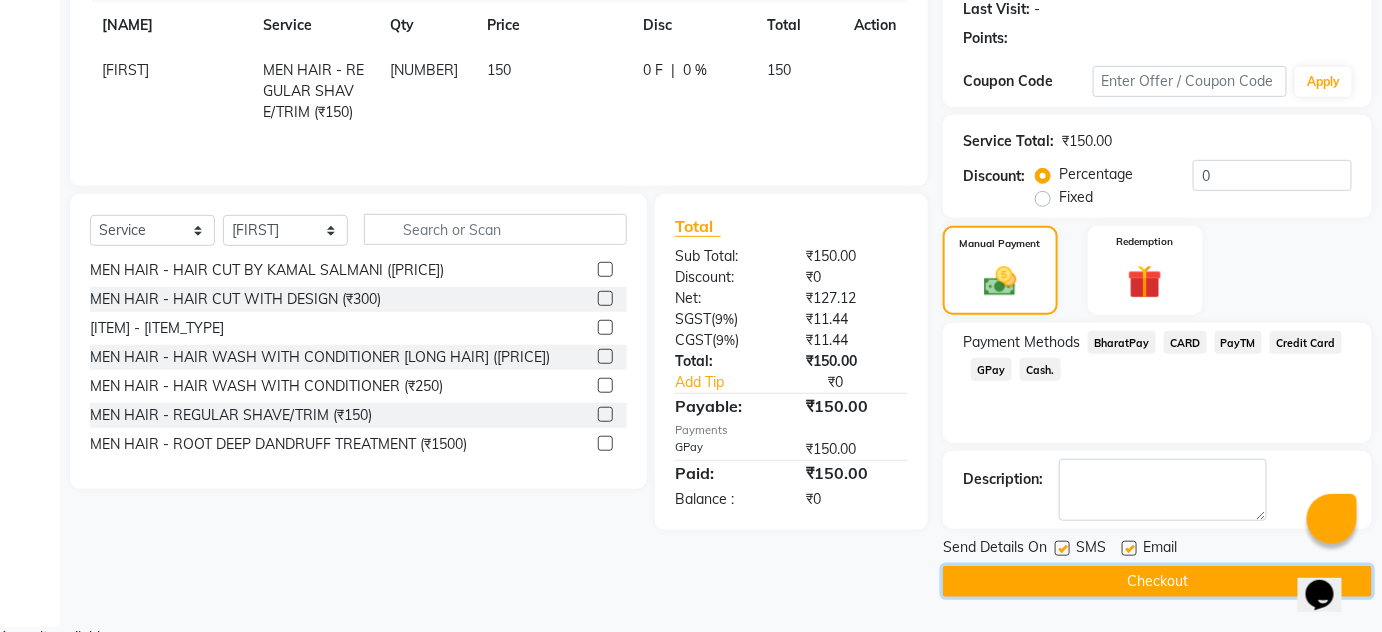 click on "Checkout" at bounding box center (1157, 581) 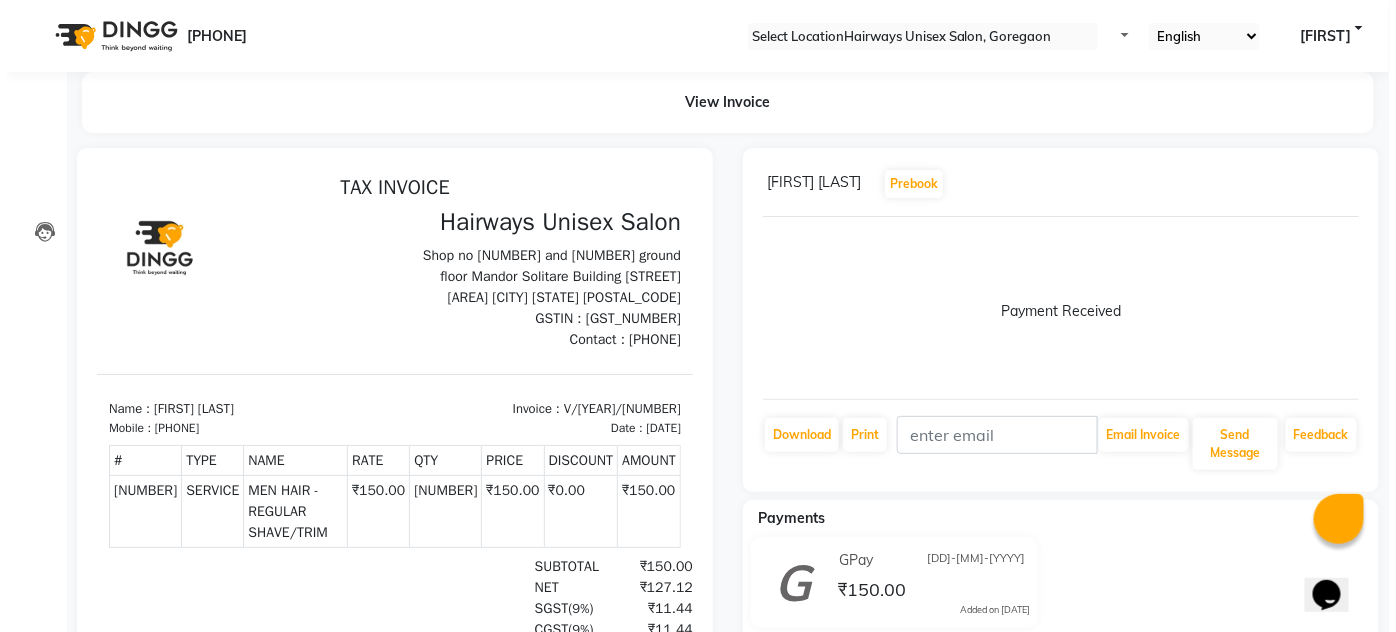 scroll, scrollTop: 0, scrollLeft: 0, axis: both 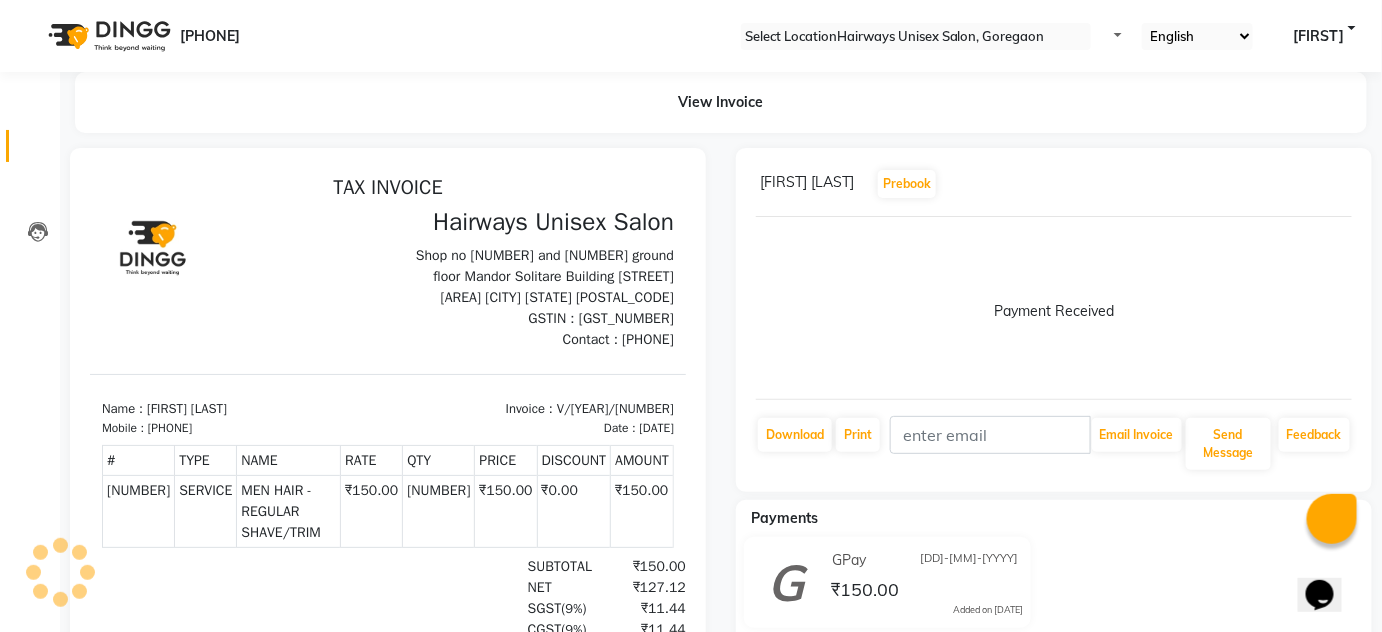click on "Invoice" at bounding box center [30, 146] 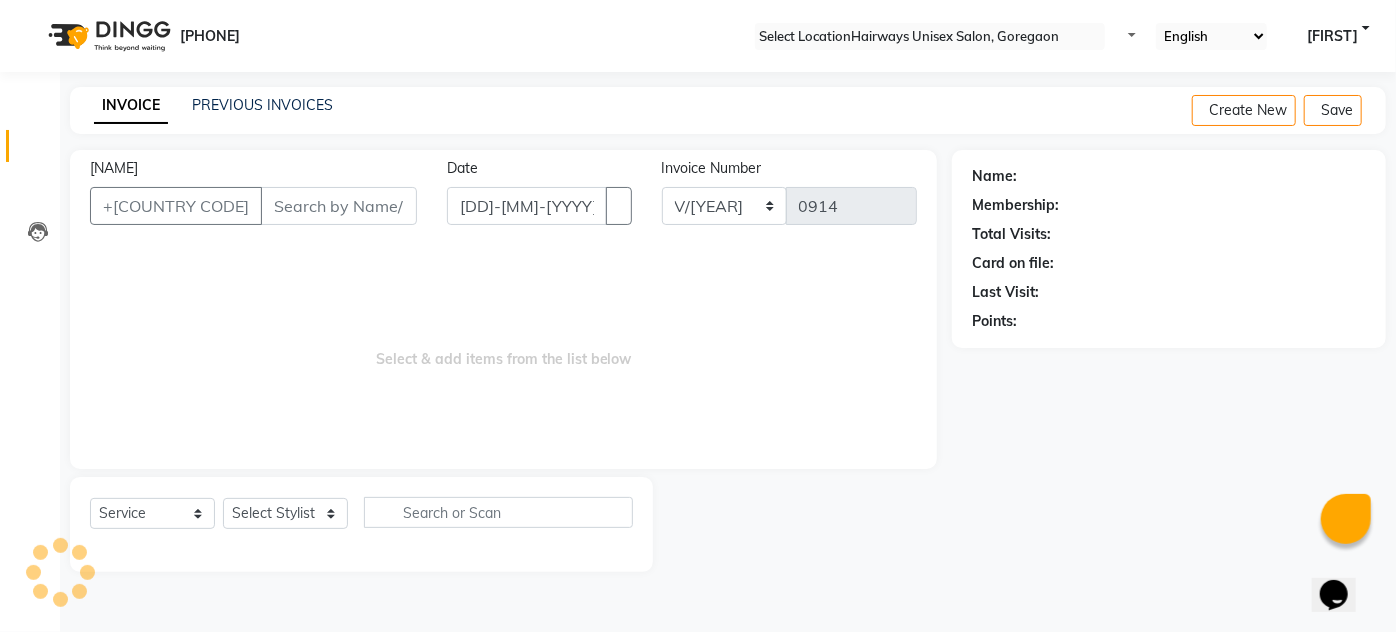 click on "Client" at bounding box center [339, 206] 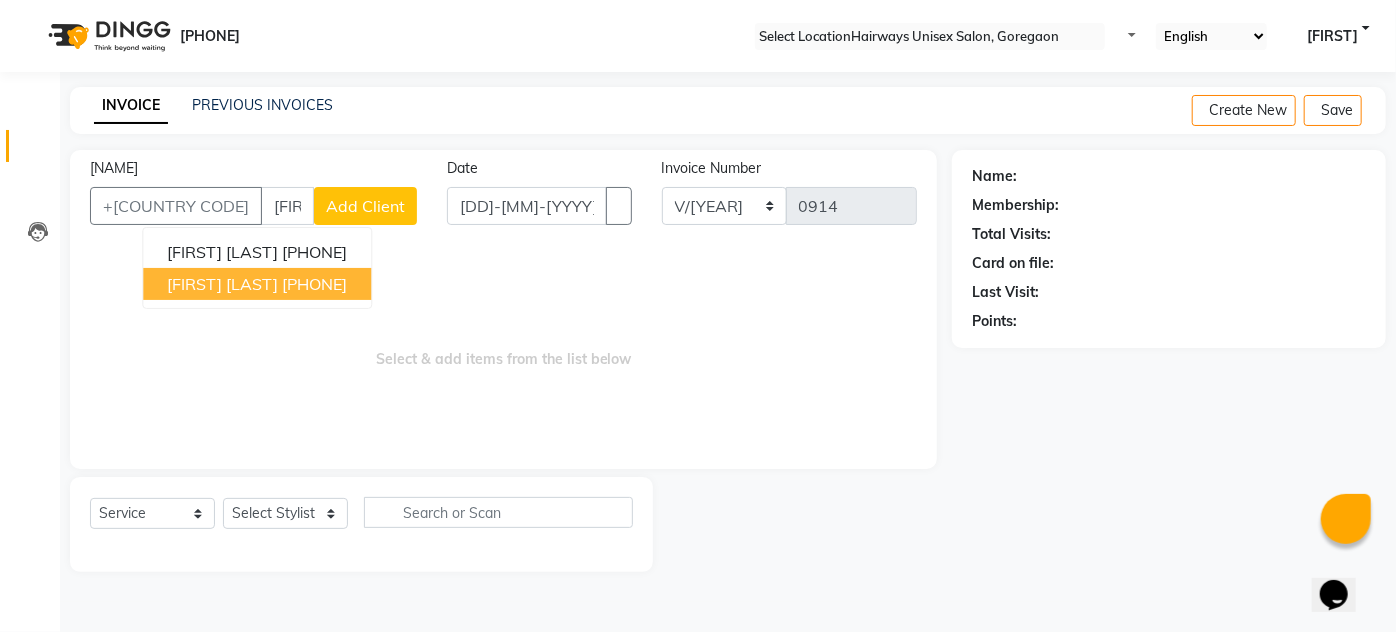 click on "YOGESH SHAH  98******92" at bounding box center [257, 284] 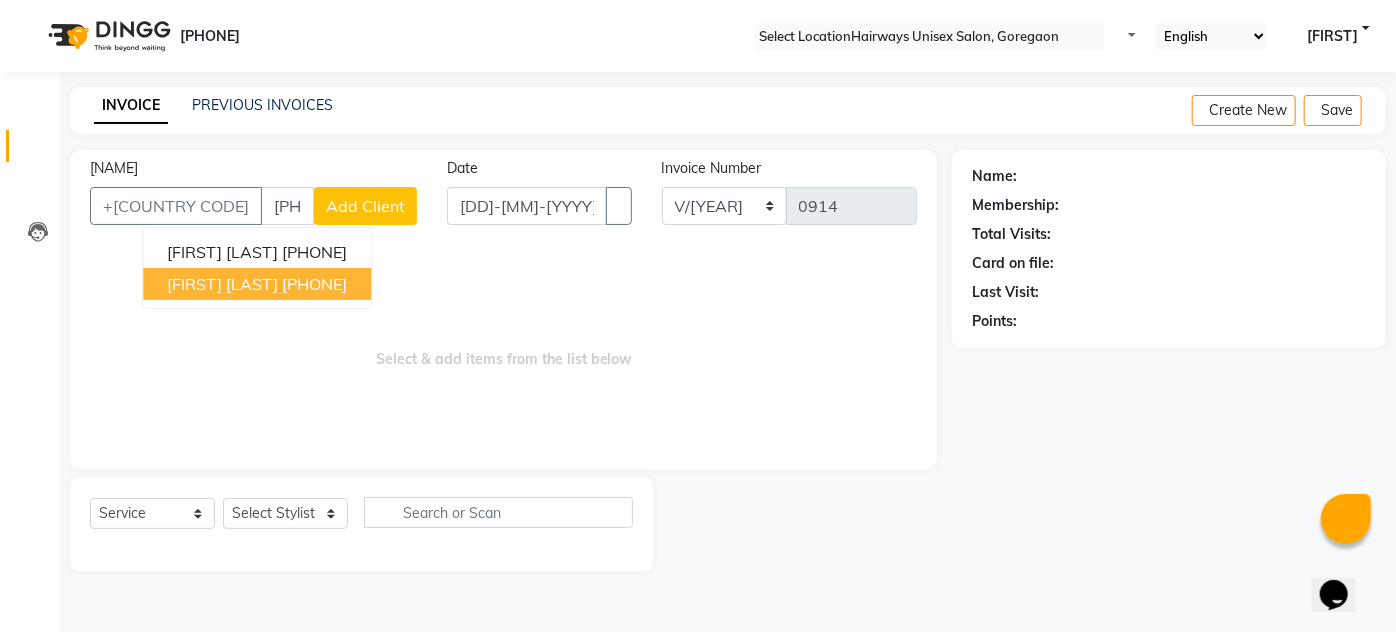 type on "98******92" 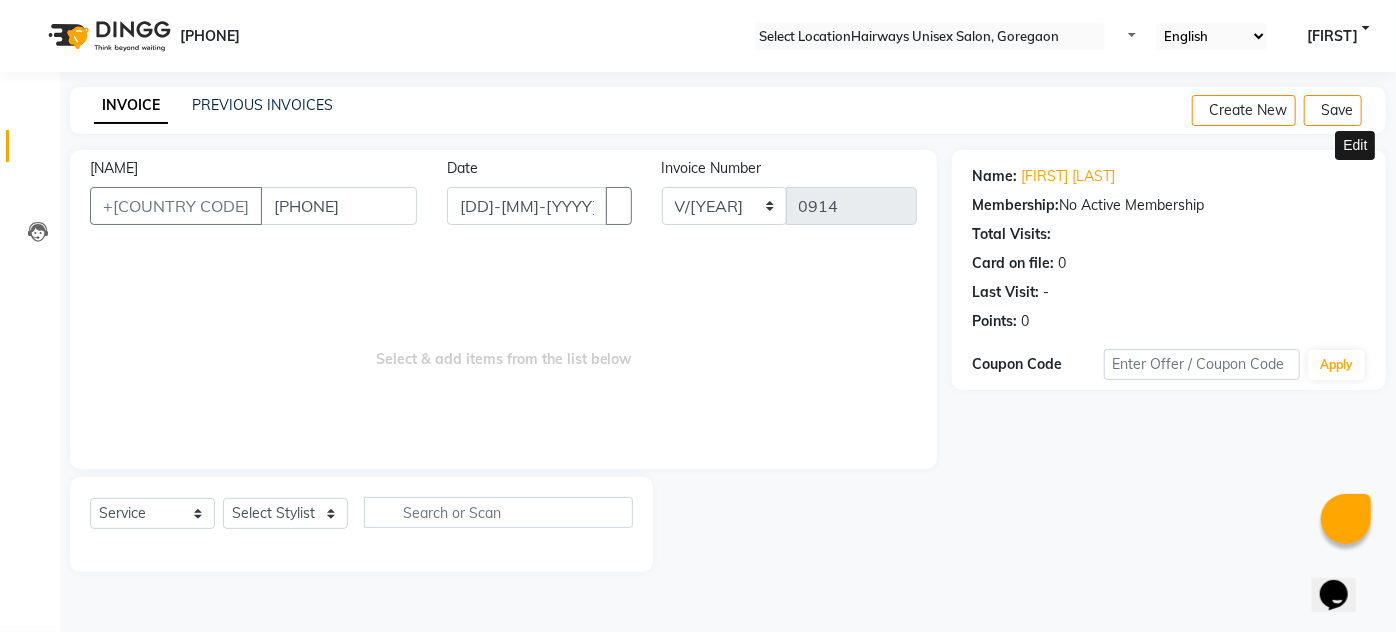 click at bounding box center [1358, 176] 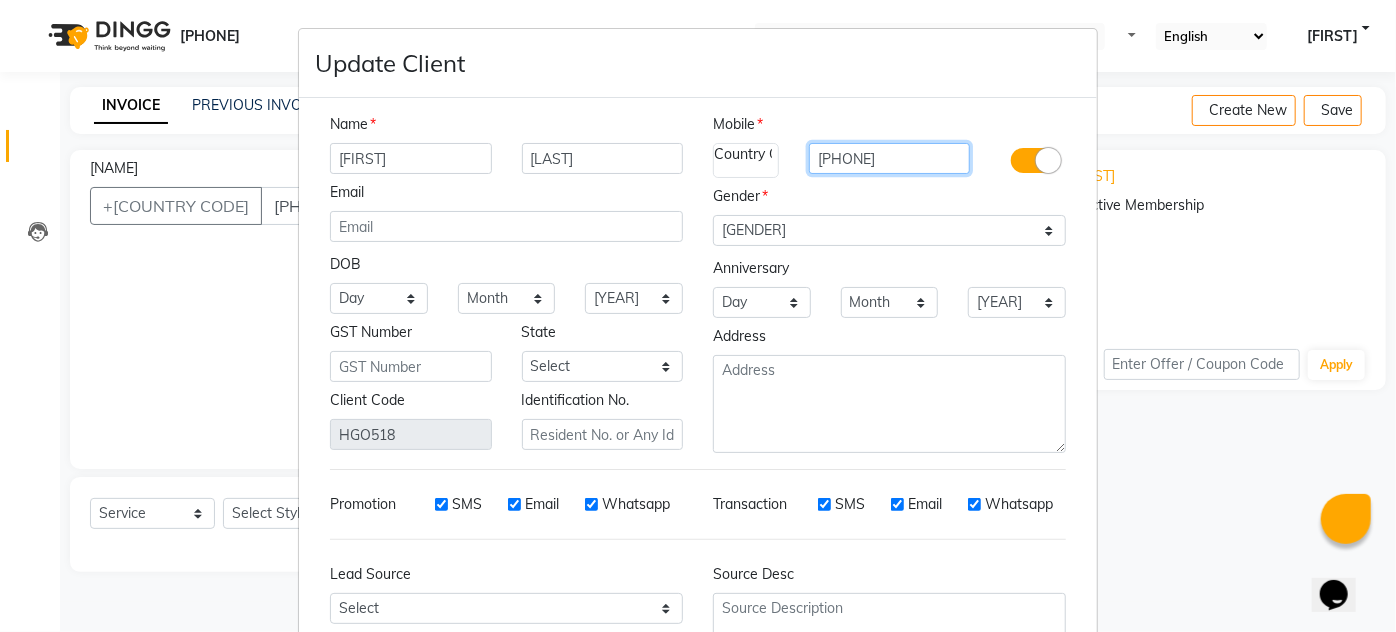 drag, startPoint x: 936, startPoint y: 152, endPoint x: 800, endPoint y: 157, distance: 136.09187 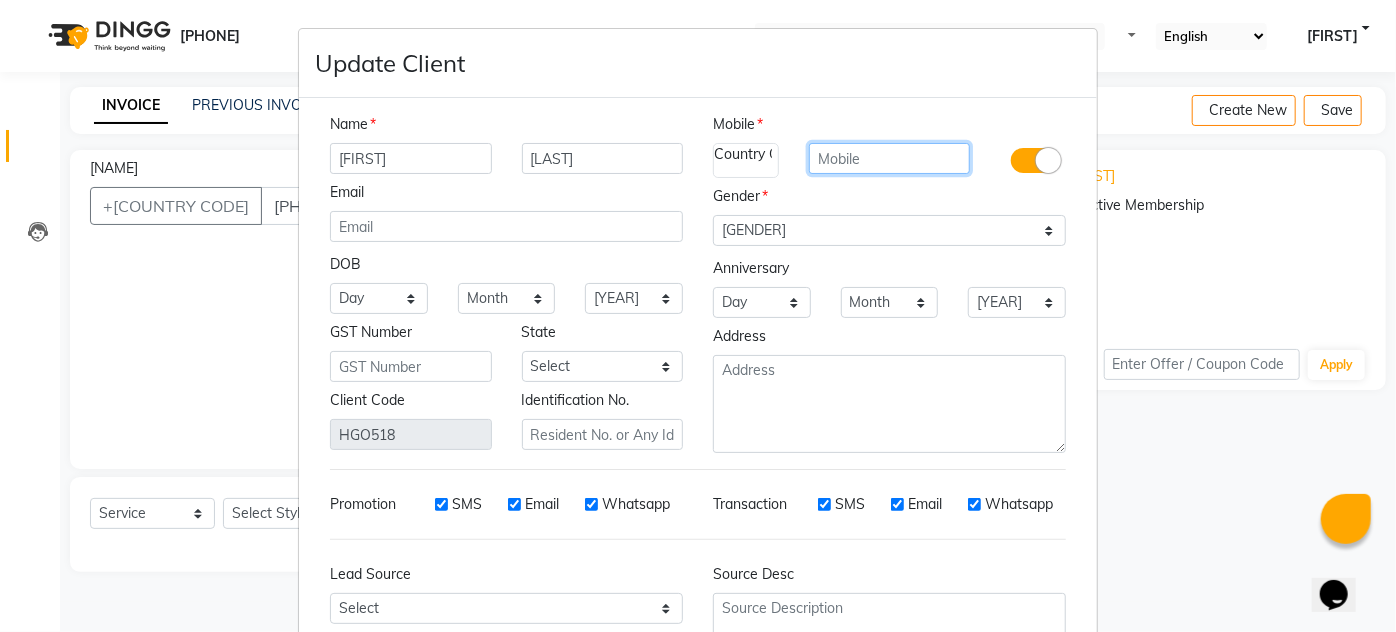 type 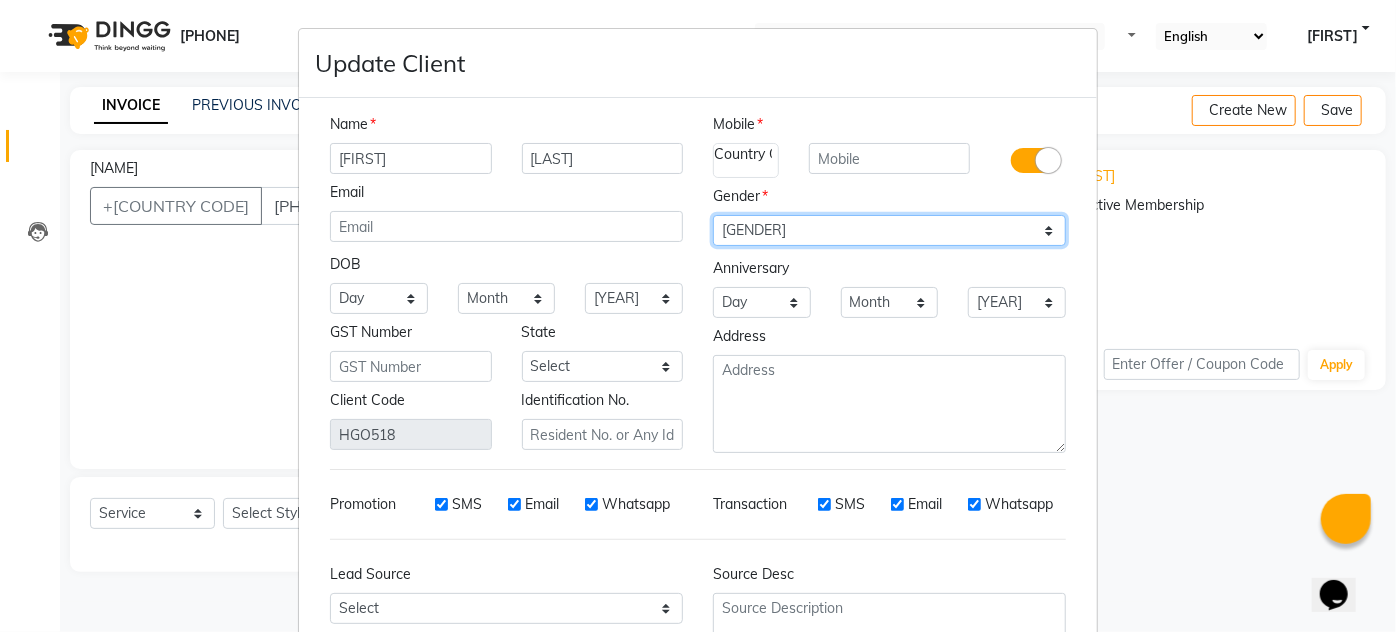 click on "Select Male Female Other Prefer Not To Say" at bounding box center (379, 298) 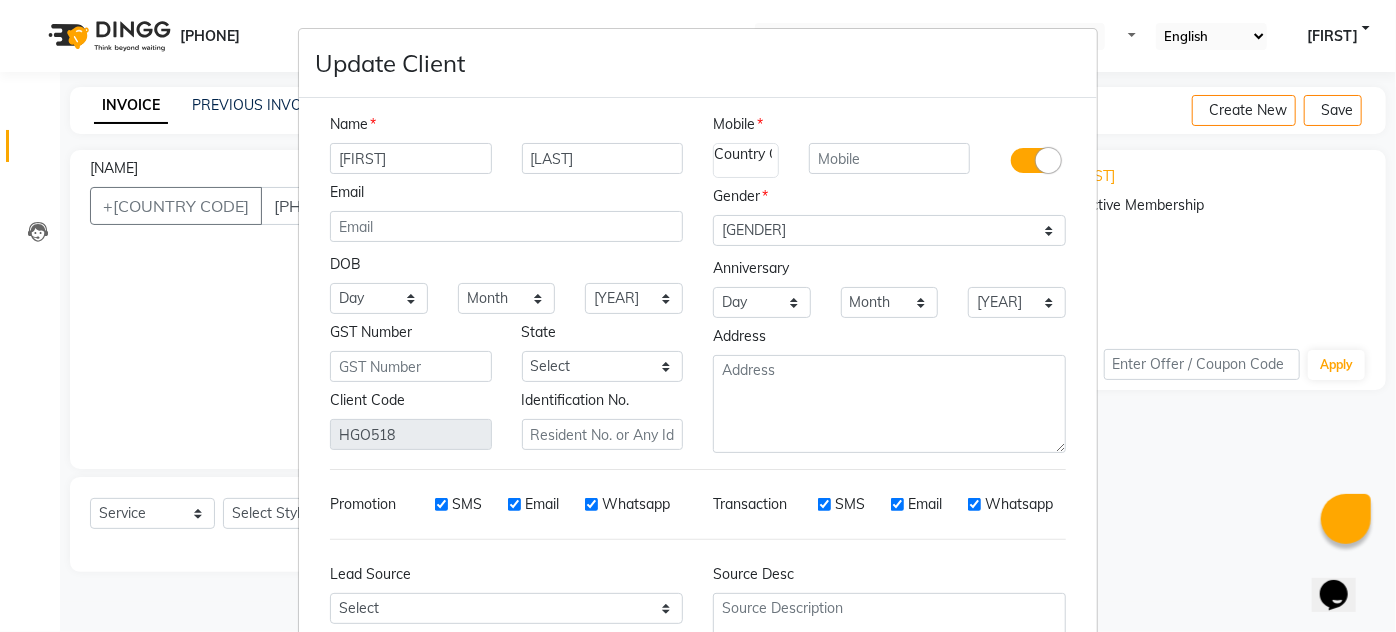 click on "Gender" at bounding box center (506, 196) 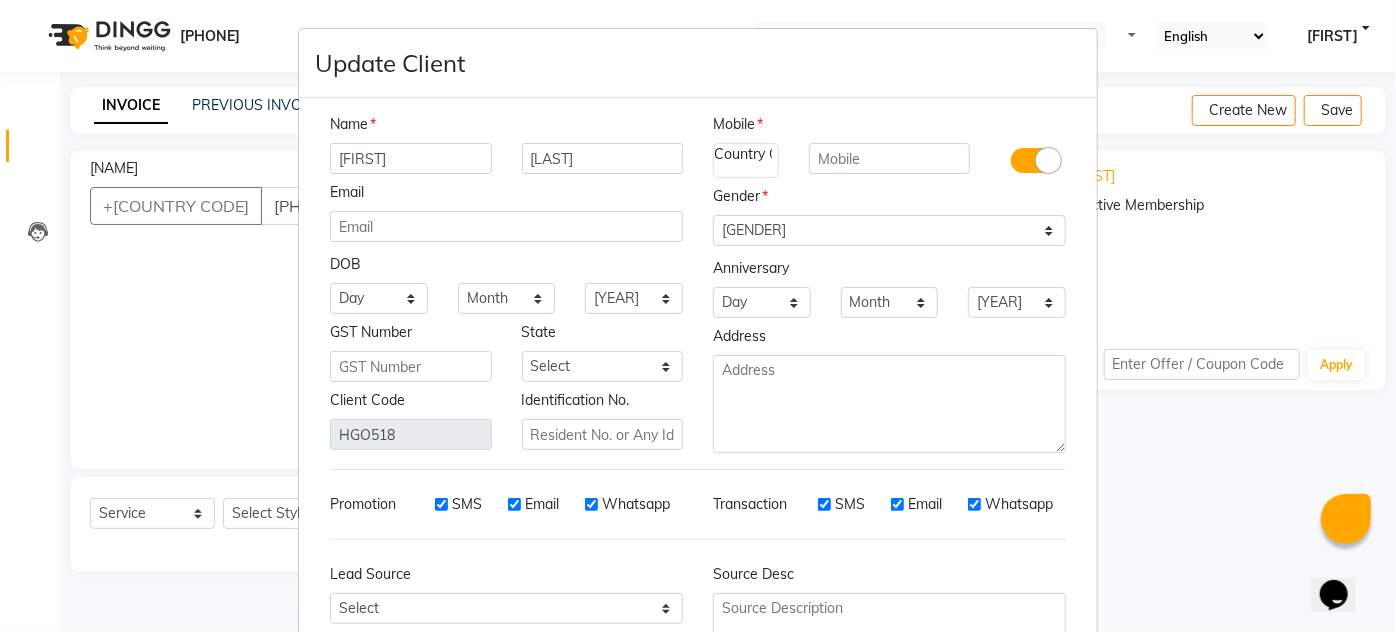 scroll, scrollTop: 179, scrollLeft: 0, axis: vertical 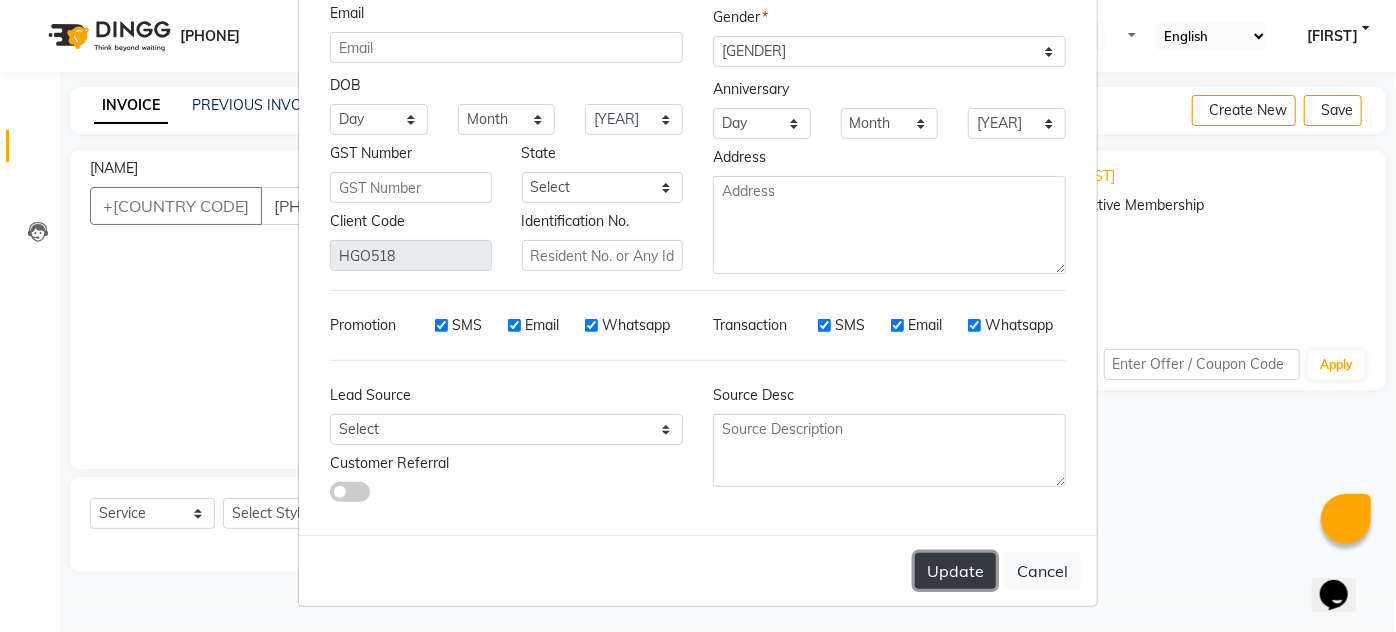 click on "Update" at bounding box center (955, 571) 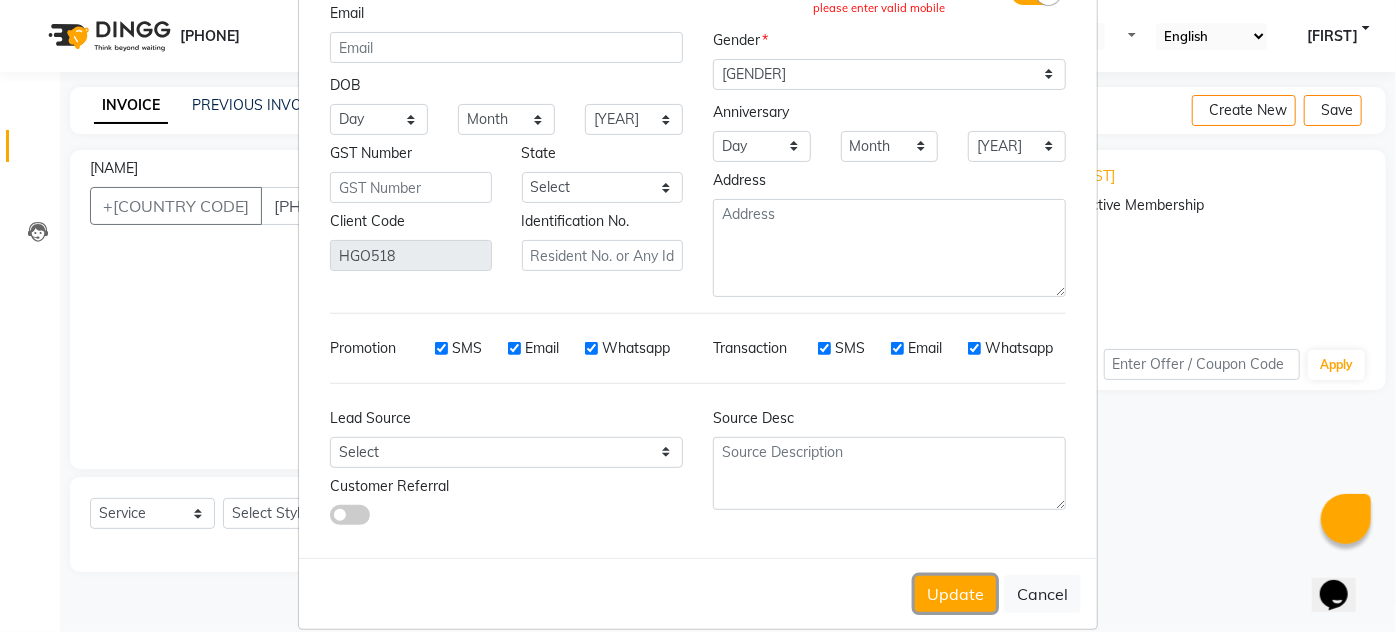 scroll, scrollTop: 0, scrollLeft: 0, axis: both 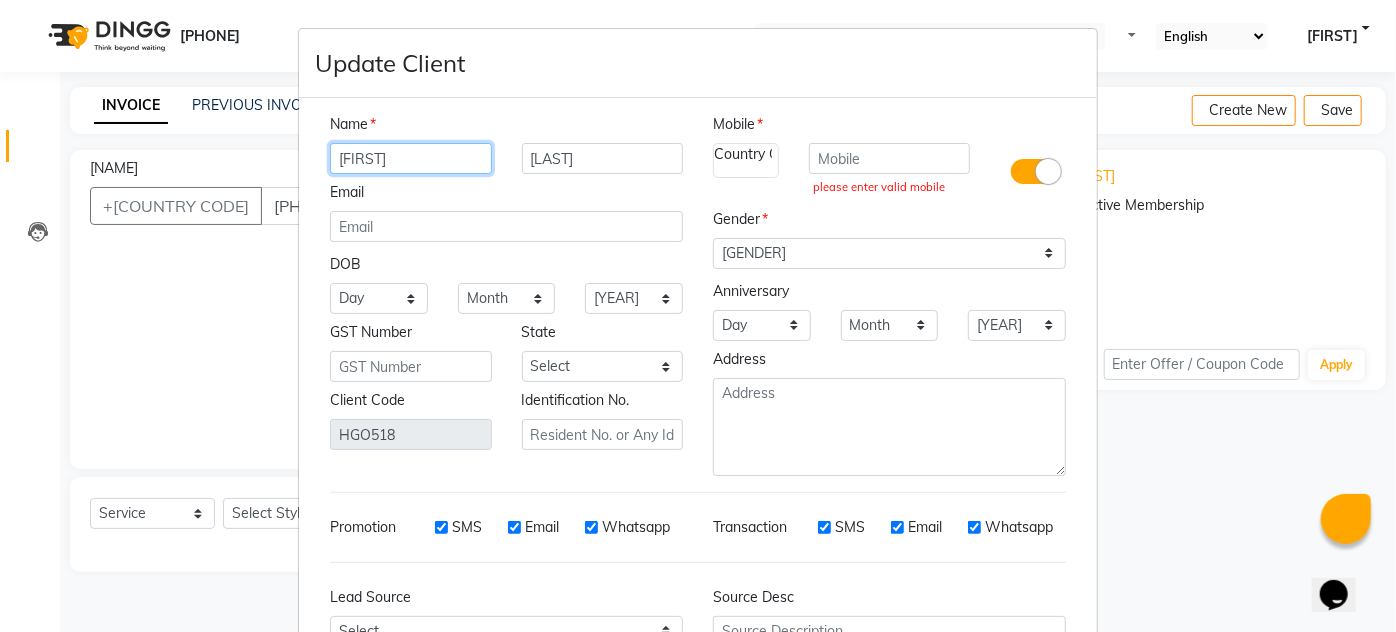 drag, startPoint x: 434, startPoint y: 160, endPoint x: 268, endPoint y: 154, distance: 166.1084 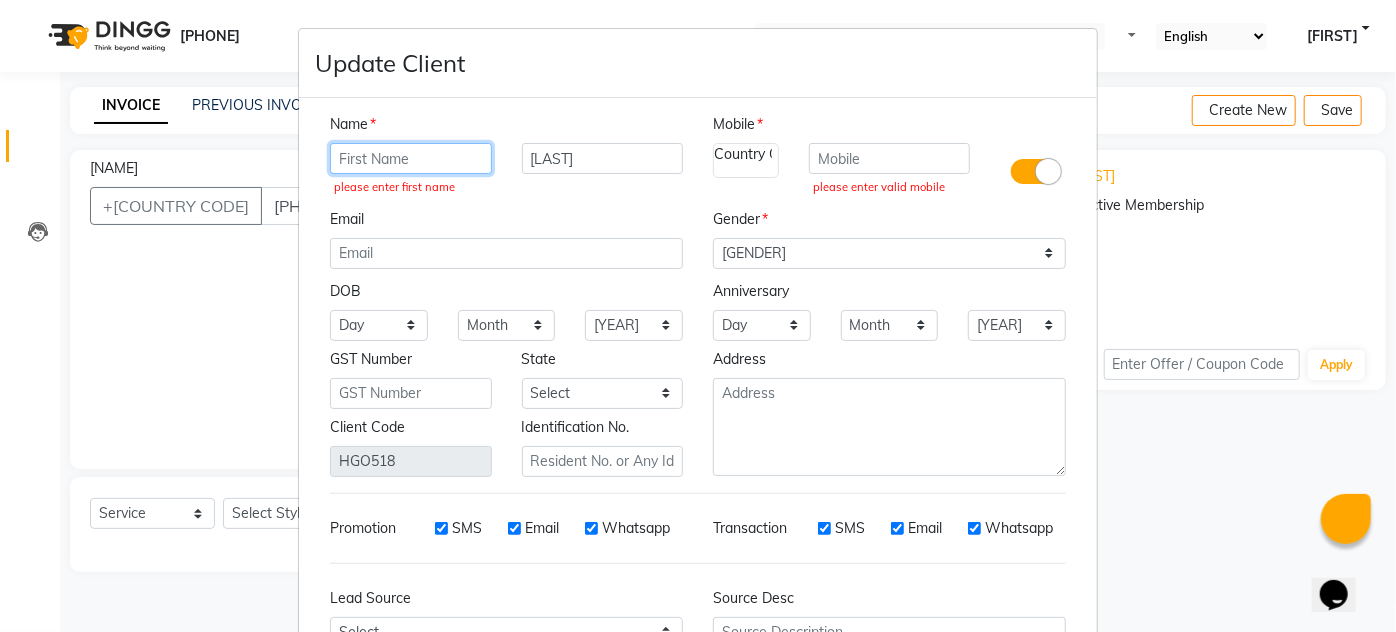 type 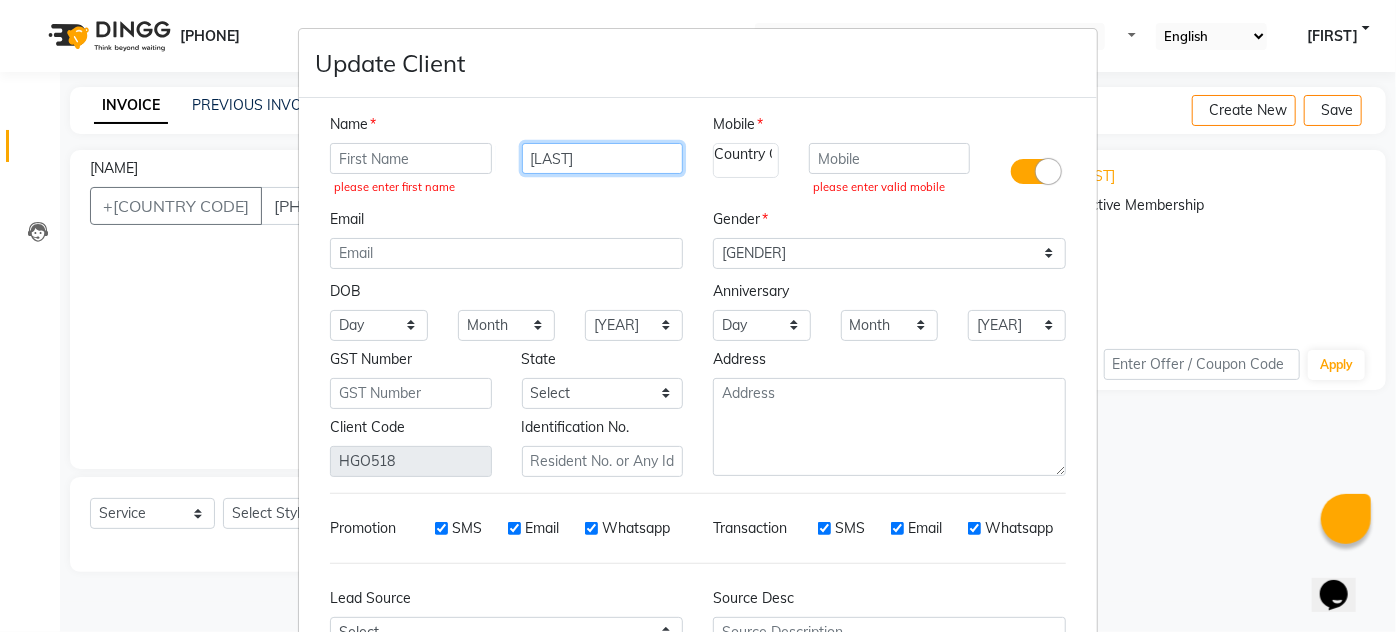 drag, startPoint x: 602, startPoint y: 156, endPoint x: 516, endPoint y: 157, distance: 86.00581 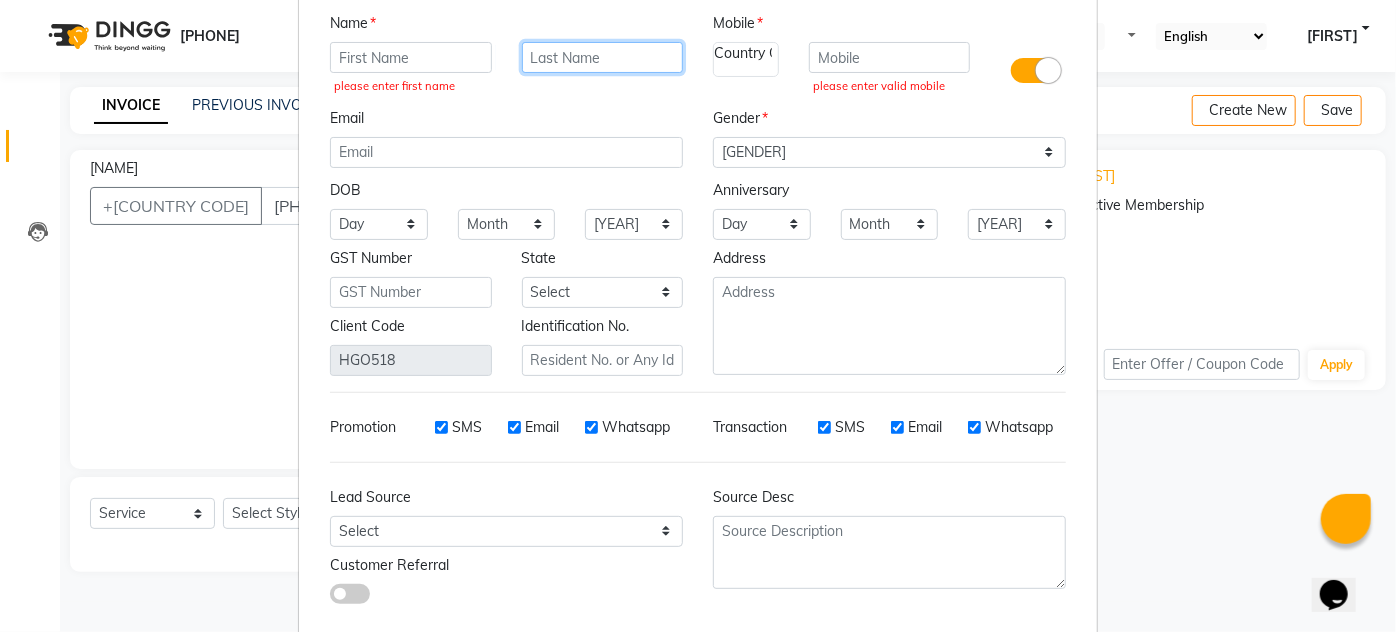 scroll, scrollTop: 206, scrollLeft: 0, axis: vertical 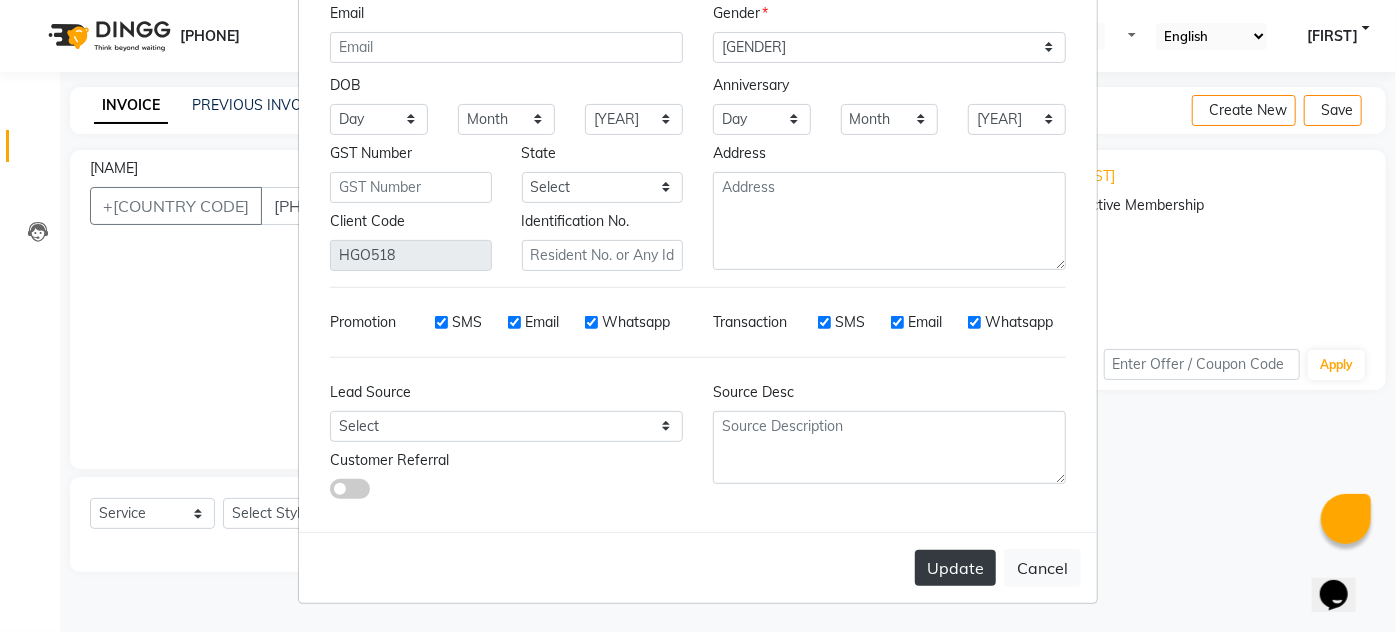 type 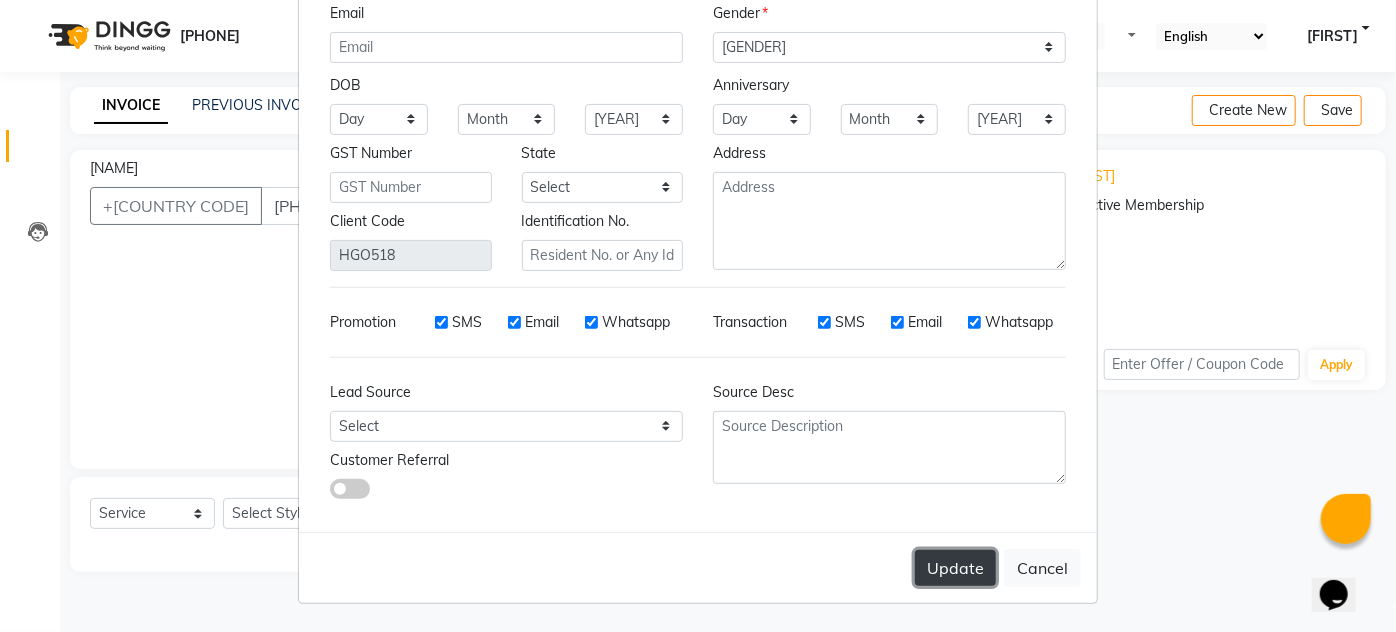 click on "Update" at bounding box center [955, 568] 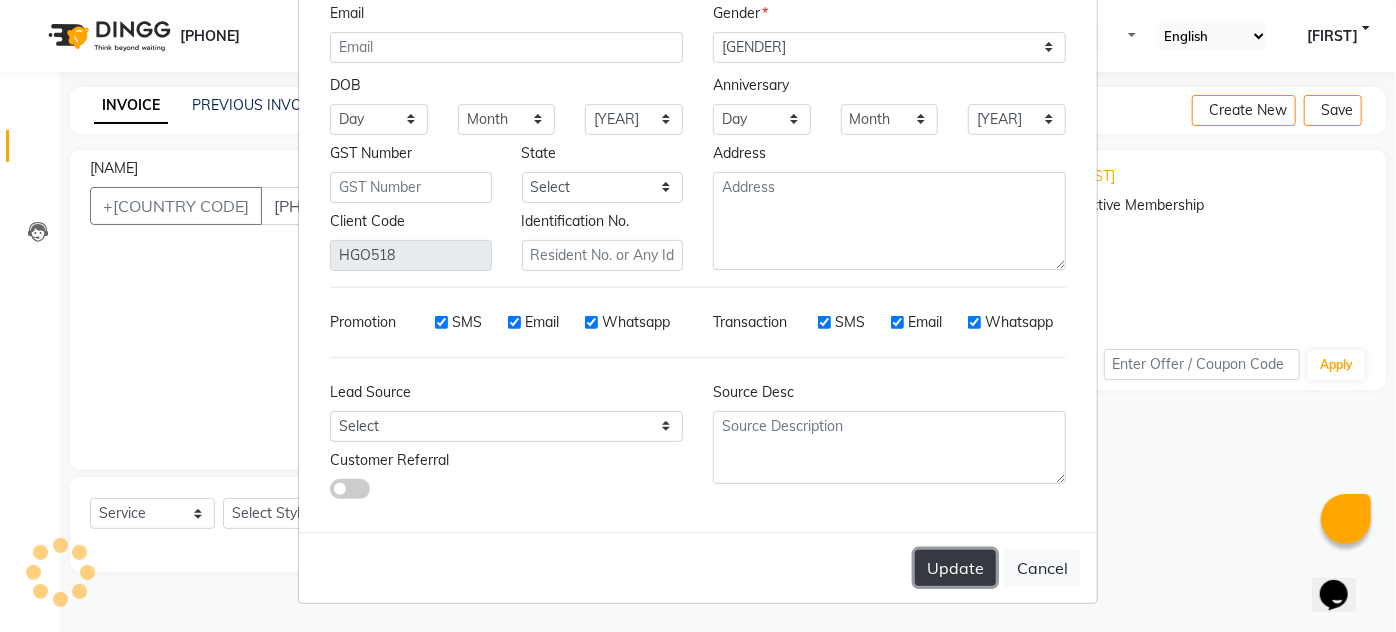 click on "Update" at bounding box center [955, 568] 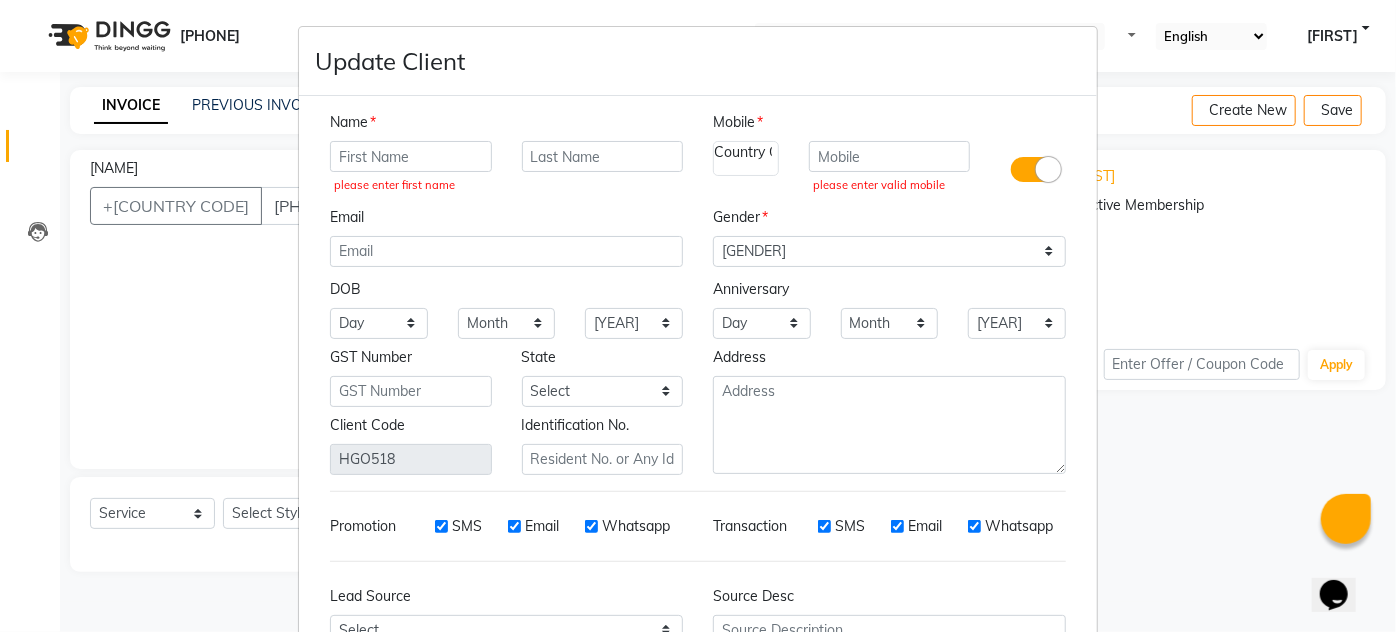 scroll, scrollTop: 0, scrollLeft: 0, axis: both 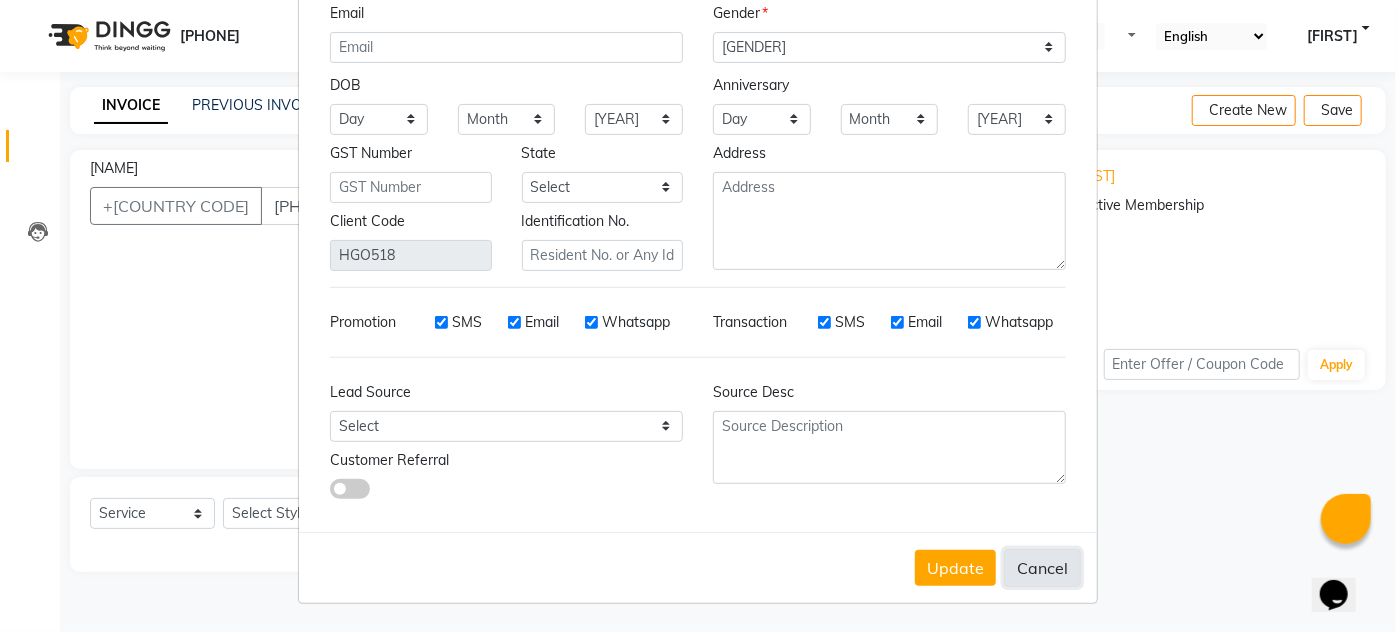 click on "Cancel" at bounding box center (1042, 568) 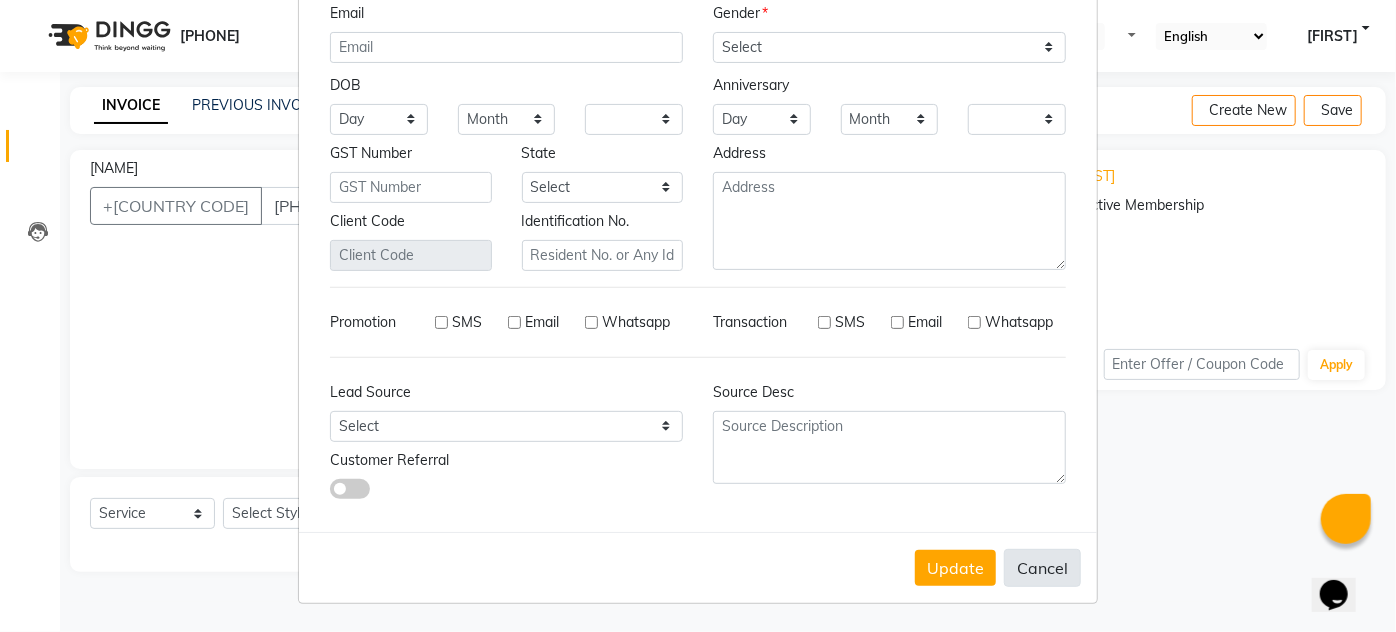 scroll, scrollTop: 200, scrollLeft: 0, axis: vertical 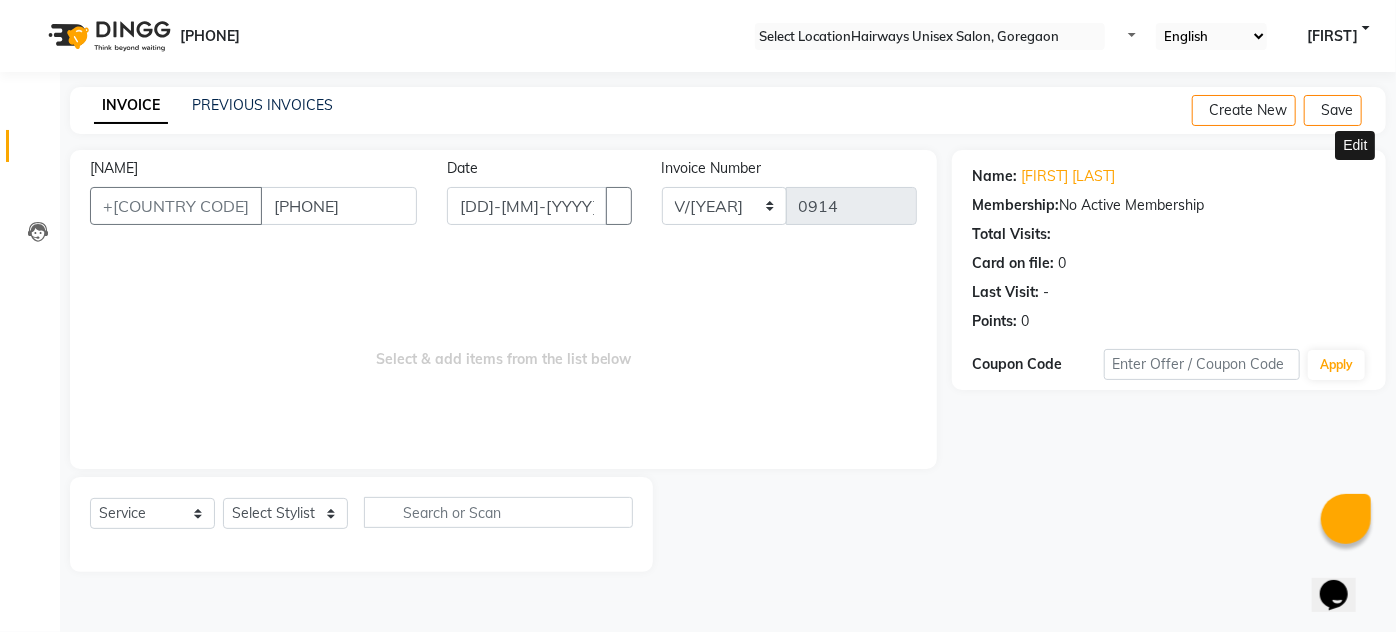 click at bounding box center (1358, 176) 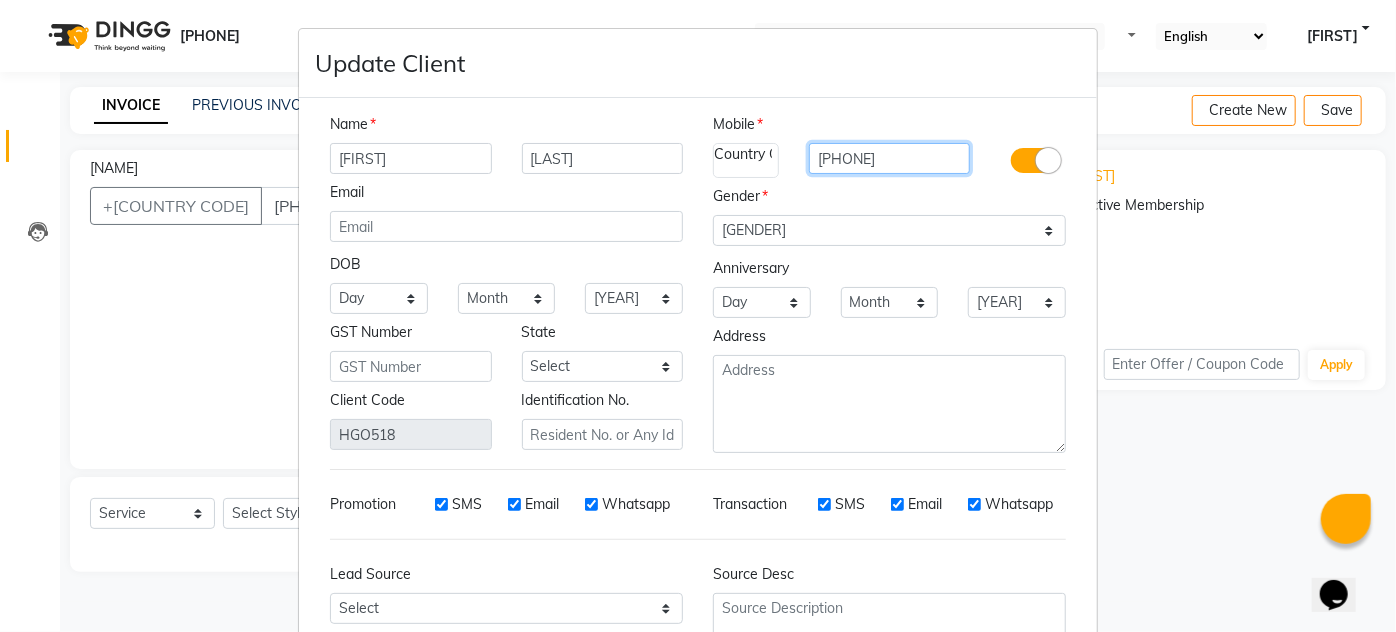 drag, startPoint x: 906, startPoint y: 145, endPoint x: 806, endPoint y: 143, distance: 100.02 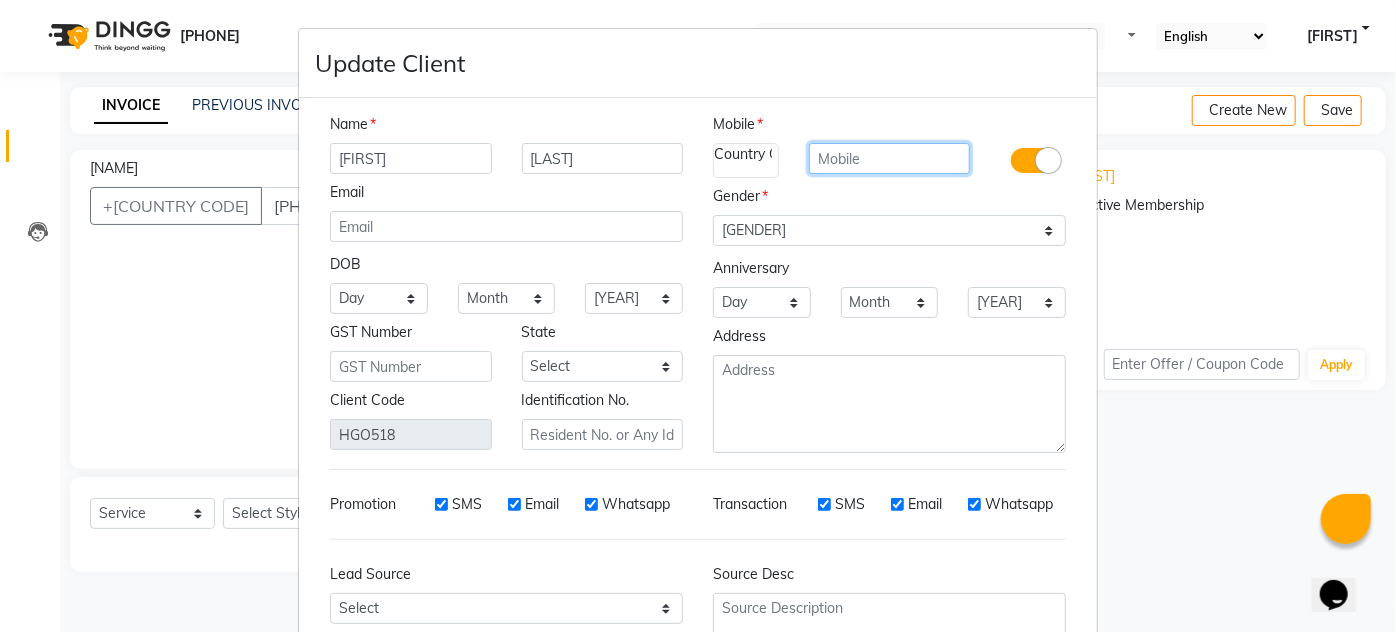 scroll, scrollTop: 179, scrollLeft: 0, axis: vertical 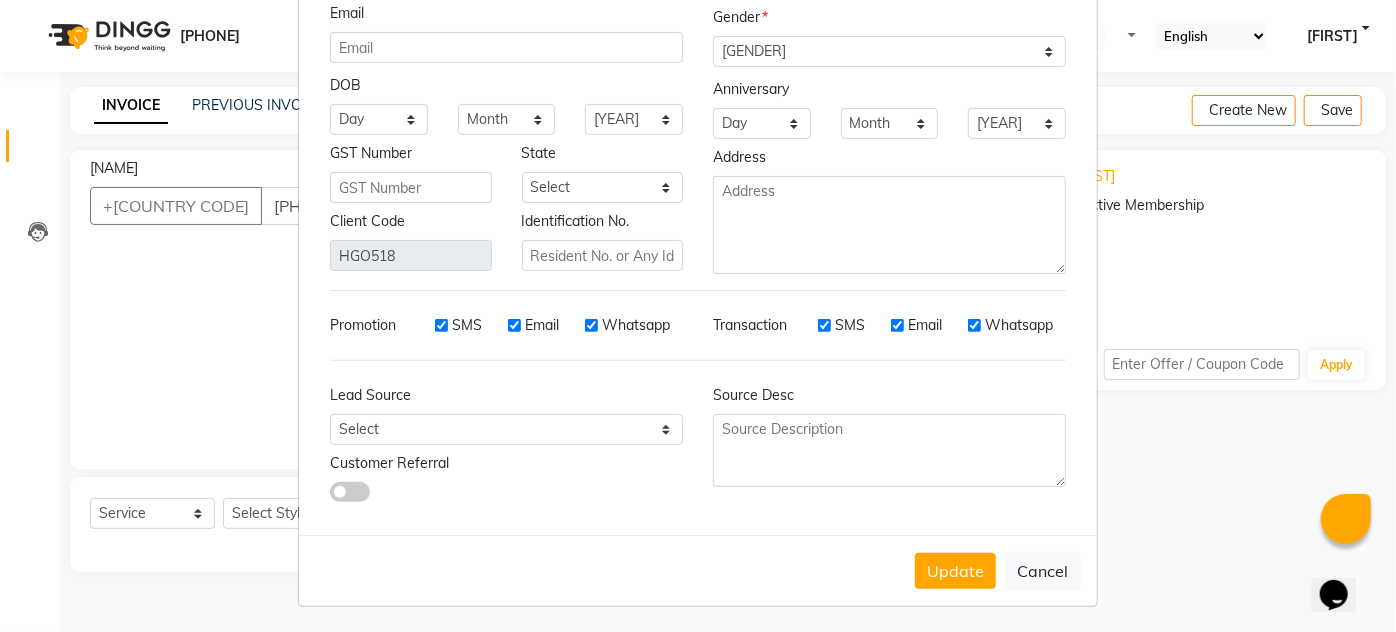 type 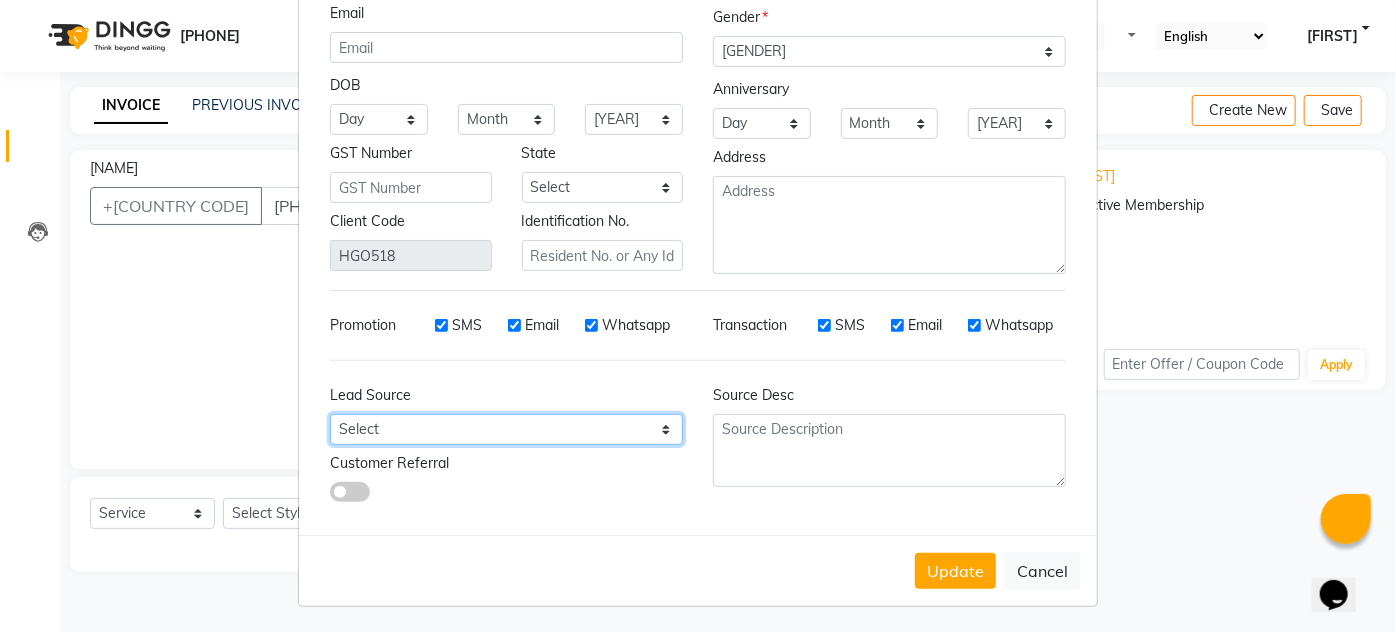 click on "Select Walk-in Referral Internet Friend Word of Mouth Advertisement Facebook JustDial Google Other" at bounding box center [379, 119] 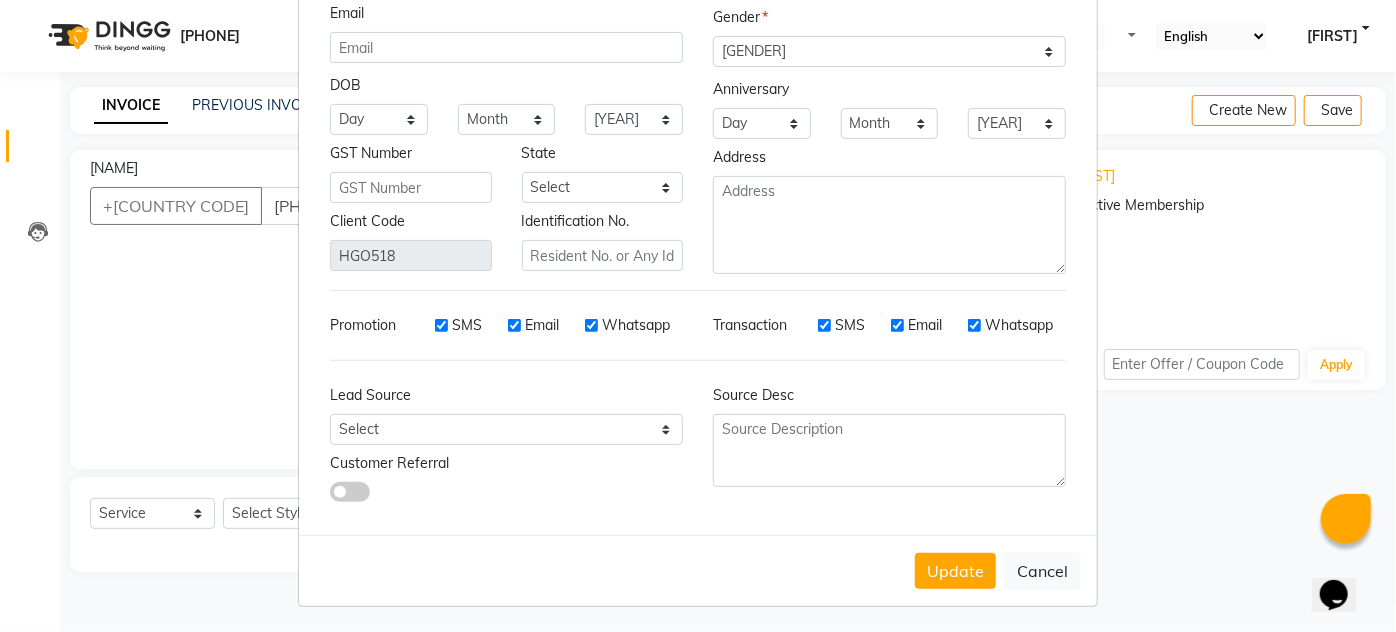 click on "Update   Cancel" at bounding box center (698, 570) 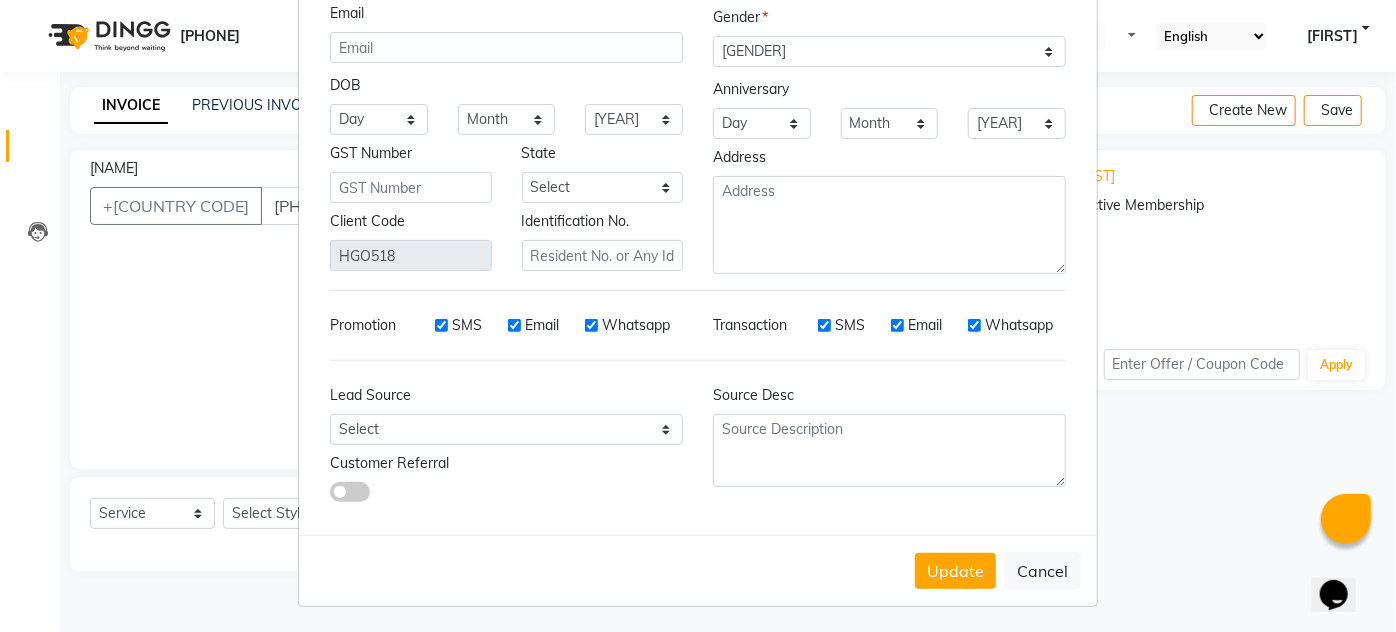 scroll, scrollTop: 0, scrollLeft: 0, axis: both 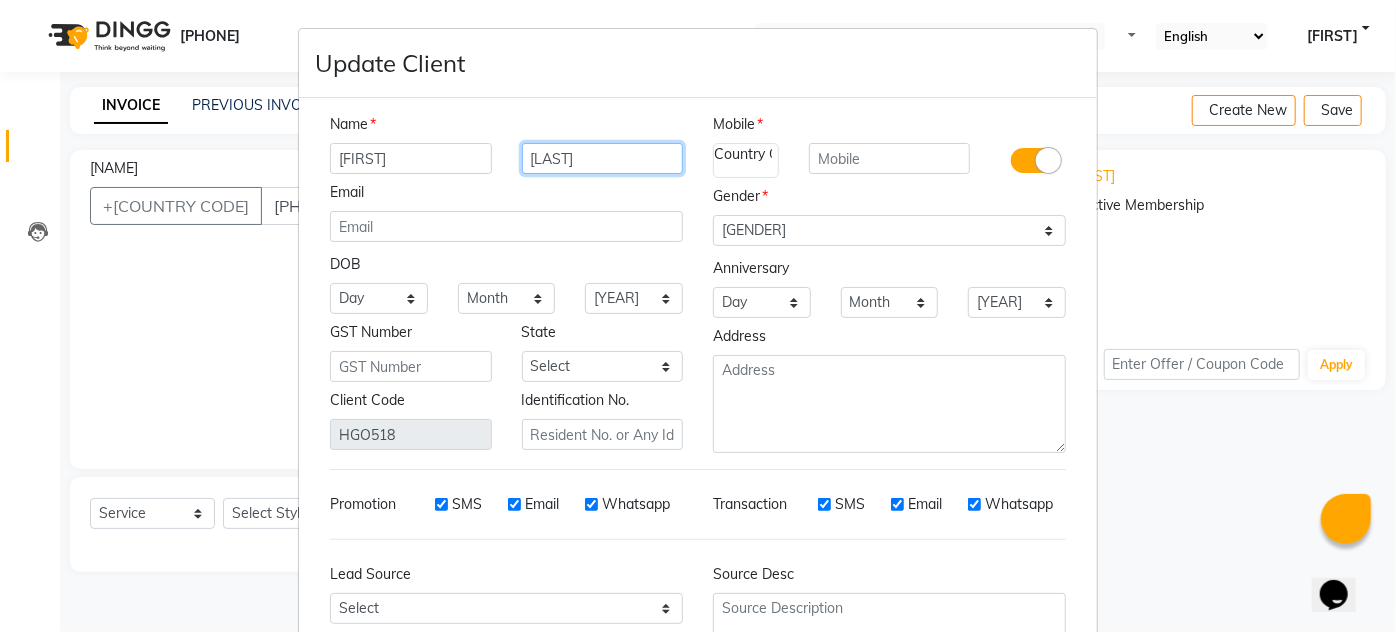 drag, startPoint x: 621, startPoint y: 164, endPoint x: 473, endPoint y: 161, distance: 148.0304 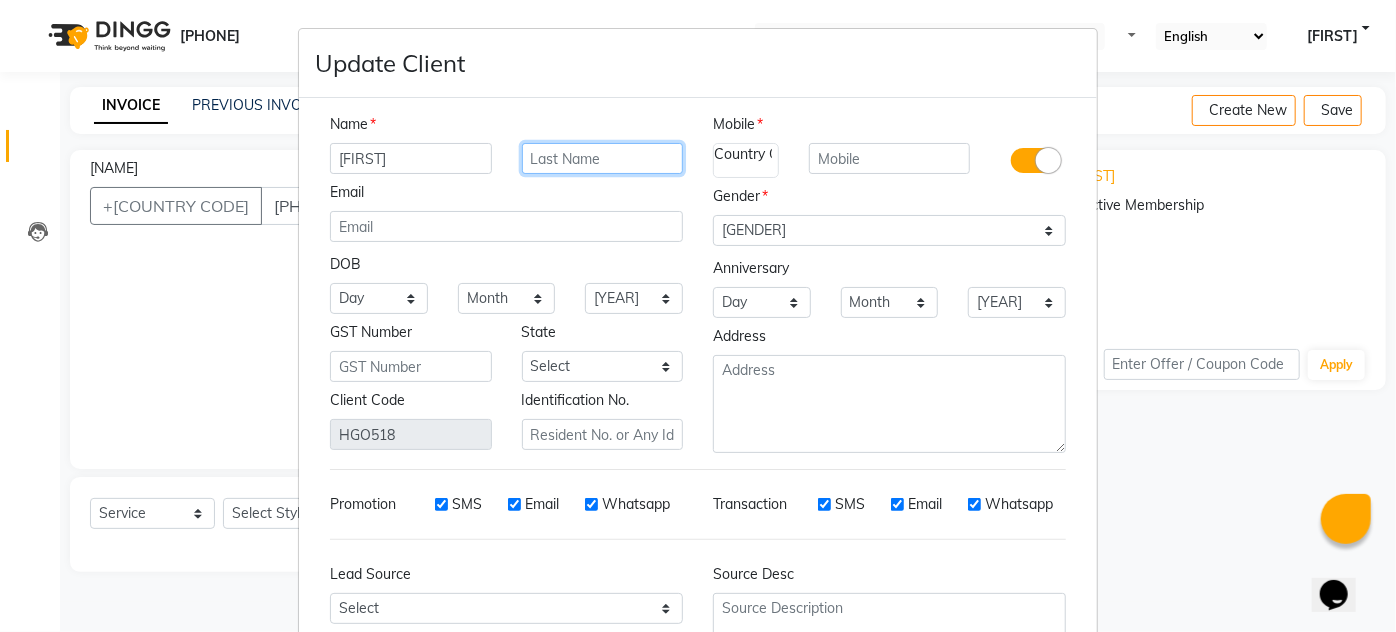 type 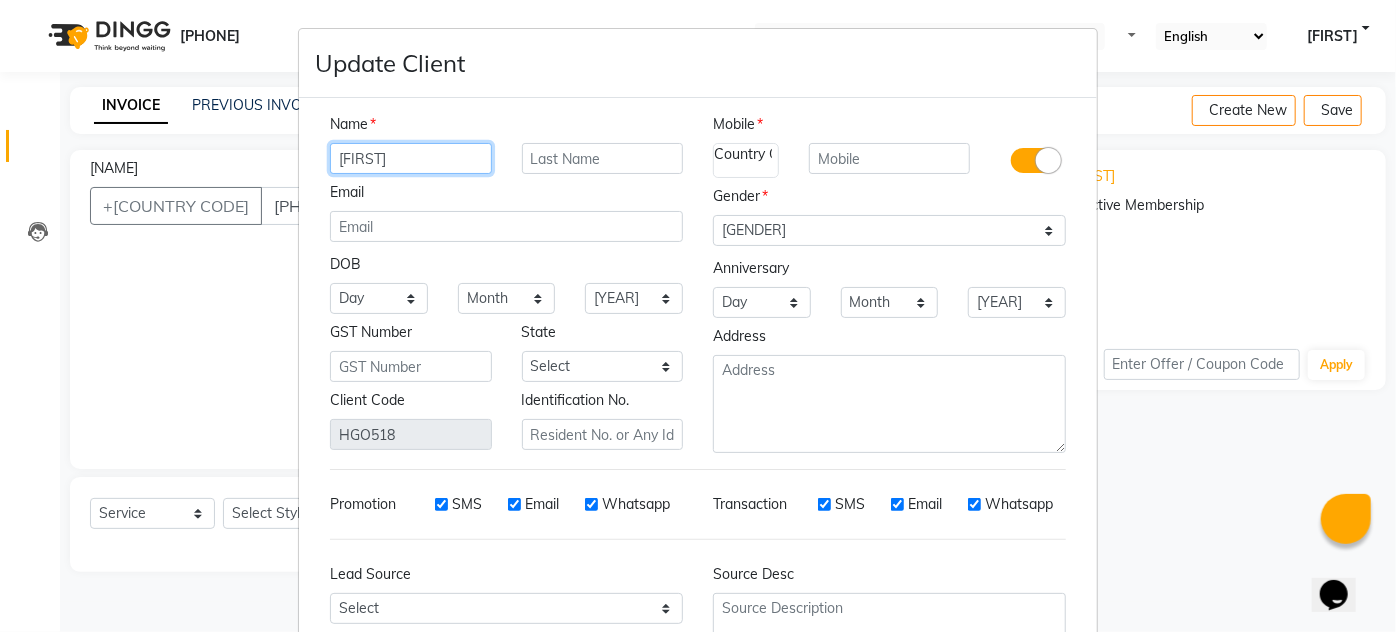 drag, startPoint x: 393, startPoint y: 149, endPoint x: 274, endPoint y: 147, distance: 119.01681 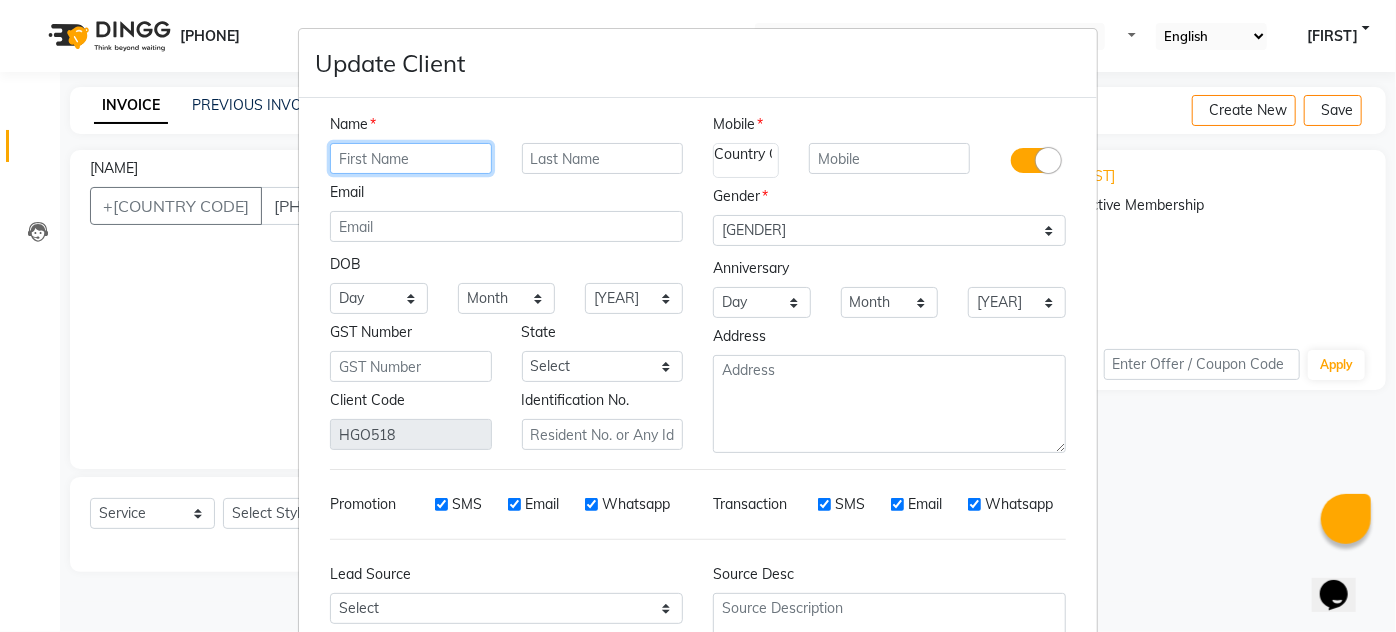 type 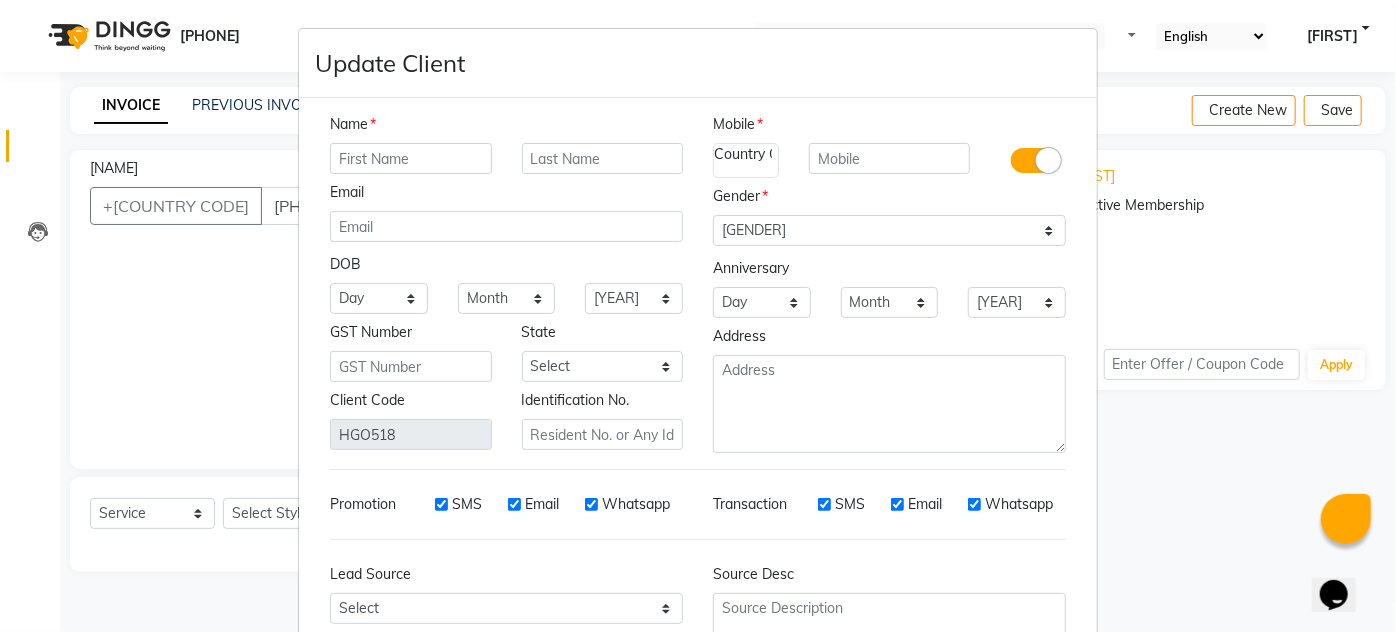click on "Mobile" at bounding box center [506, 128] 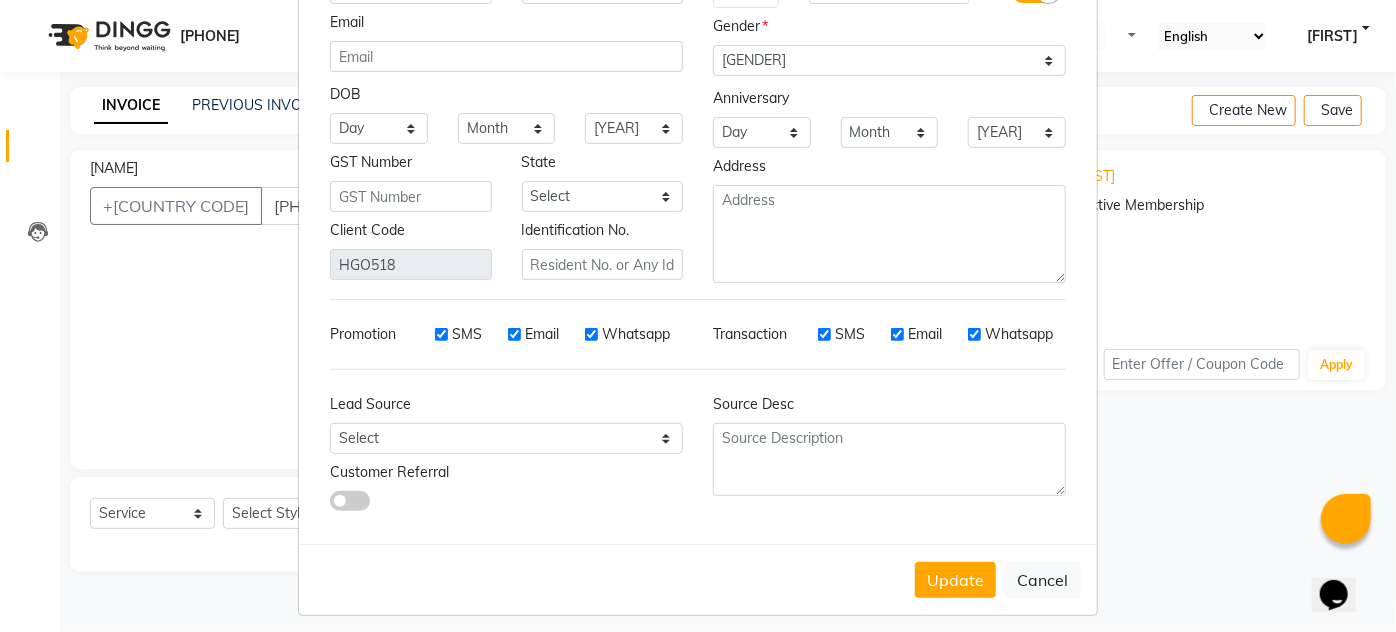 scroll, scrollTop: 179, scrollLeft: 0, axis: vertical 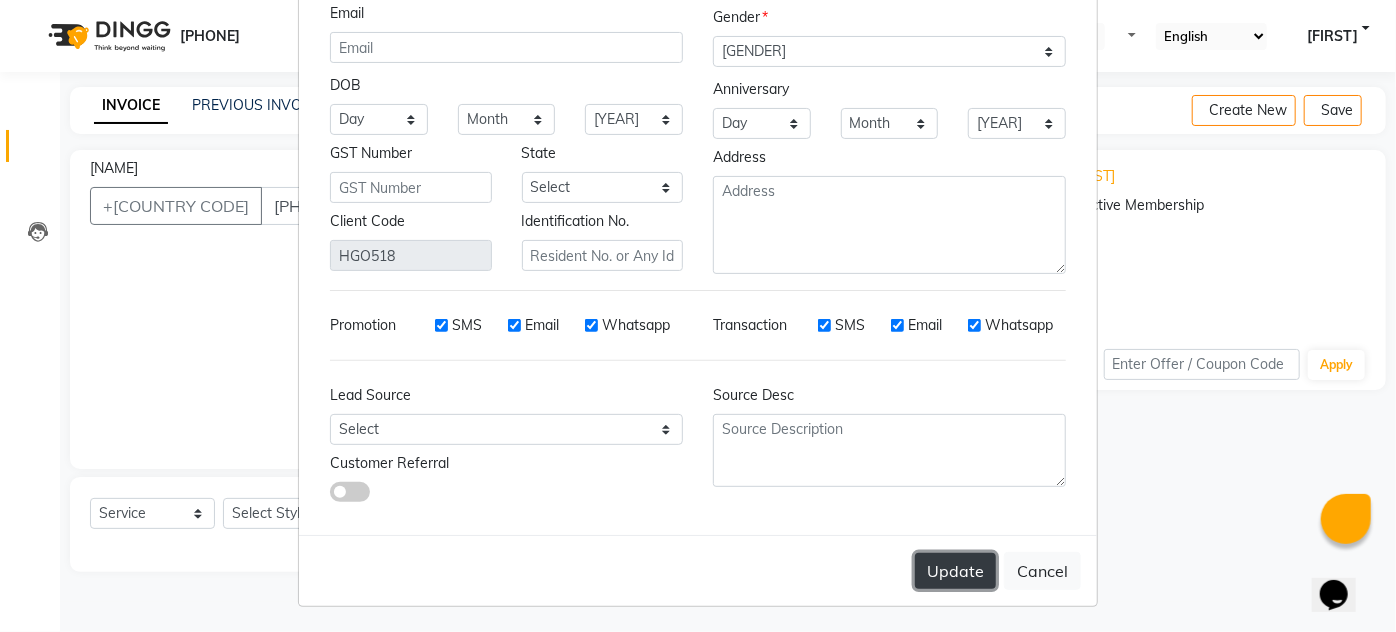 click on "Update" at bounding box center [955, 571] 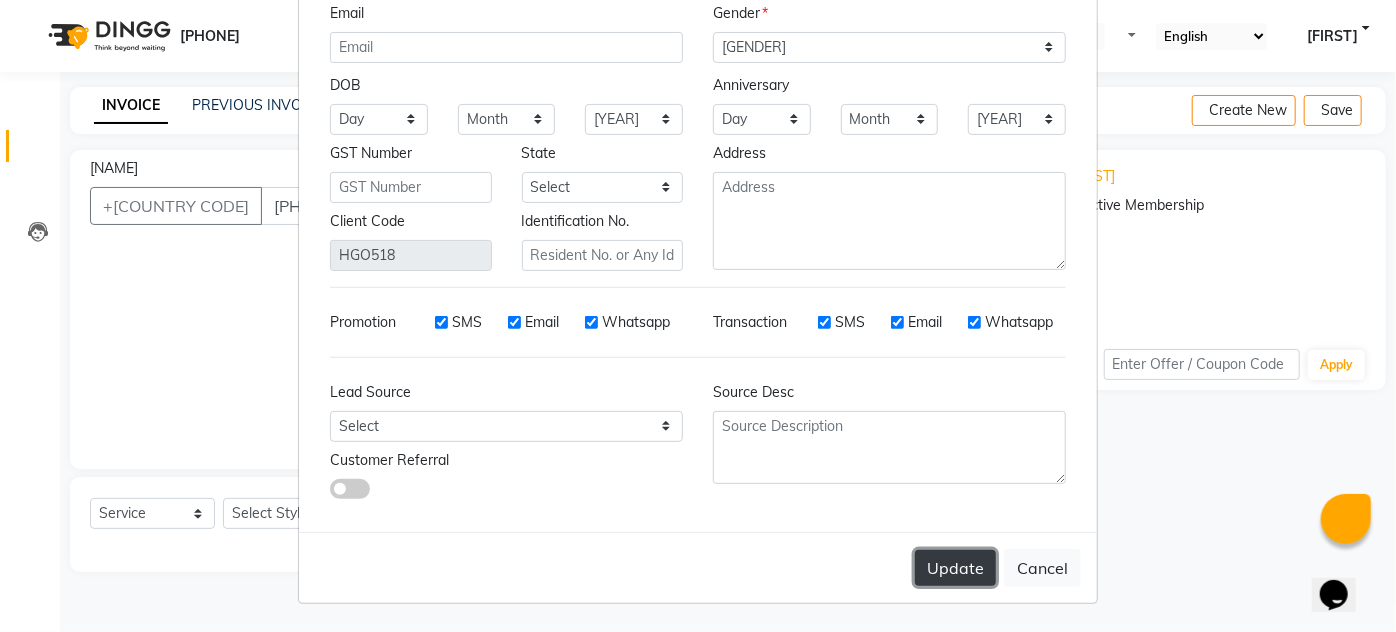 click on "Update" at bounding box center (955, 568) 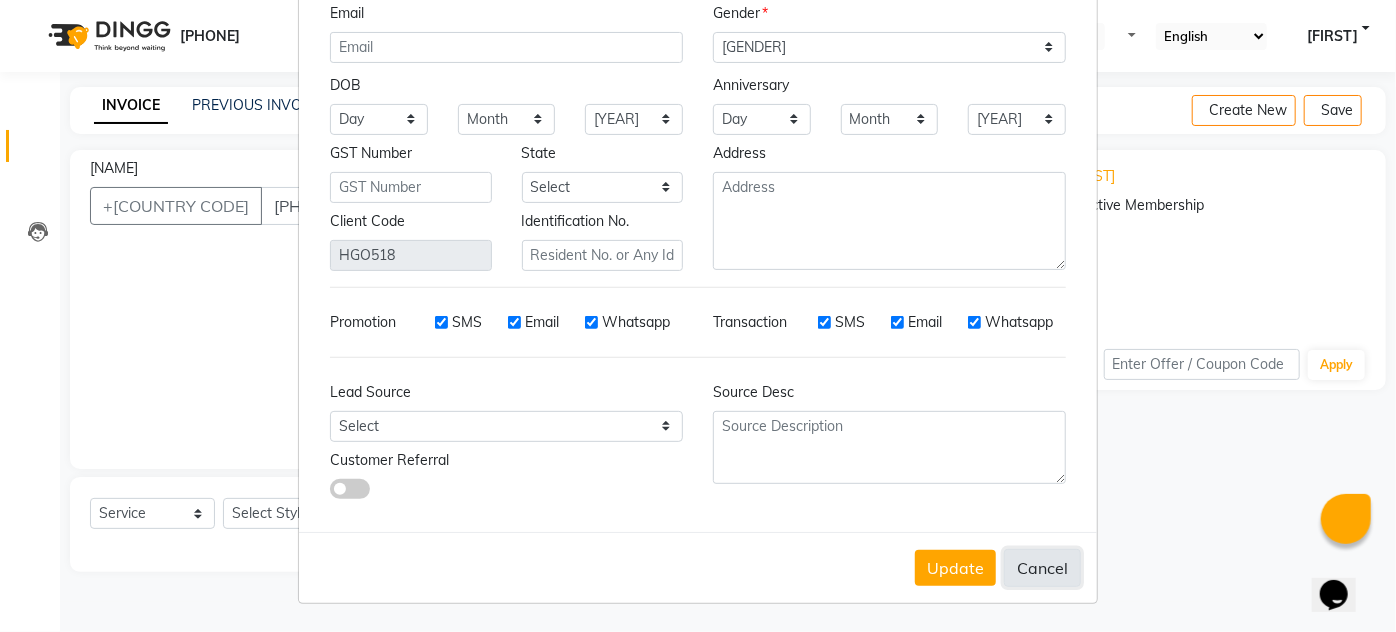 click on "Cancel" at bounding box center (1042, 568) 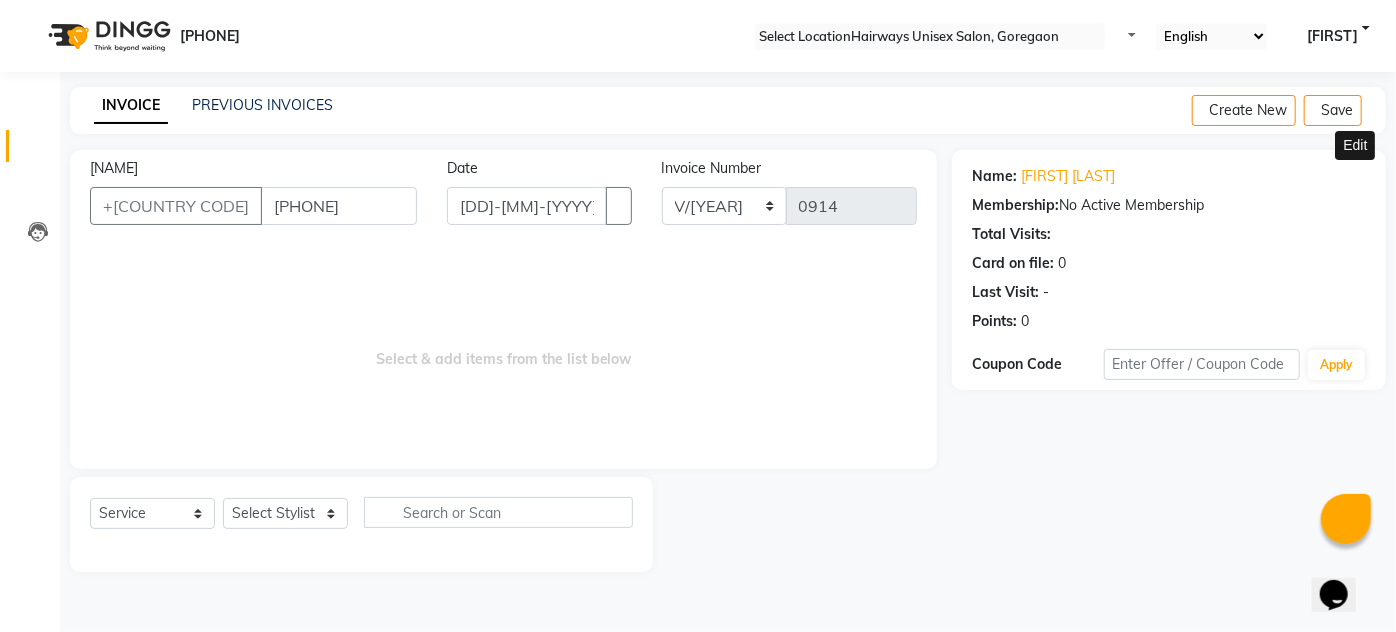 scroll, scrollTop: 200, scrollLeft: 0, axis: vertical 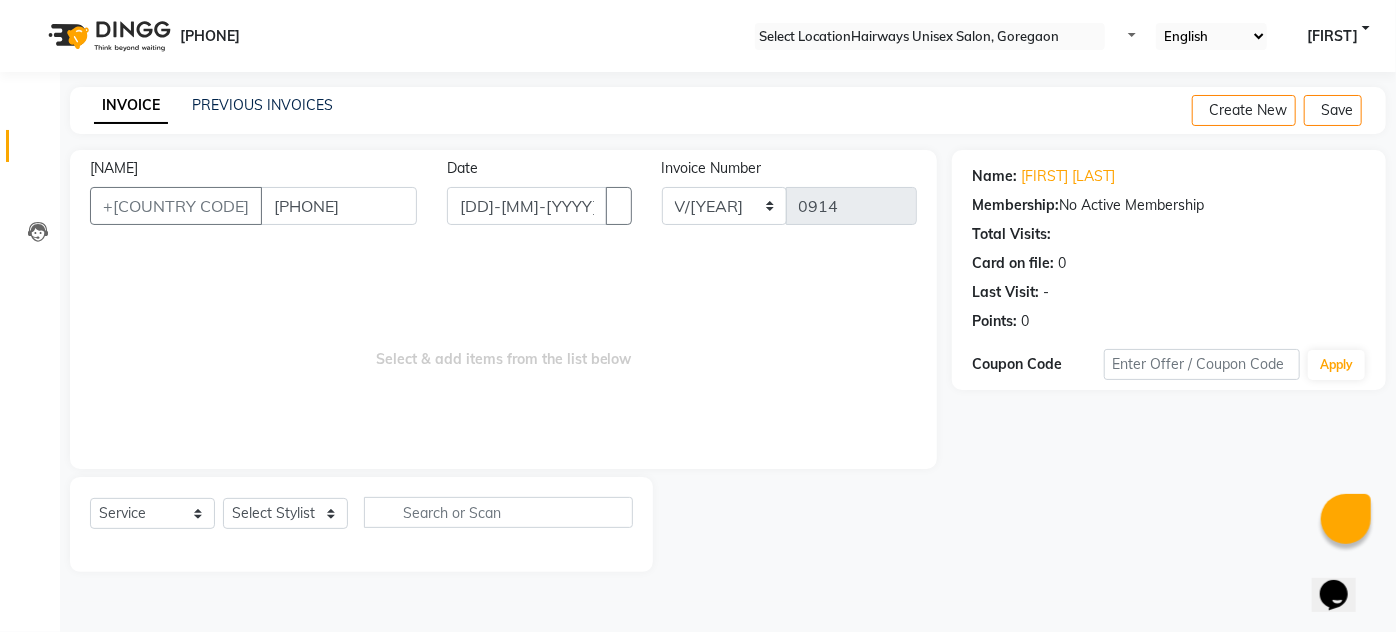 click at bounding box center [1370, 111] 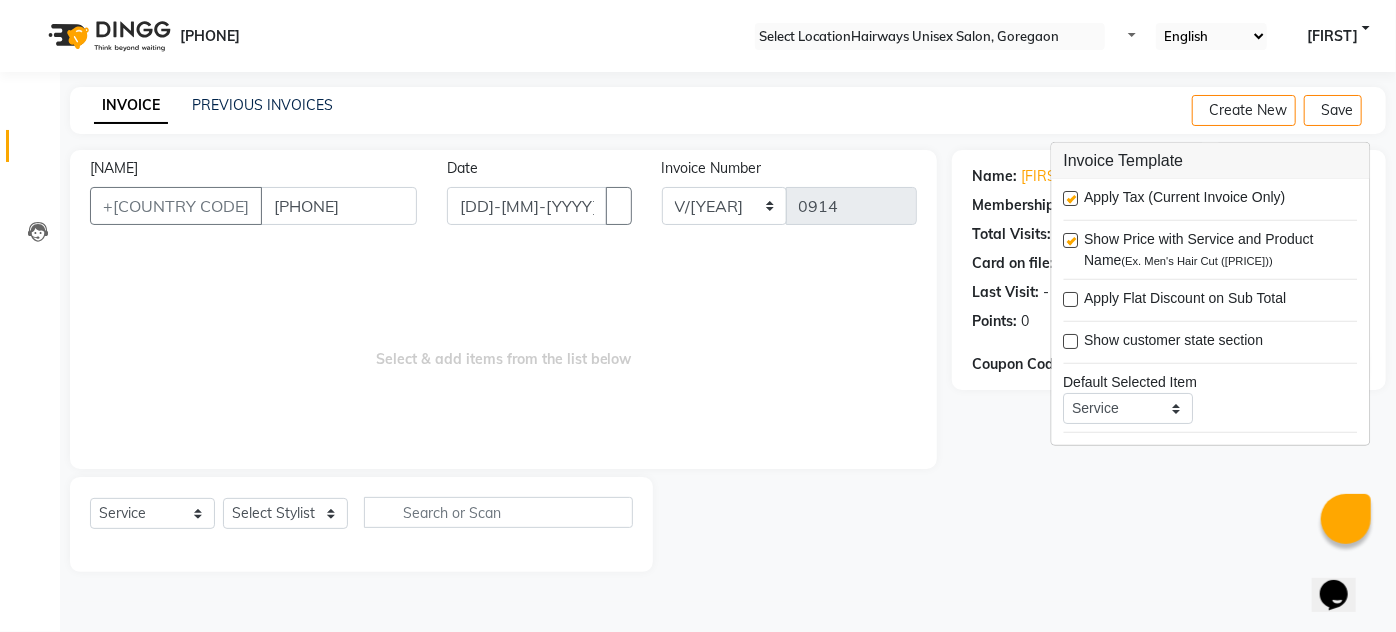 click on "Card on file:" at bounding box center [994, 176] 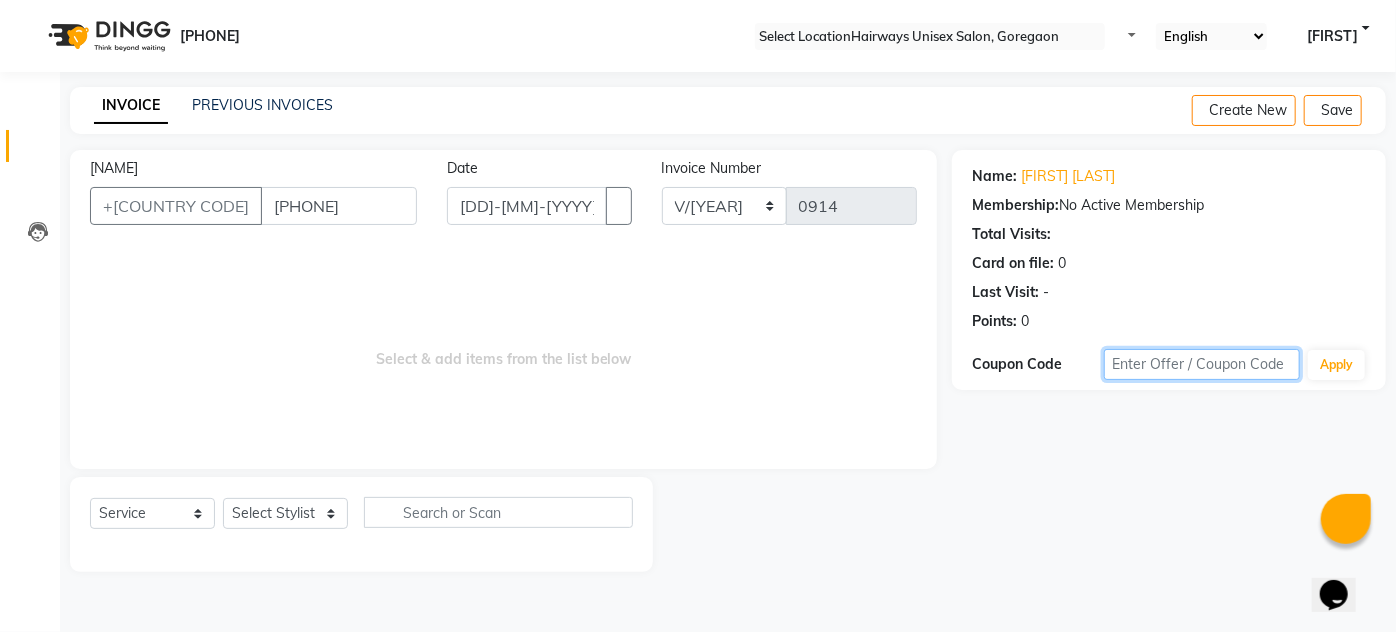 click at bounding box center [1202, 364] 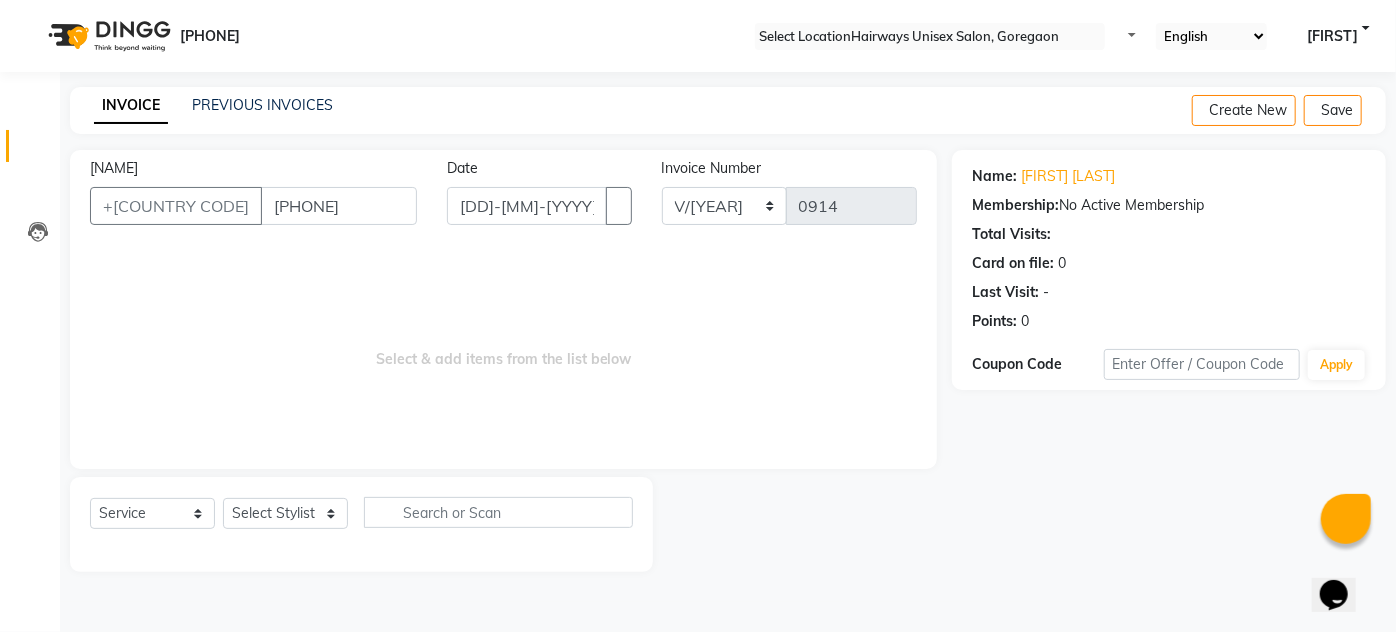click on "Coupon Code Apply" at bounding box center [1169, 365] 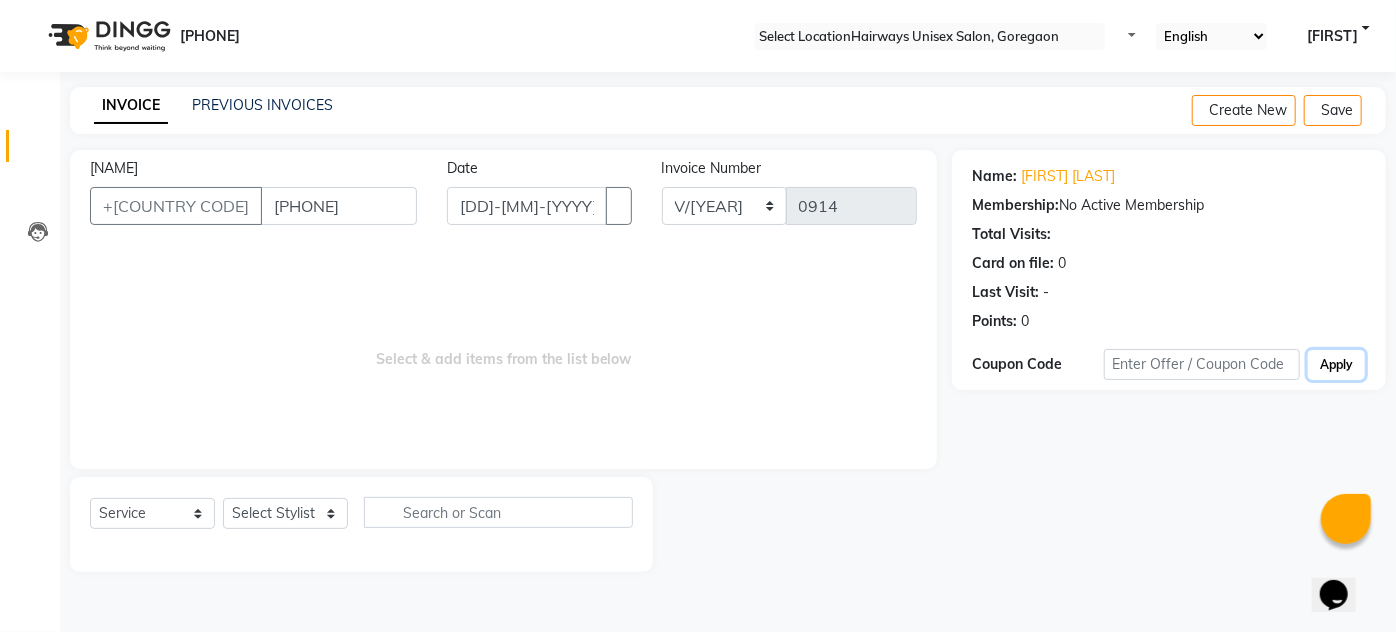 click on "Apply" at bounding box center [1336, 365] 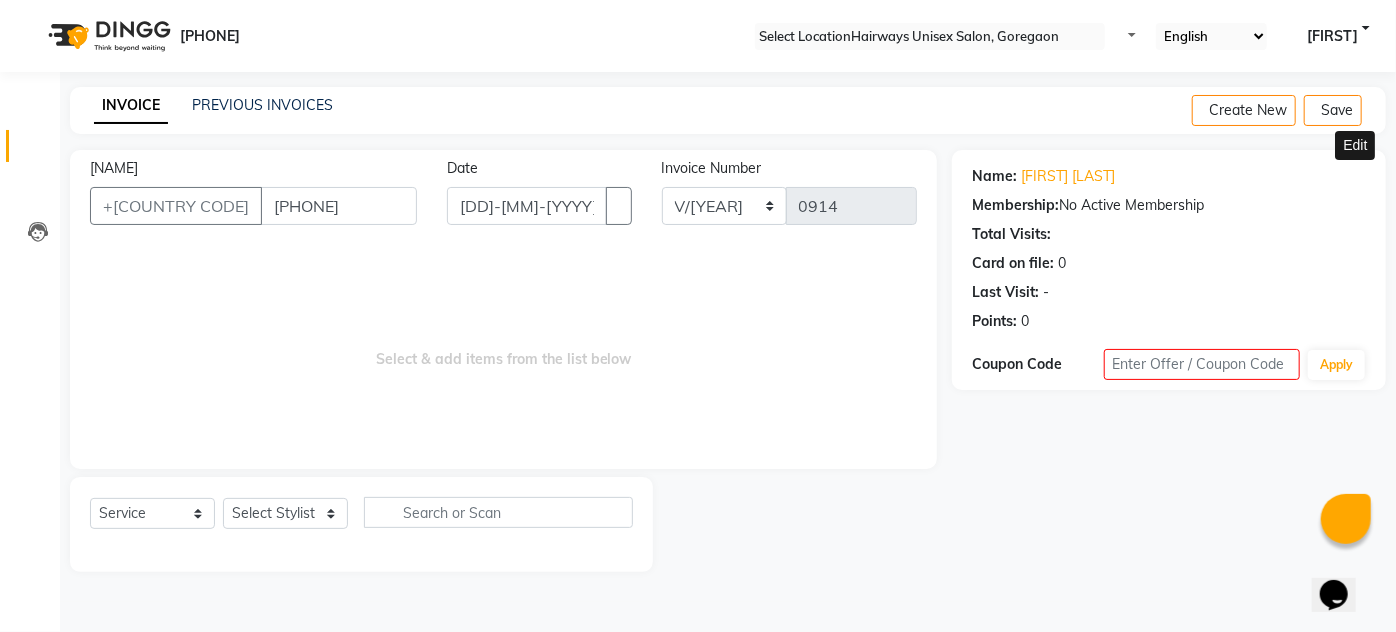 click at bounding box center [1362, 176] 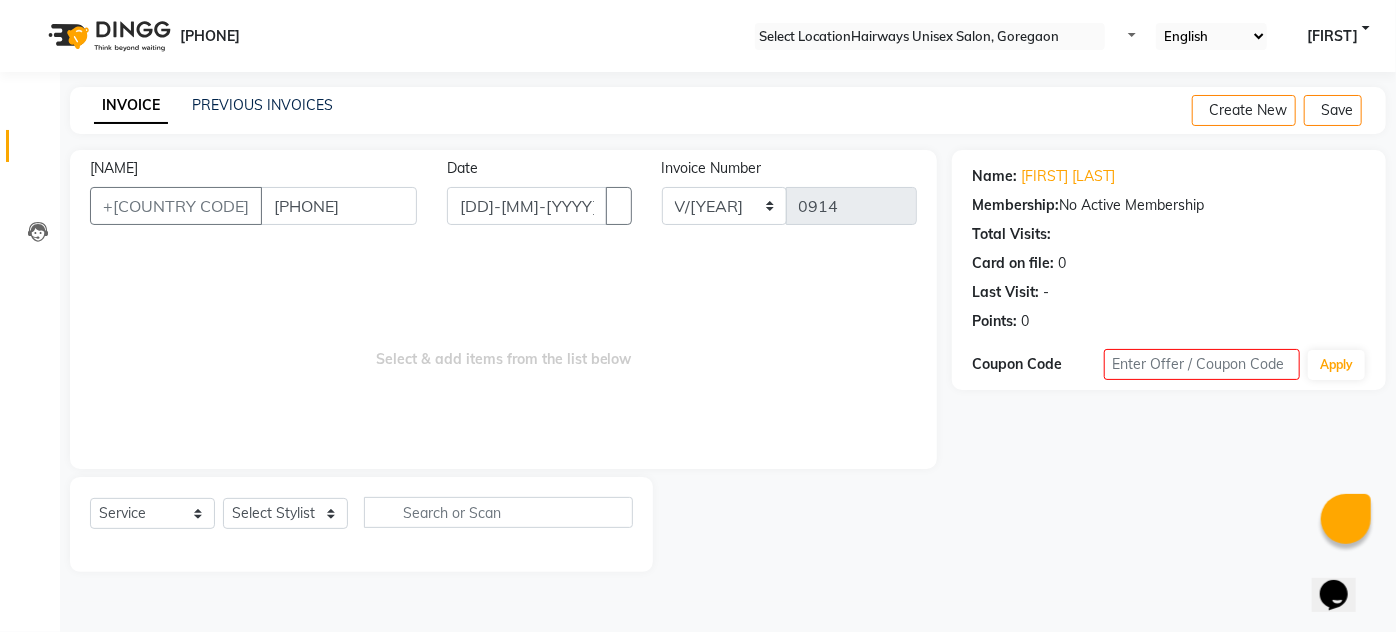 click at bounding box center (1358, 176) 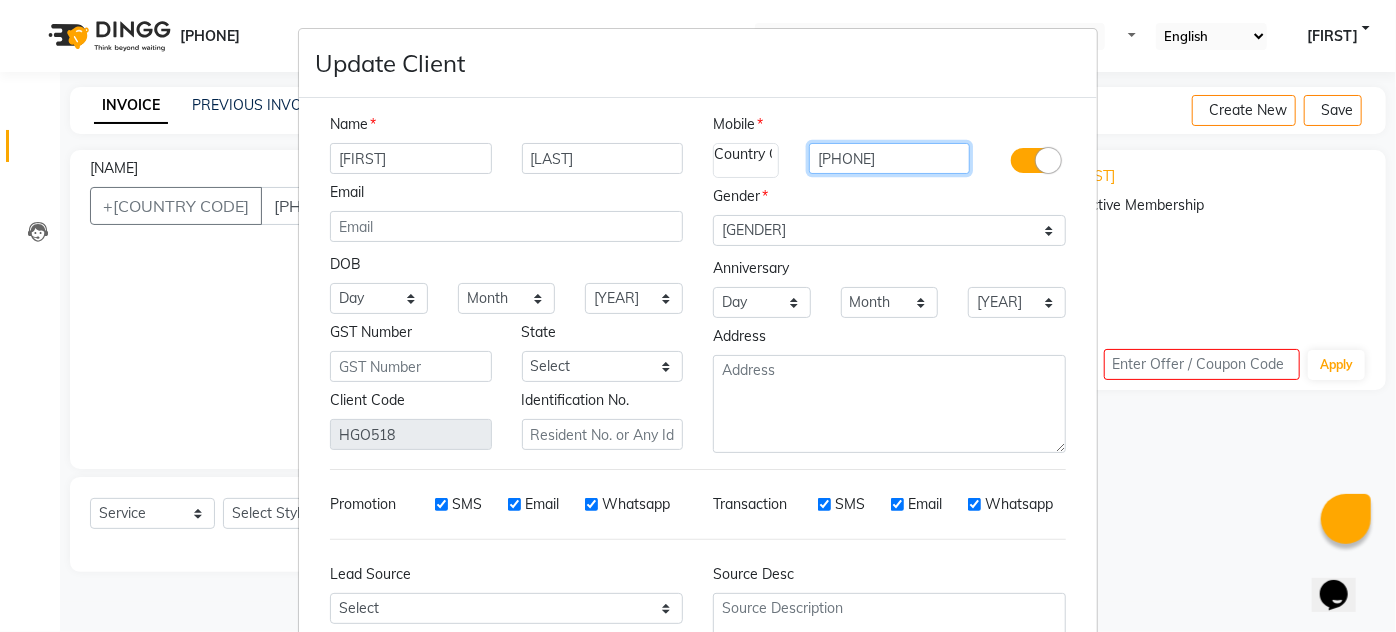 drag, startPoint x: 939, startPoint y: 162, endPoint x: 798, endPoint y: 156, distance: 141.12761 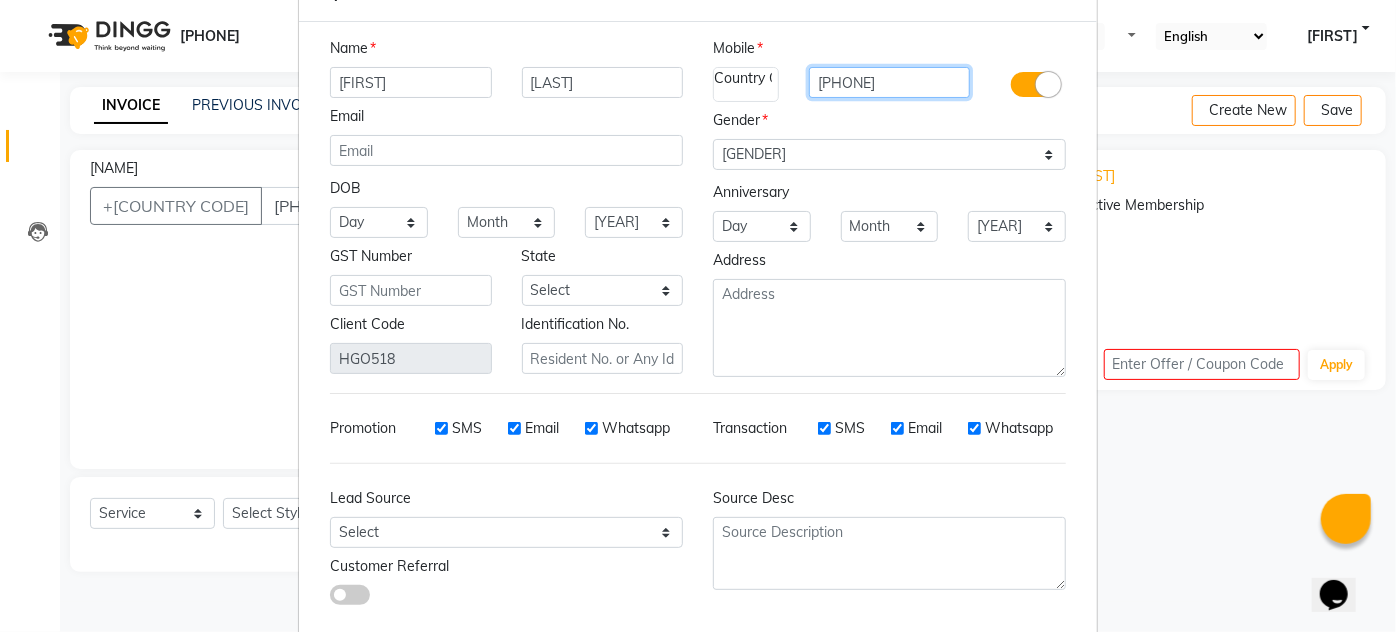 scroll, scrollTop: 179, scrollLeft: 0, axis: vertical 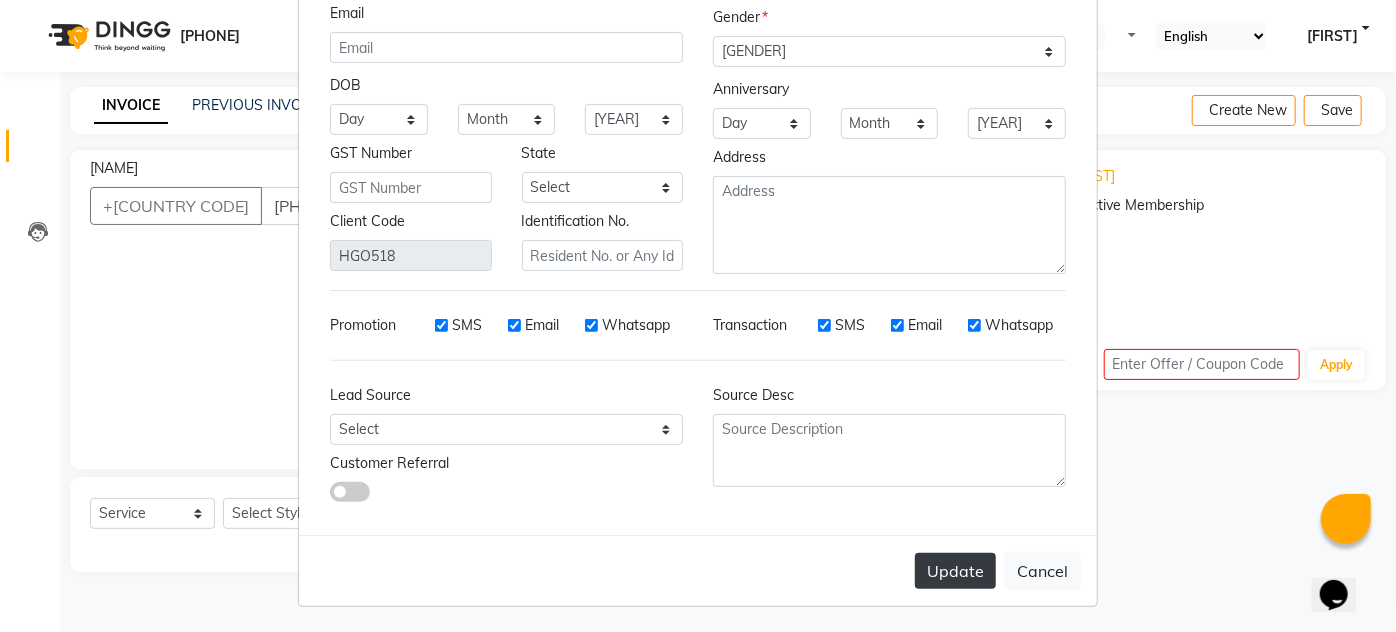 type on "9821027812" 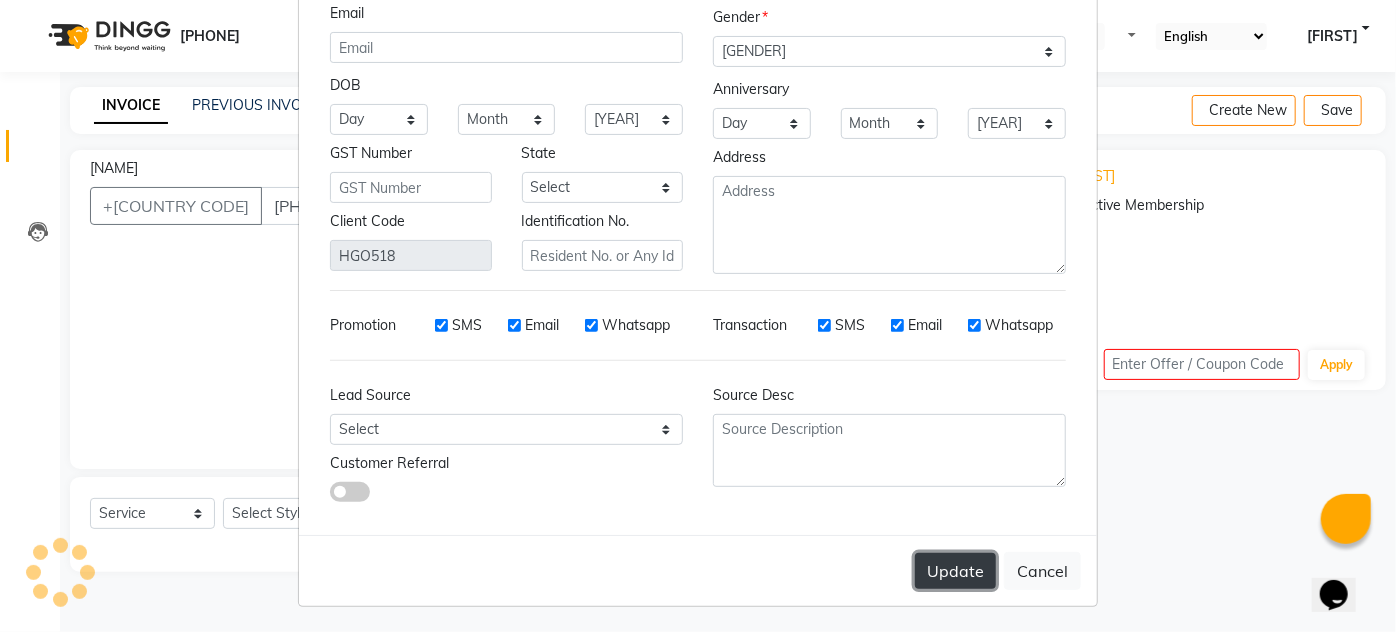 click on "Update" at bounding box center [955, 571] 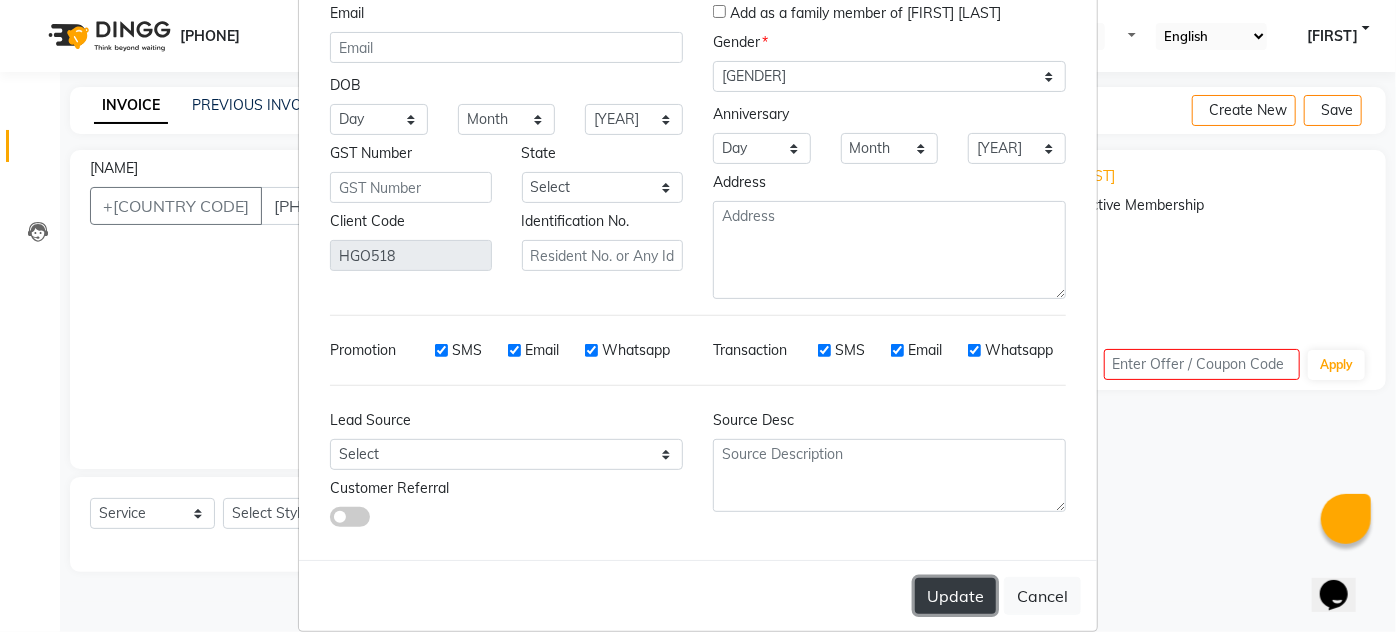 click on "Update" at bounding box center (955, 596) 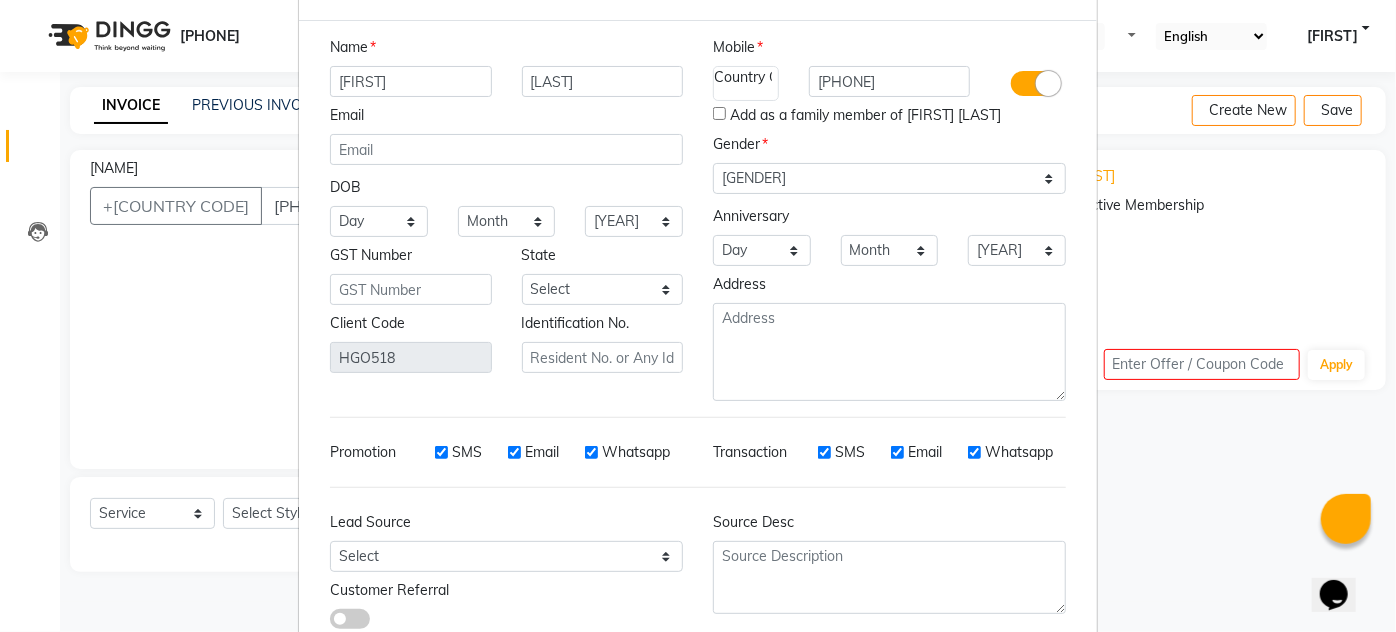 scroll, scrollTop: 0, scrollLeft: 0, axis: both 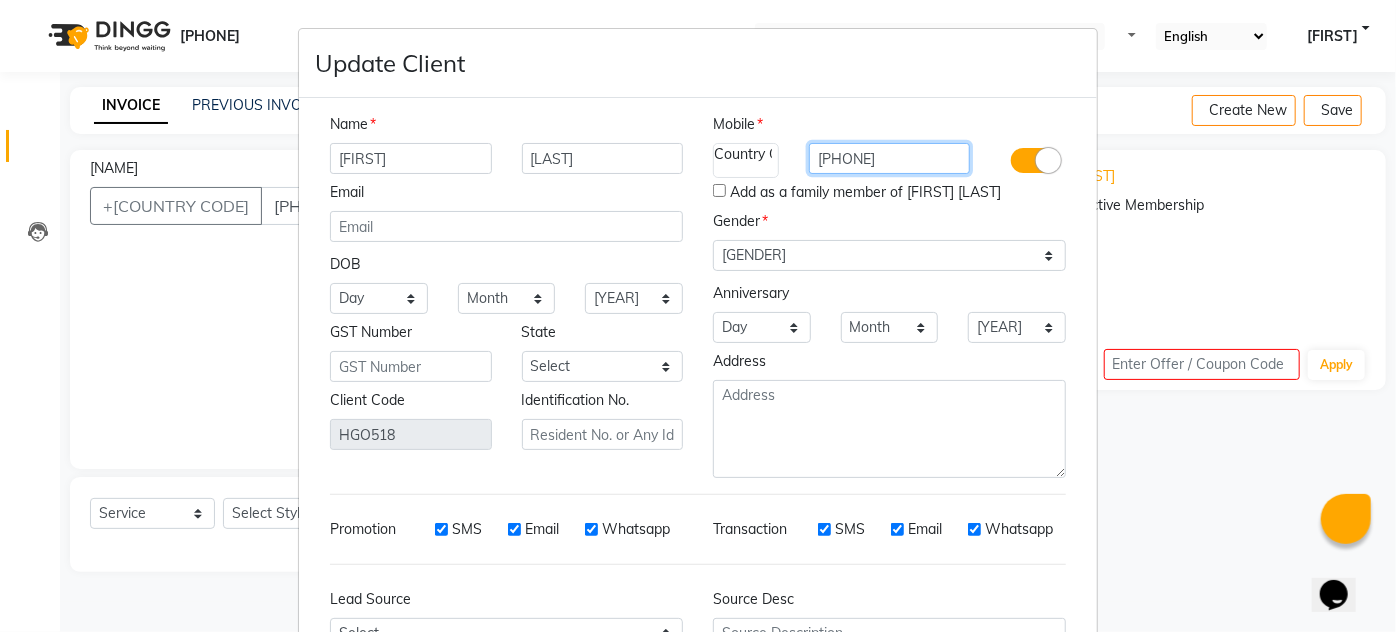 click on "9821027812" at bounding box center (890, 158) 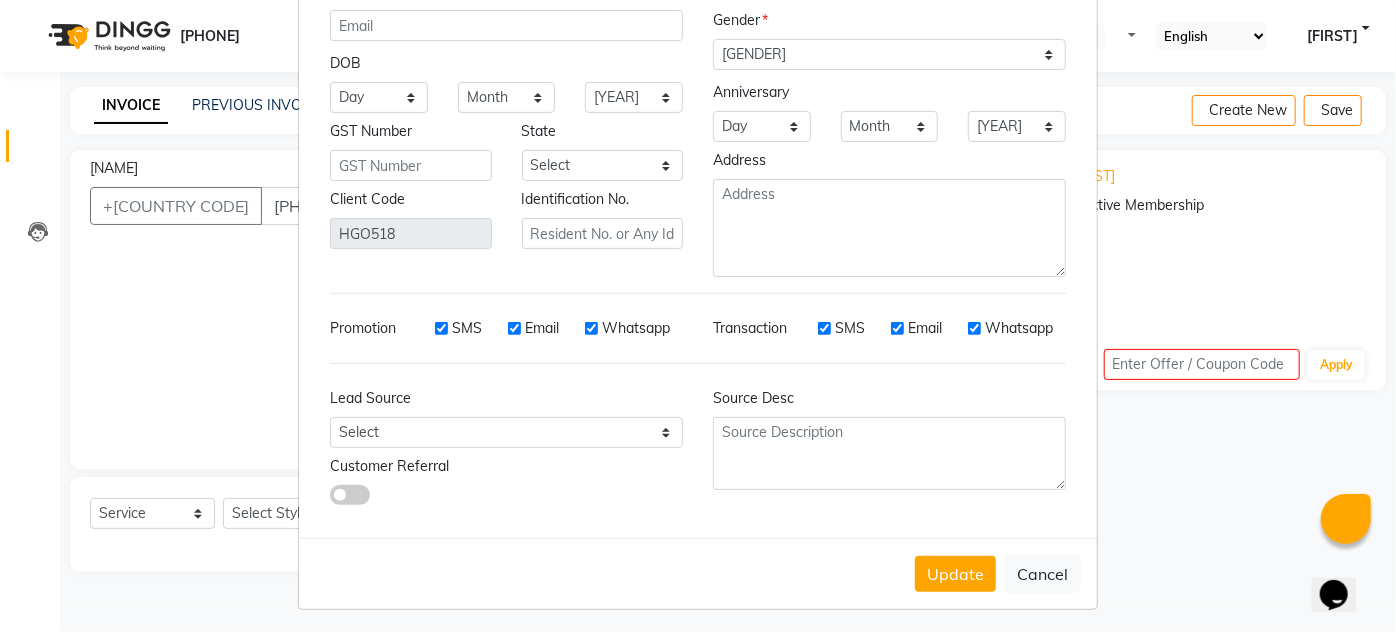 click on "Error   Client (Name : YOGESH SHAH) exists with this number. Add client as a family member or enter new number." at bounding box center [698, 653] 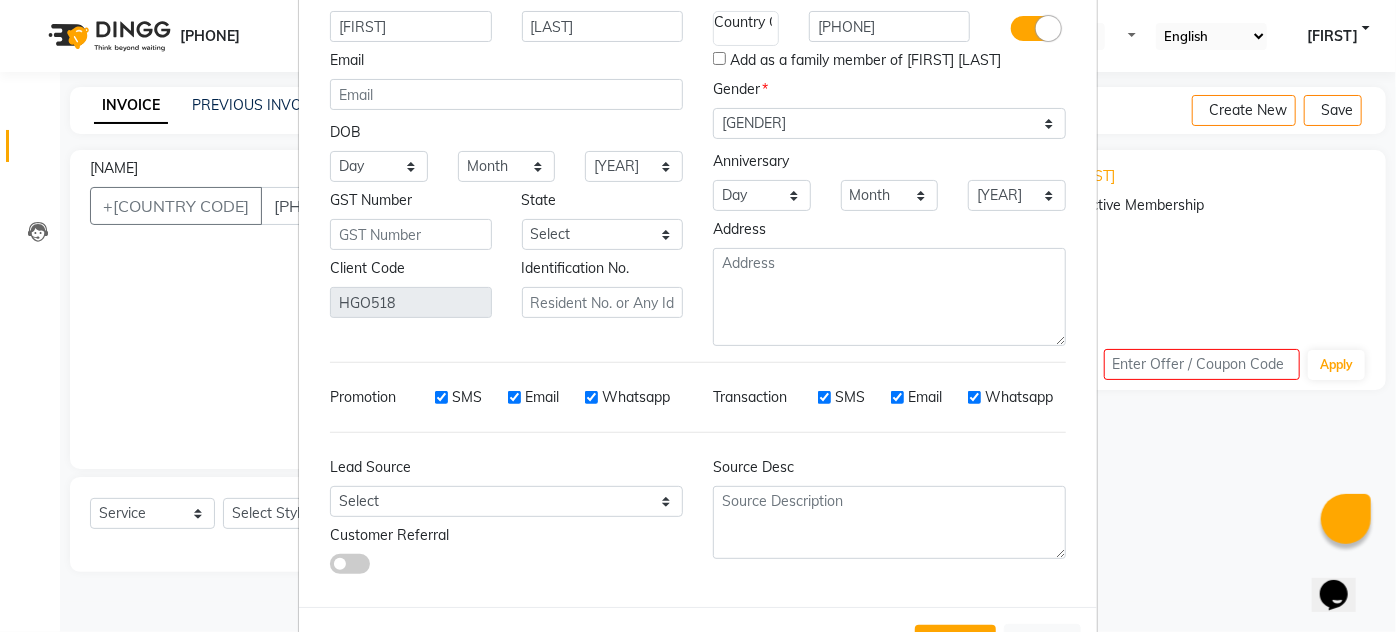 scroll, scrollTop: 19, scrollLeft: 0, axis: vertical 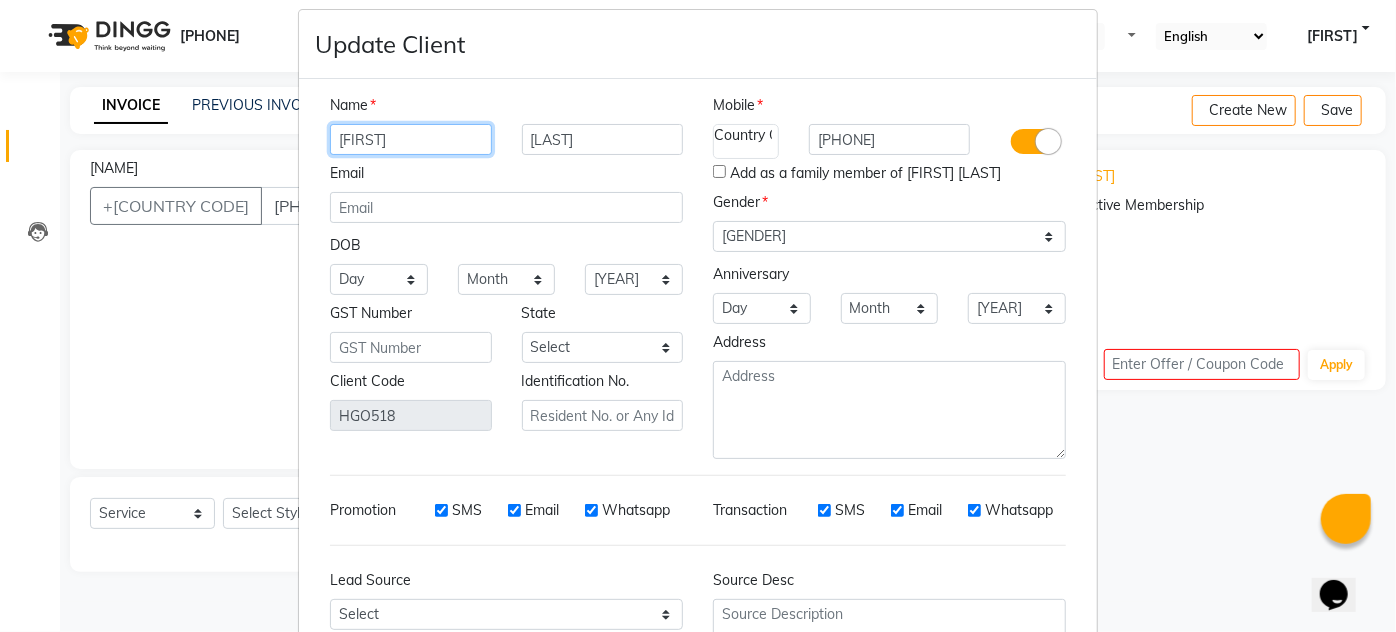 click on "YOGESH" at bounding box center (411, 139) 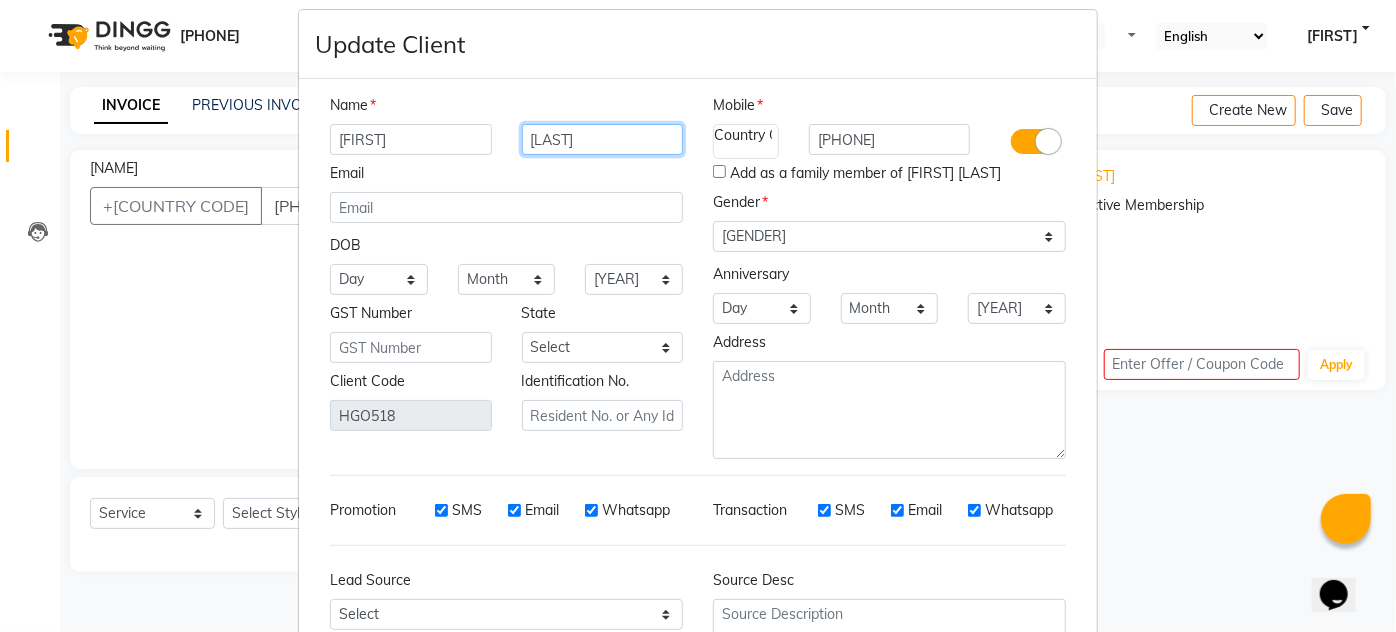 click on "SHAH" at bounding box center (411, 139) 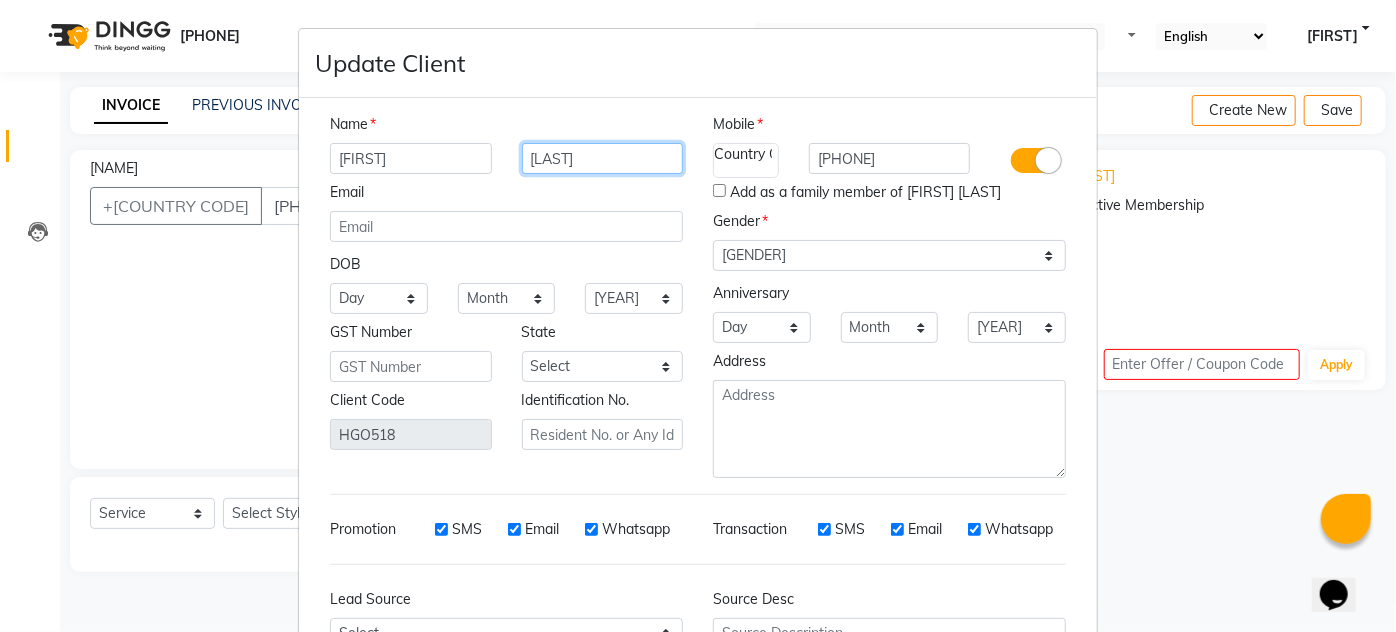 scroll, scrollTop: 0, scrollLeft: 0, axis: both 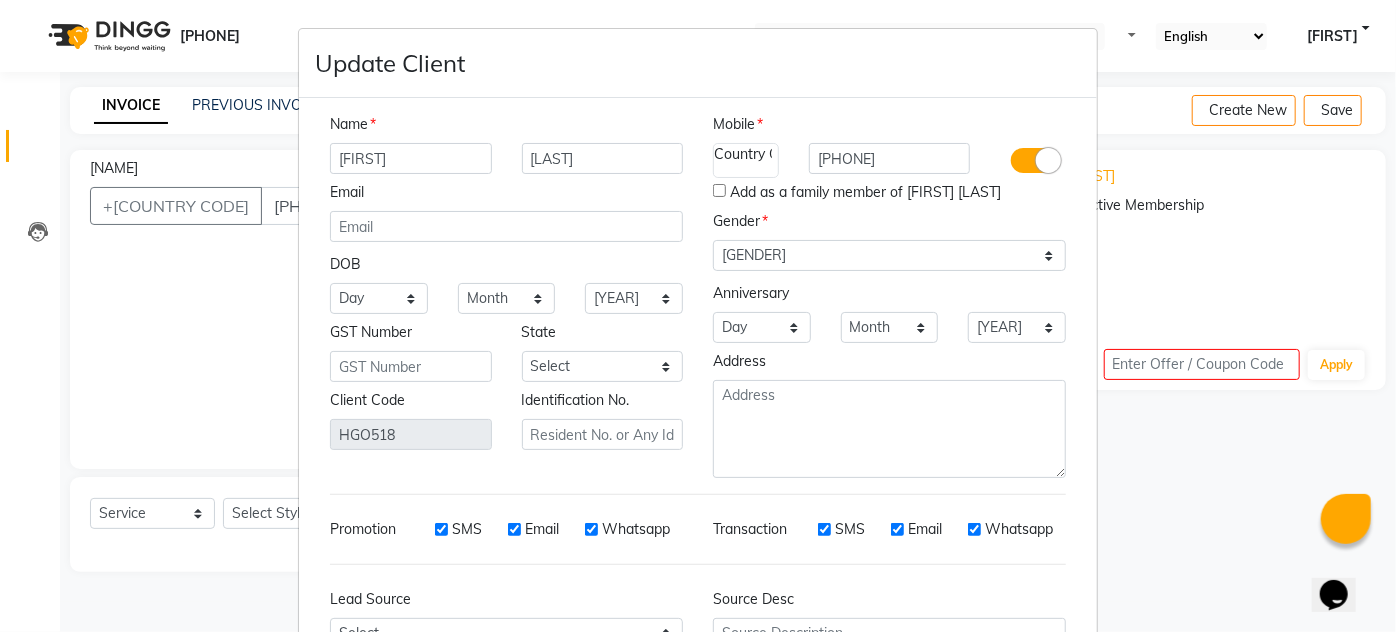 click on "Add as a family member of YOGESH SHAH" at bounding box center (719, 190) 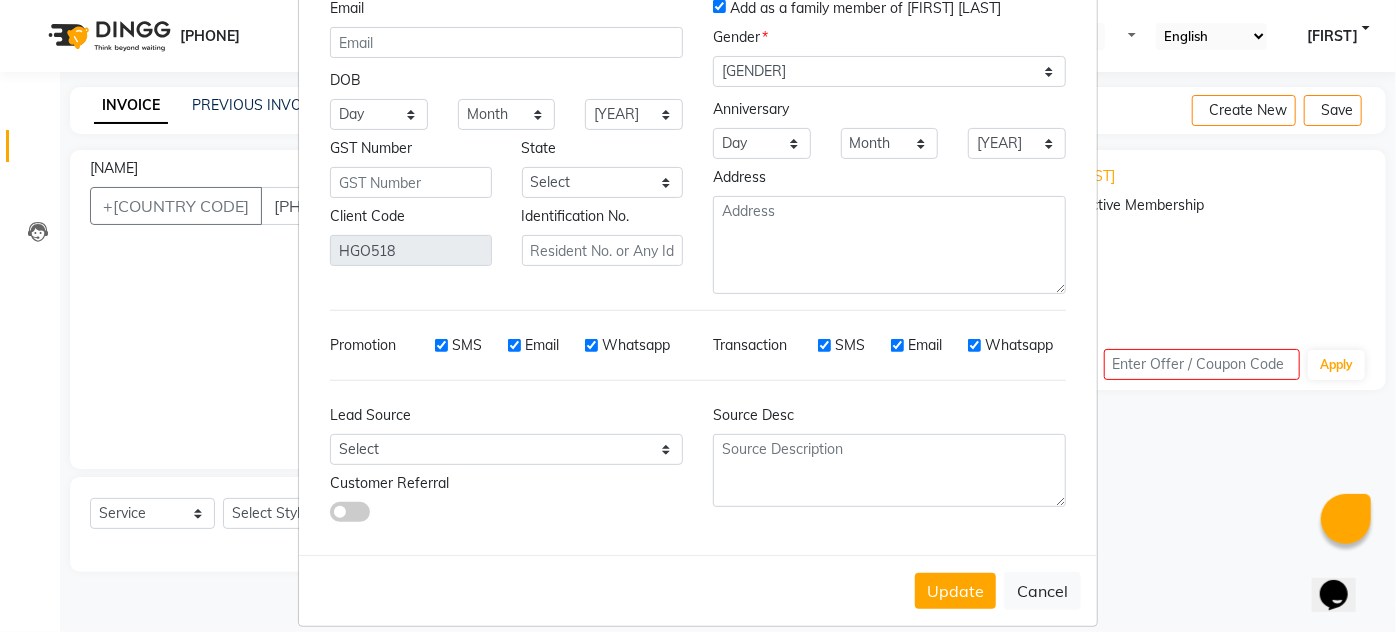 scroll, scrollTop: 201, scrollLeft: 0, axis: vertical 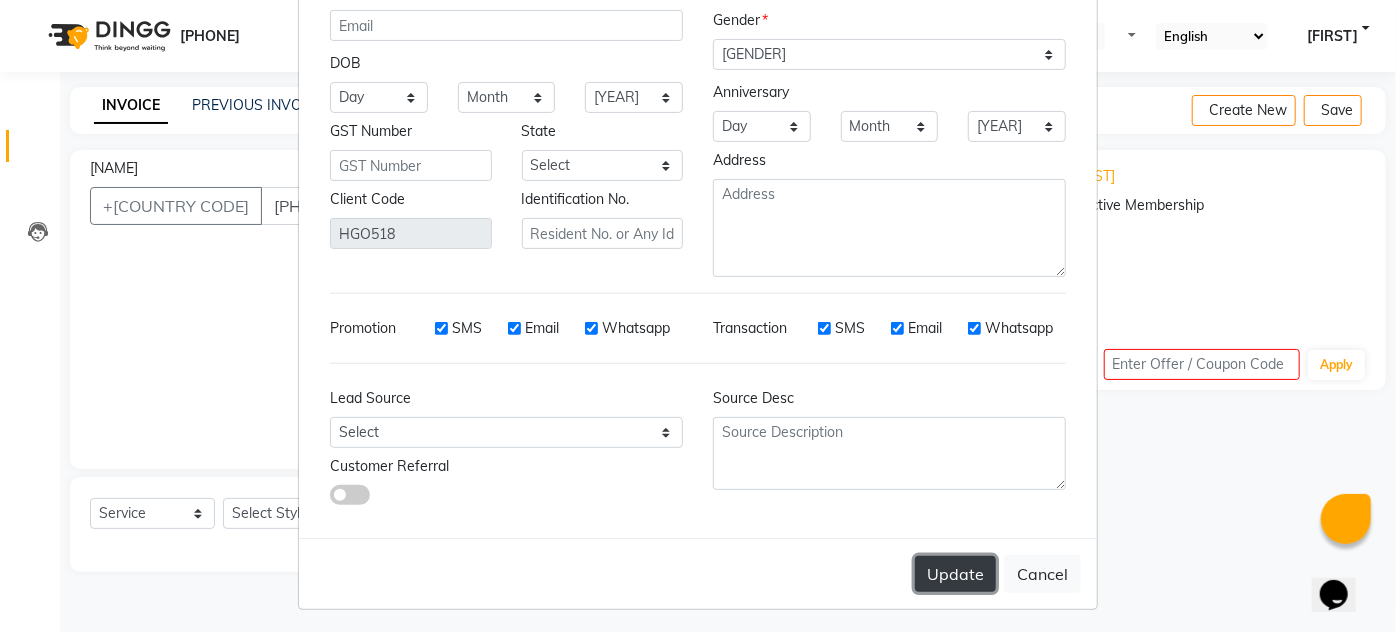 click on "Update" at bounding box center (955, 574) 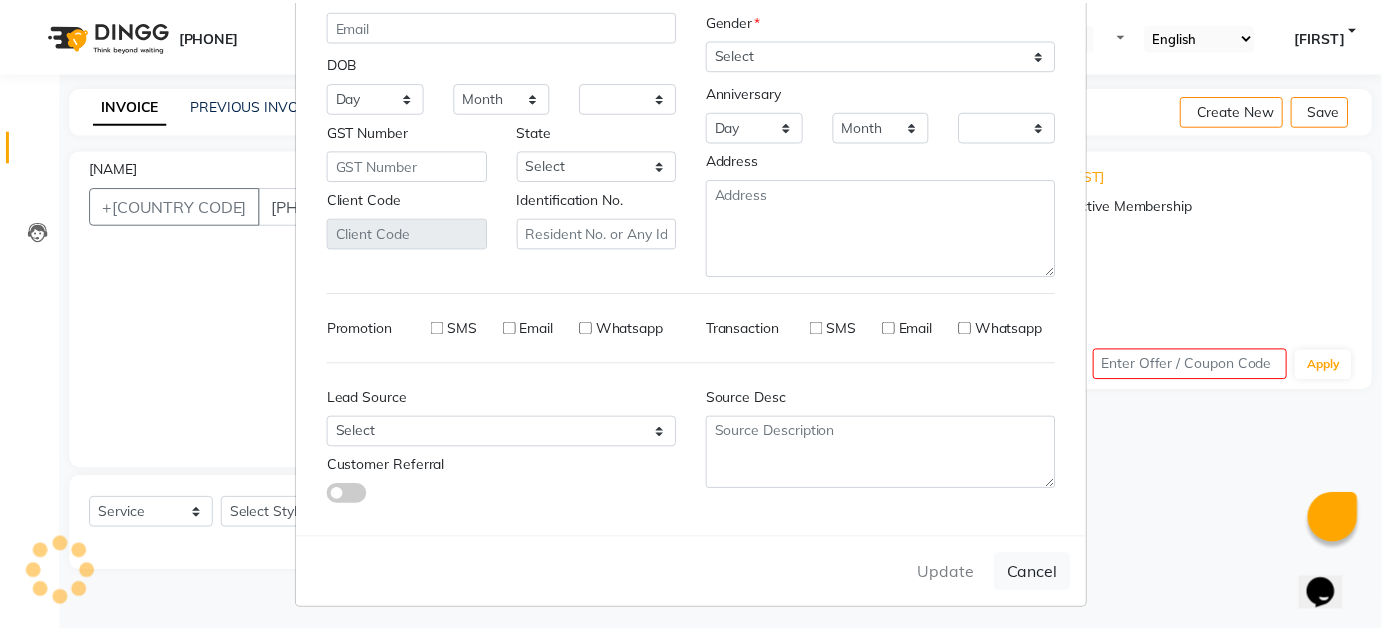 scroll, scrollTop: 179, scrollLeft: 0, axis: vertical 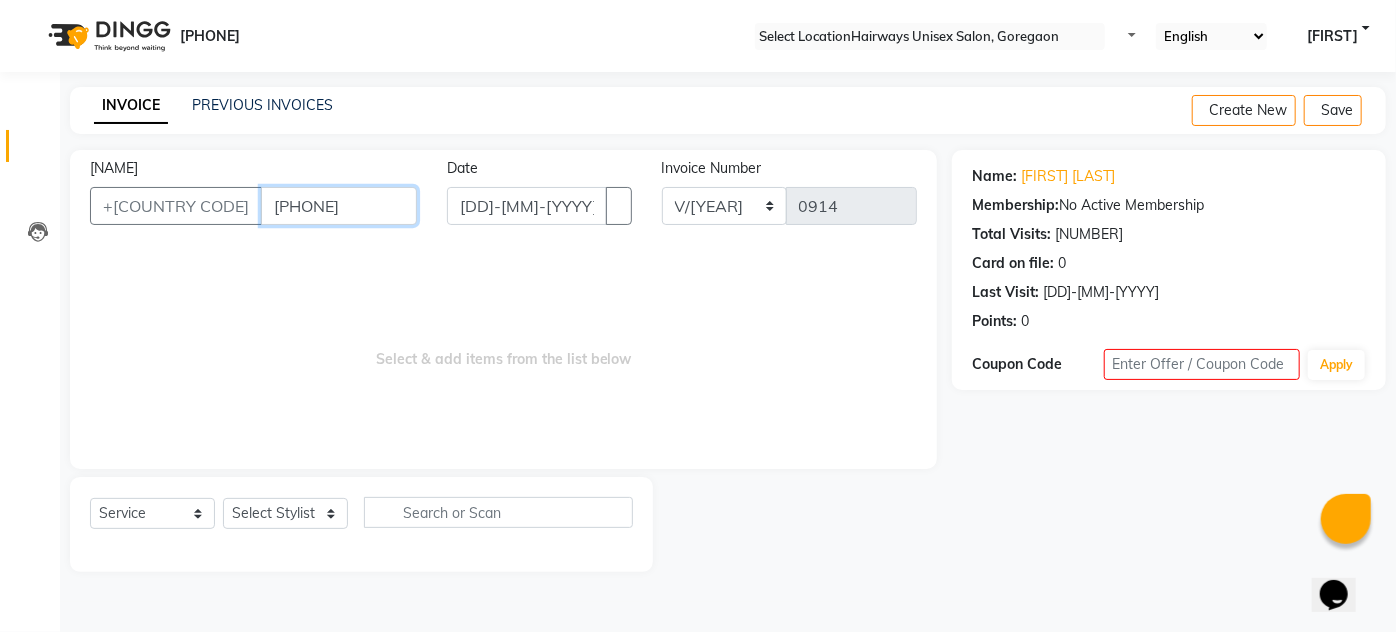 click on "[PHONE]" at bounding box center [339, 206] 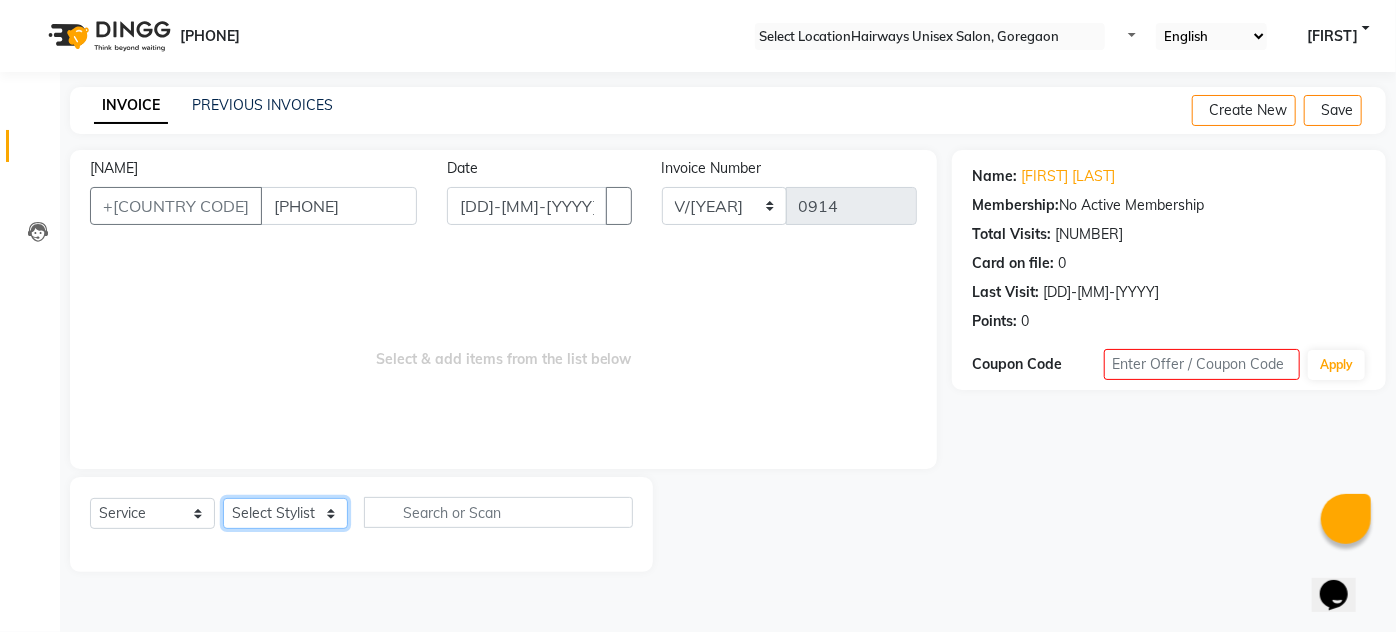 click on "Select Stylist AHSAN AZAD IMRAN Kamal Salmani KASHISH MAMTA POOJA PUMMY RAJA SADDAM SAMEER SULTAN TALIB ZAFAR ZAHID" at bounding box center (285, 513) 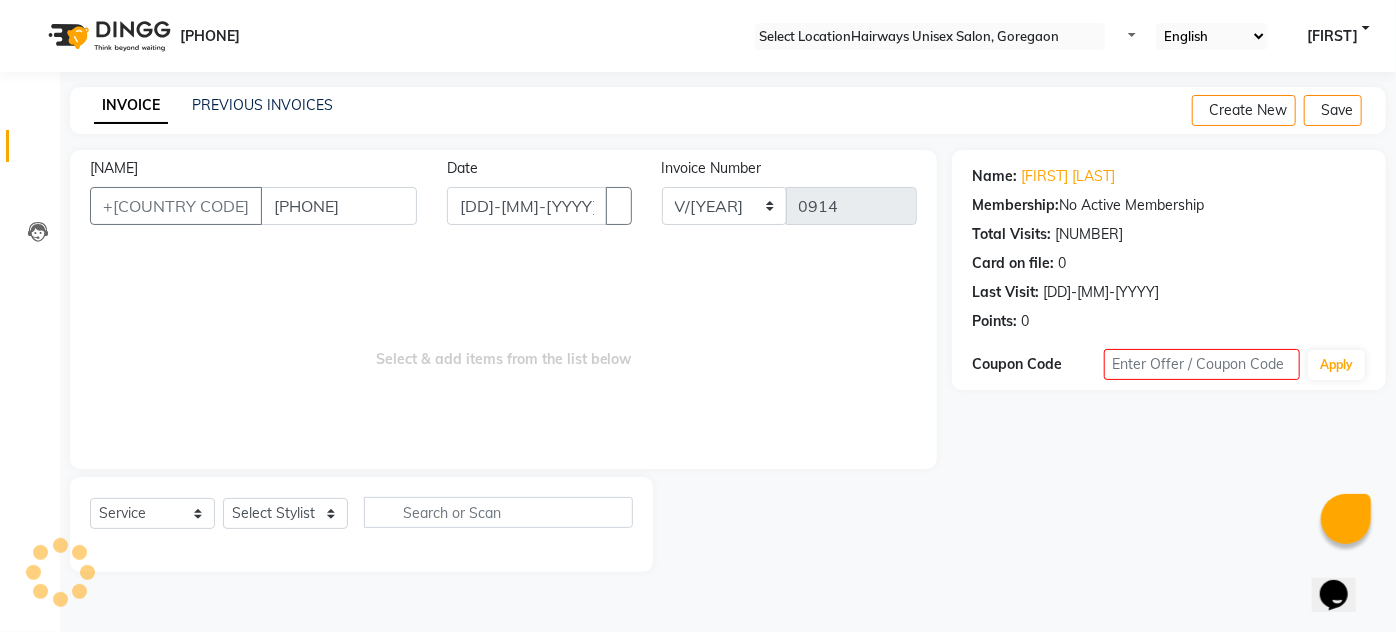 click on "Select & add items from the list below" at bounding box center (503, 349) 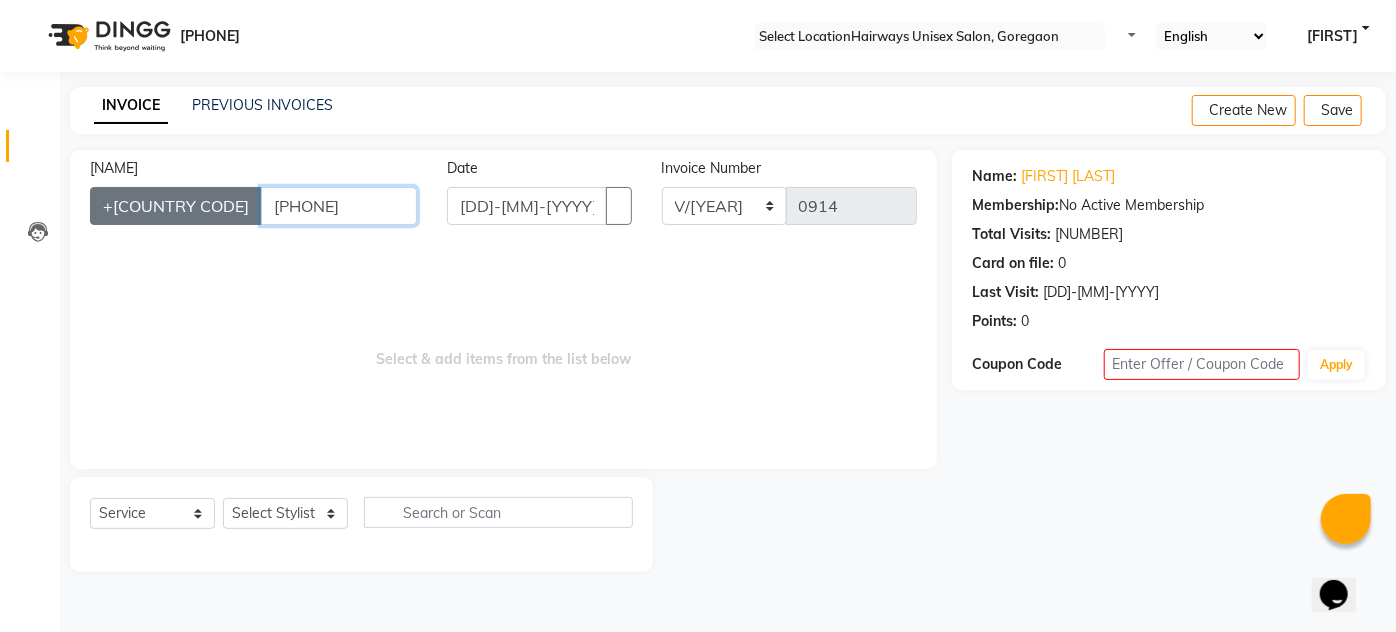 drag, startPoint x: 265, startPoint y: 212, endPoint x: 121, endPoint y: 202, distance: 144.3468 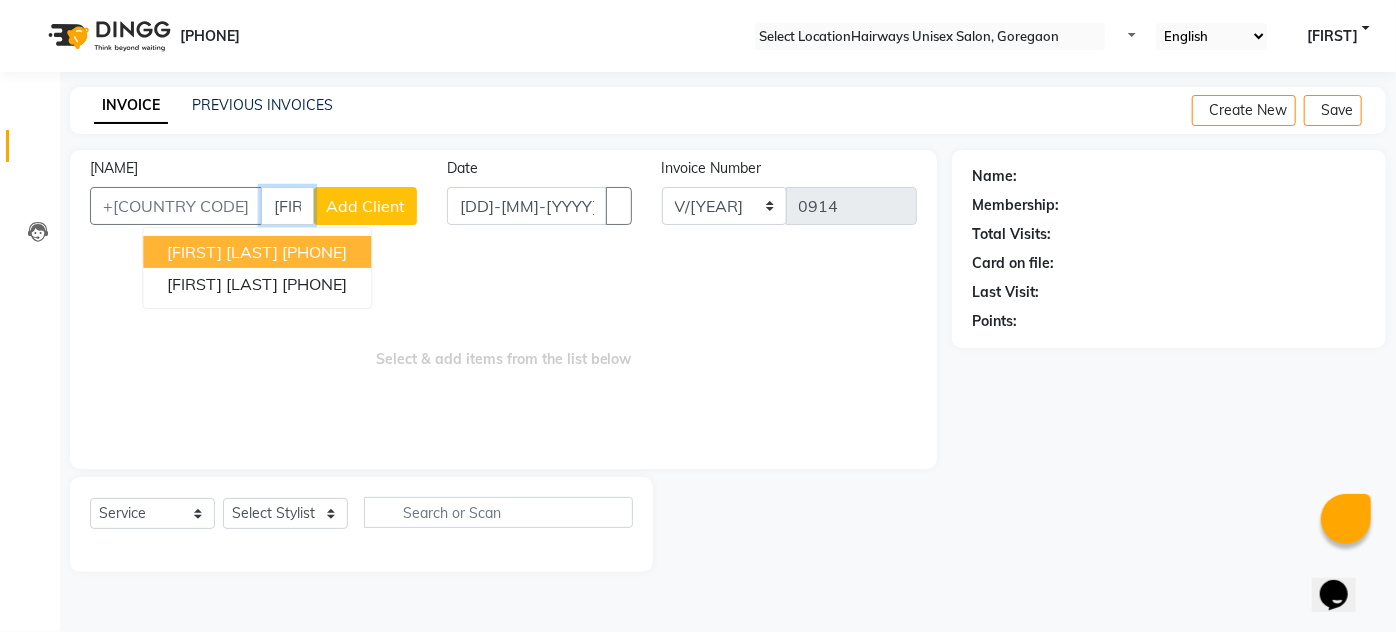 click on "YOGESH SHAH  98******12" at bounding box center [257, 252] 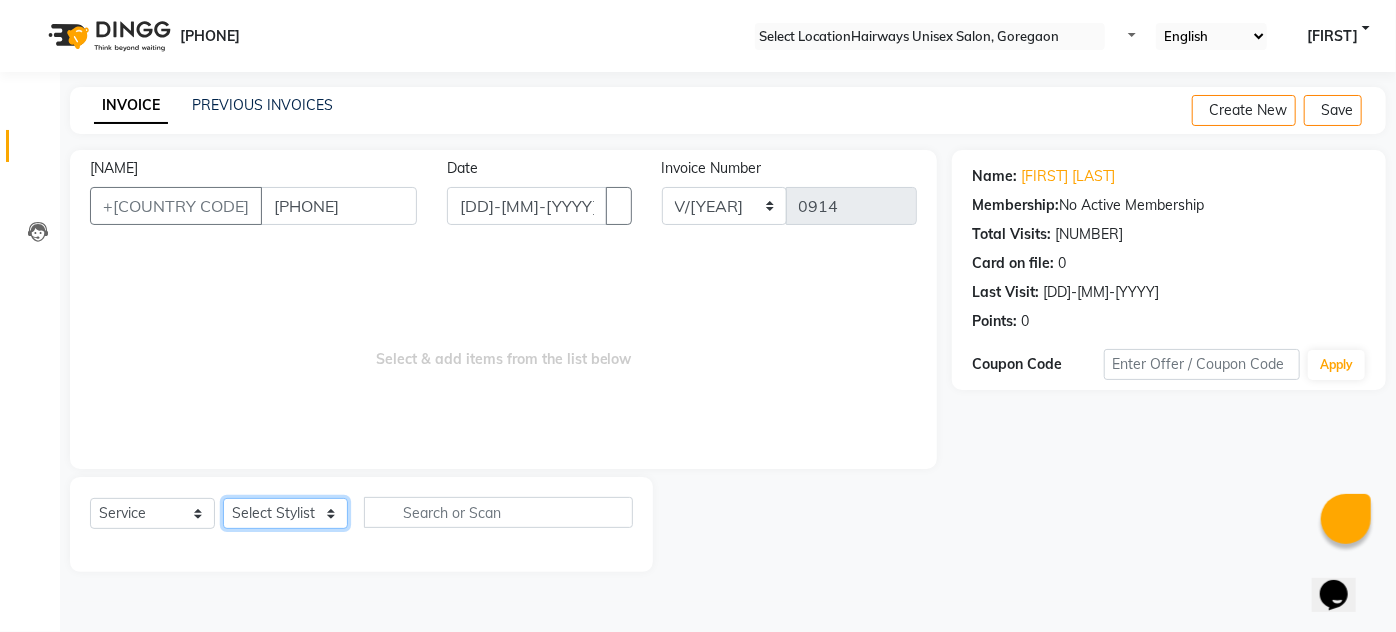 click on "Select Stylist AHSAN AZAD IMRAN Kamal Salmani KASHISH MAMTA POOJA PUMMY RAJA SADDAM SAMEER SULTAN TALIB ZAFAR ZAHID" at bounding box center (285, 513) 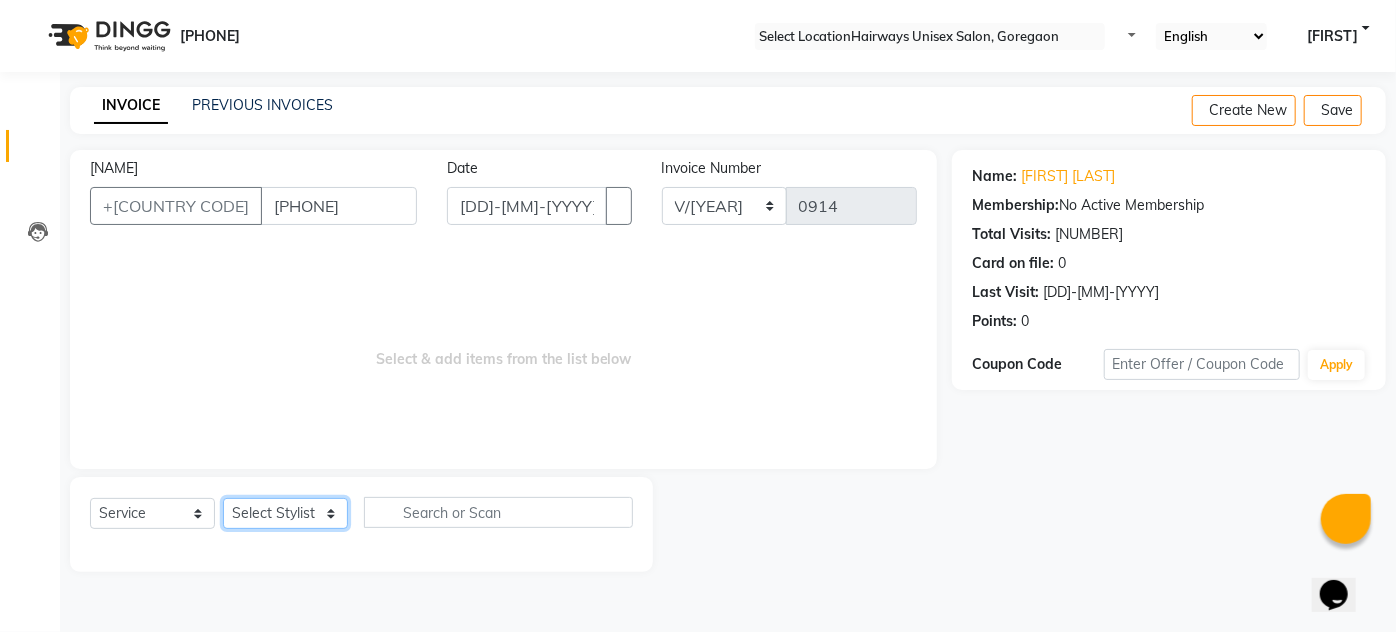 select on "[NUMBER]" 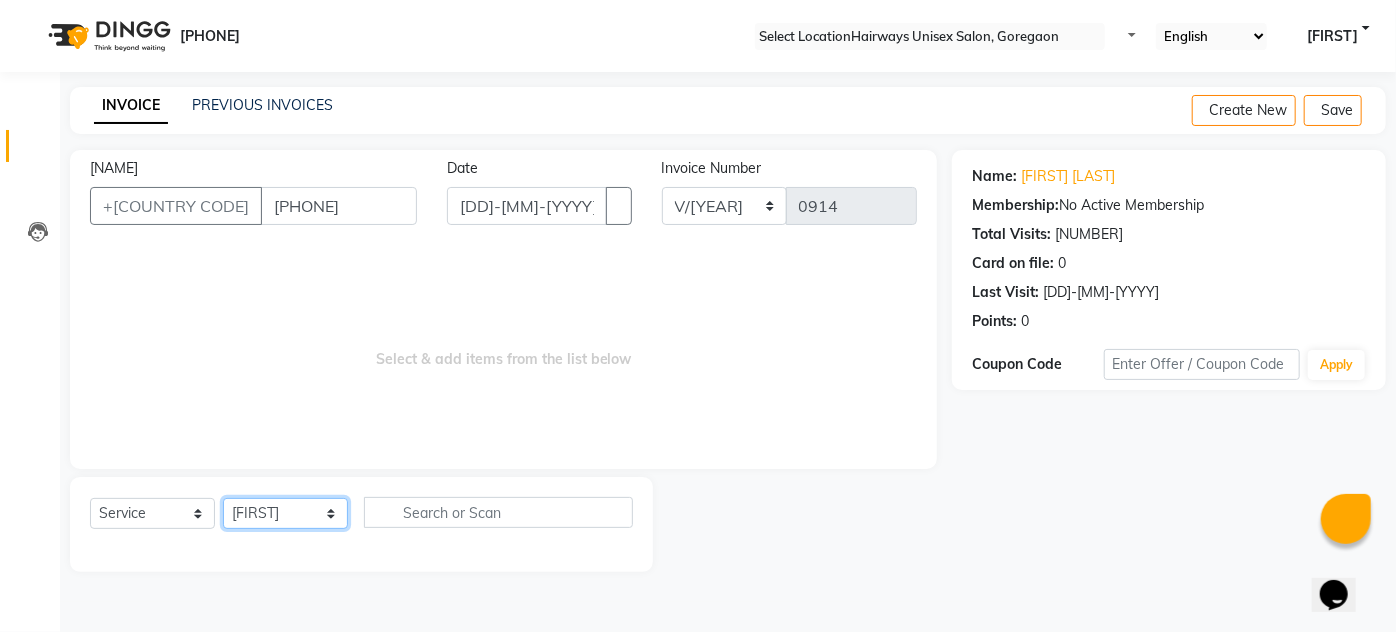 click on "Select Stylist AHSAN AZAD IMRAN Kamal Salmani KASHISH MAMTA POOJA PUMMY RAJA SADDAM SAMEER SULTAN TALIB ZAFAR ZAHID" at bounding box center [285, 513] 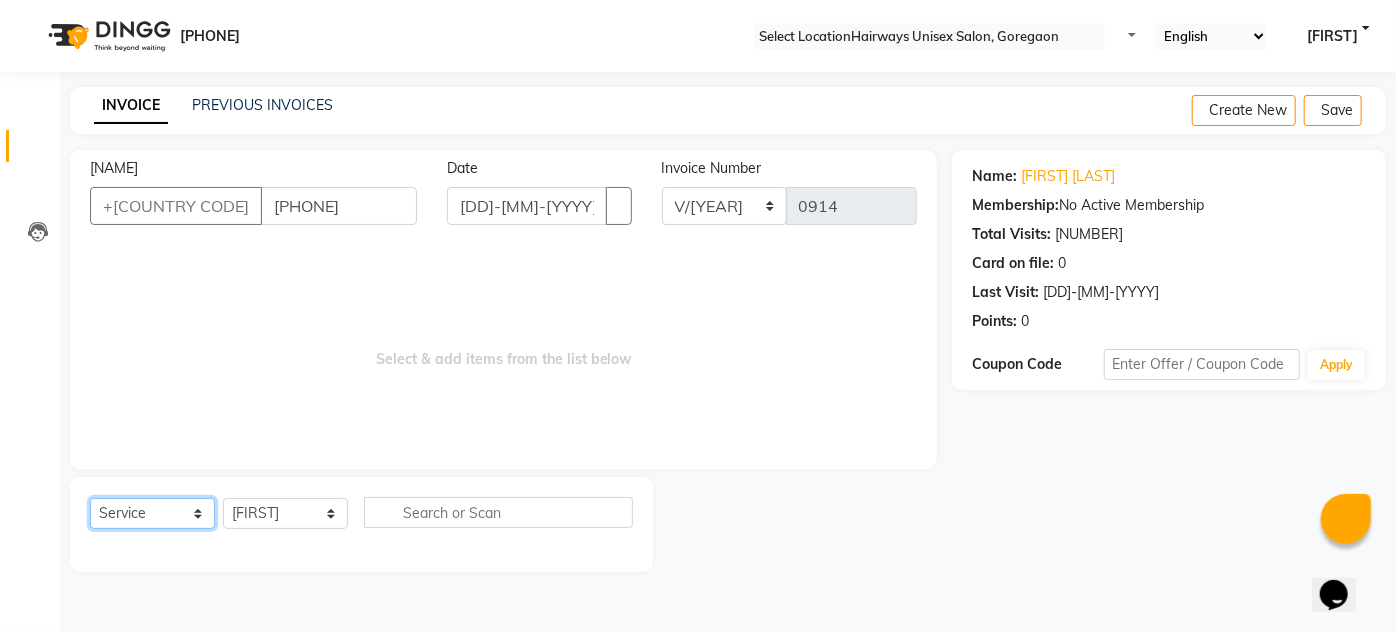 click on "Select Service Product Membership Package Voucher Prepaid Gift Card" at bounding box center [152, 513] 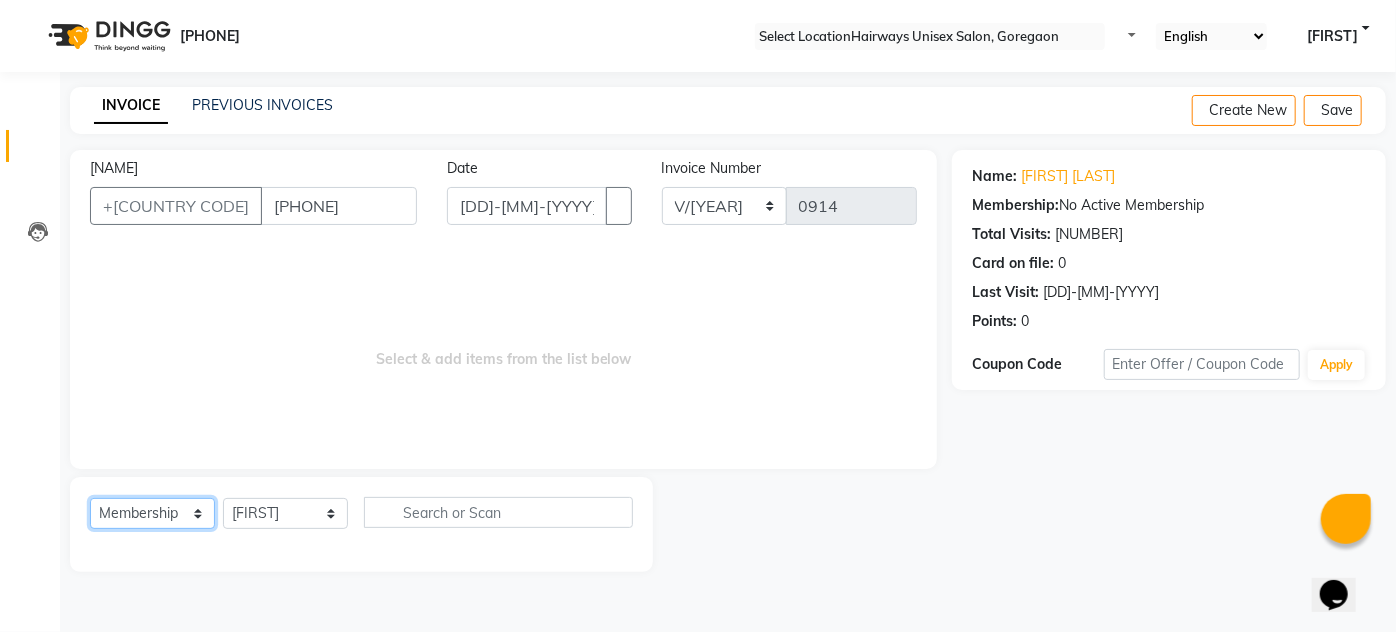 click on "Select Service Product Membership Package Voucher Prepaid Gift Card" at bounding box center (152, 513) 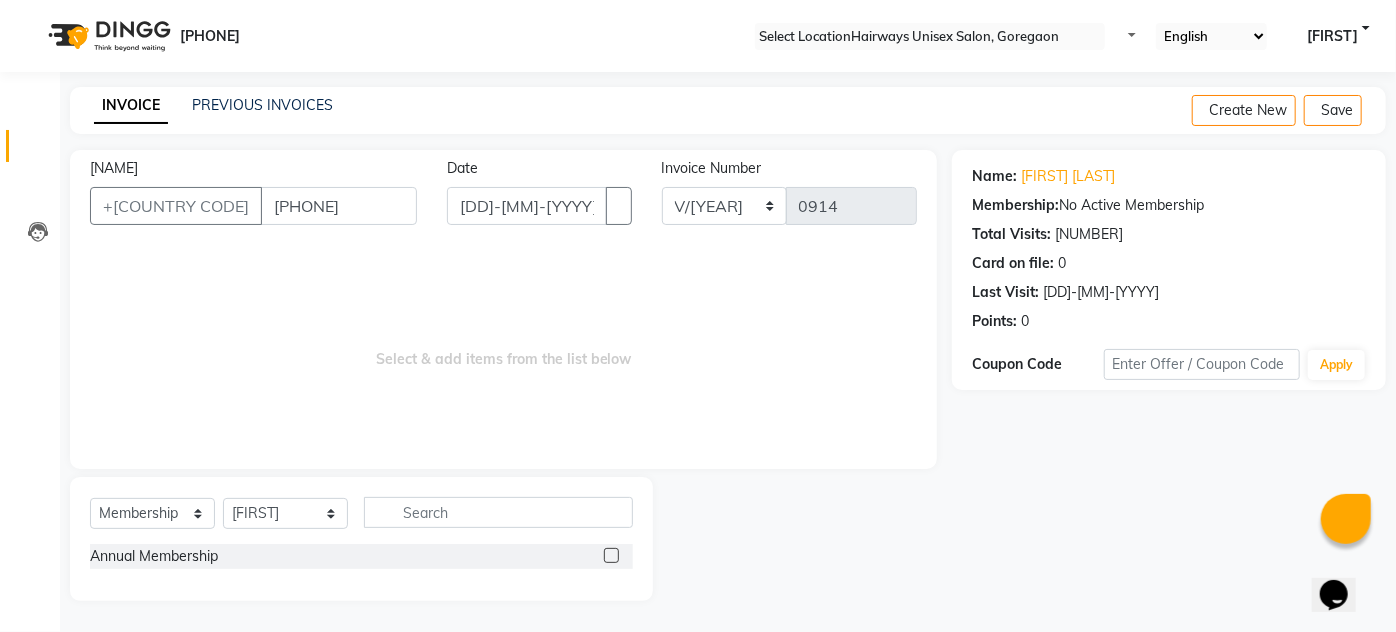 click at bounding box center [611, 555] 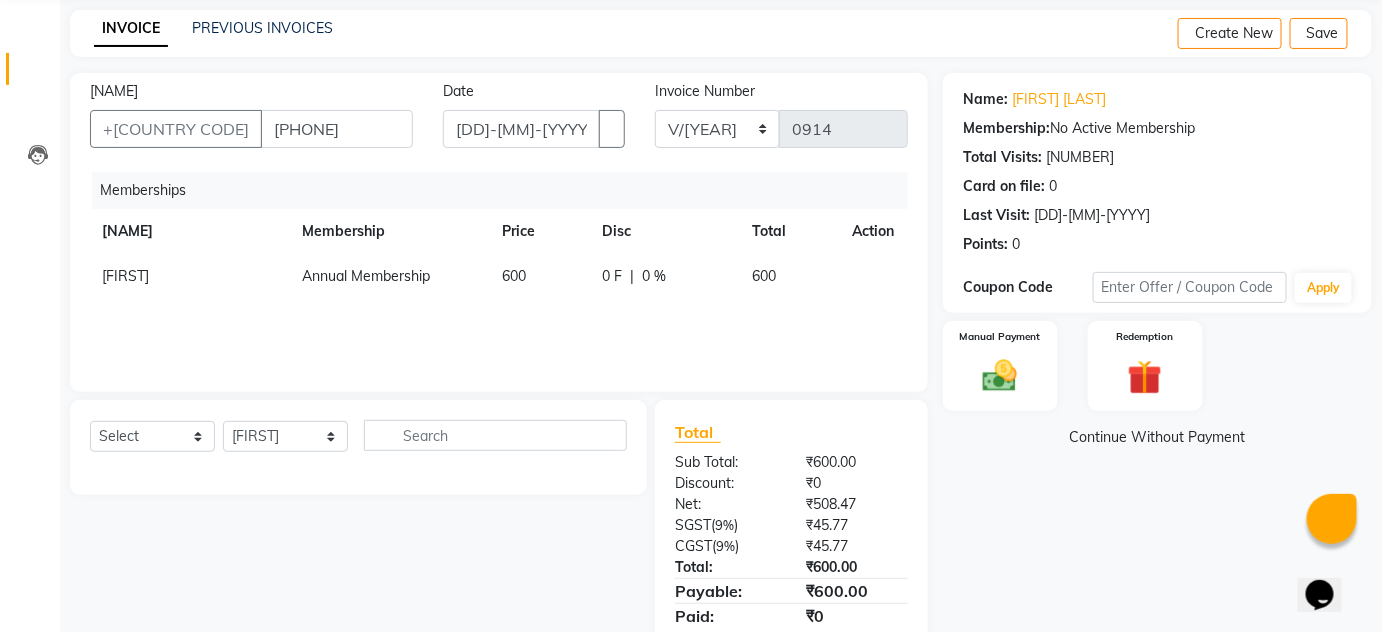 scroll, scrollTop: 146, scrollLeft: 0, axis: vertical 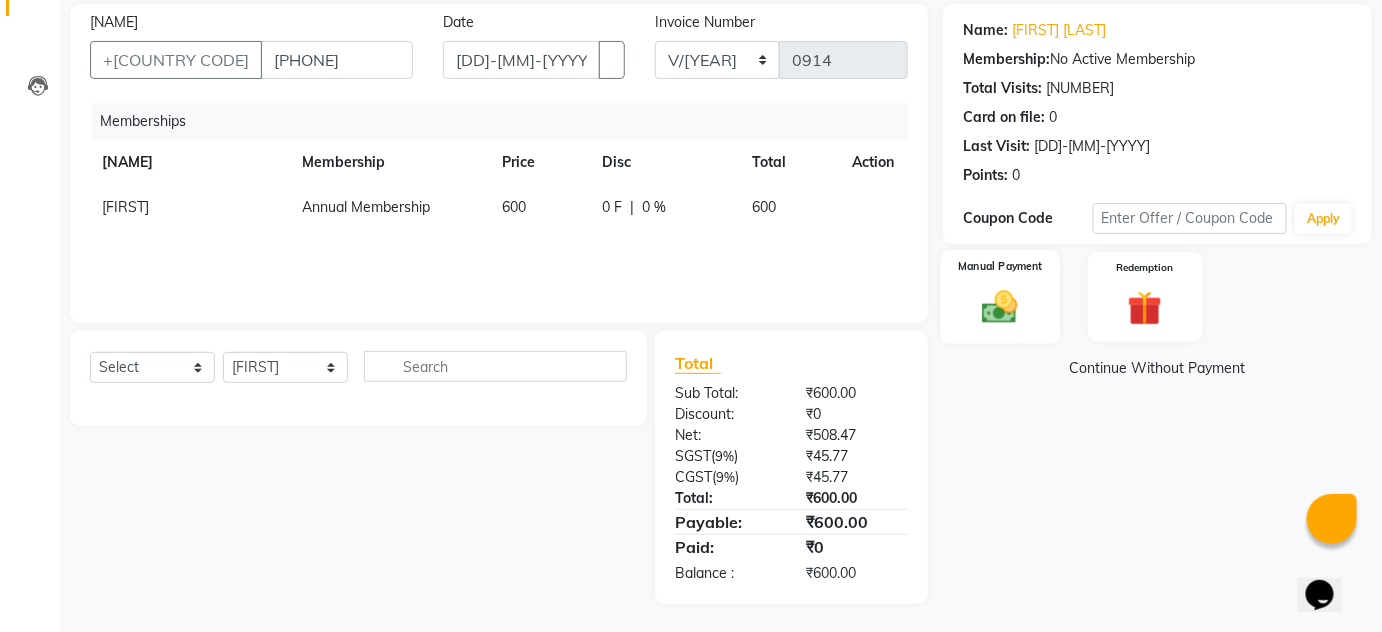 click on "Manual Payment" at bounding box center (1000, 296) 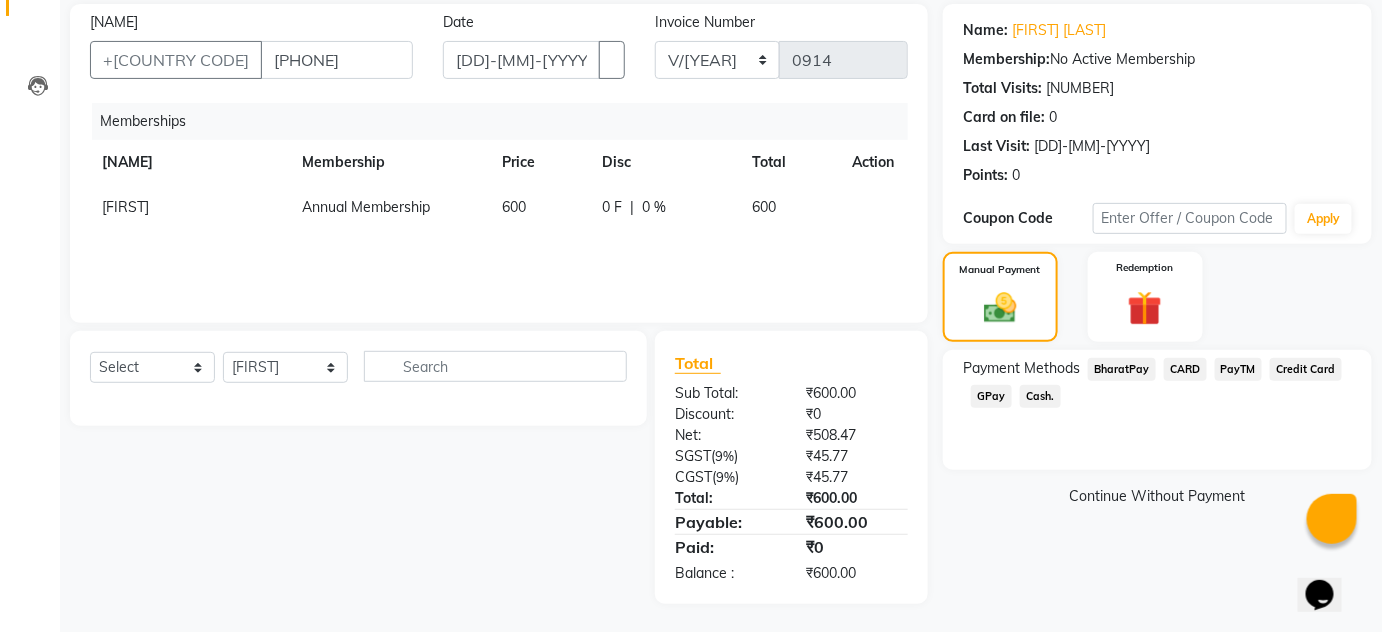click on "Cash." at bounding box center [1122, 369] 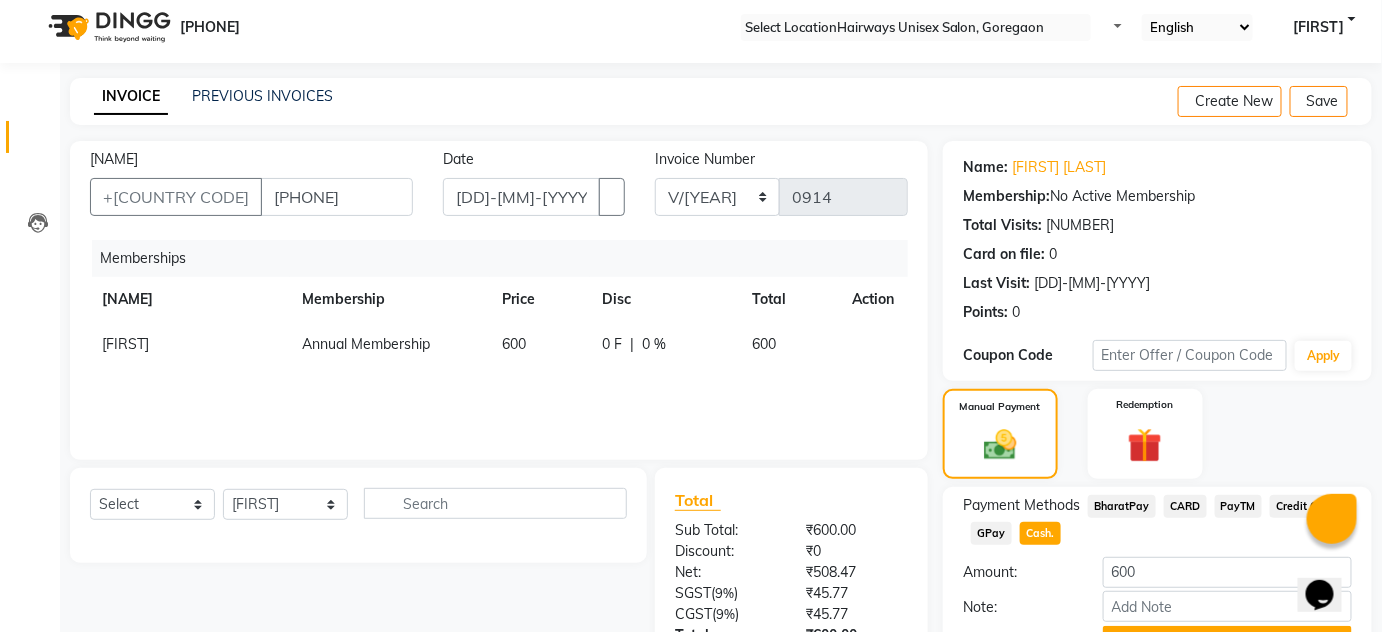 scroll, scrollTop: 0, scrollLeft: 0, axis: both 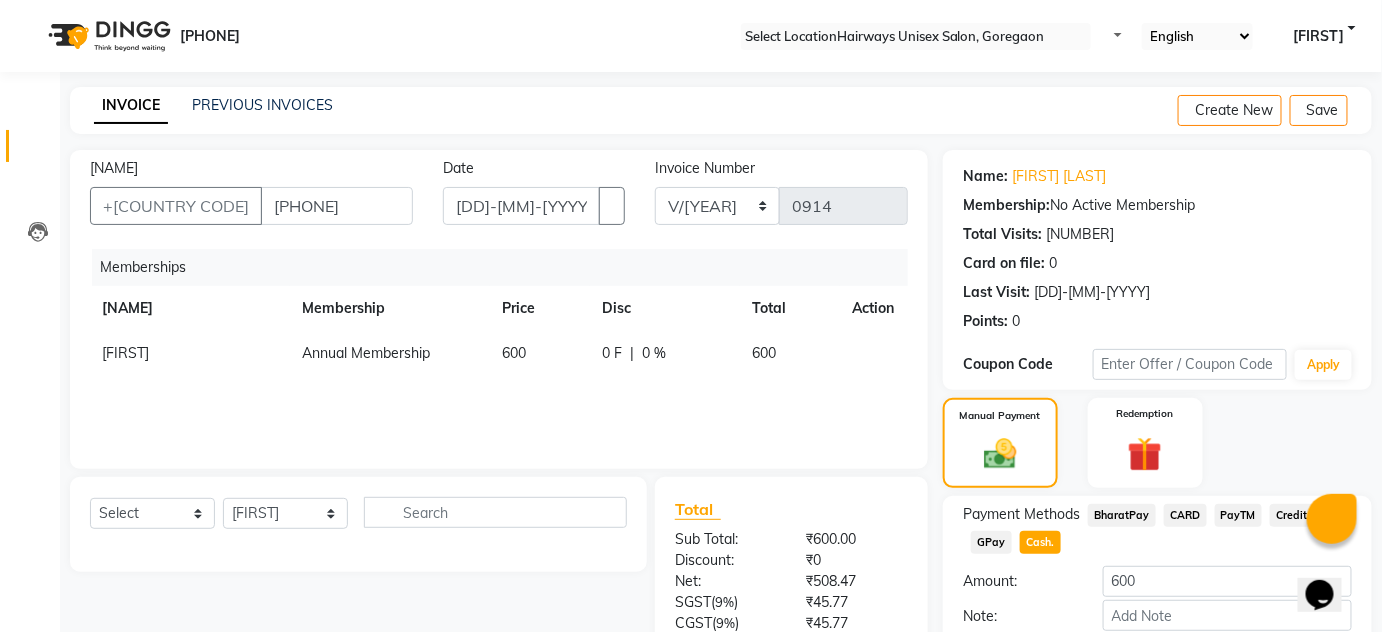 click at bounding box center (1356, 111) 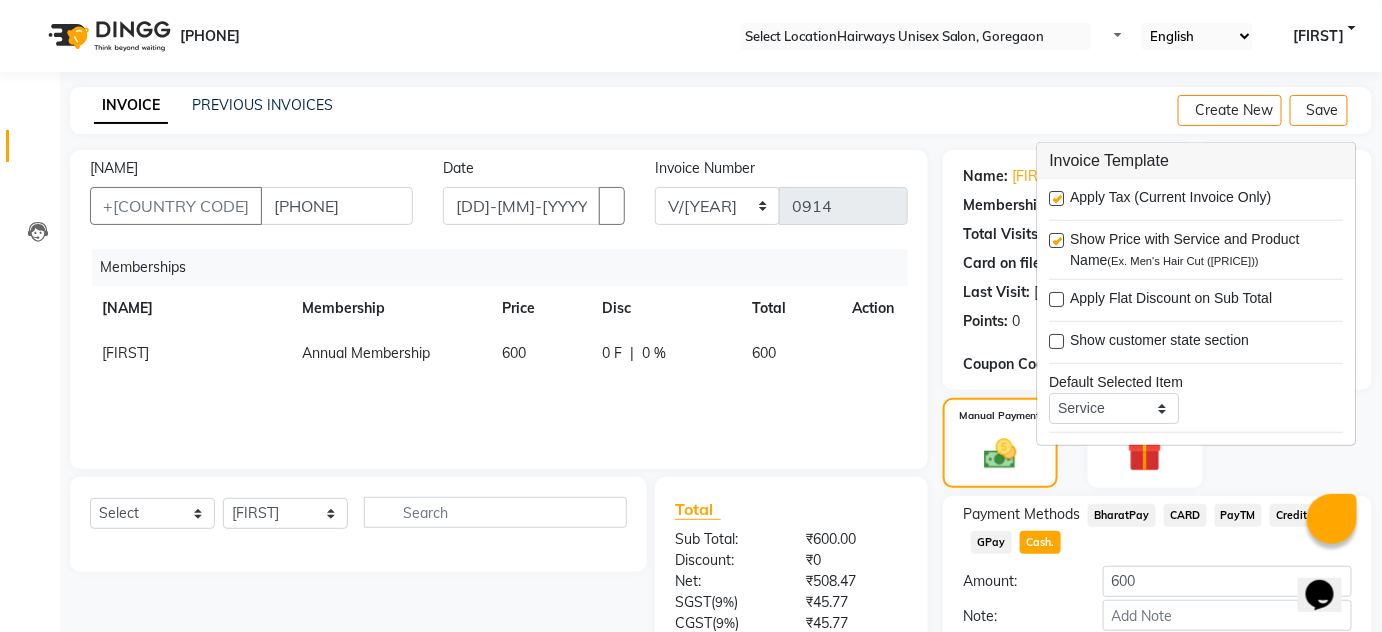 click at bounding box center [1057, 198] 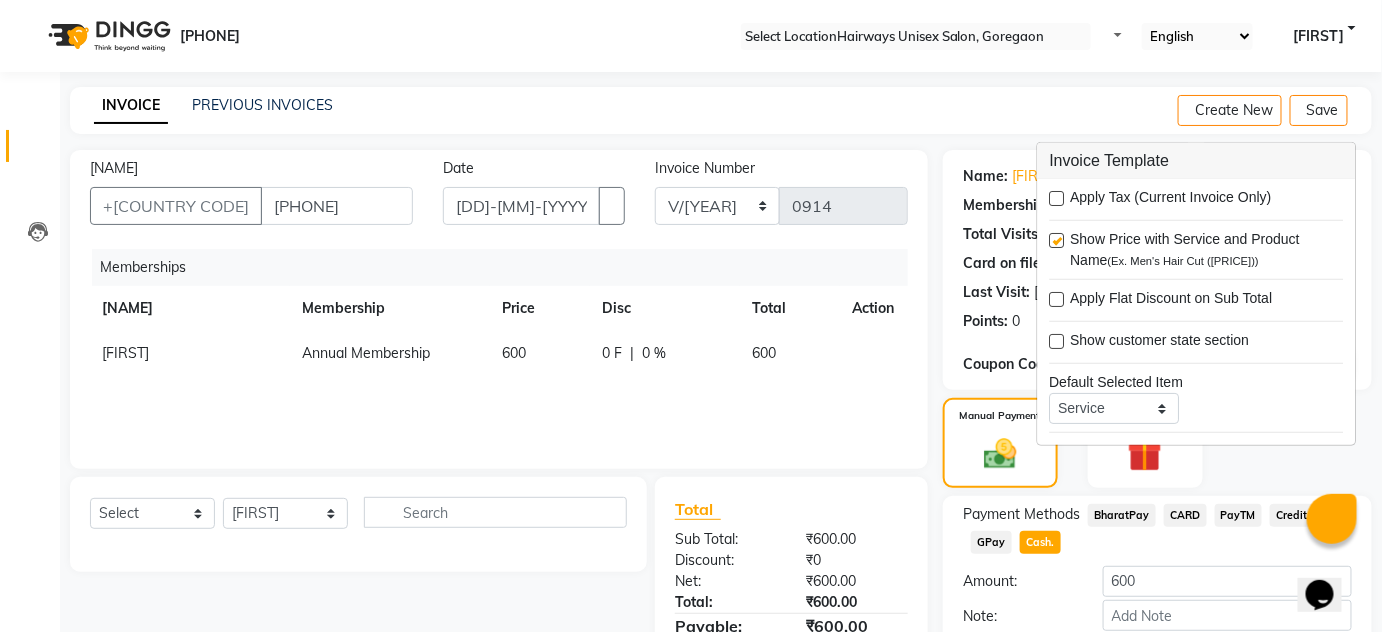 click on "INVOICE PREVIOUS INVOICES Create New Save" at bounding box center (721, 110) 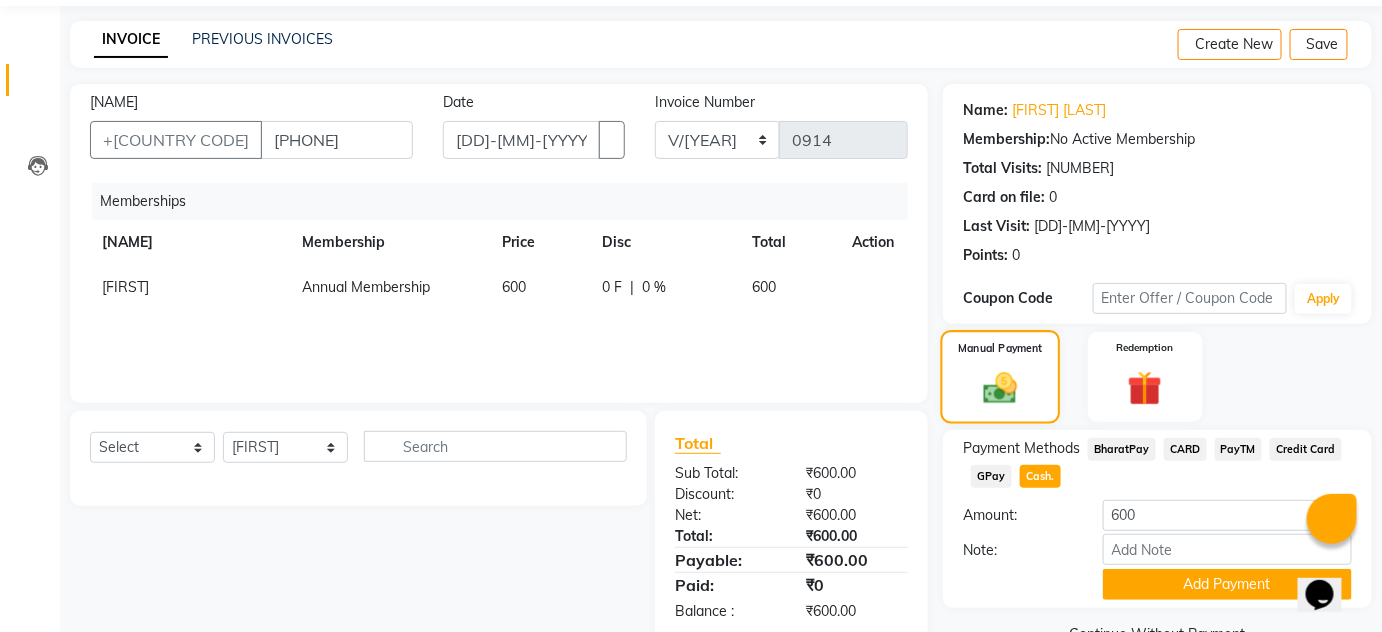 scroll, scrollTop: 112, scrollLeft: 0, axis: vertical 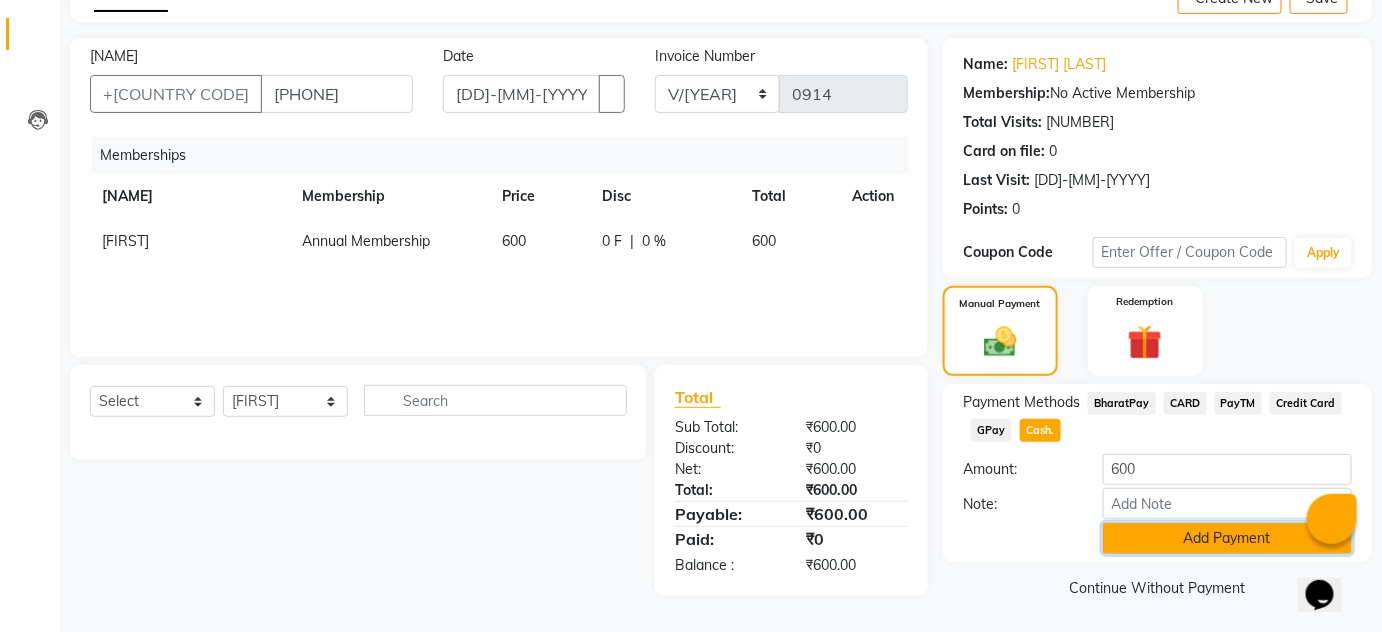 click on "Add Payment" at bounding box center (1227, 538) 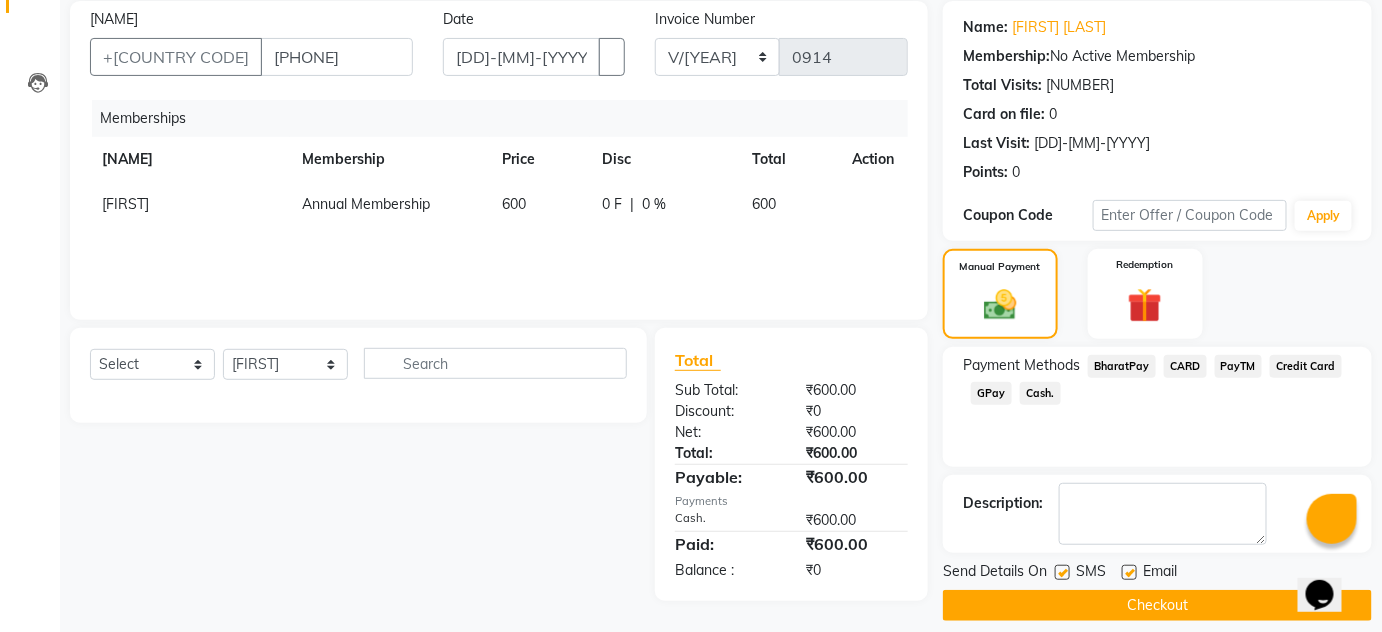 scroll, scrollTop: 169, scrollLeft: 0, axis: vertical 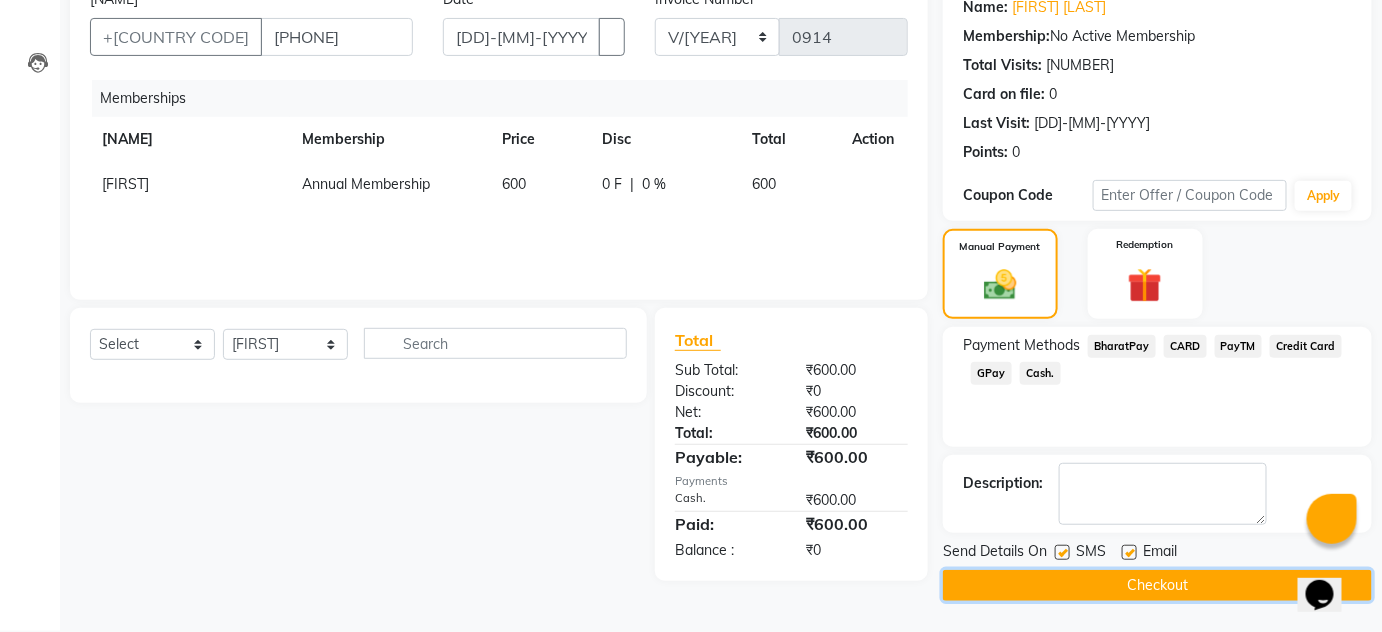 click on "Checkout" at bounding box center (1157, 585) 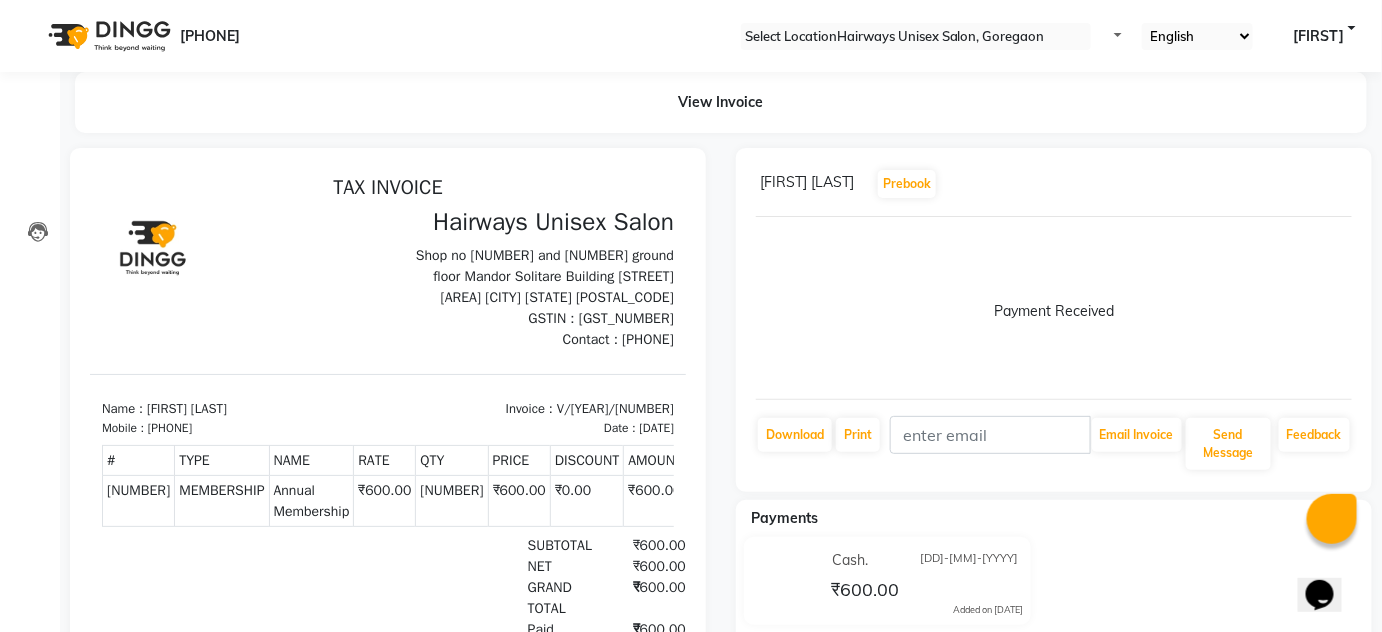scroll, scrollTop: 0, scrollLeft: 0, axis: both 